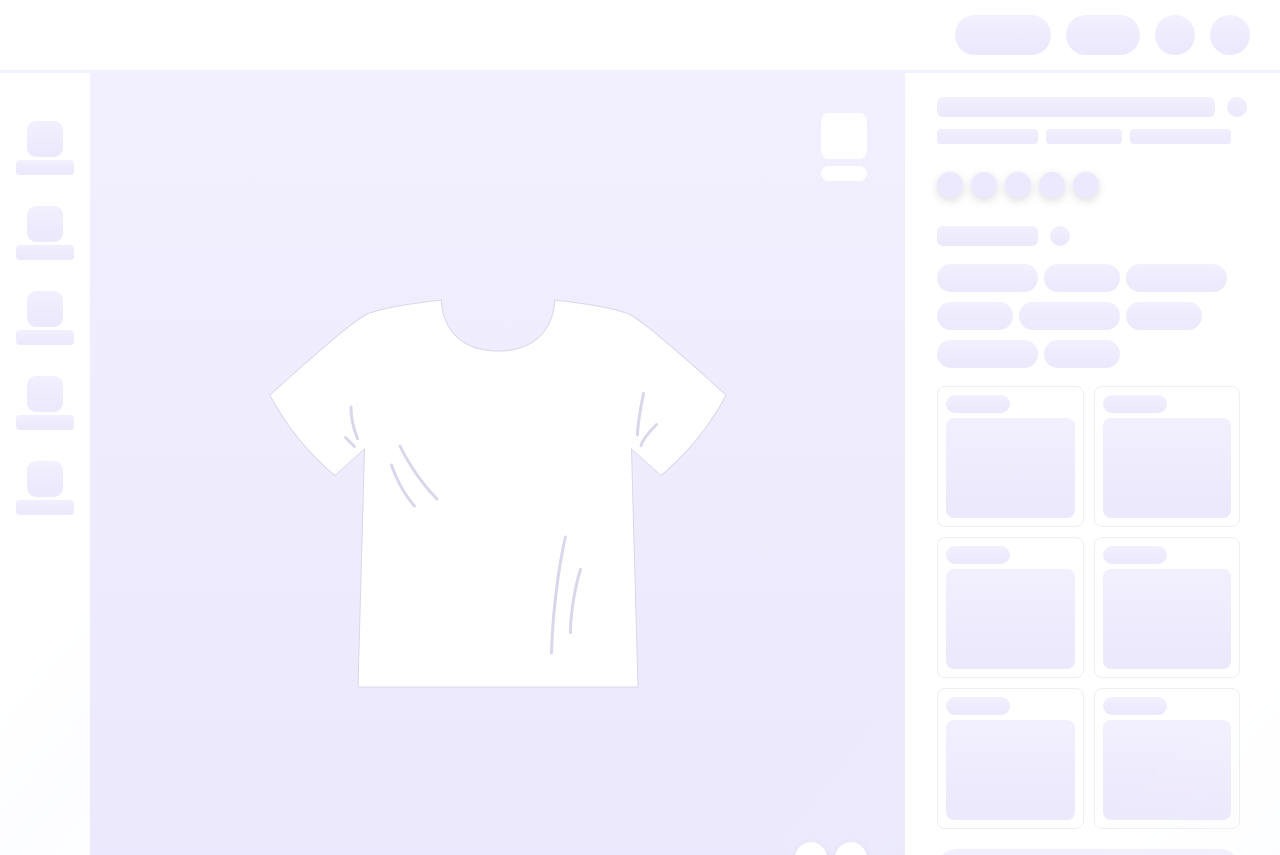 scroll, scrollTop: 0, scrollLeft: 0, axis: both 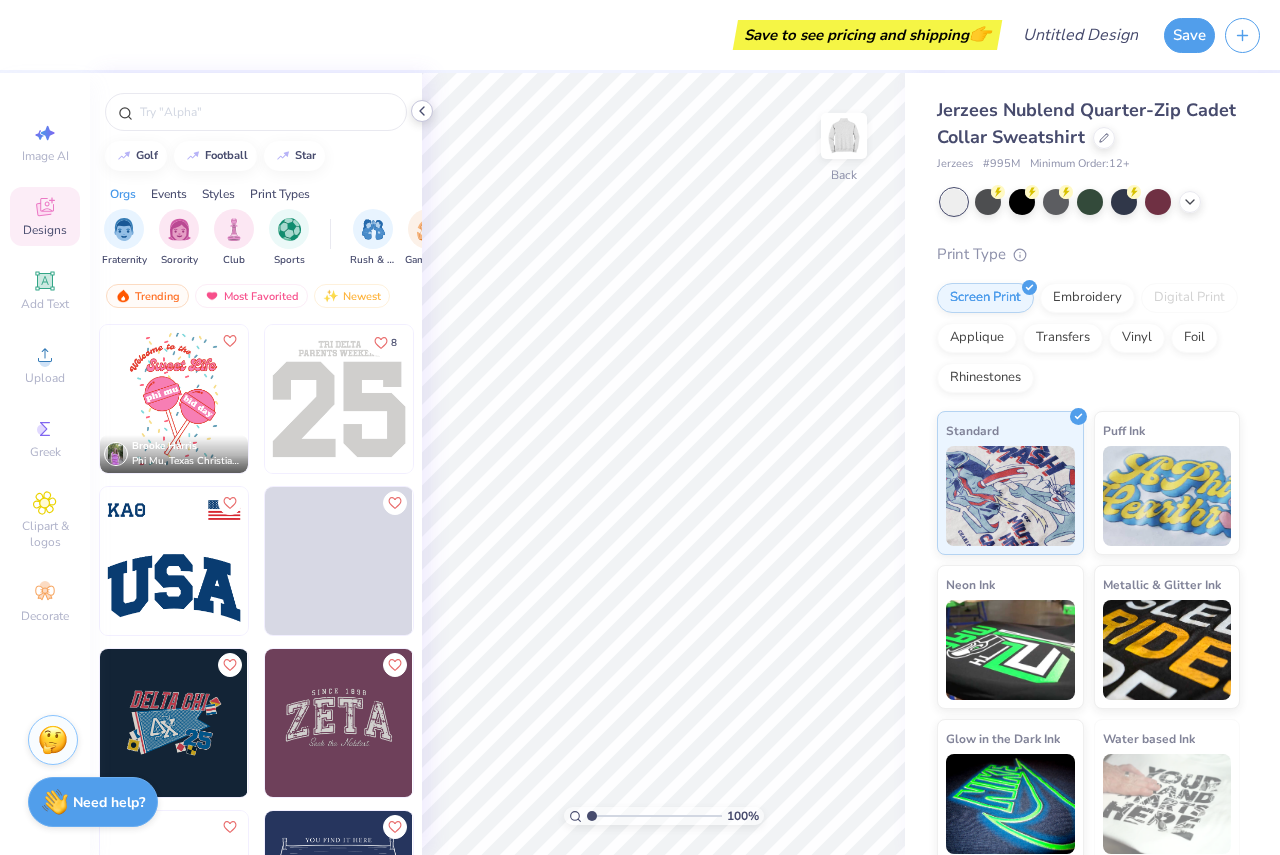 click 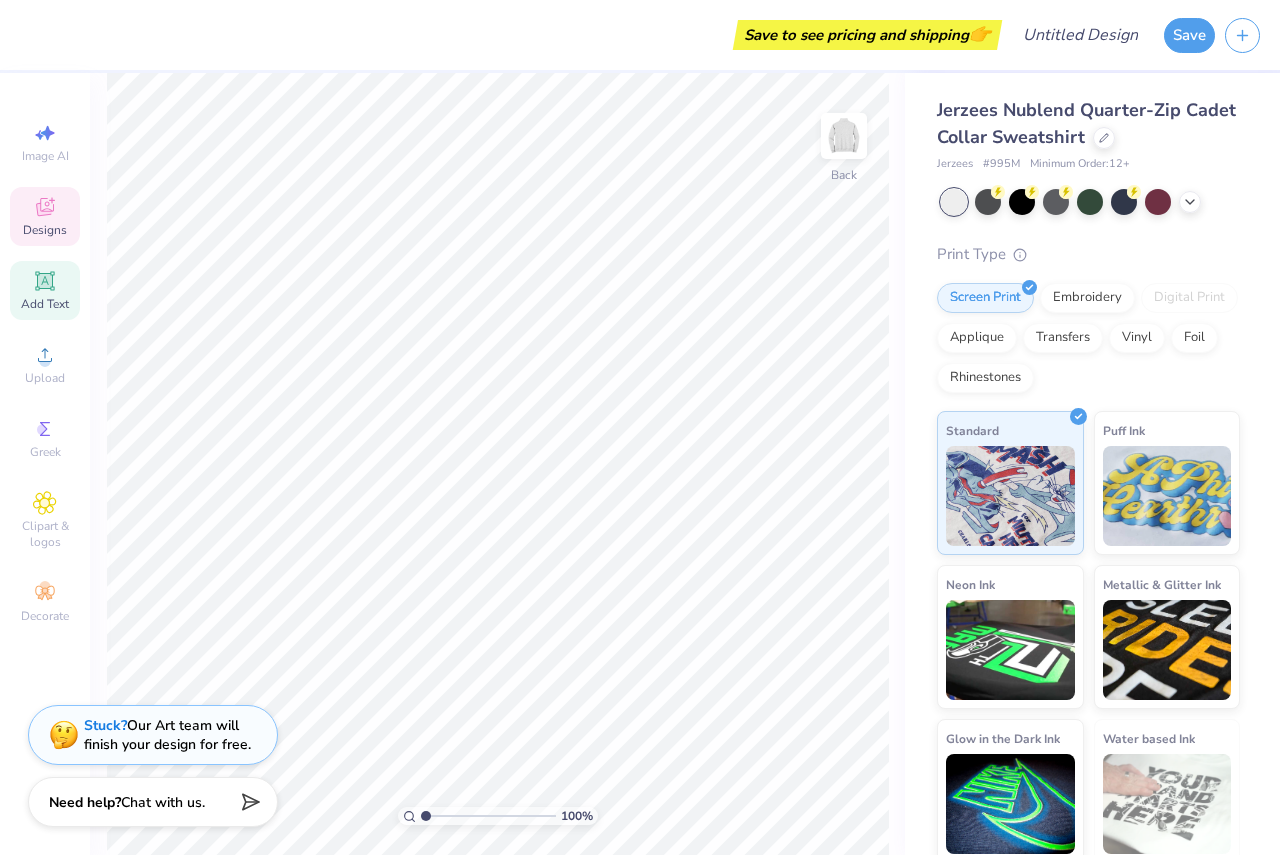 click on "Add Text" at bounding box center [45, 304] 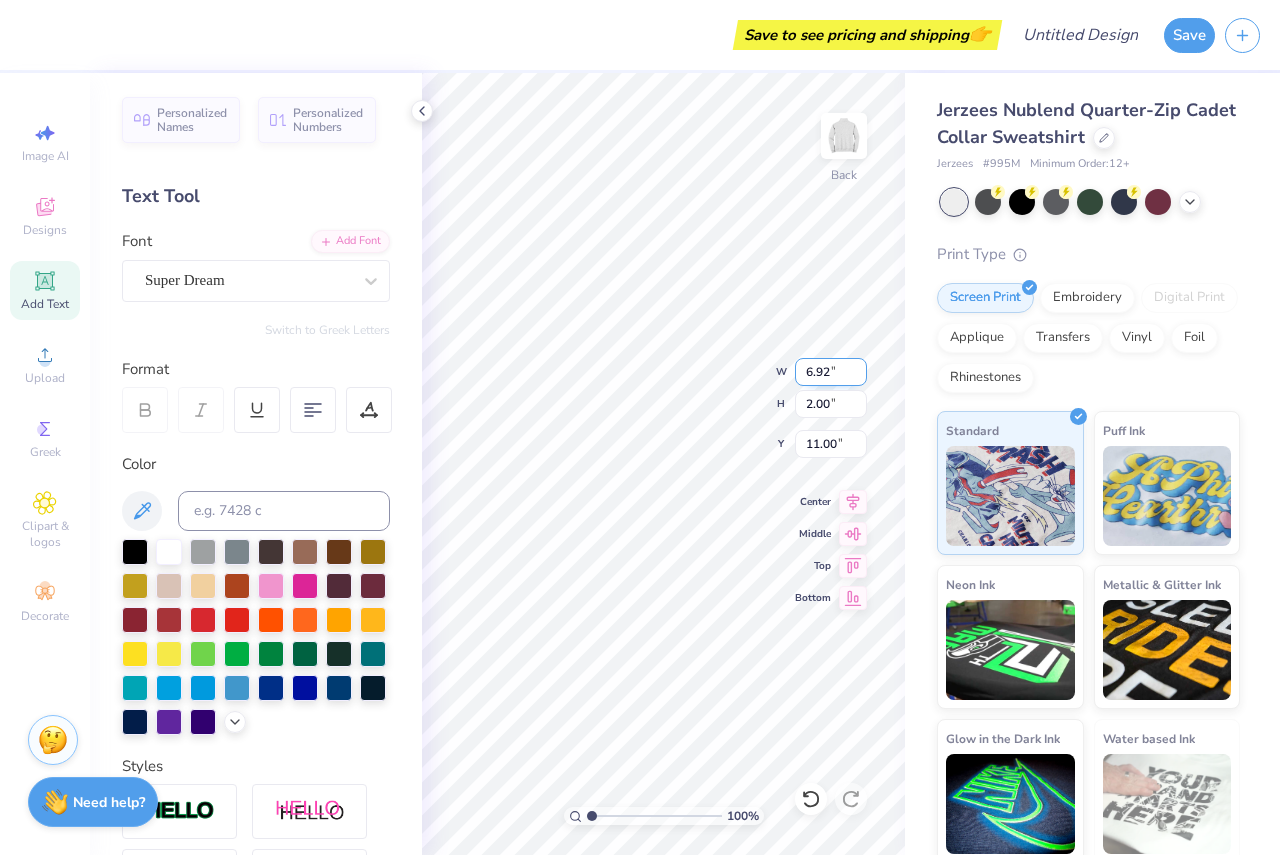 type on "3.00" 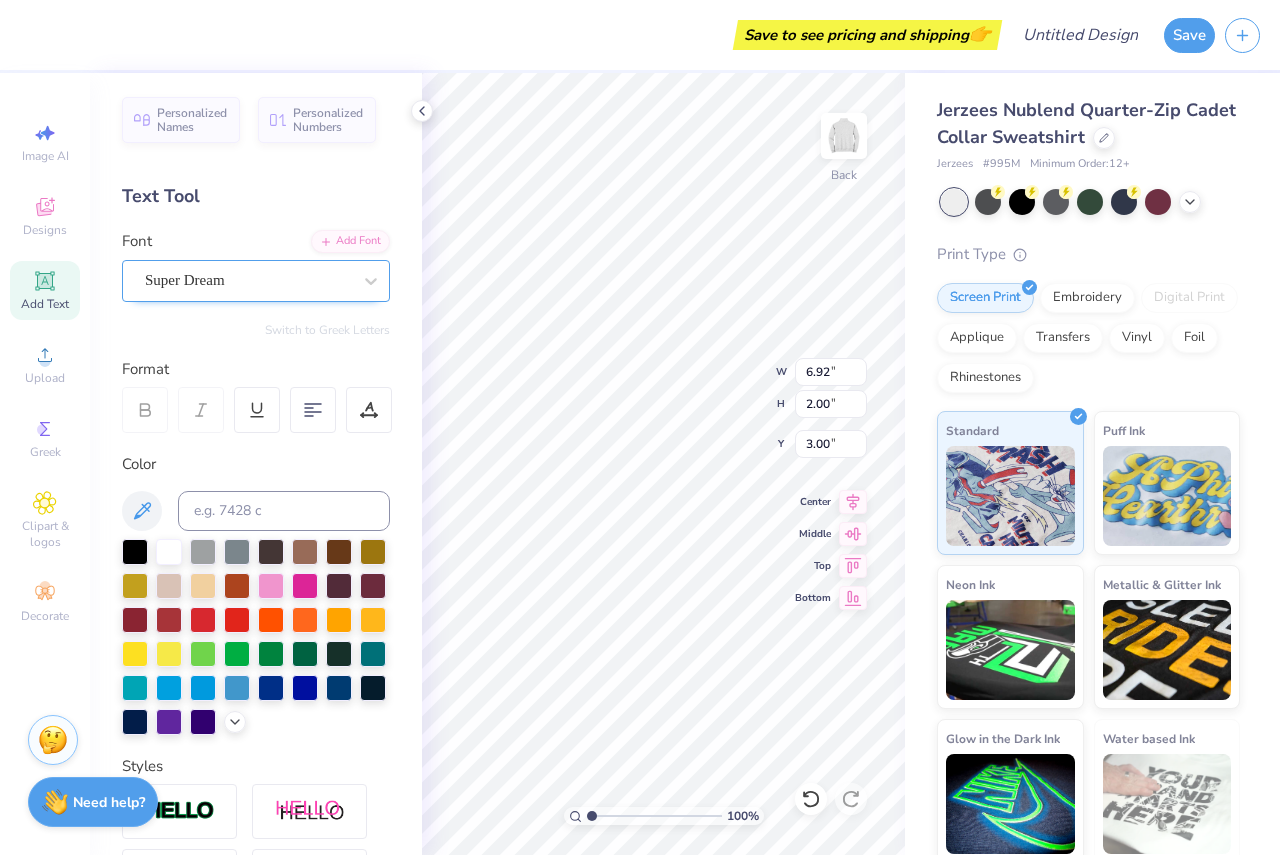 click at bounding box center (248, 280) 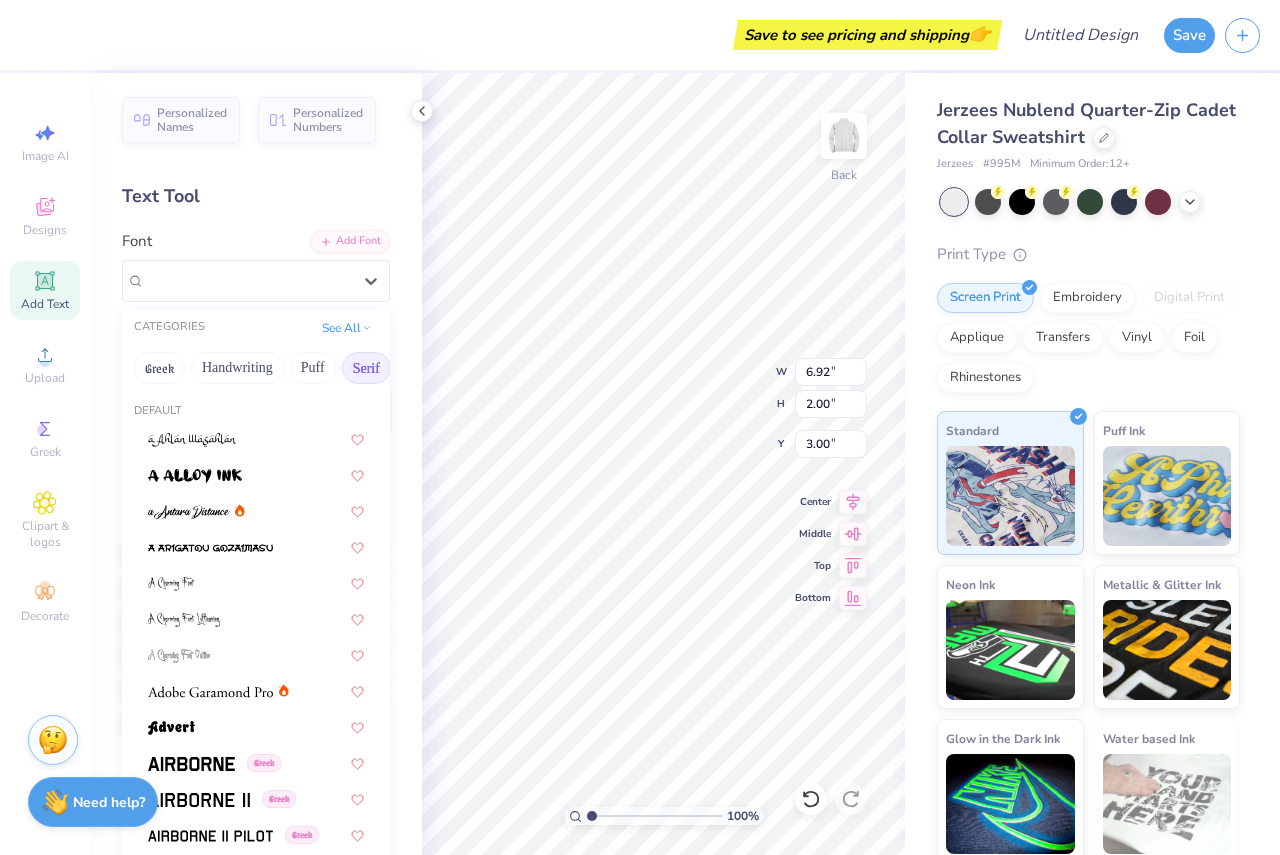 click on "Serif" at bounding box center (366, 368) 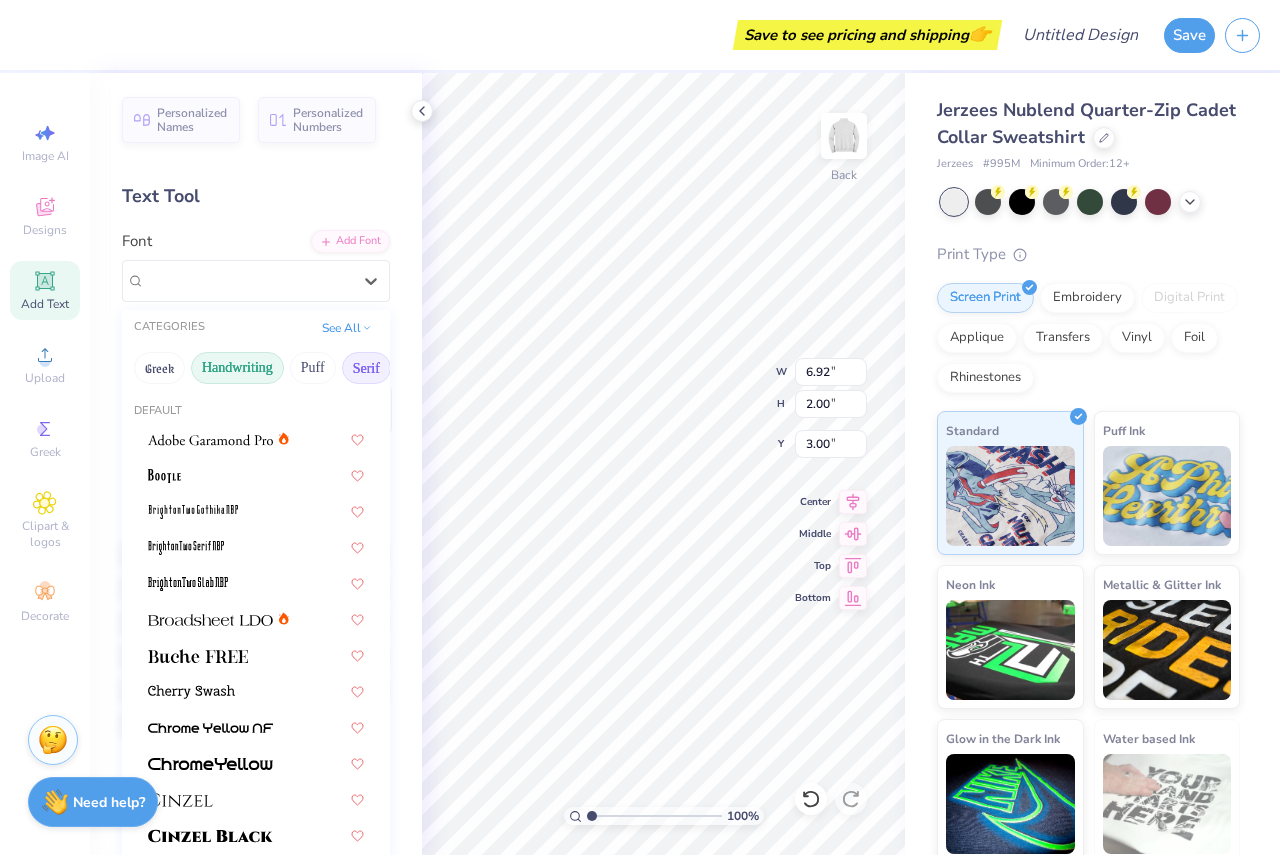 drag, startPoint x: 291, startPoint y: 372, endPoint x: 271, endPoint y: 374, distance: 20.09975 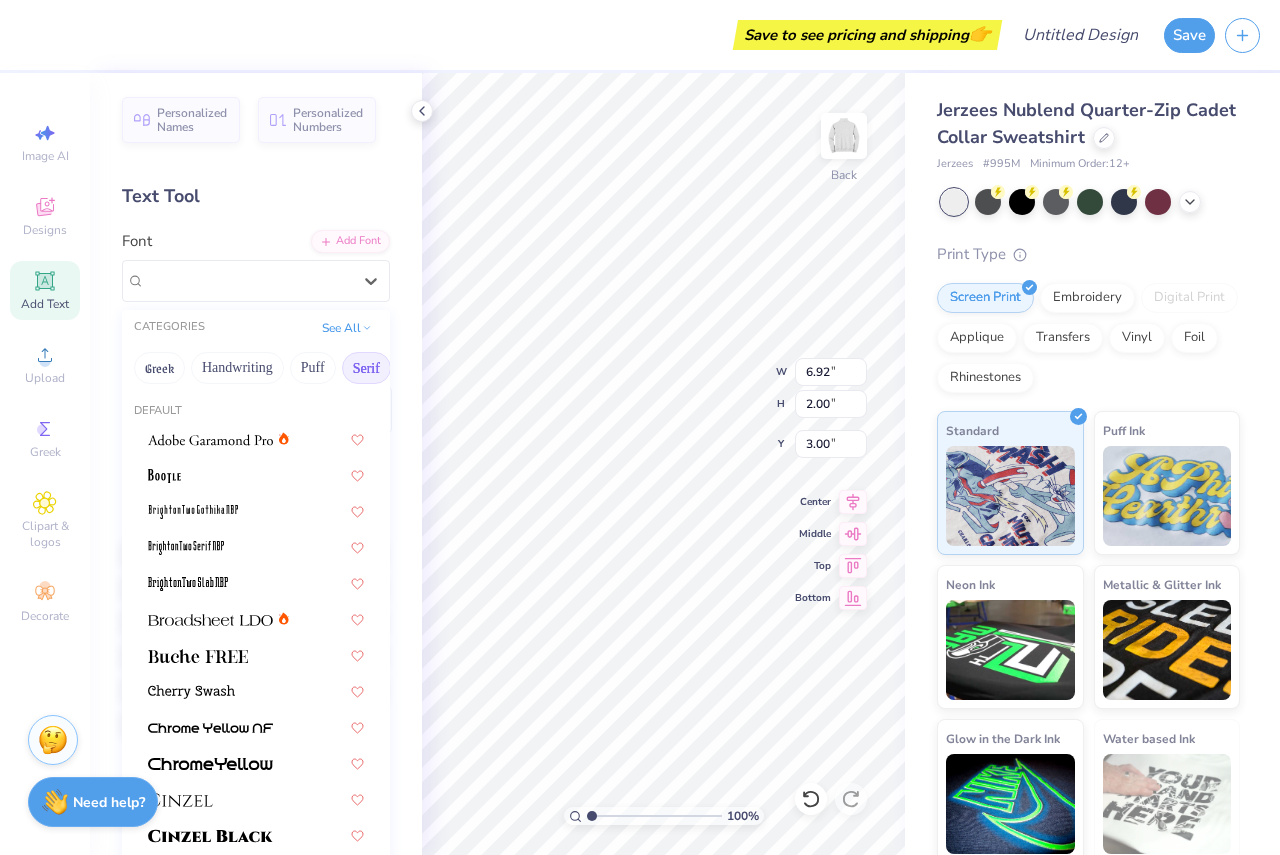 click on "Serif" at bounding box center [366, 368] 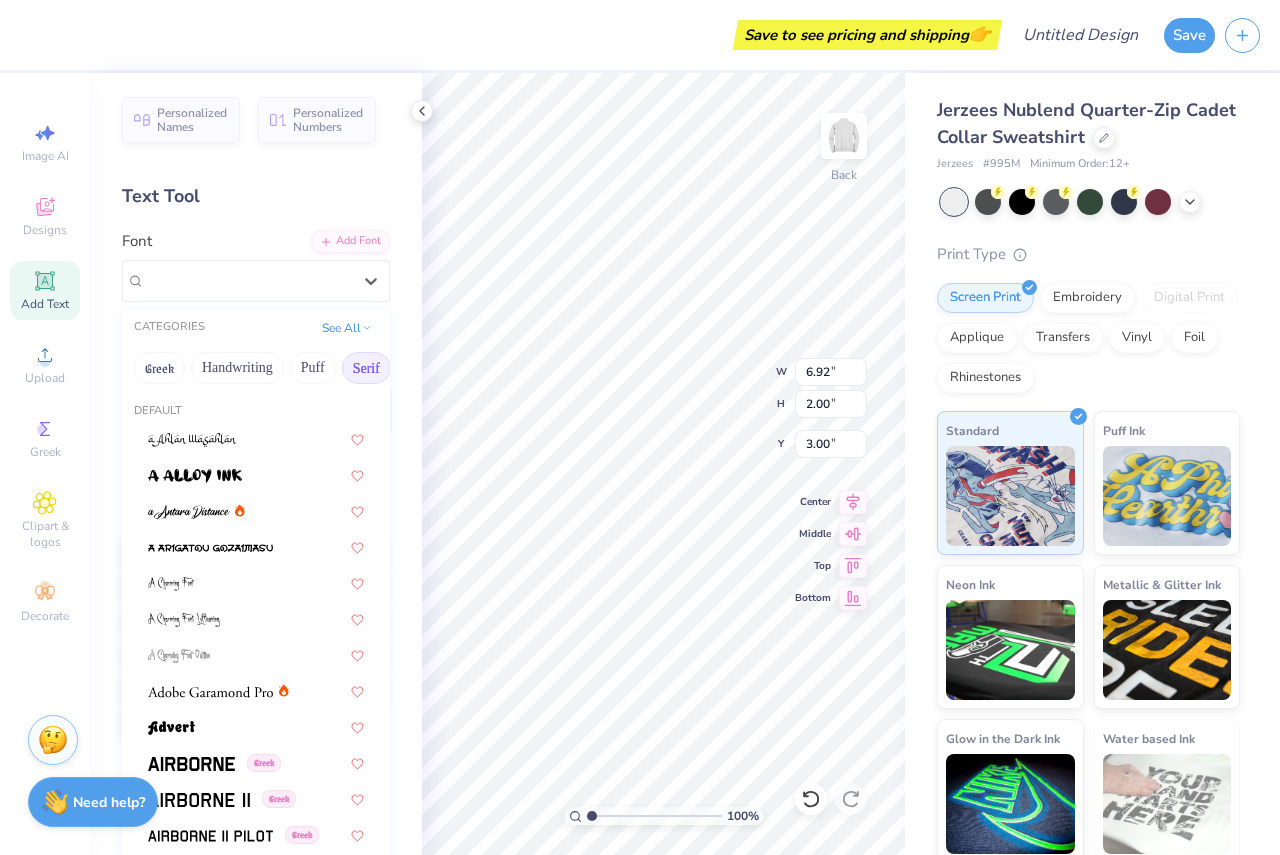 click on "Serif" at bounding box center [366, 368] 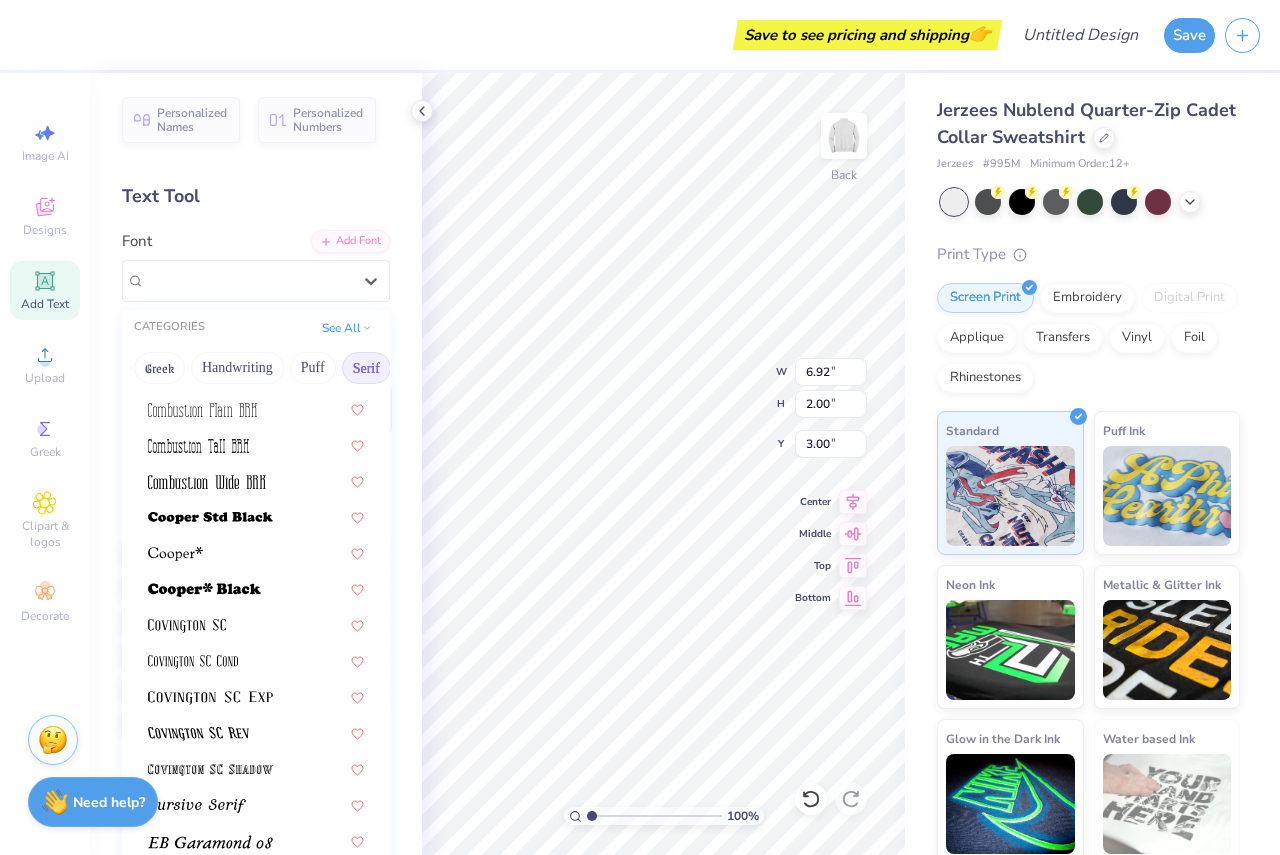 scroll, scrollTop: 800, scrollLeft: 0, axis: vertical 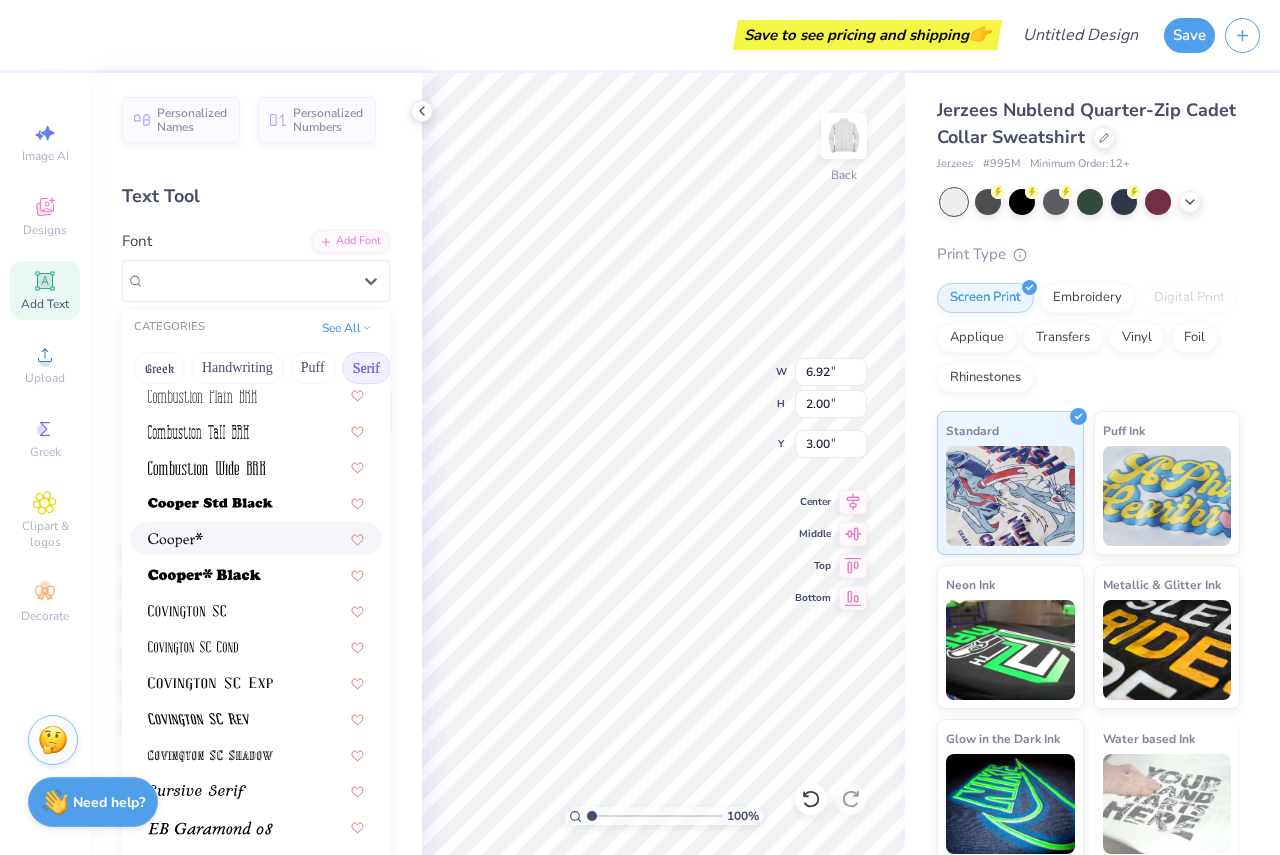 click at bounding box center (256, 538) 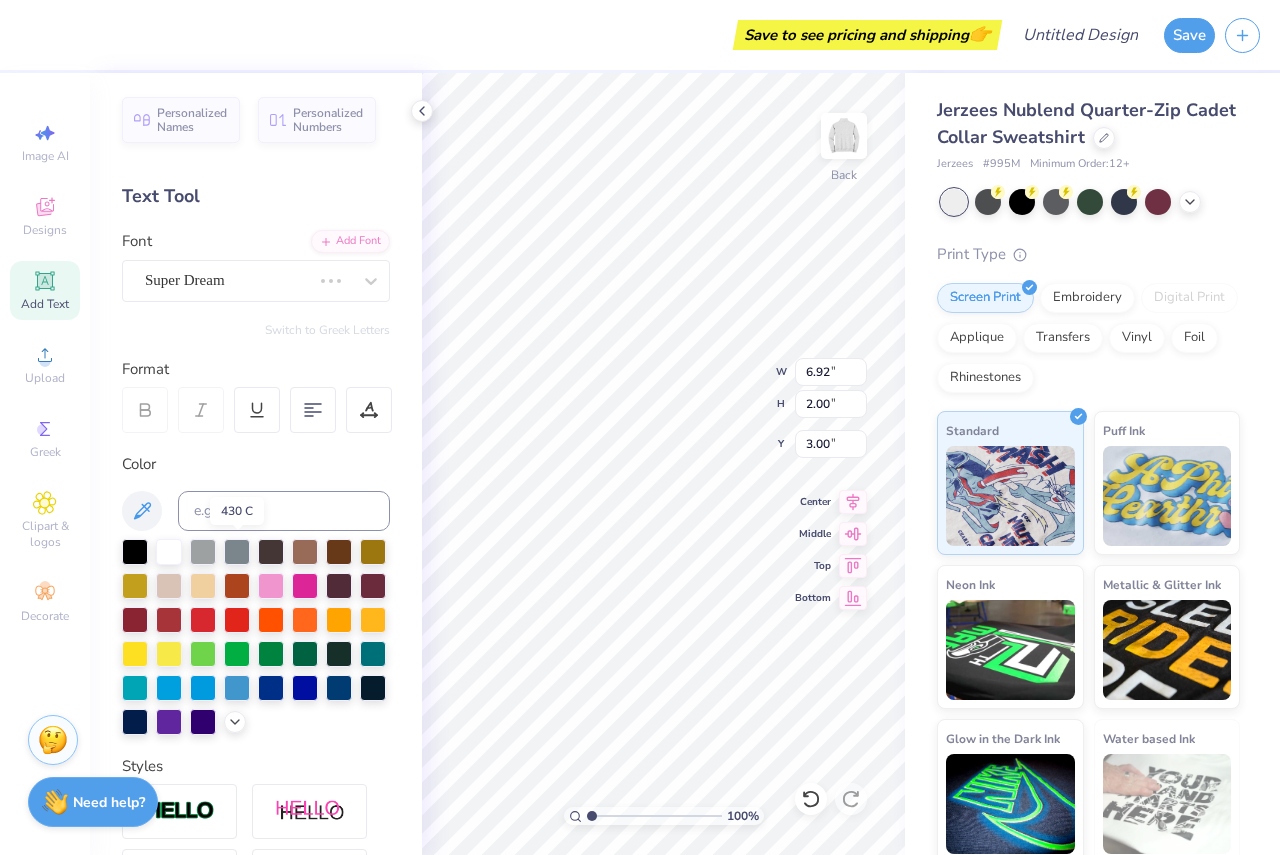 type on "7.38" 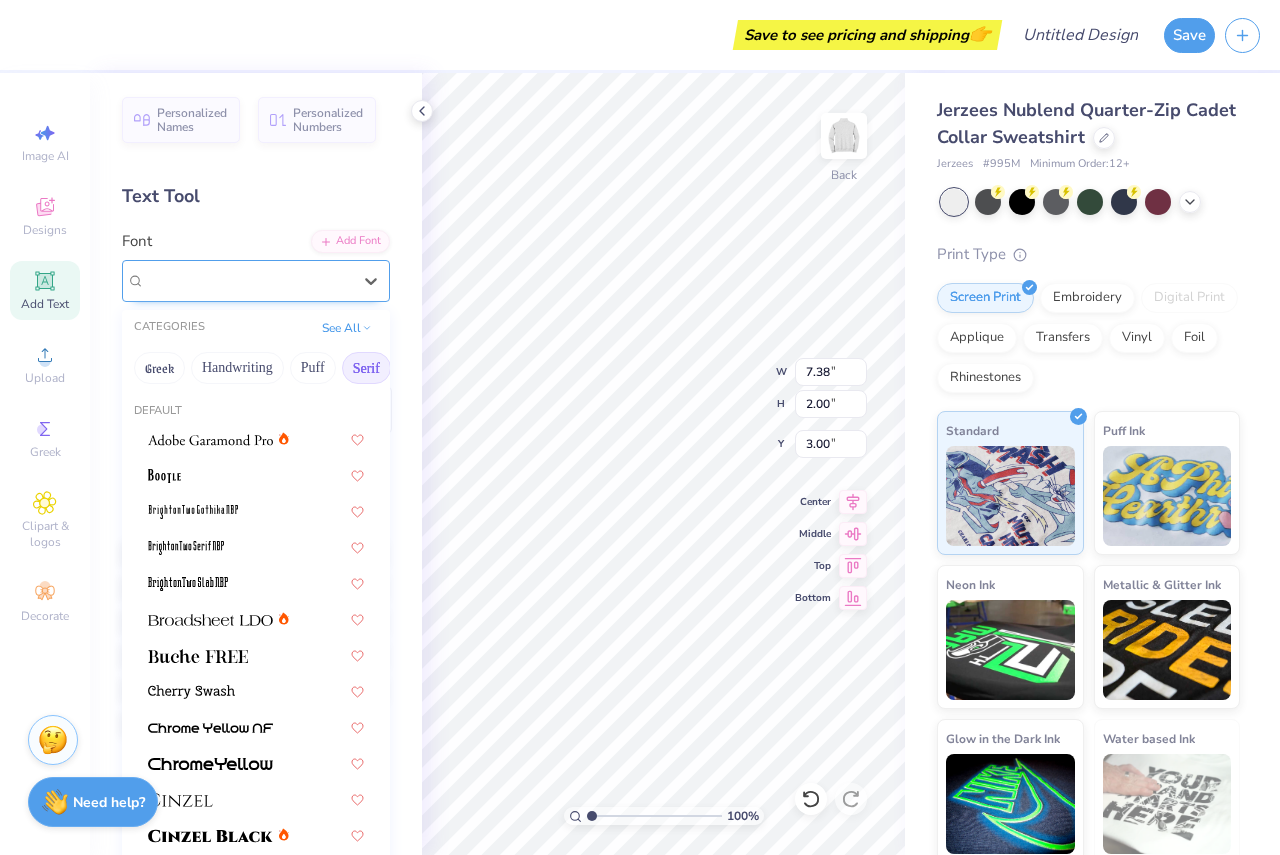 click at bounding box center (248, 280) 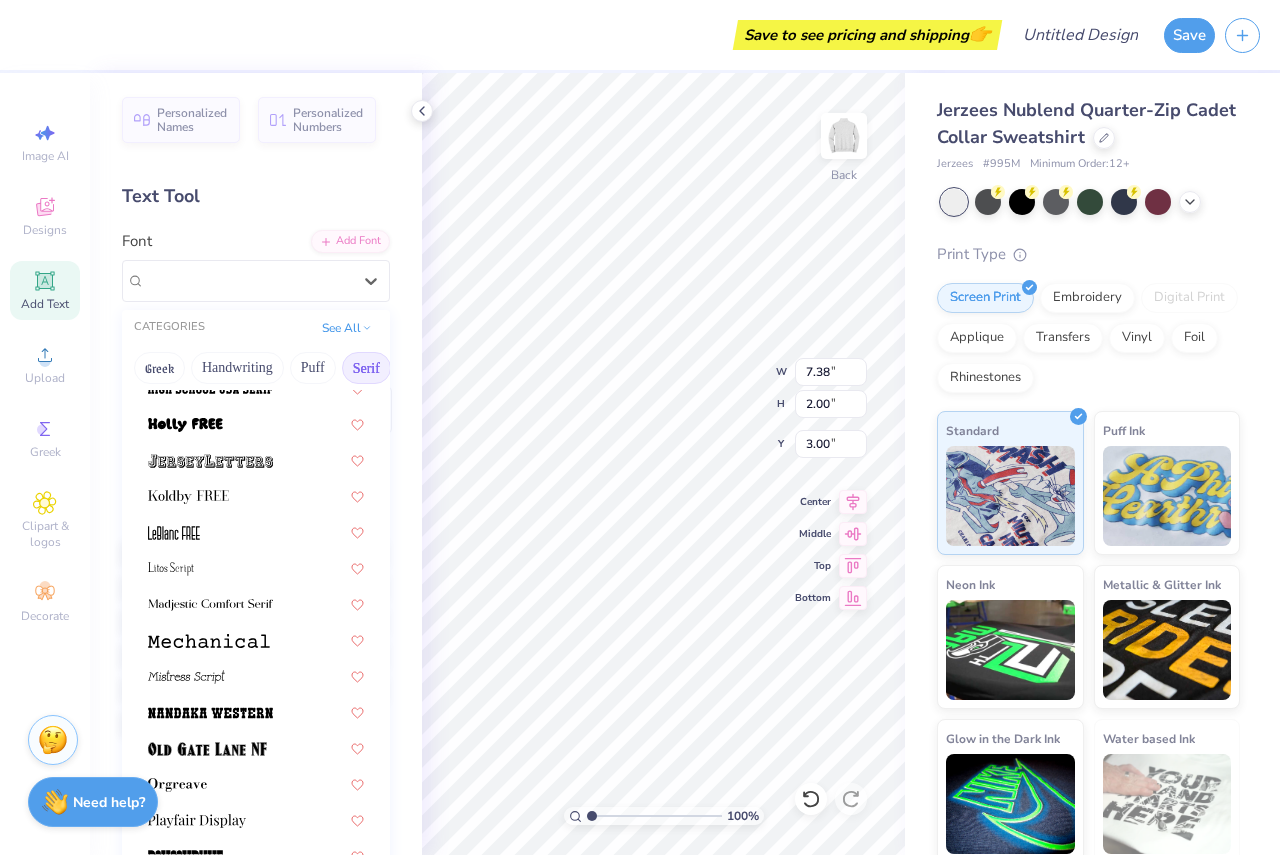 scroll, scrollTop: 1900, scrollLeft: 0, axis: vertical 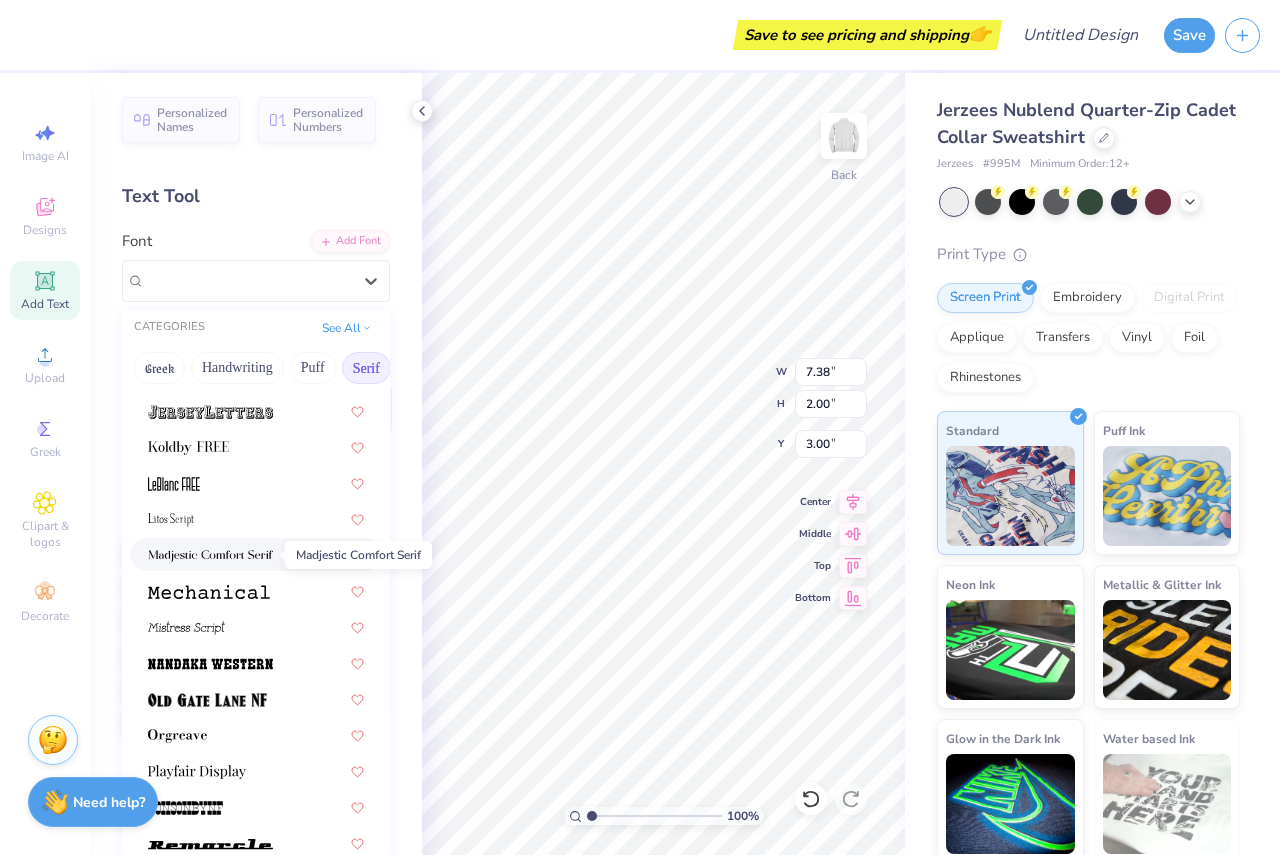click at bounding box center (210, 554) 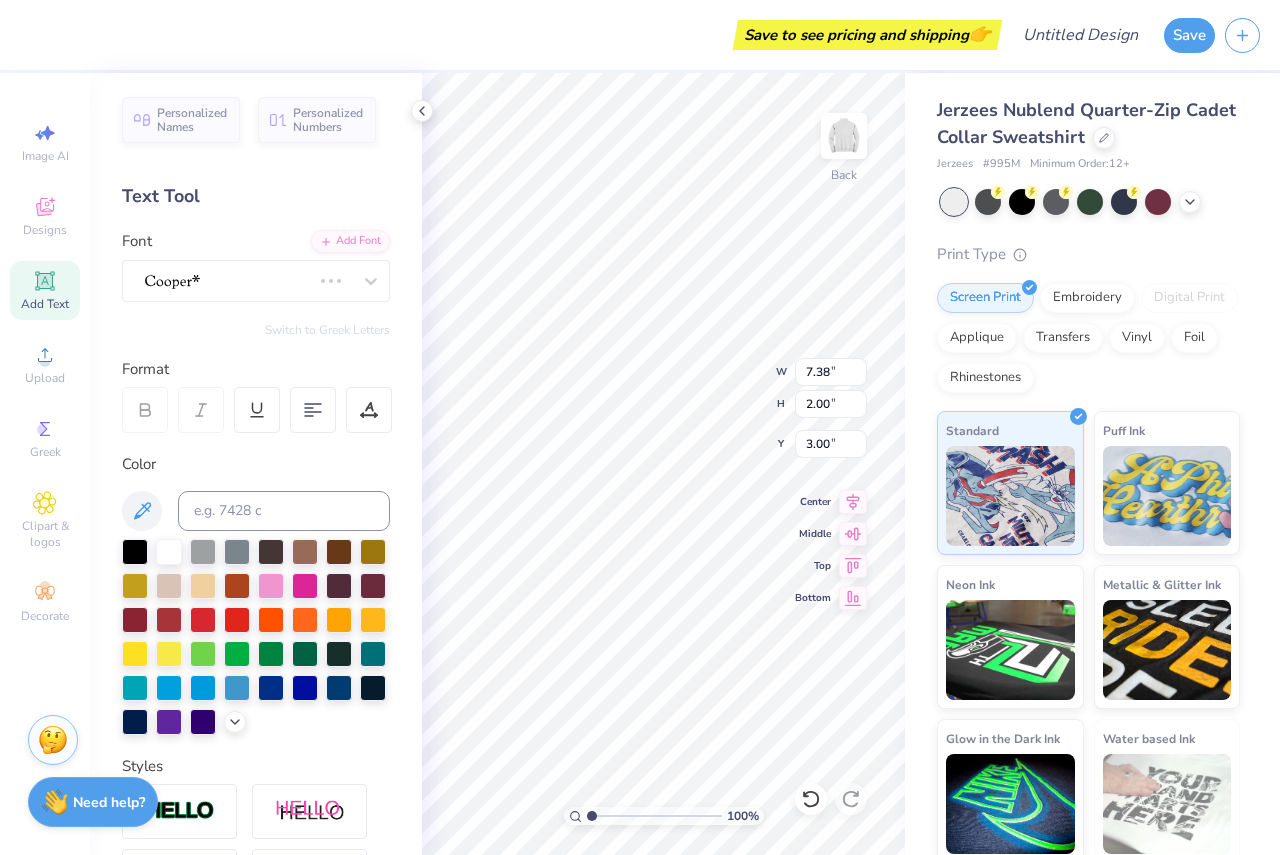 type on "2.03" 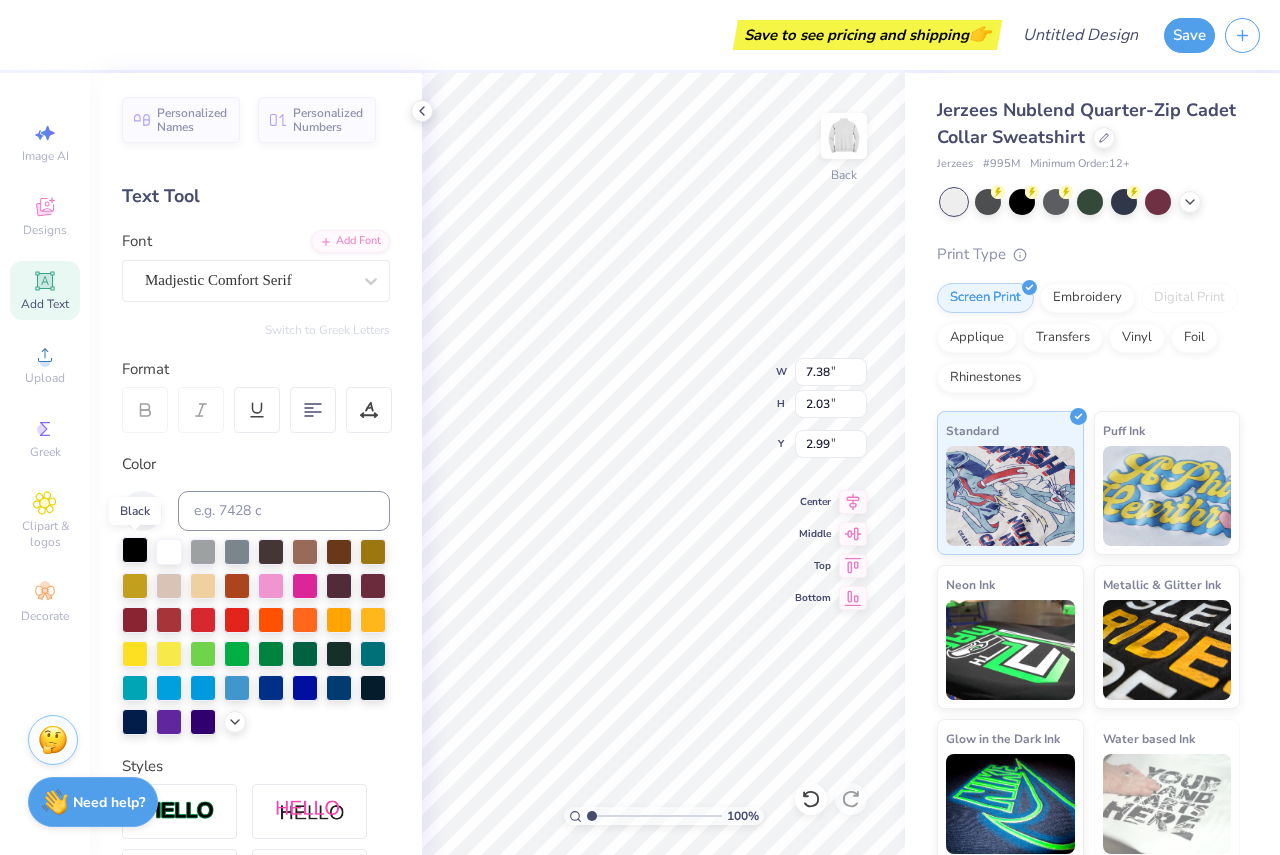 click at bounding box center [135, 550] 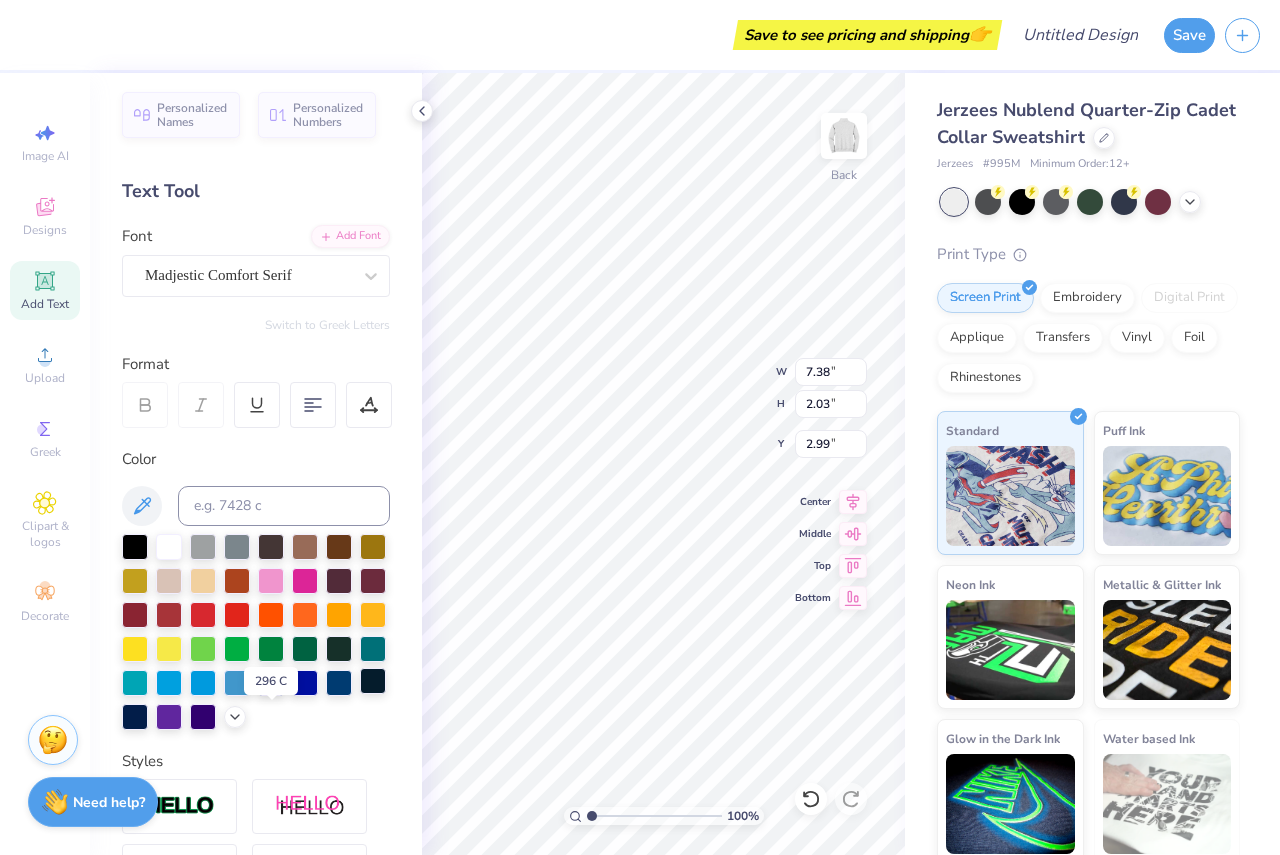 scroll, scrollTop: 0, scrollLeft: 0, axis: both 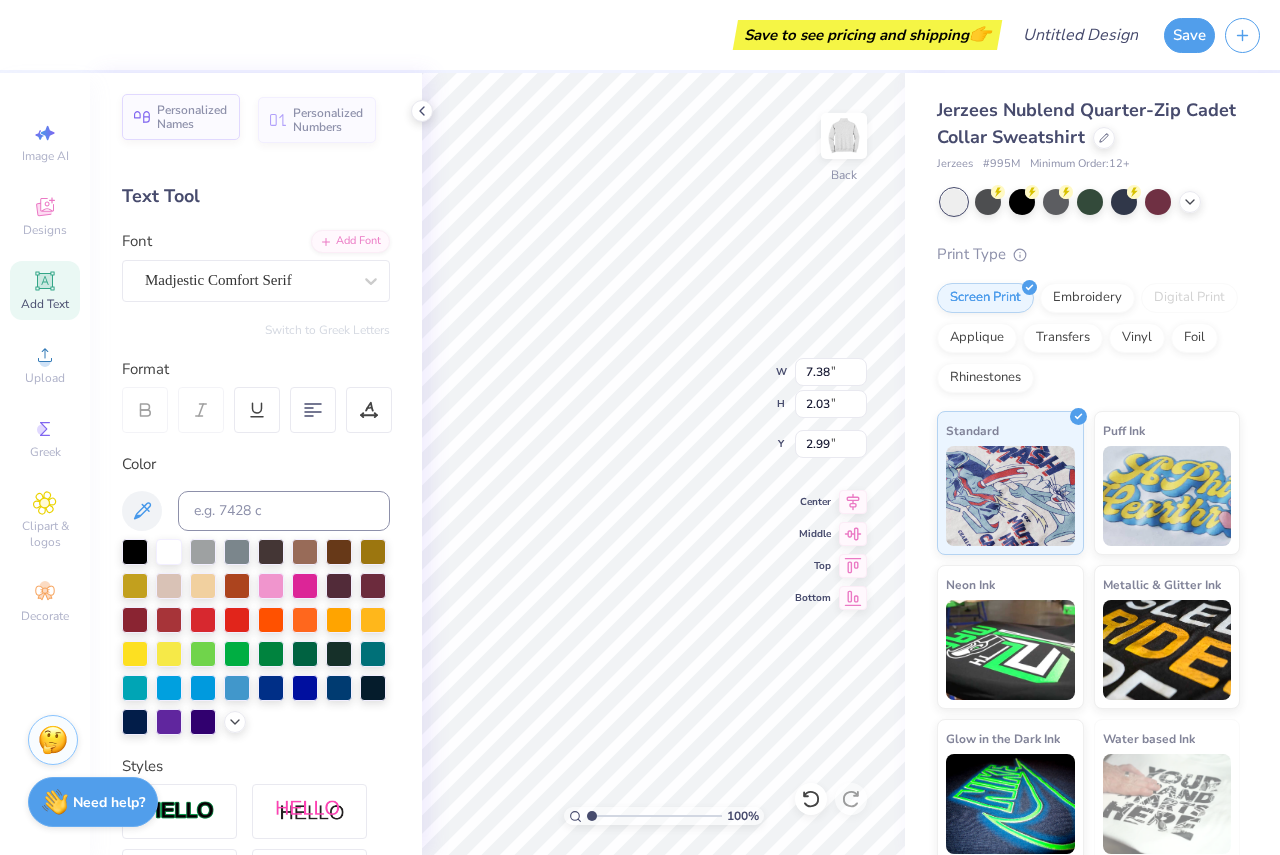 click on "Personalized Names" at bounding box center (192, 117) 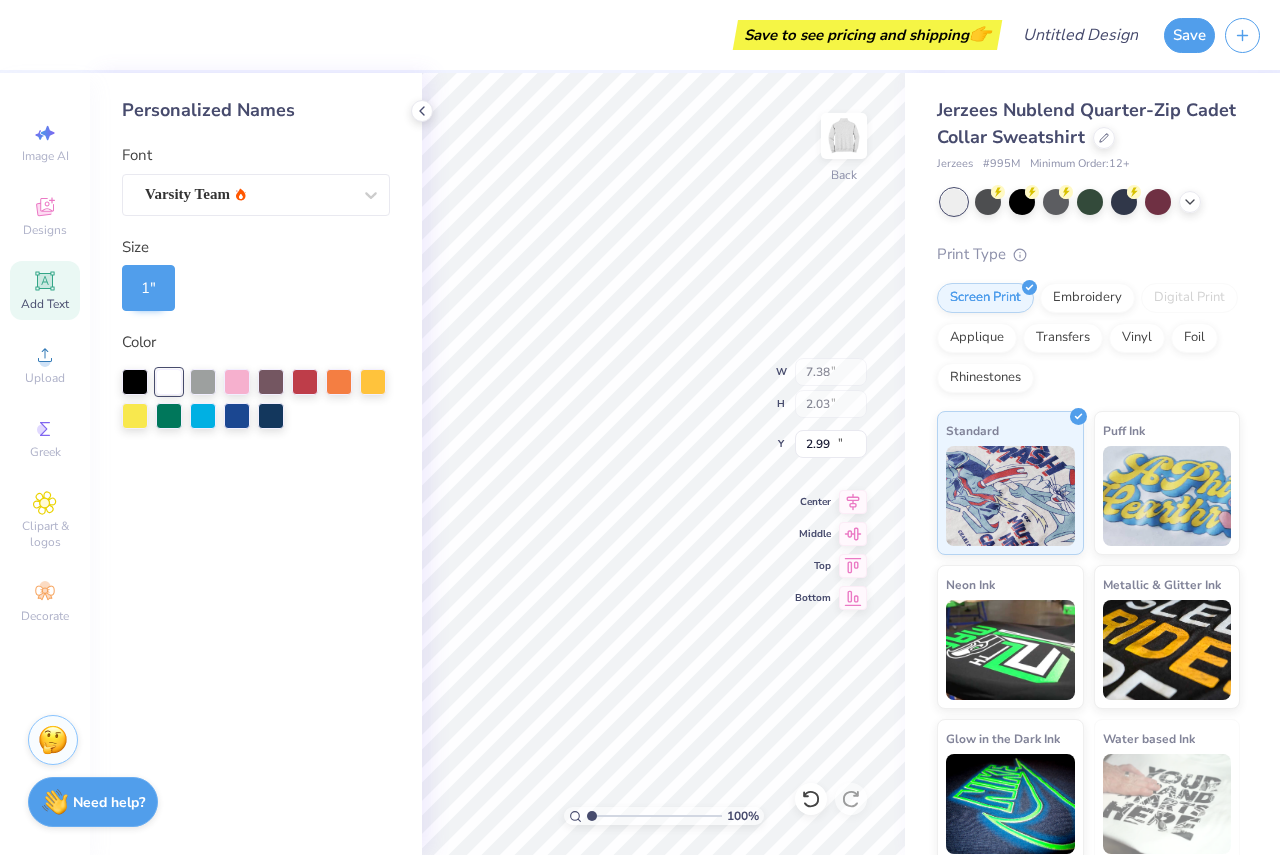 type on "6.21" 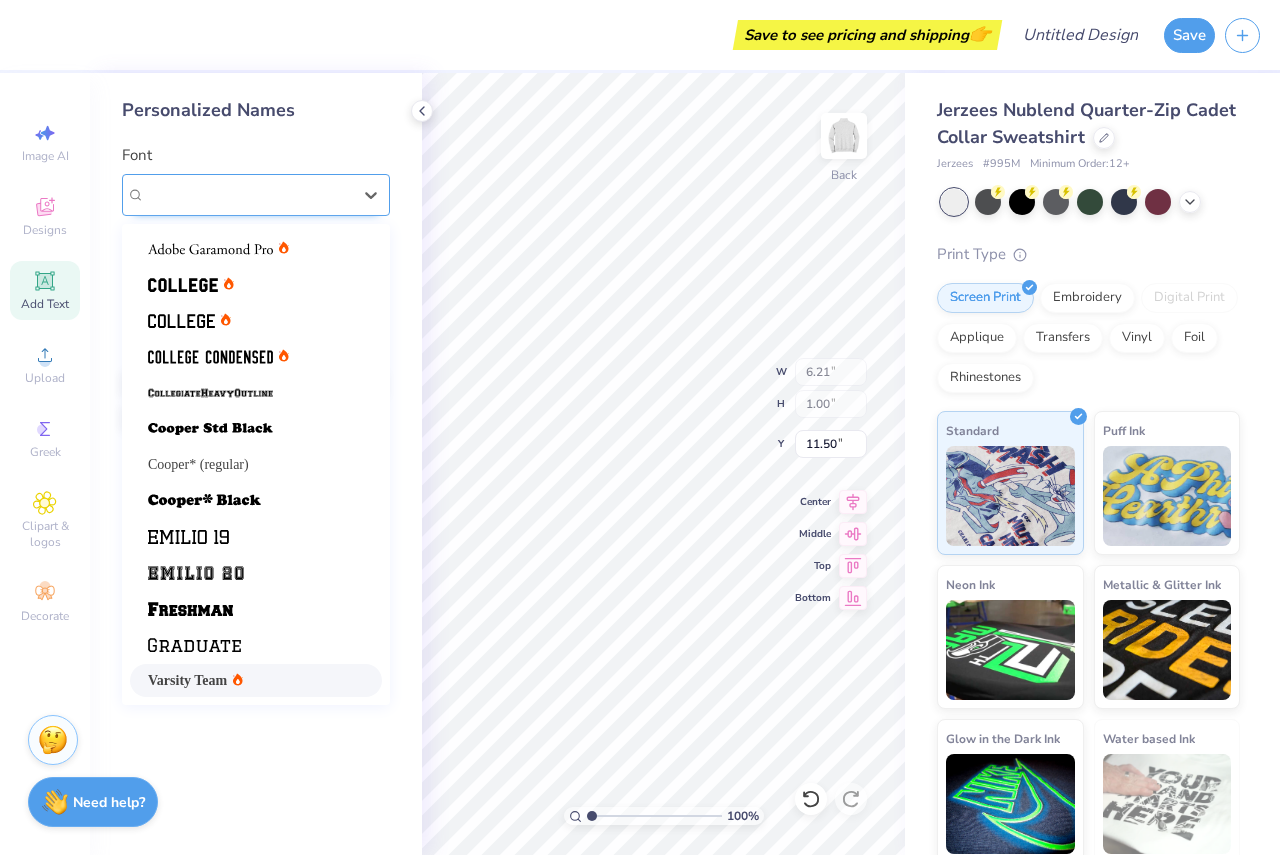 click on "Varsity Team" at bounding box center [248, 194] 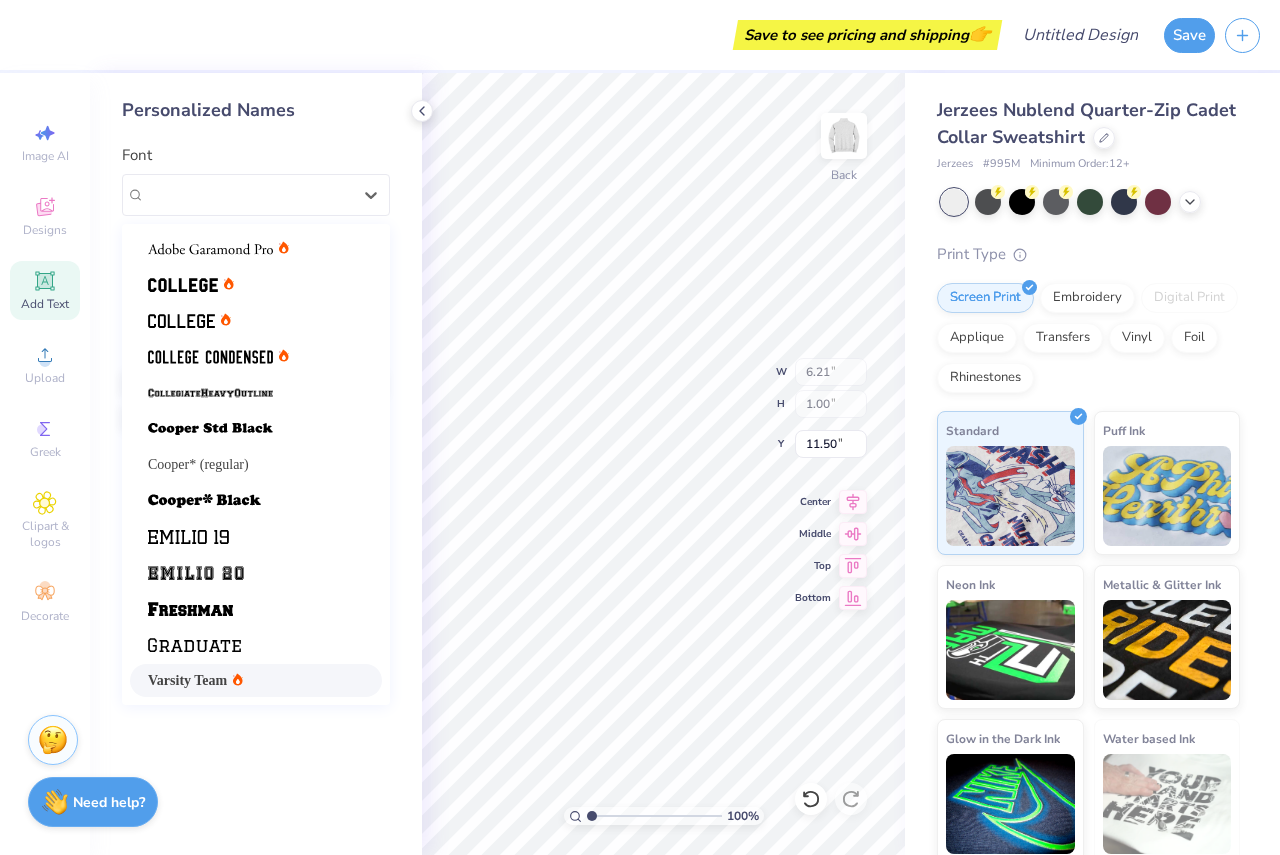 click on "Personalized Names Font option Varsity Team selected, 13 of 13. 13 results available. Use Up and Down to choose options, press Enter to select the currently focused option, press Escape to exit the menu, press Tab to select the option and exit the menu. Varsity Team Cooper* (regular) Varsity Team Size 1 " Color" at bounding box center [256, 464] 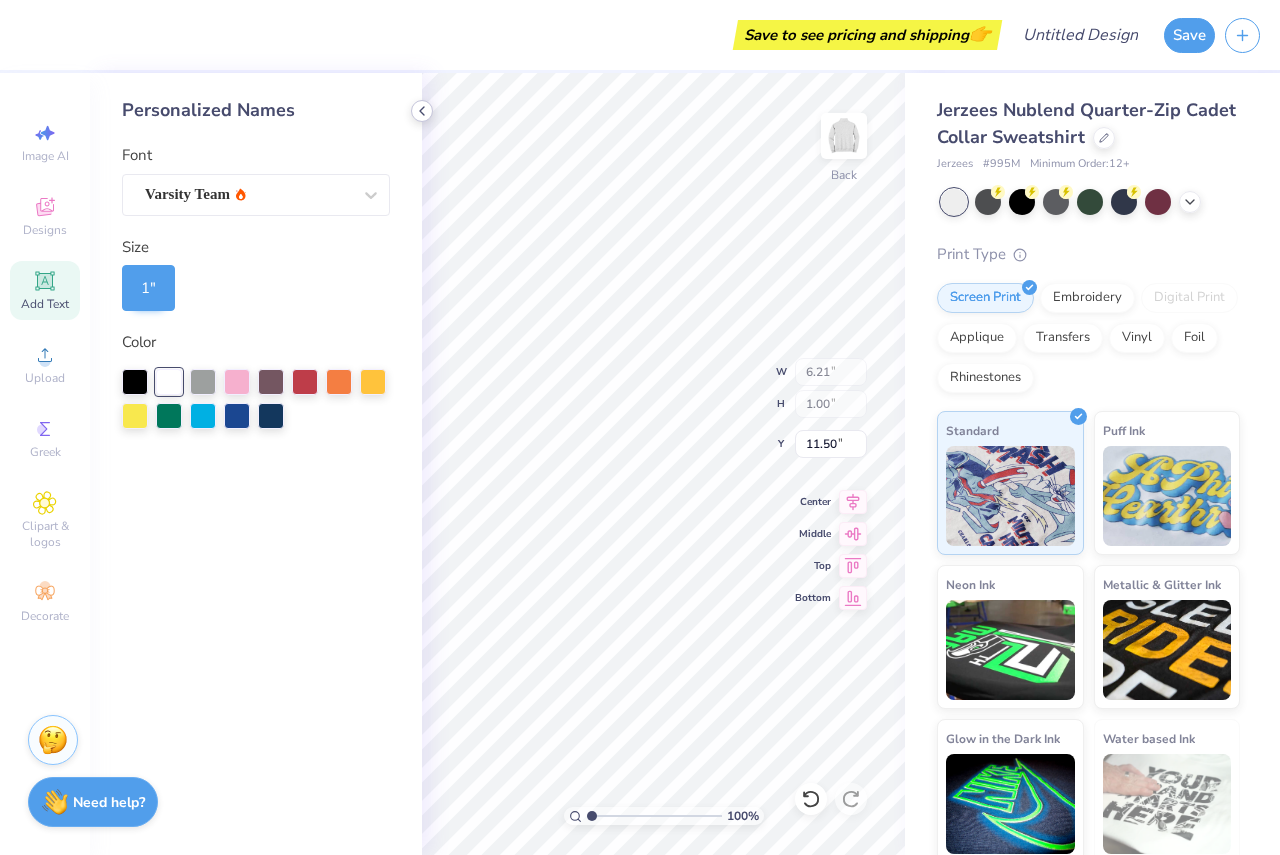 click 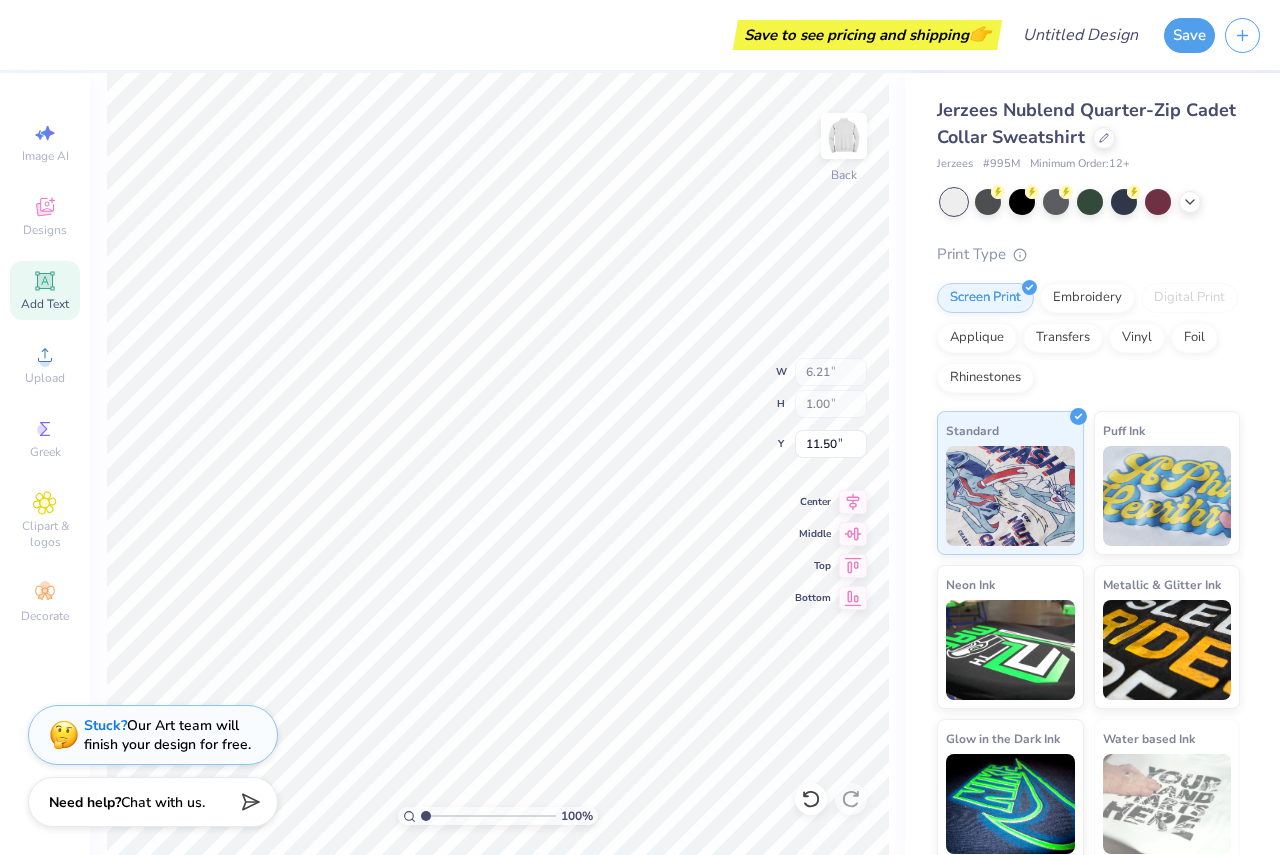 type on "7.38" 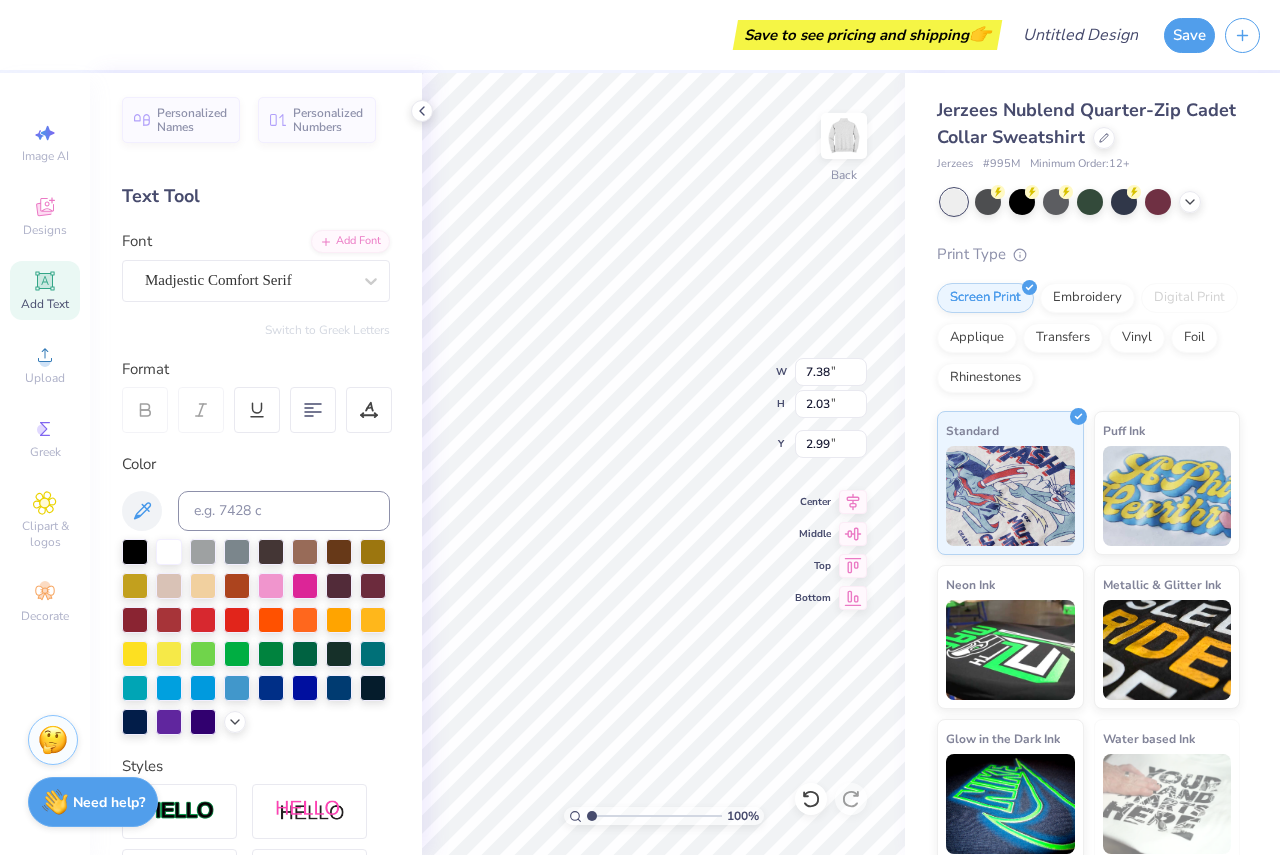 scroll, scrollTop: 17, scrollLeft: 2, axis: both 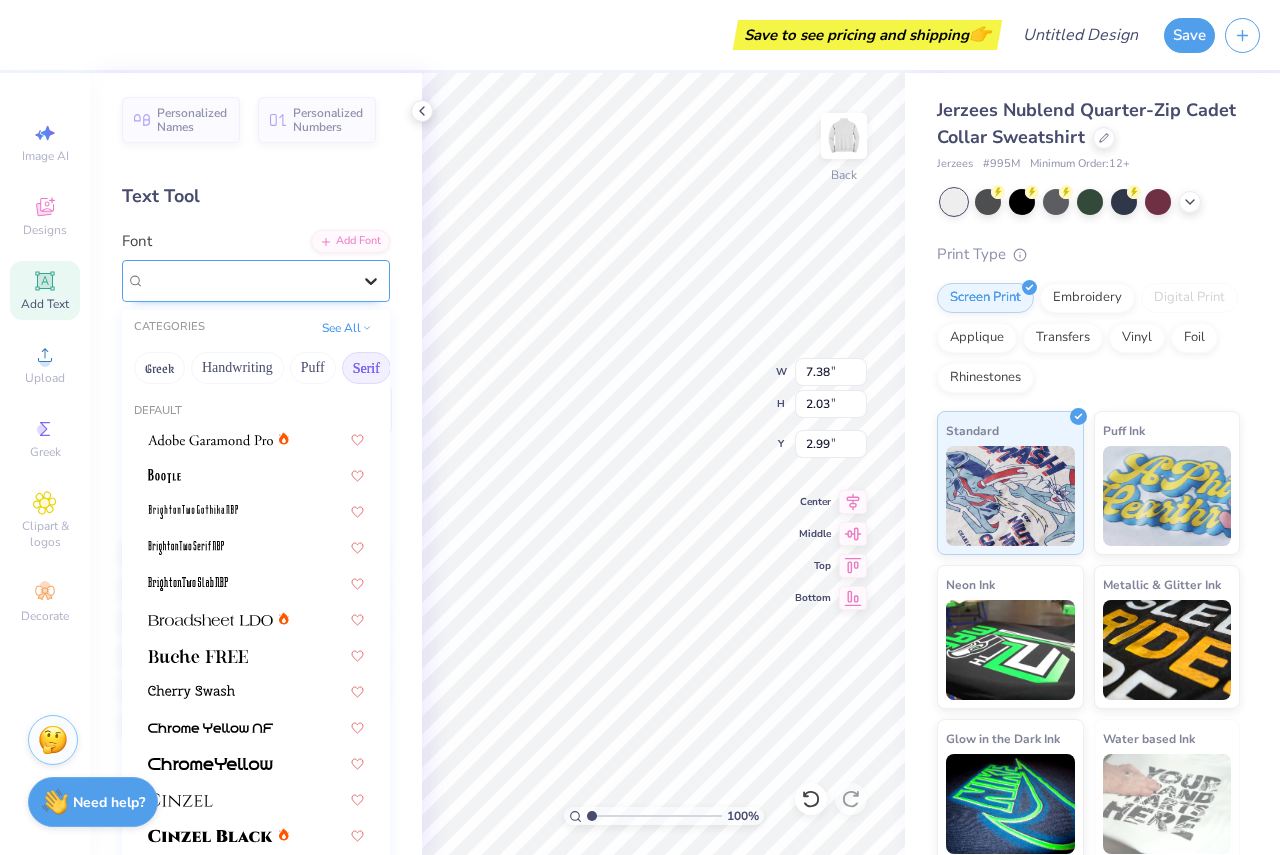 click at bounding box center (371, 281) 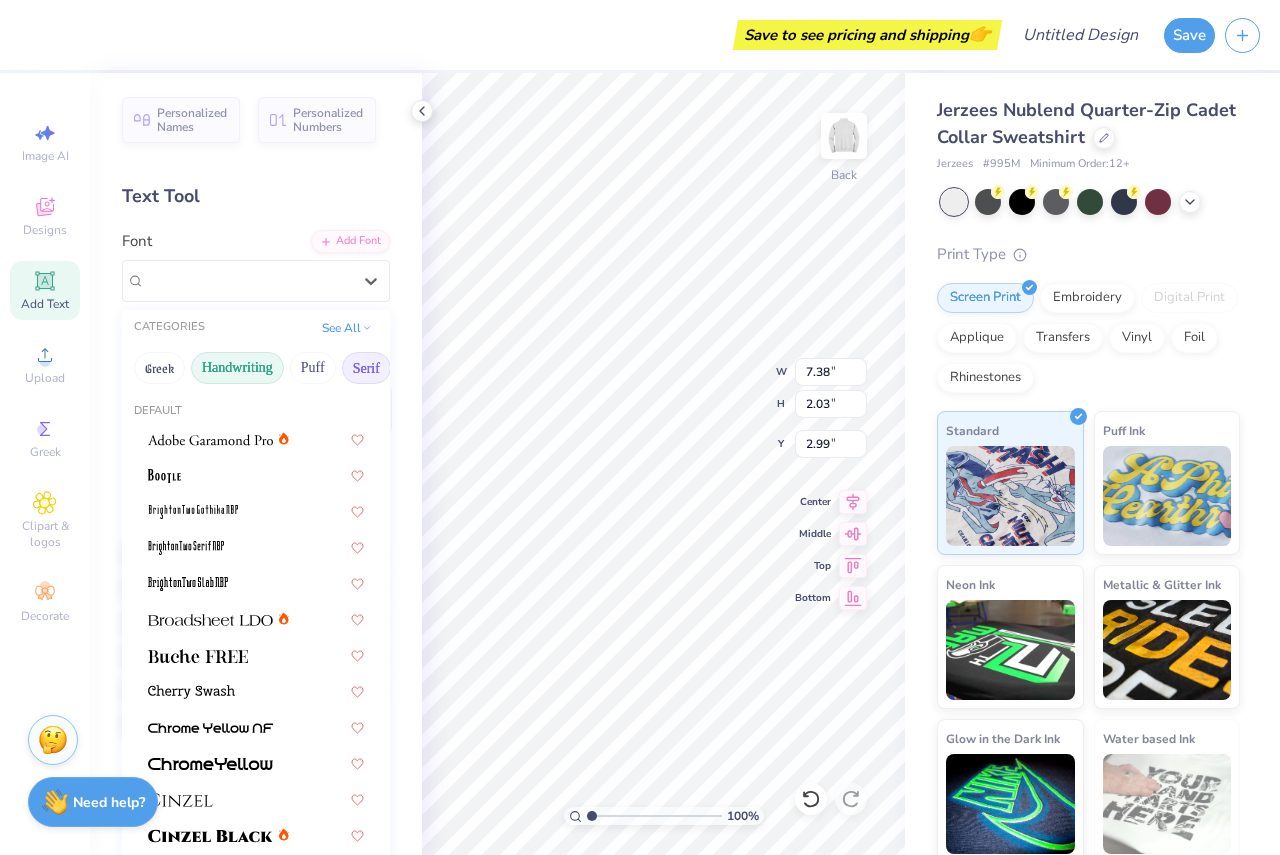 click on "Handwriting" at bounding box center [237, 368] 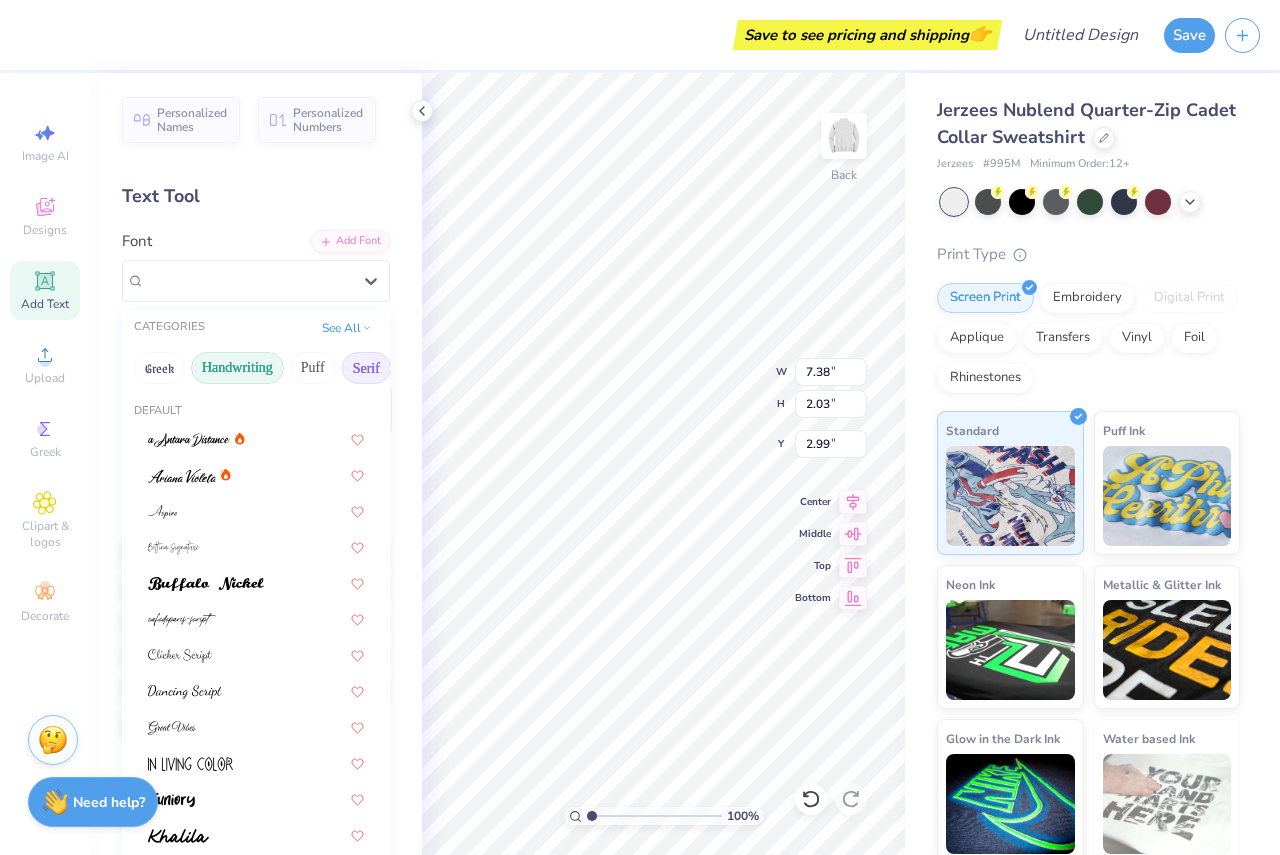 click on "Serif" at bounding box center [366, 368] 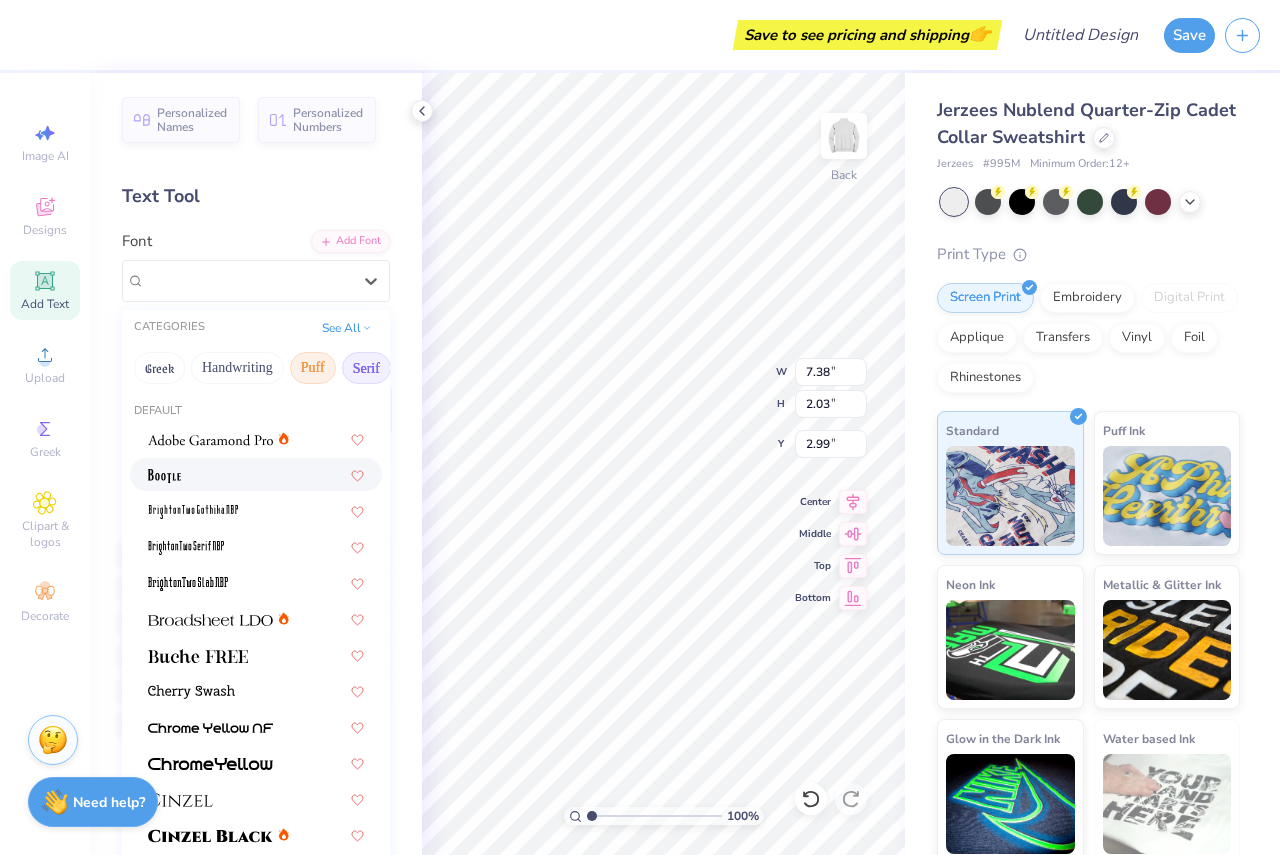 drag, startPoint x: 354, startPoint y: 369, endPoint x: 312, endPoint y: 368, distance: 42.0119 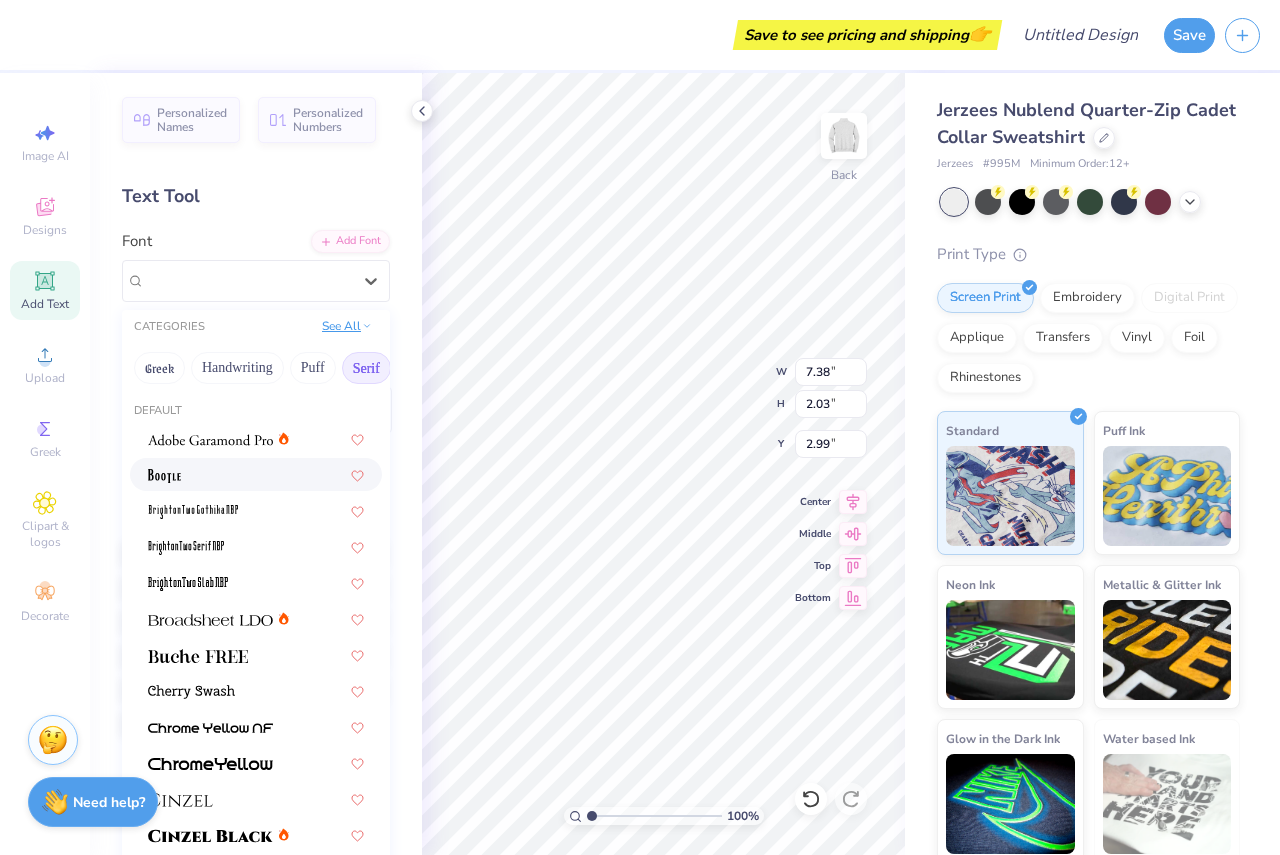 click on "See All" at bounding box center [347, 326] 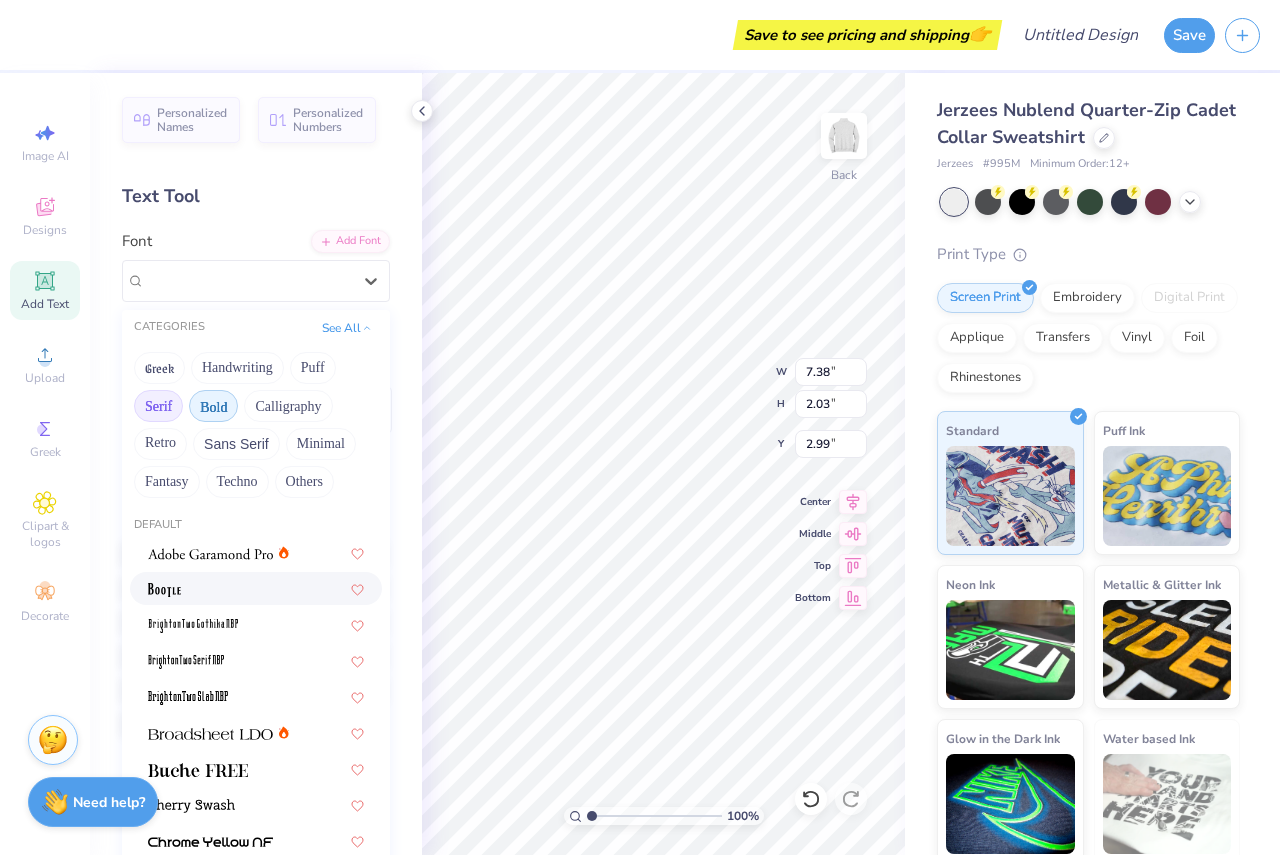 click on "Bold" at bounding box center [213, 406] 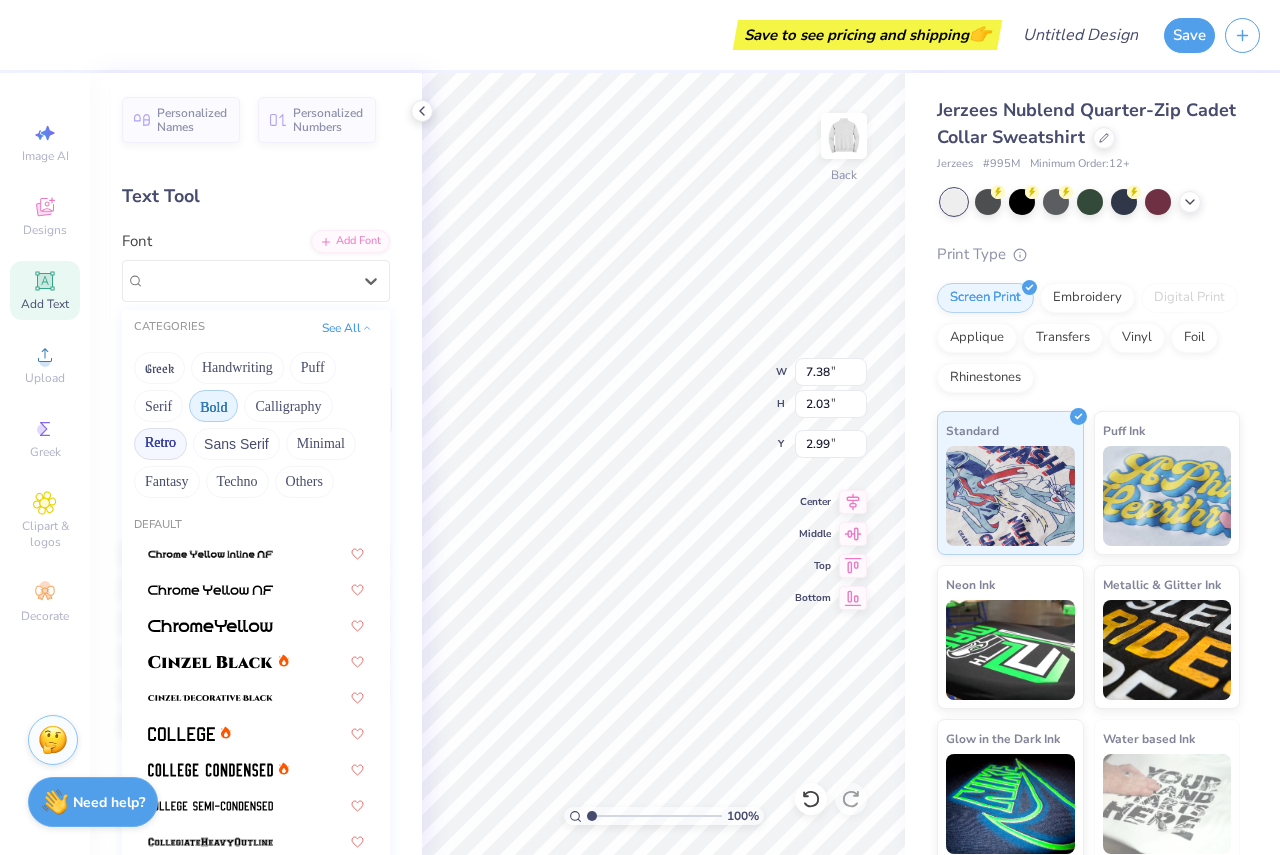 click on "Retro" at bounding box center (160, 444) 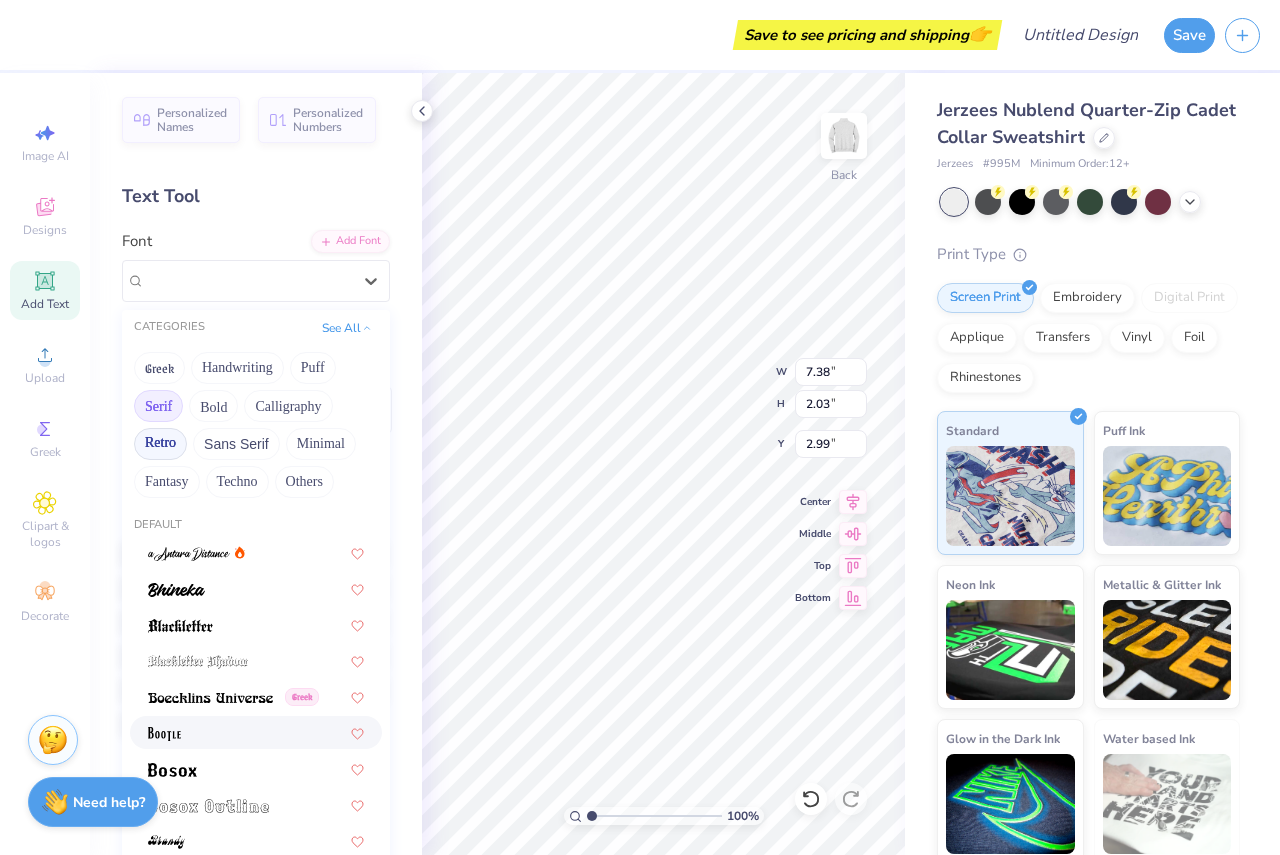 click on "Serif" at bounding box center (158, 406) 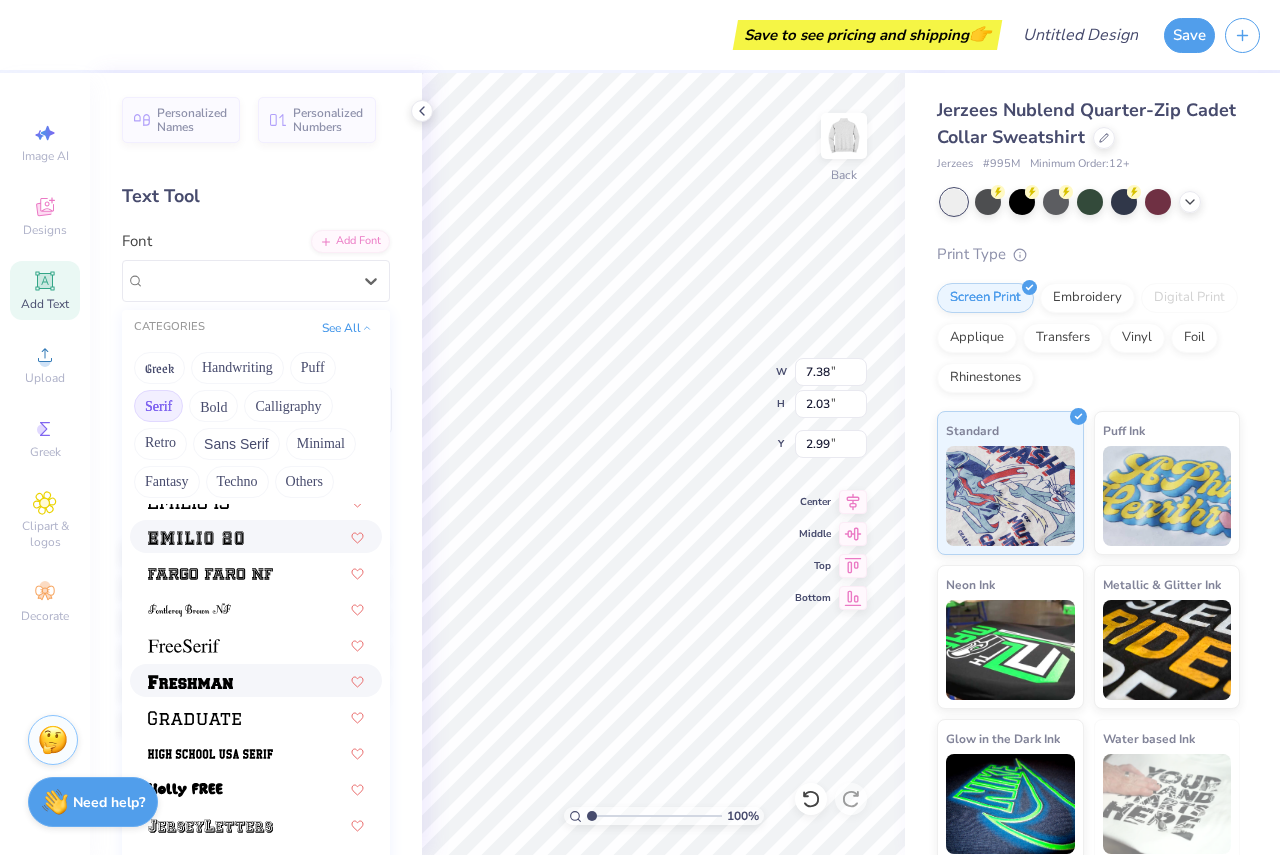 scroll, scrollTop: 2289, scrollLeft: 0, axis: vertical 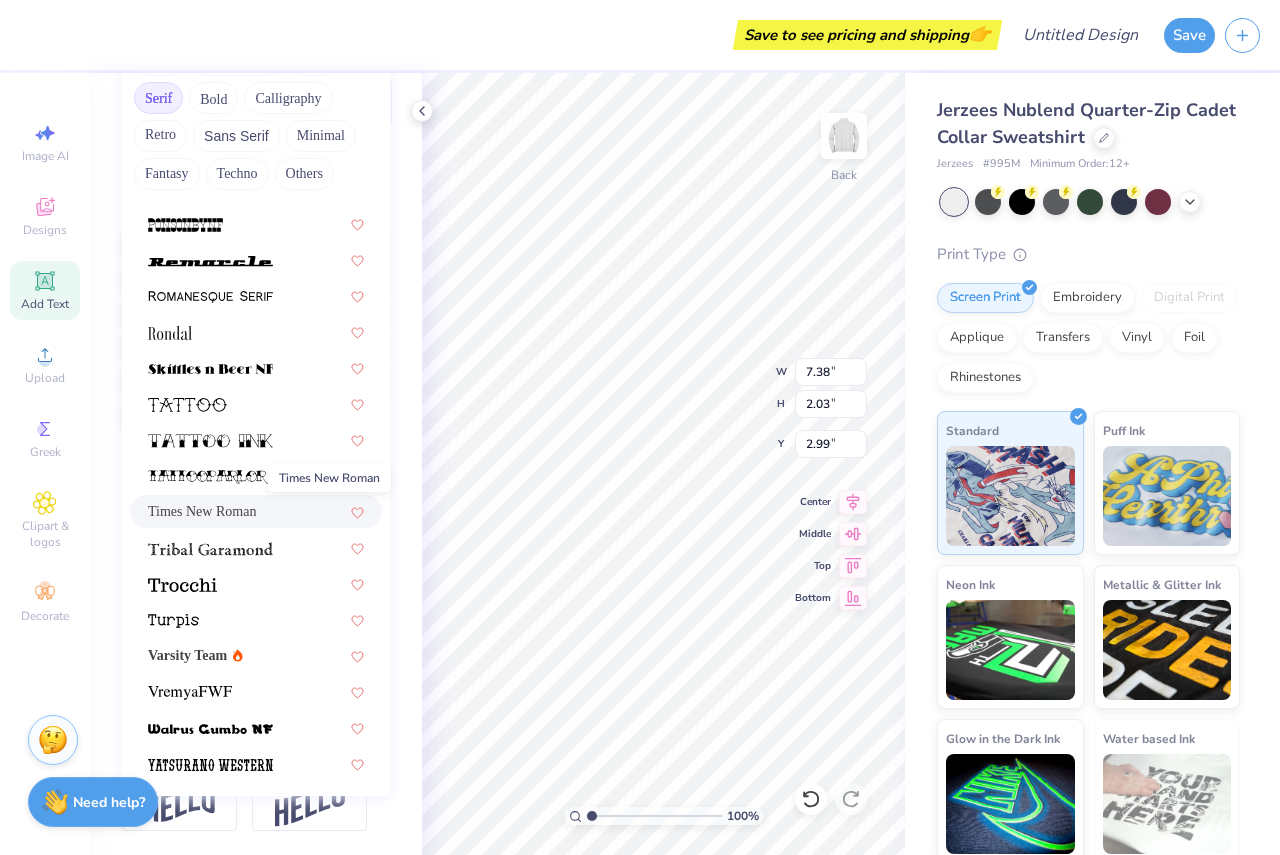 click on "Times New Roman" at bounding box center [202, 511] 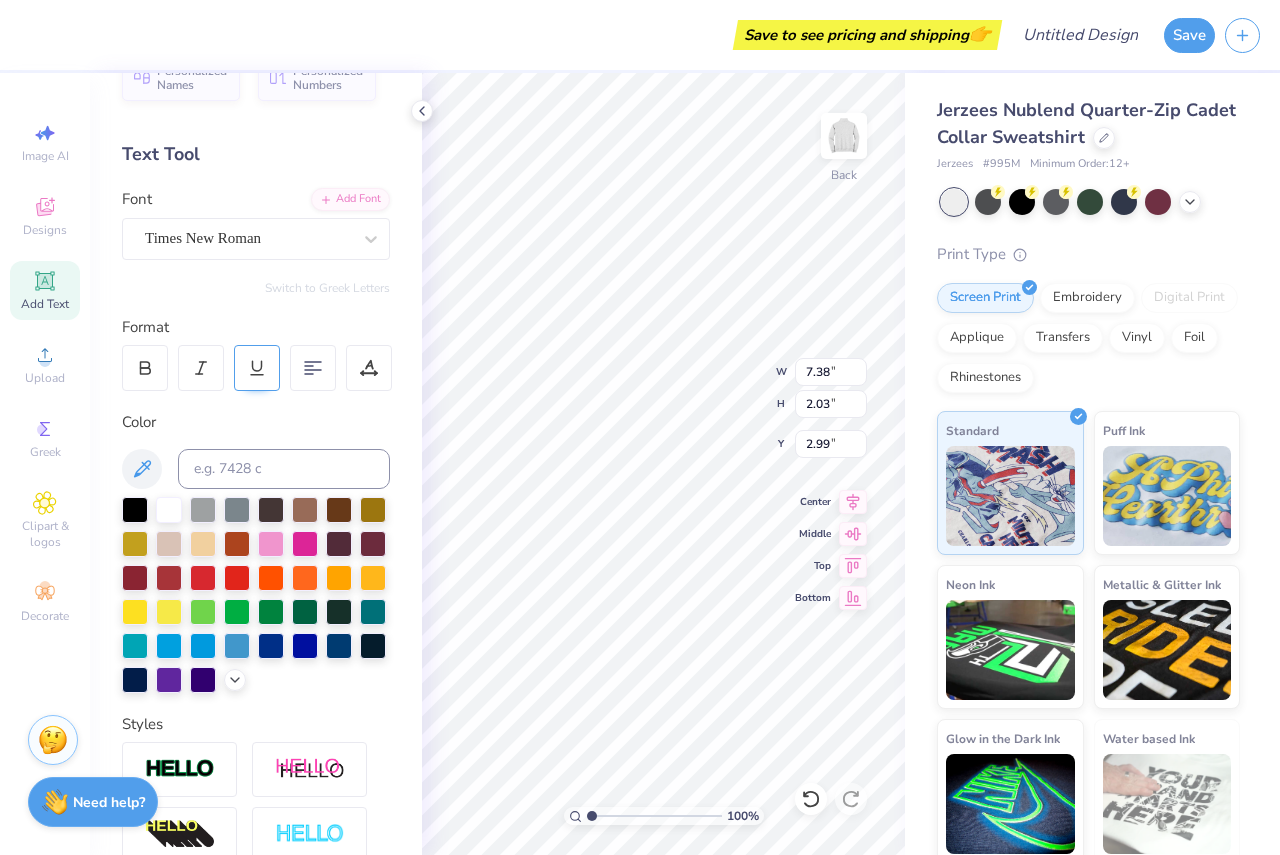 scroll, scrollTop: 0, scrollLeft: 0, axis: both 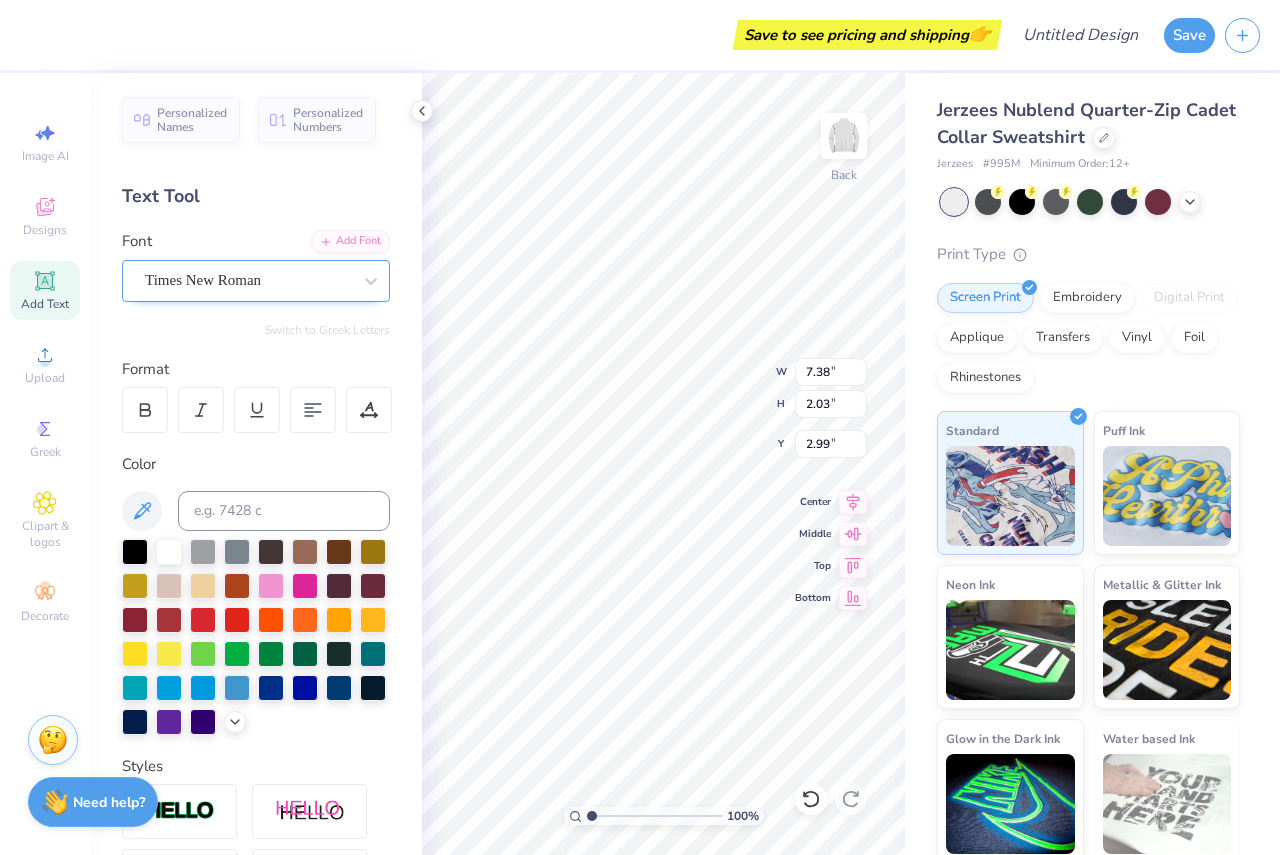 click on "Times New Roman" at bounding box center (248, 280) 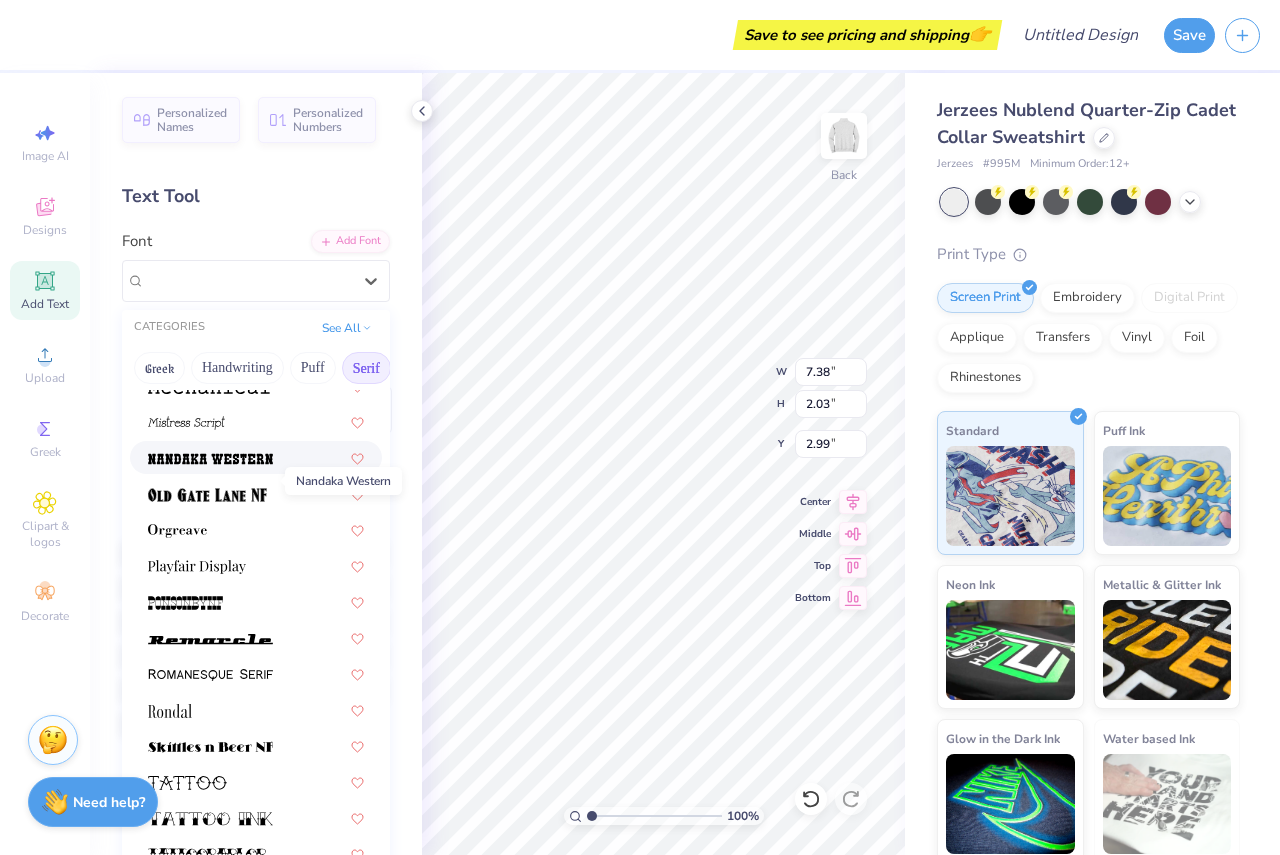 scroll, scrollTop: 2200, scrollLeft: 0, axis: vertical 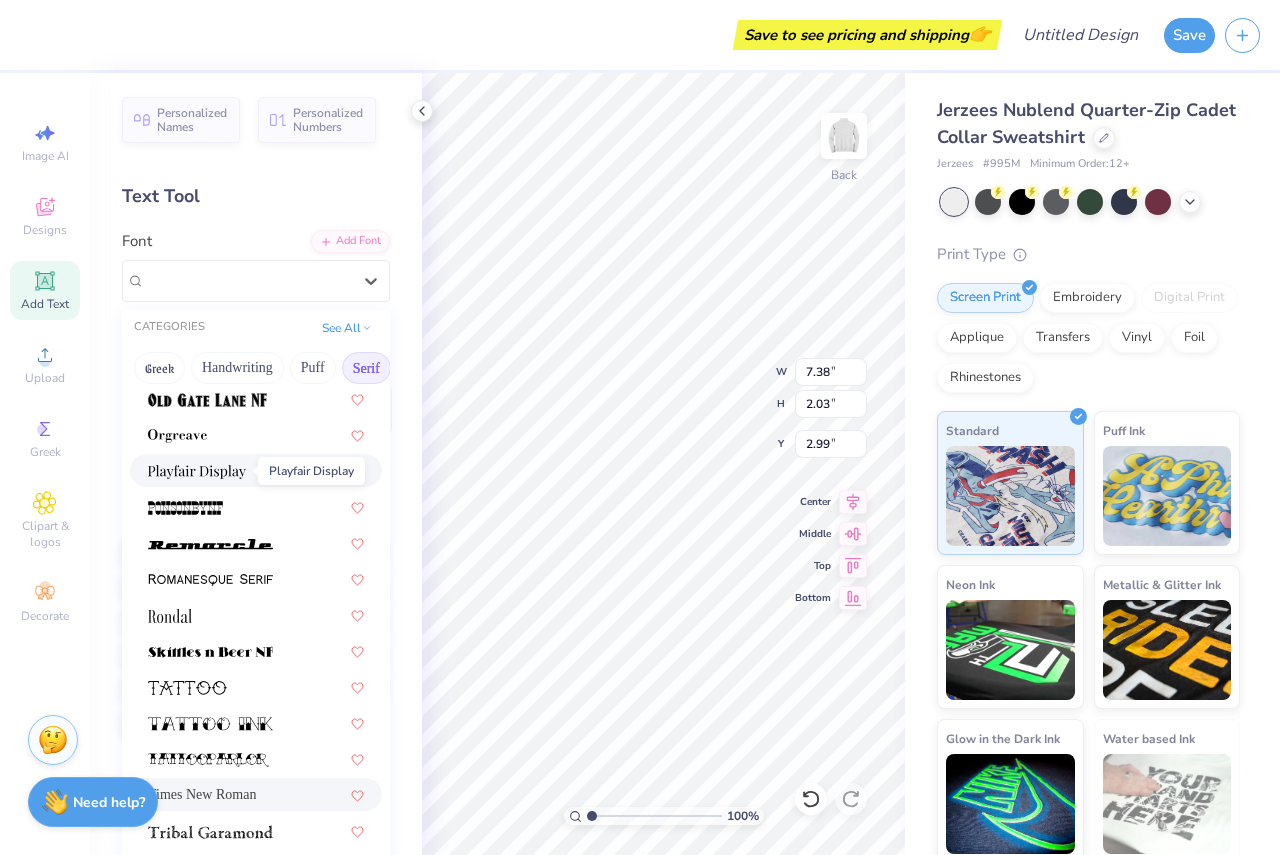 click at bounding box center (197, 470) 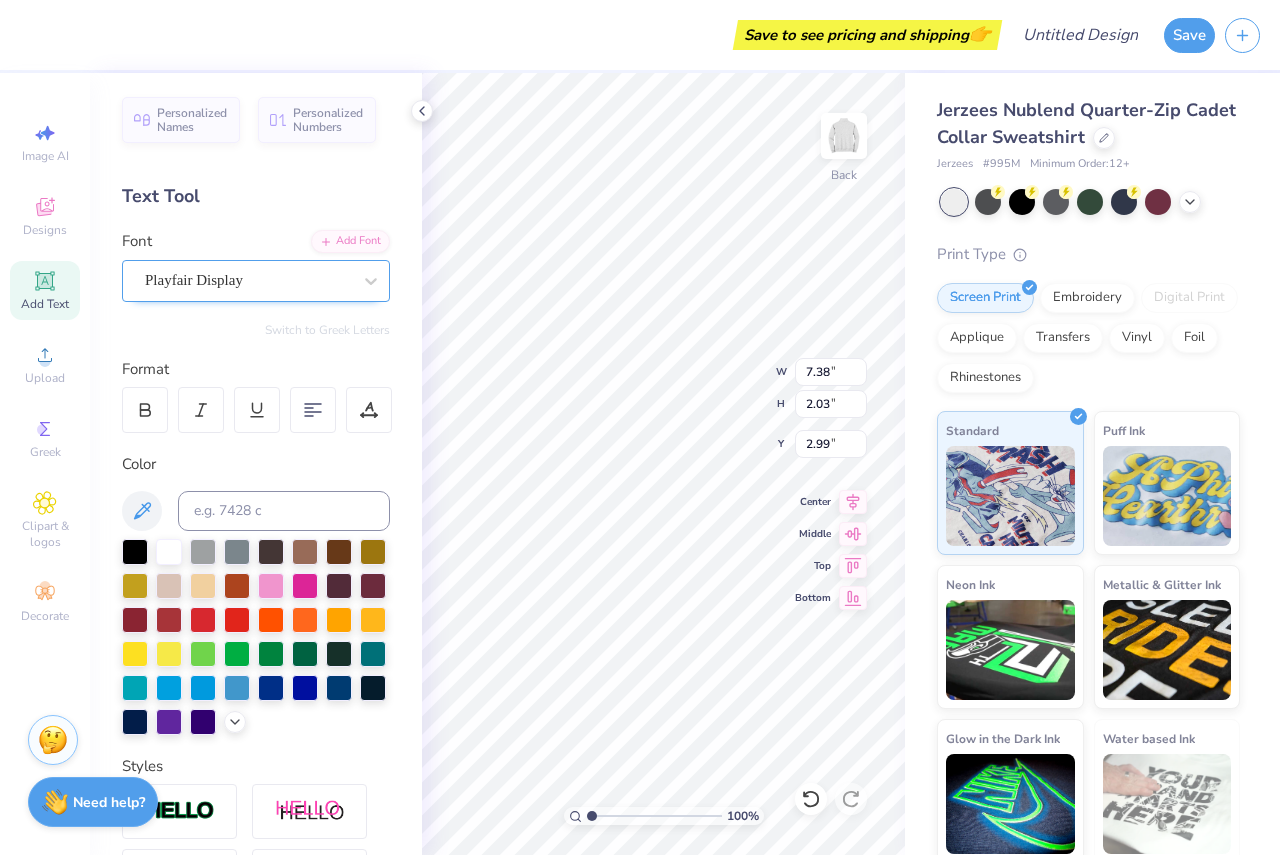 scroll, scrollTop: 17, scrollLeft: 3, axis: both 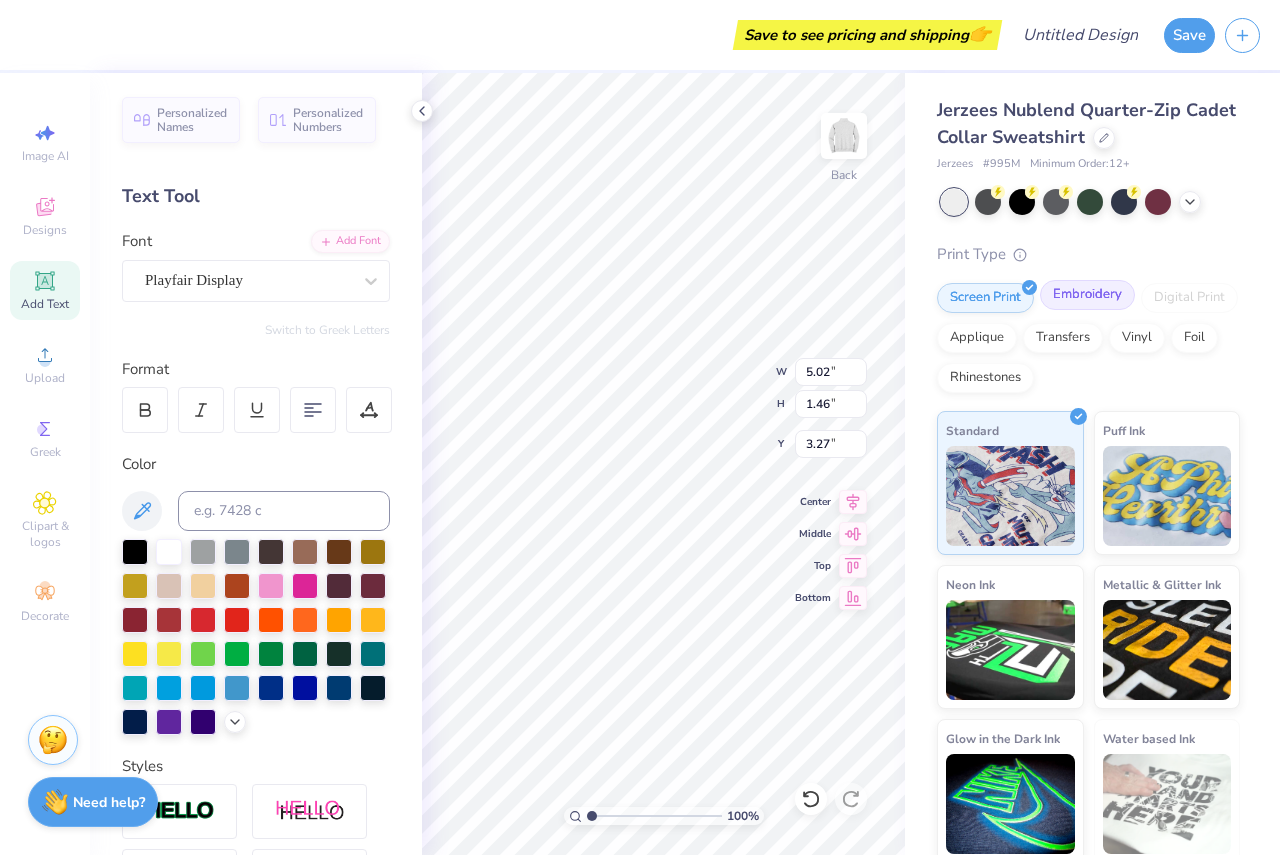 click on "Embroidery" at bounding box center [1087, 295] 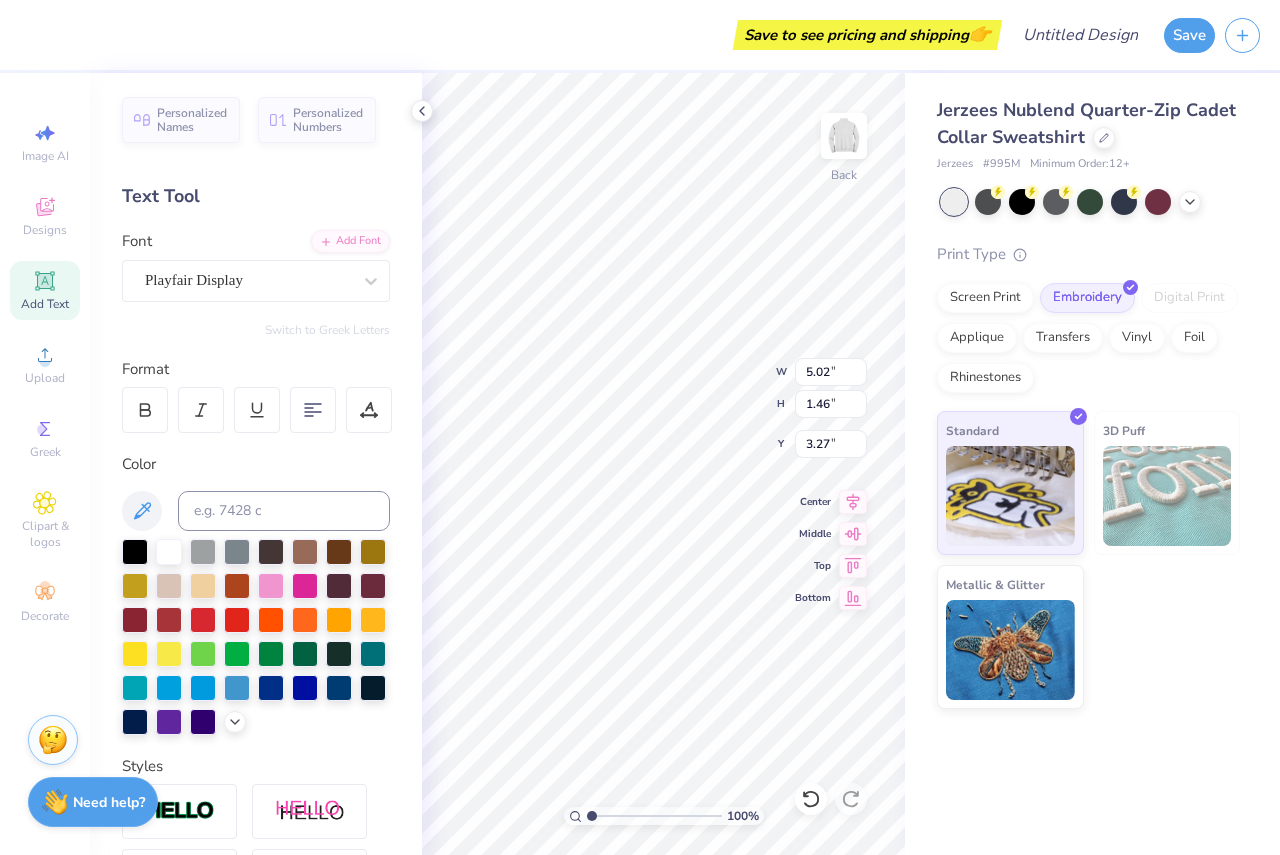 scroll, scrollTop: 17, scrollLeft: 7, axis: both 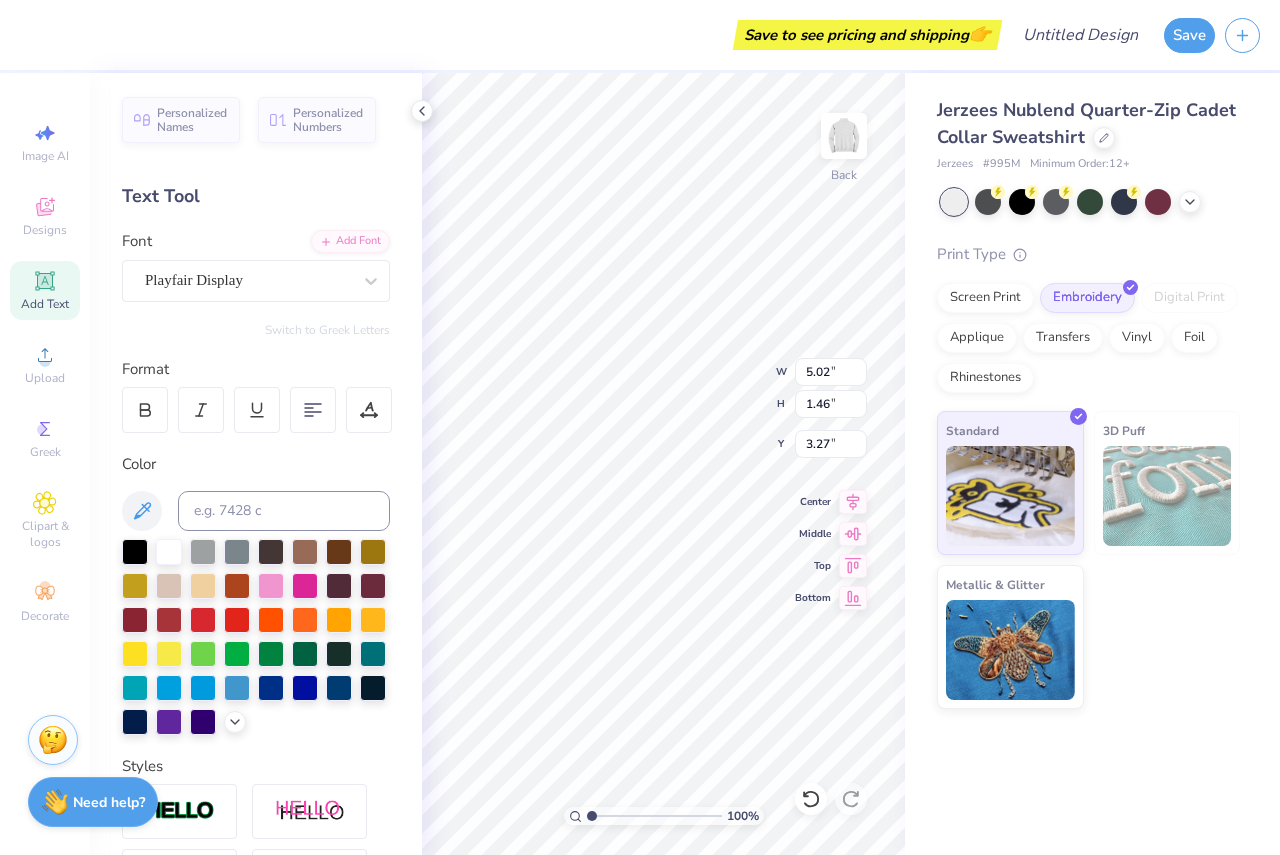 type on "[FIRST] [LAST]" 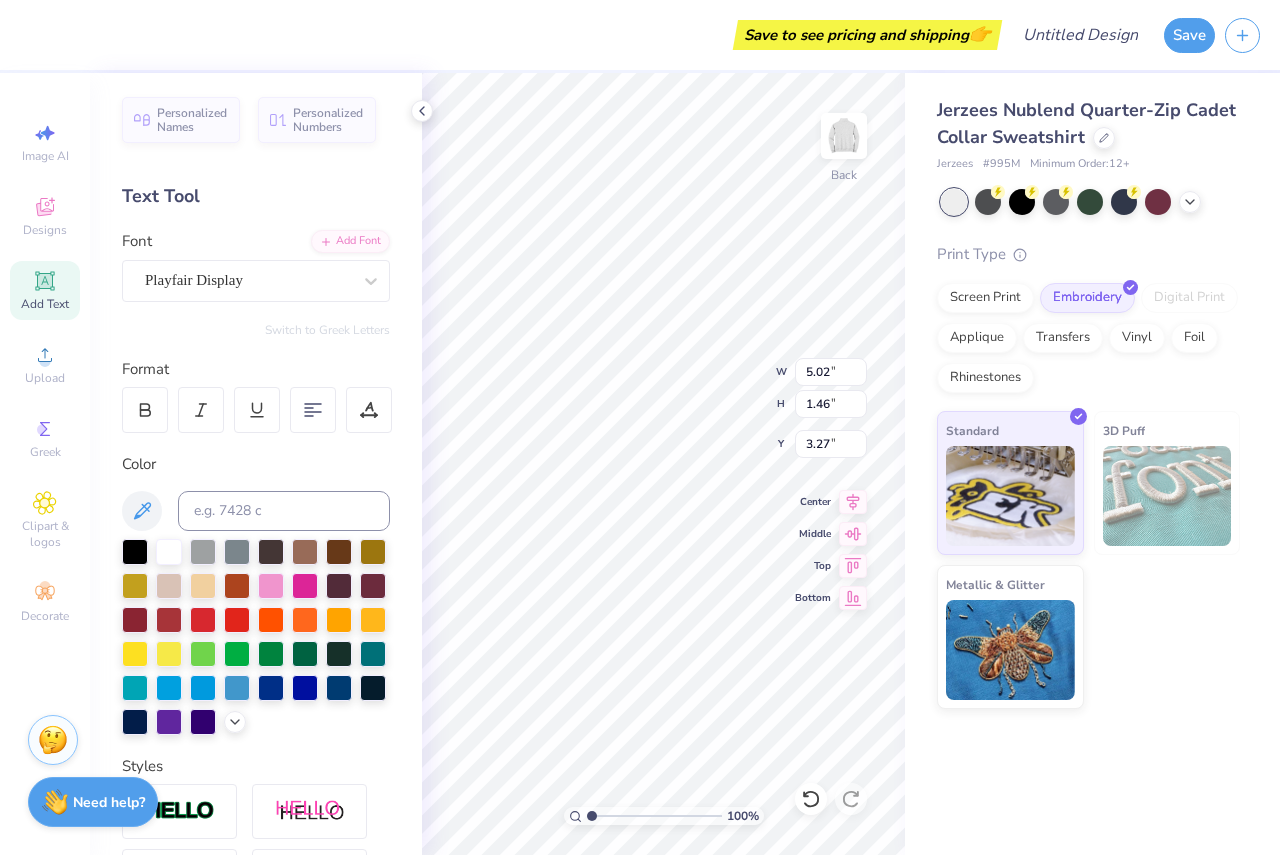scroll, scrollTop: 17, scrollLeft: 3, axis: both 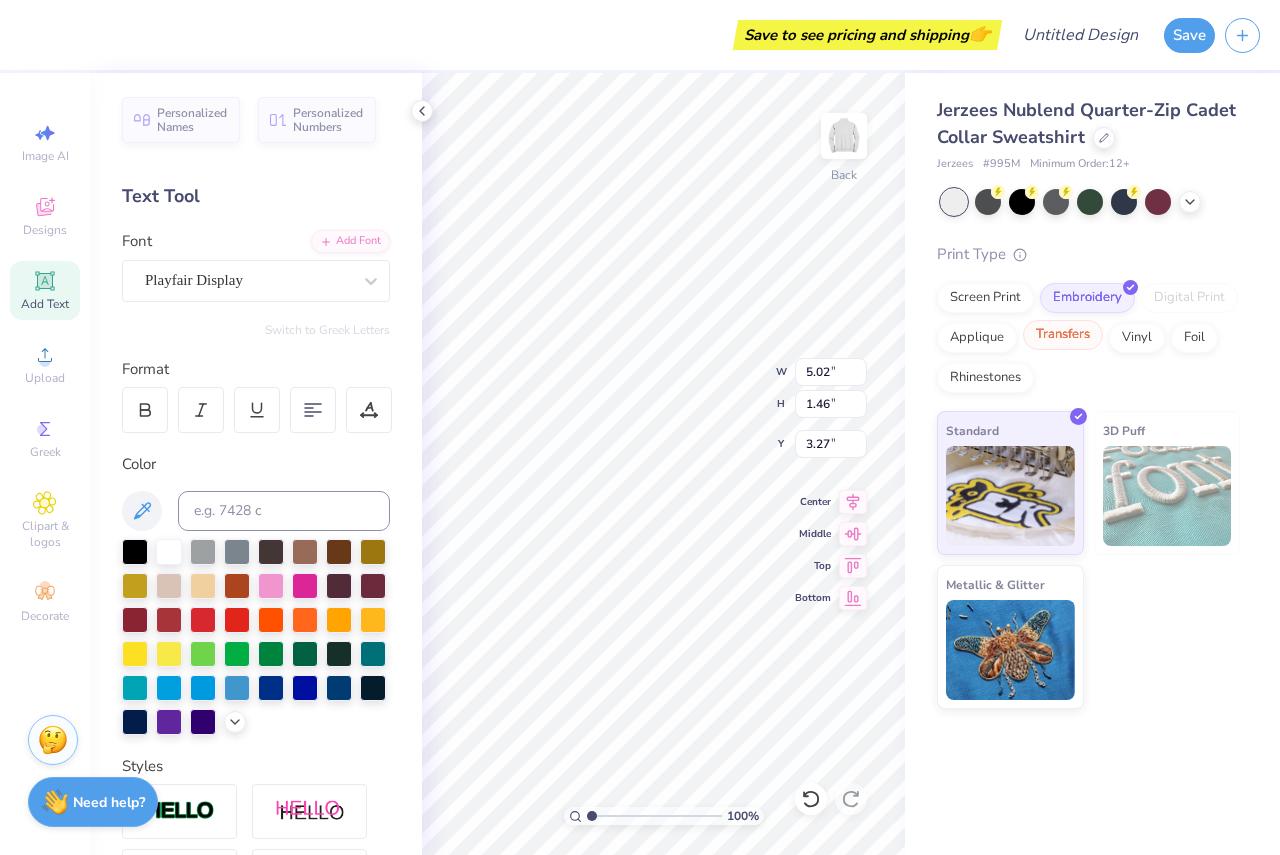 click on "Save to see pricing and shipping 👉 Design Title Save Image AI Designs Add Text Upload Greek Clipart & logos Decorate Personalized Names Personalized Numbers Text Tool Add Font Font Playfair Display Switch to Greek Letters Format Color Styles Text Shape 100 % Back W [NUMBER] [UNIT] H [NUMBER] [UNIT] Y [NUMBER] [UNIT] Center Middle Top Bottom Jerzees Nublend Quarter-Zip Cadet Collar Sweatshirt Jerzees # [NUMBER] Minimum Order: [NUMBER] + Print Type Screen Print Embroidery Digital Print Applique Transfers Vinyl Foil Rhinestones Standard 3D Puff Metallic & Glitter Stuck? Our Art team will finish your design for free. Need help? Chat with us." at bounding box center (640, 427) 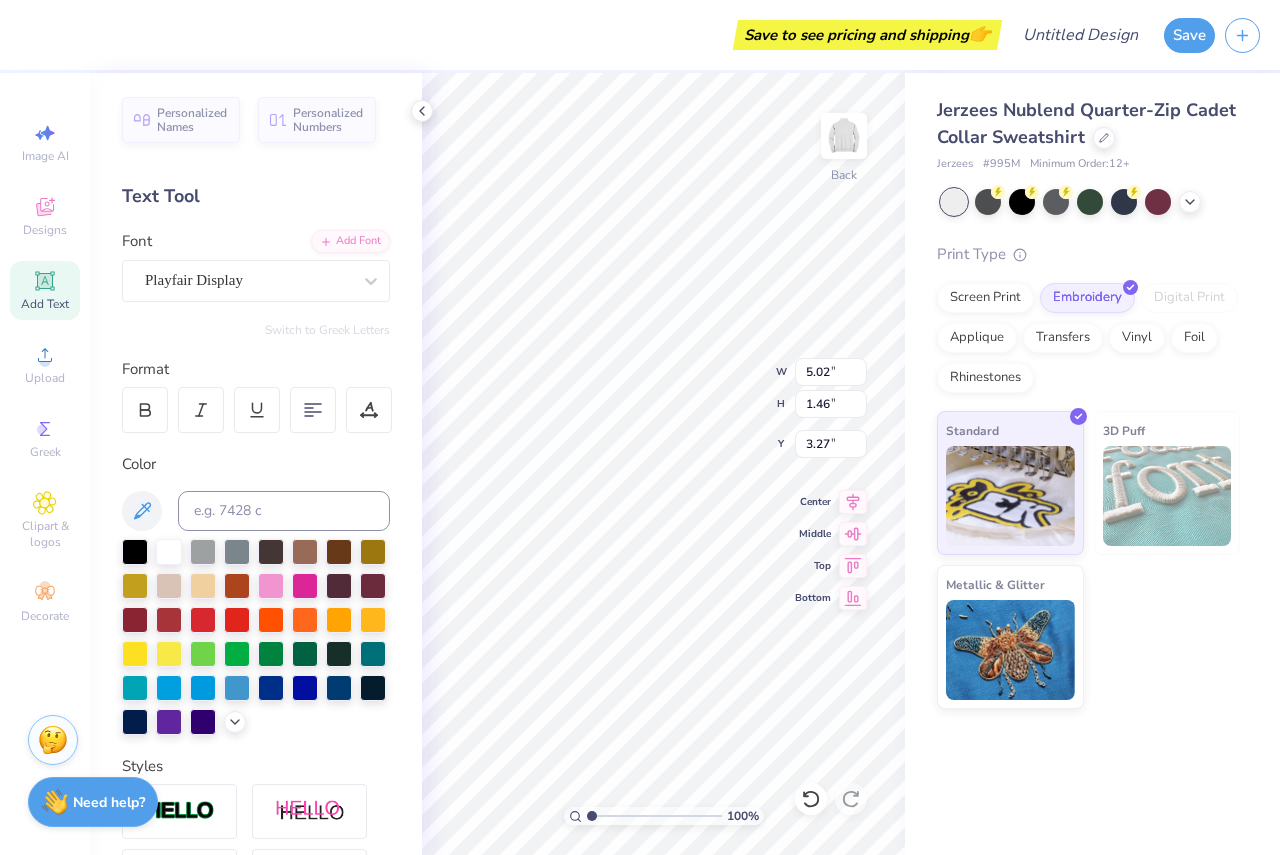 scroll, scrollTop: 17, scrollLeft: 7, axis: both 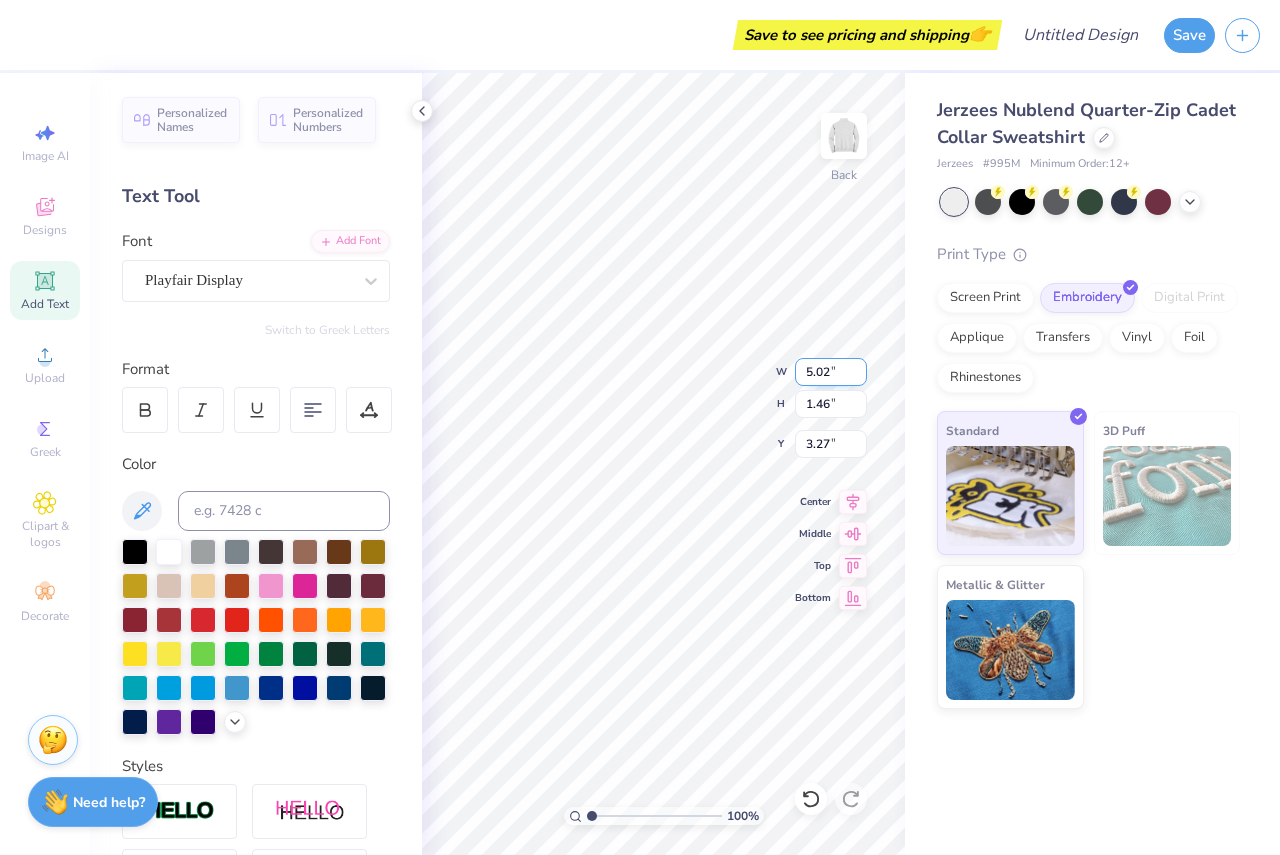 type on "5.01" 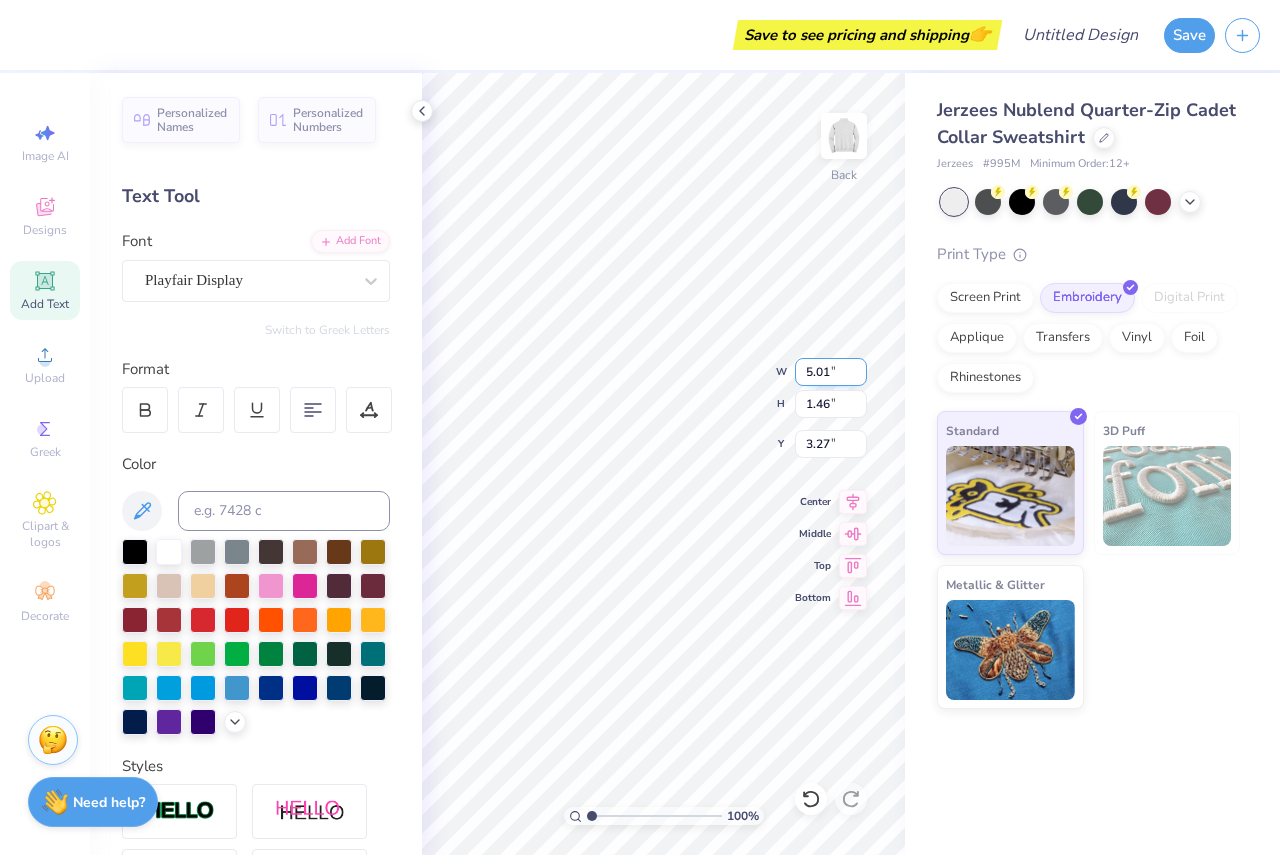 type on "1.08" 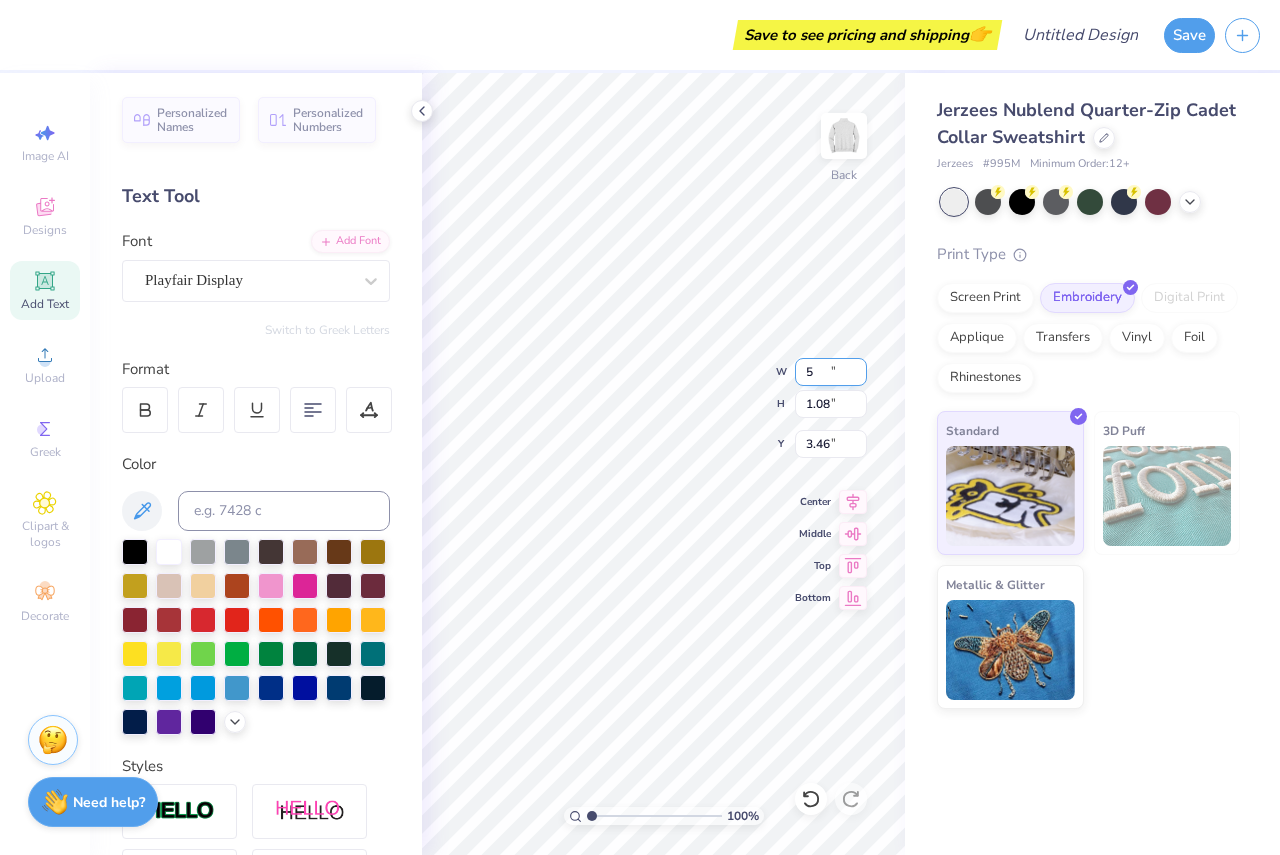 click on "5" at bounding box center [831, 372] 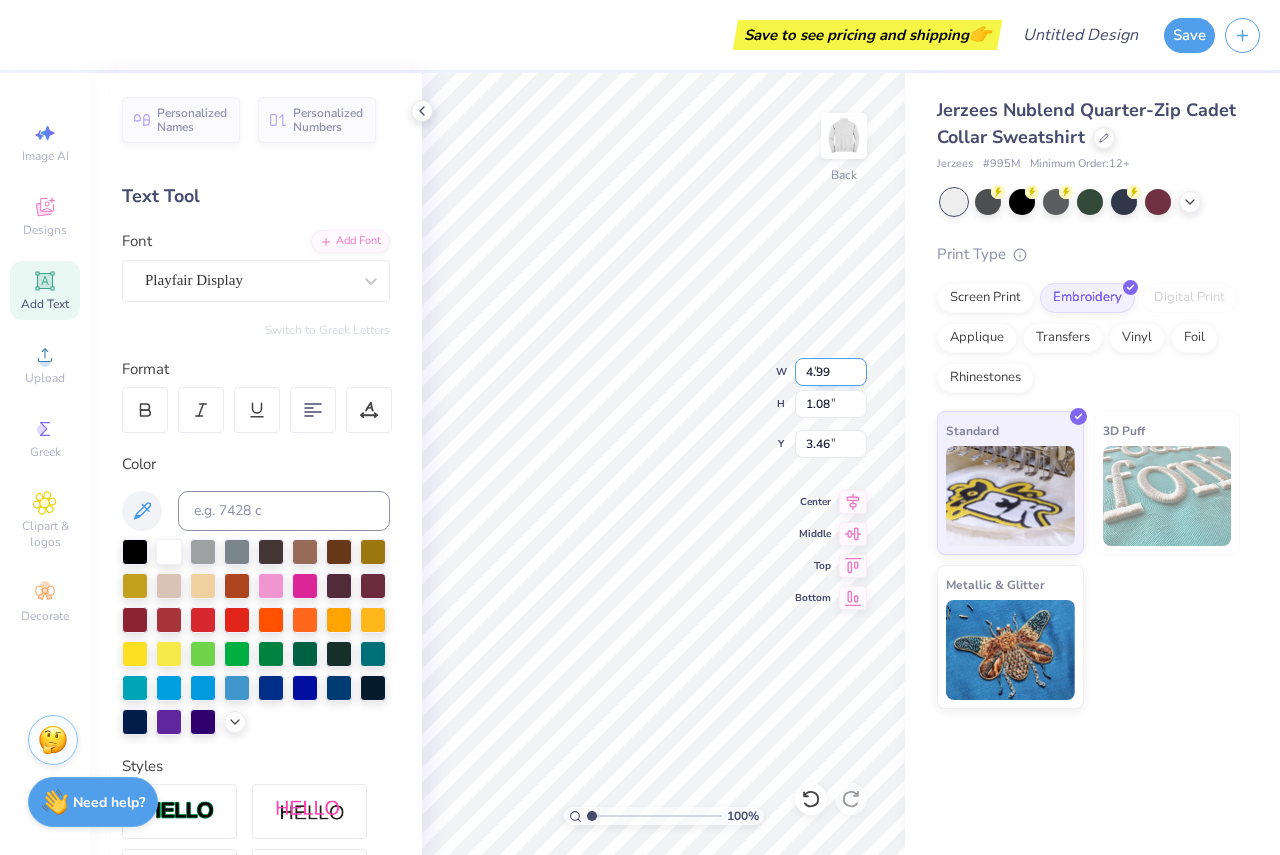 click on "4.99" at bounding box center (831, 372) 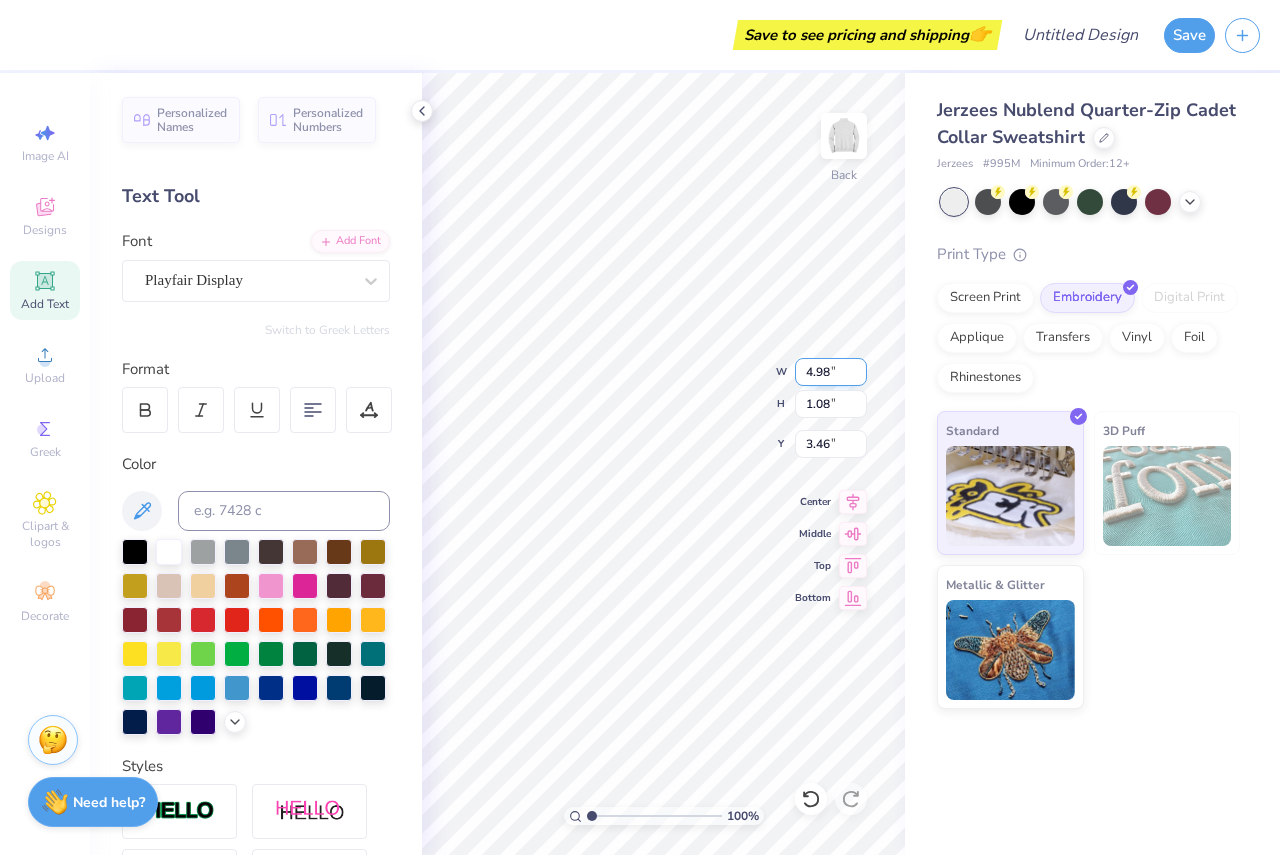 click on "4.98" at bounding box center (831, 372) 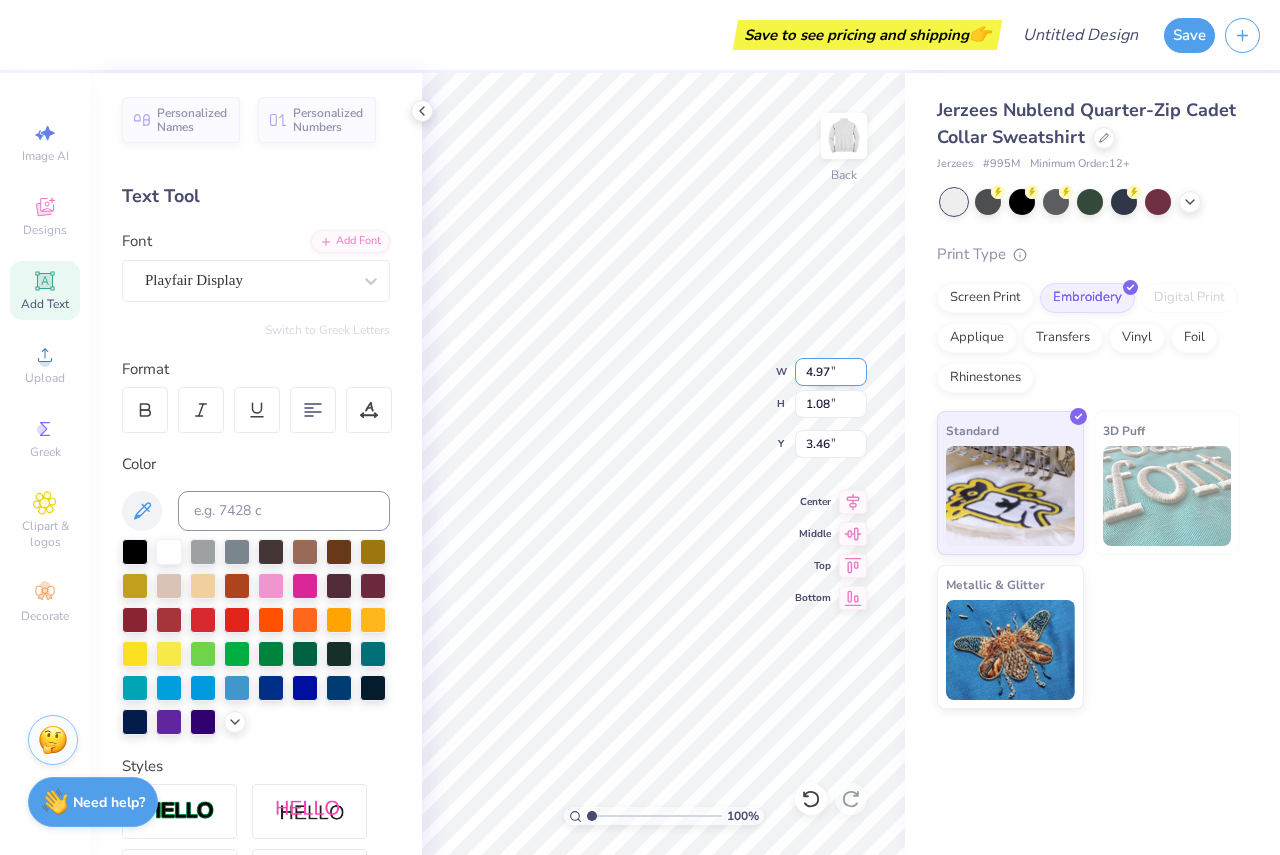 click on "4.97" at bounding box center [831, 372] 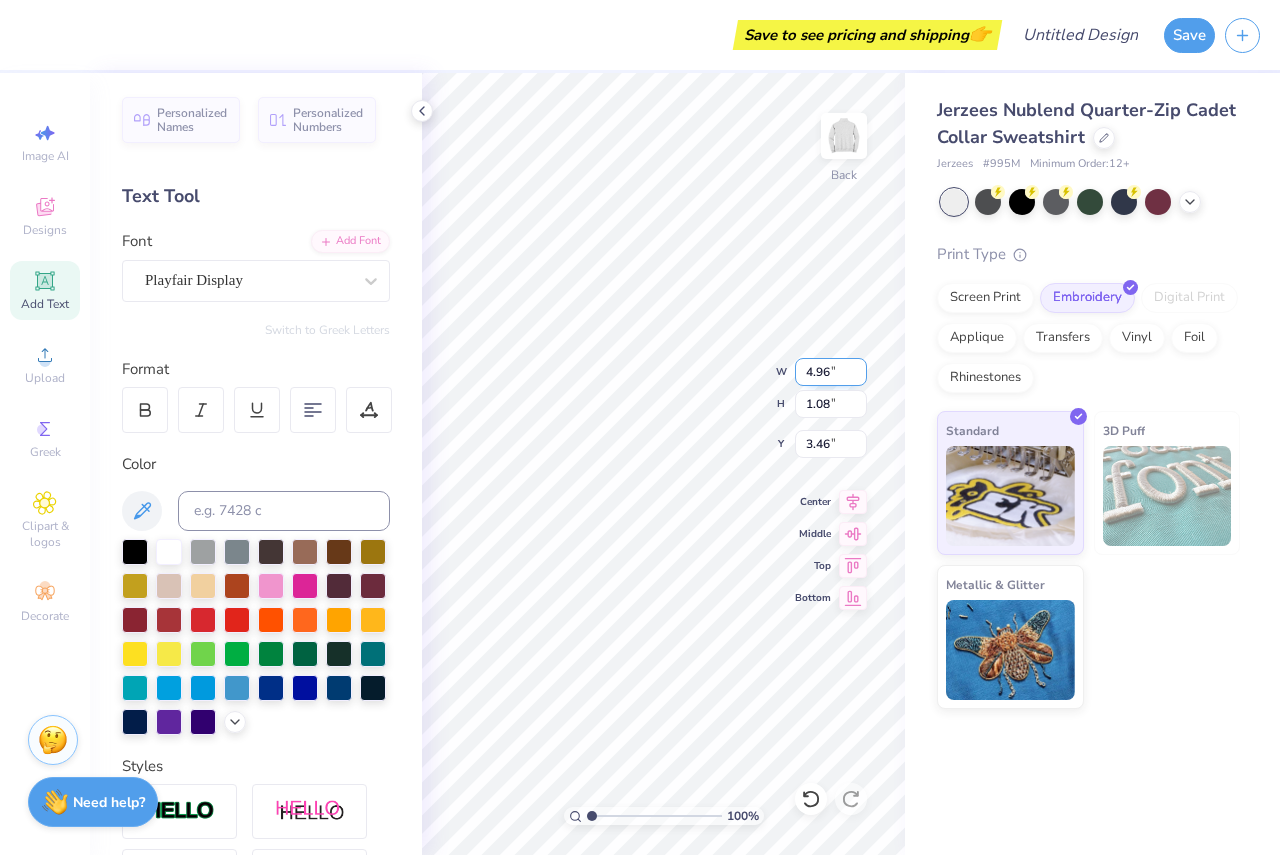 click on "4.96" at bounding box center (831, 372) 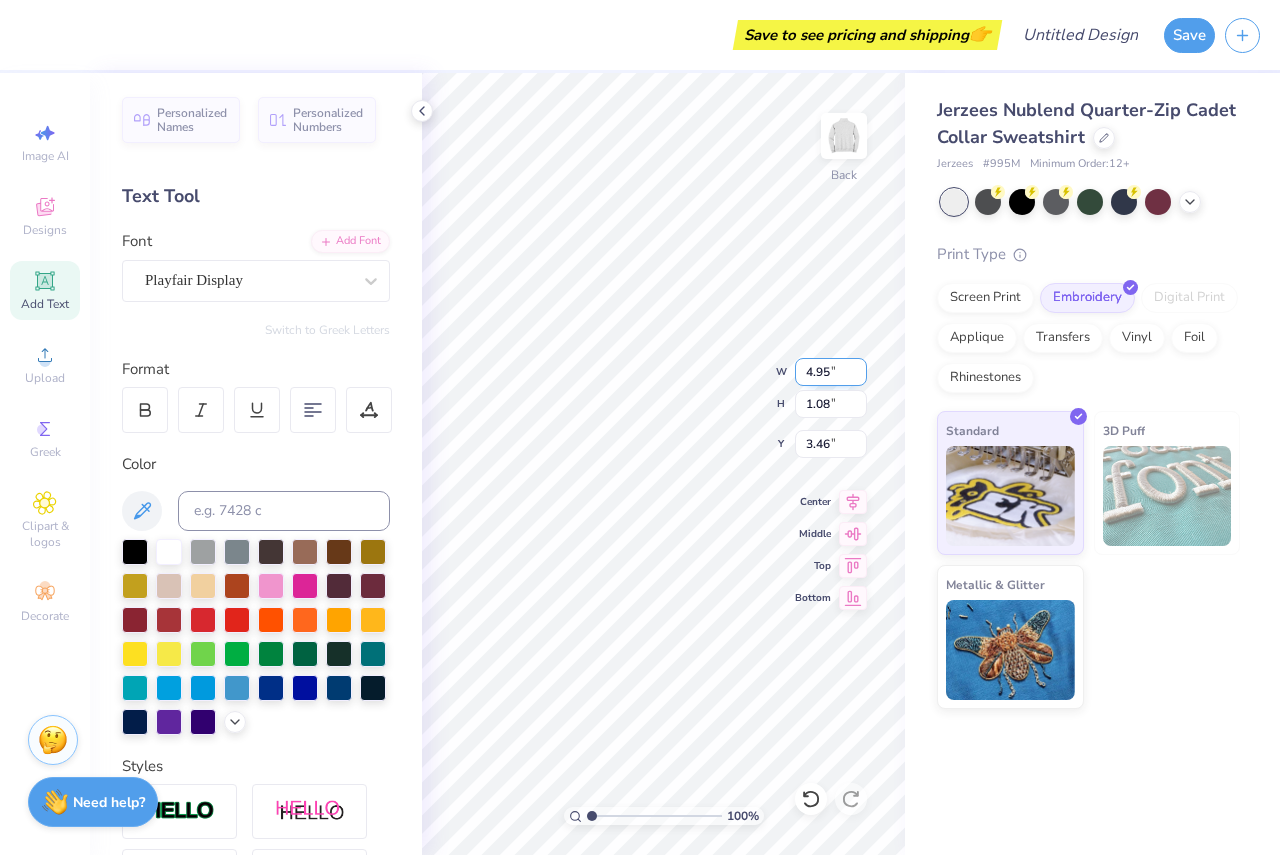 click on "4.95" at bounding box center [831, 372] 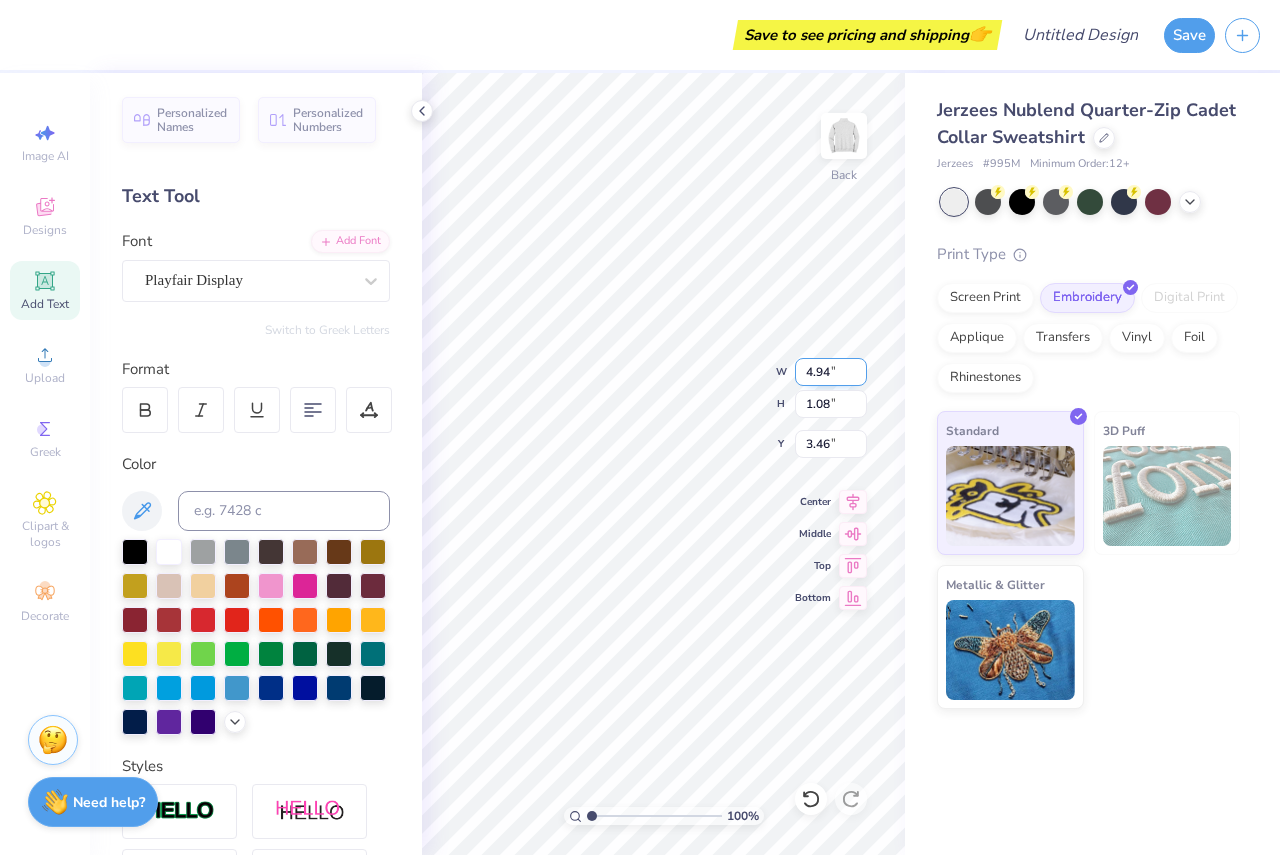 click on "4.94" at bounding box center [831, 372] 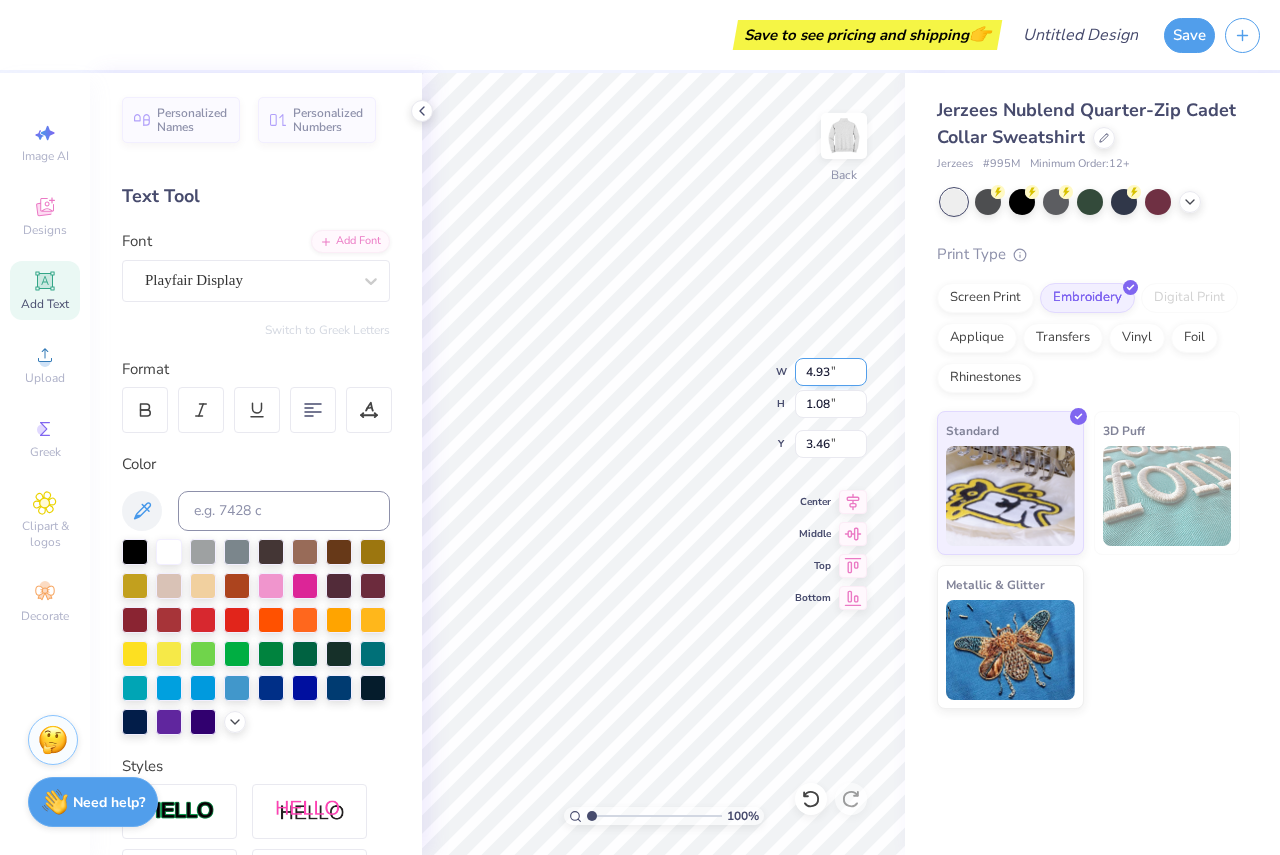 click on "4.93" at bounding box center (831, 372) 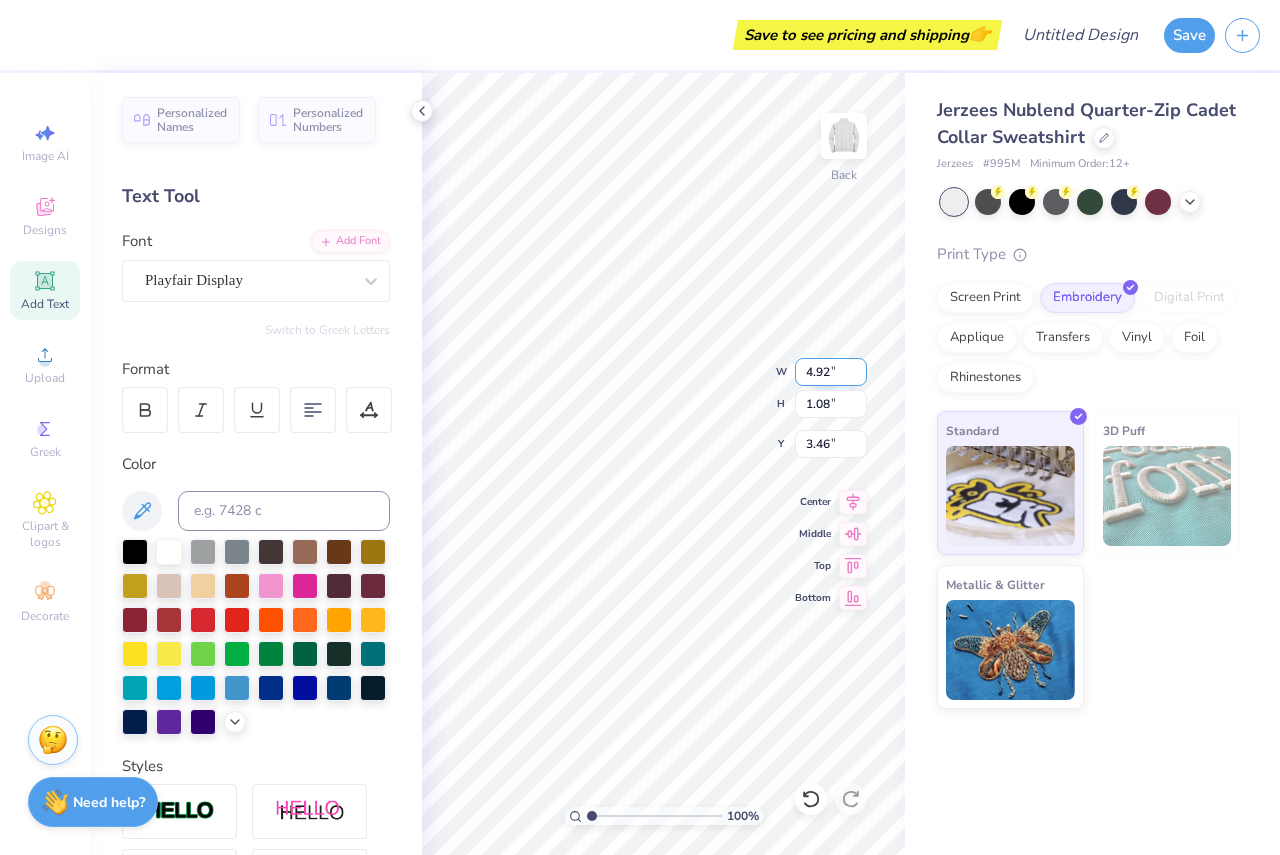 type on "4.92" 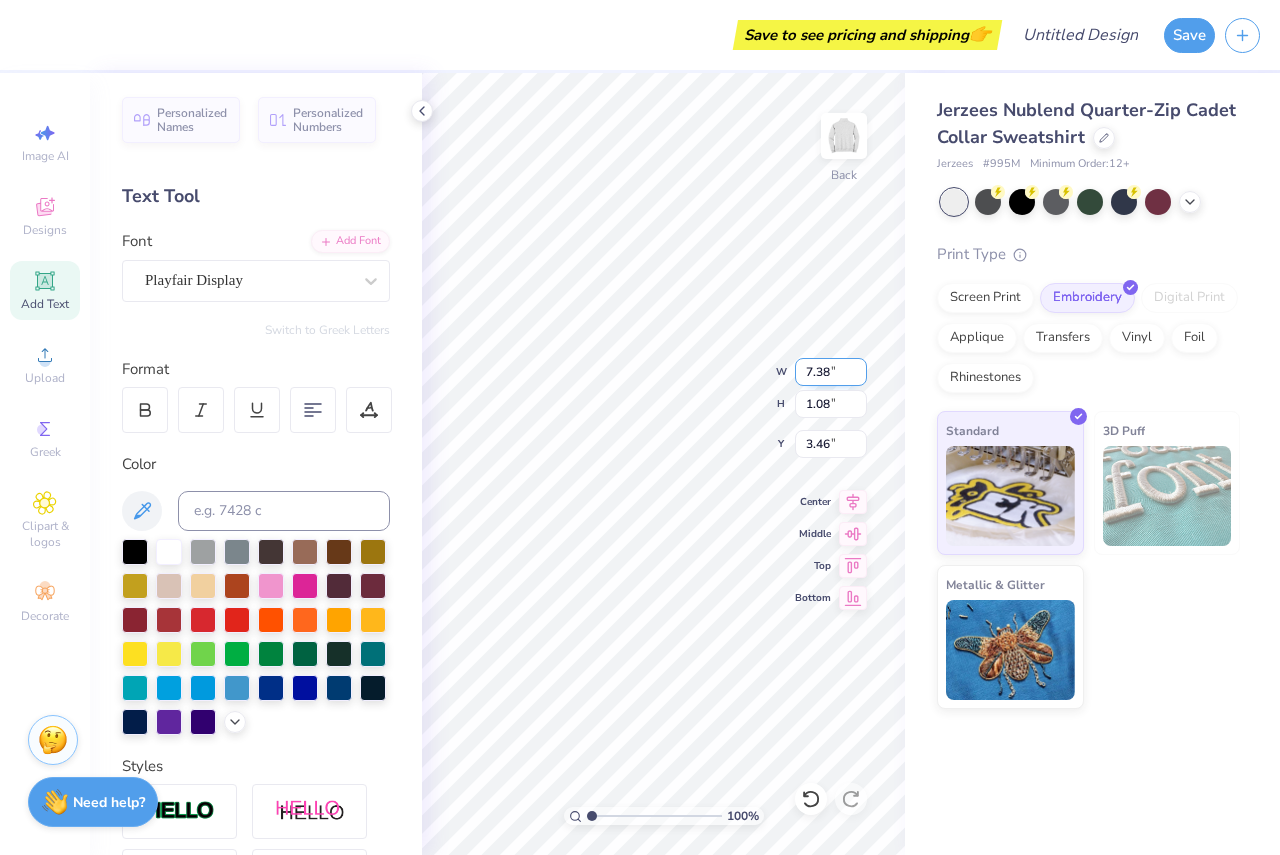 click on "7.38" at bounding box center [831, 372] 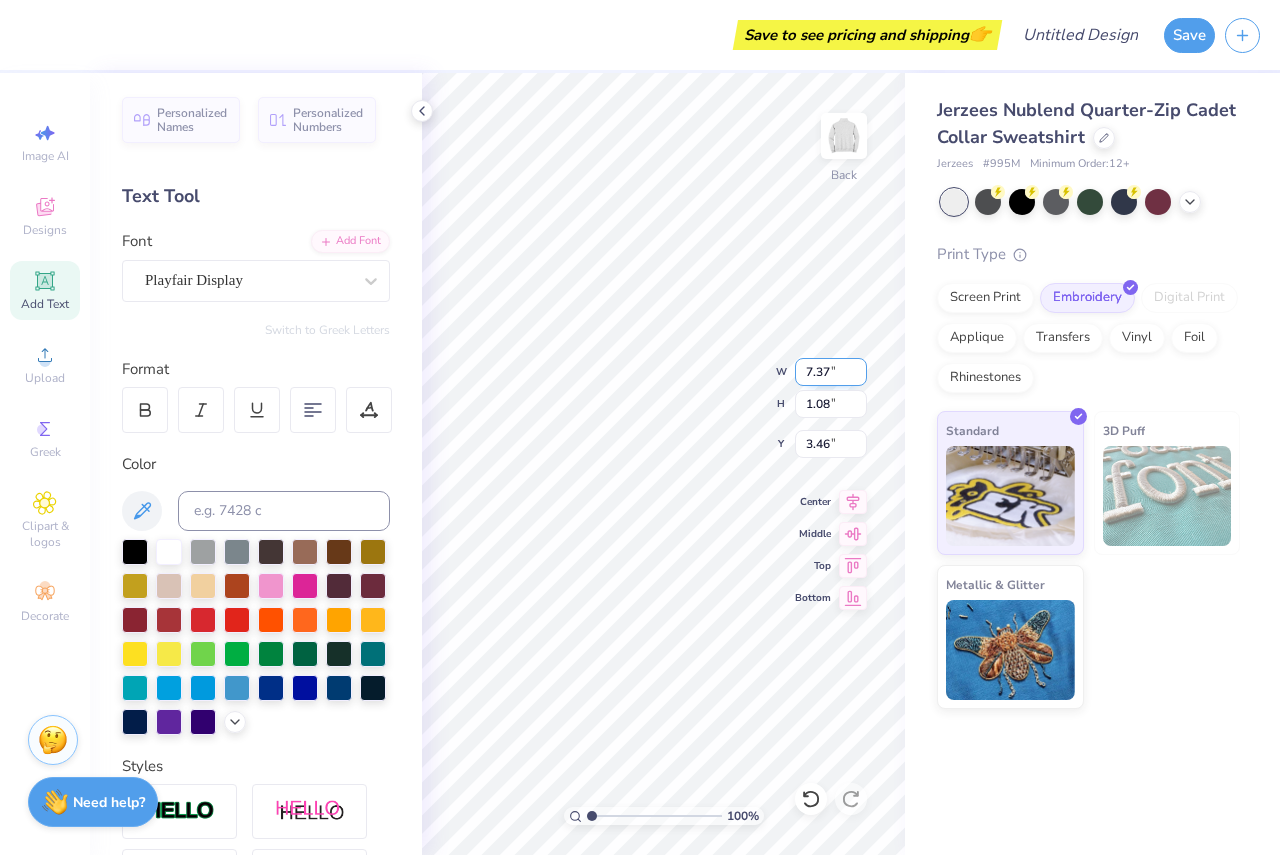 type on "7.37" 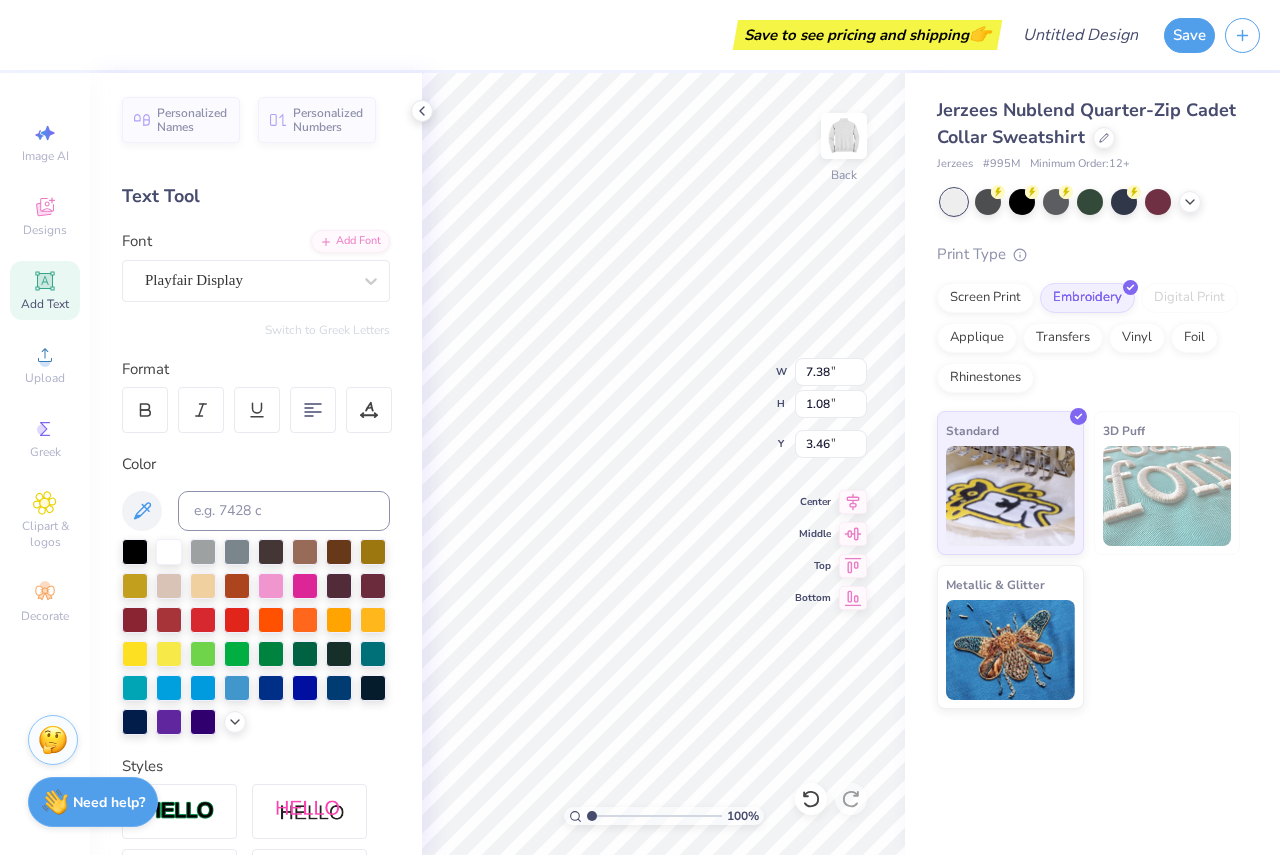 scroll, scrollTop: 17, scrollLeft: 2, axis: both 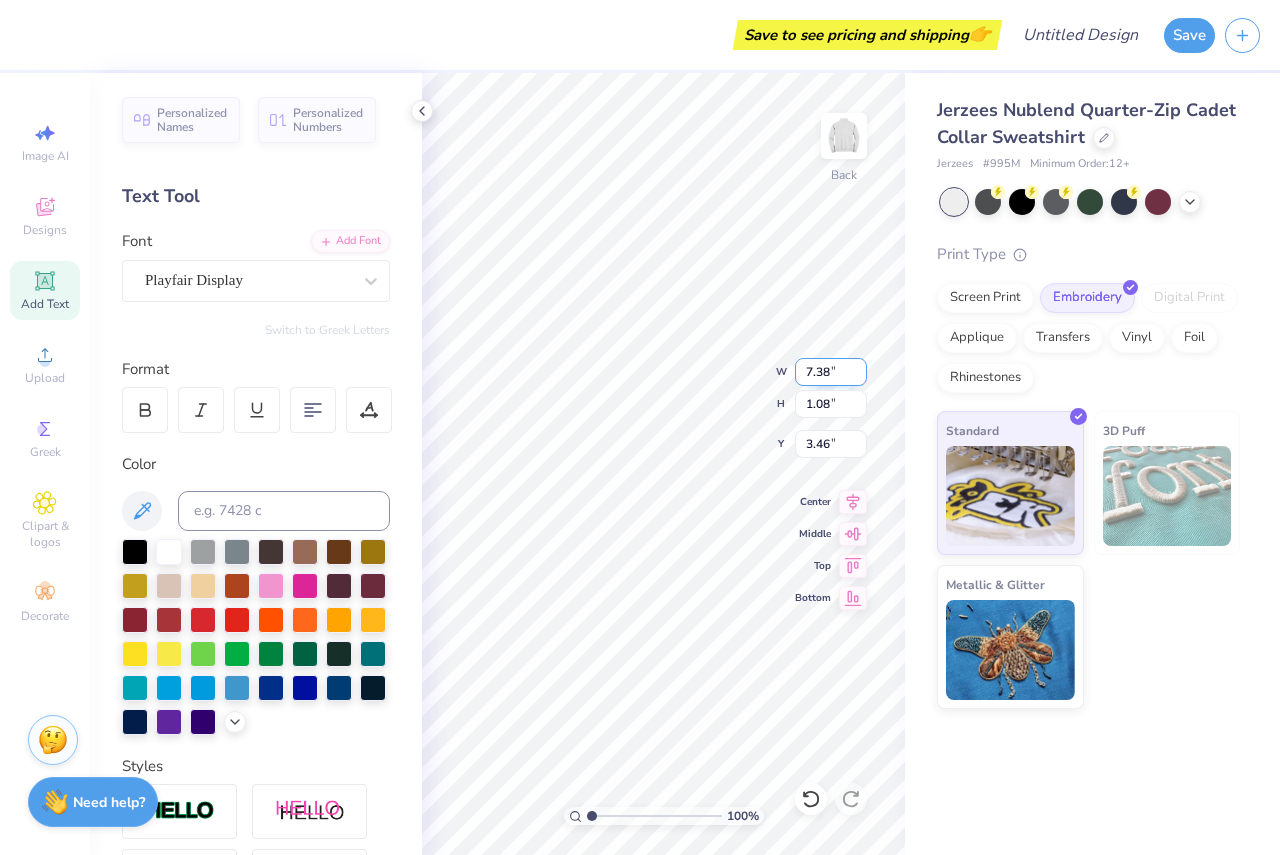 click on "7.38" at bounding box center [831, 372] 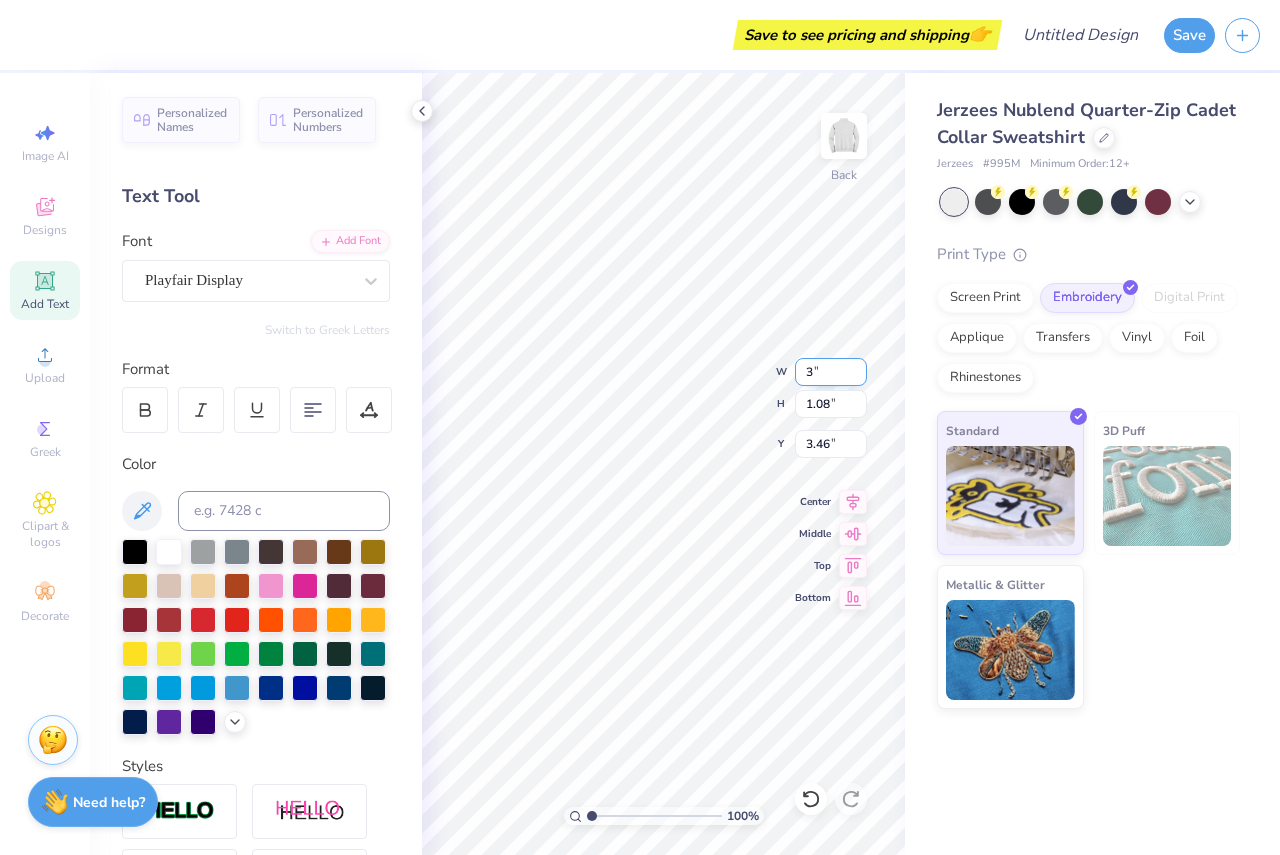 type on "3.00" 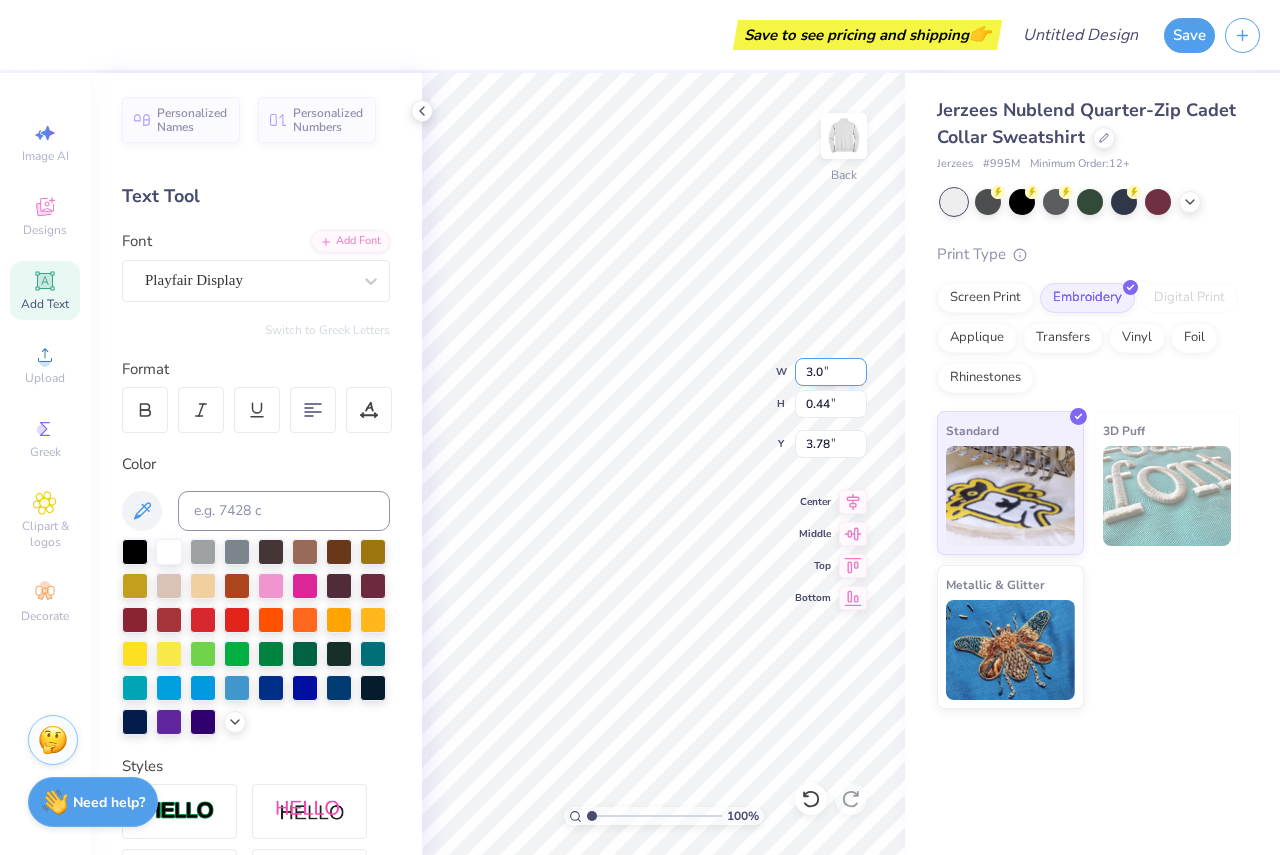 type on "3" 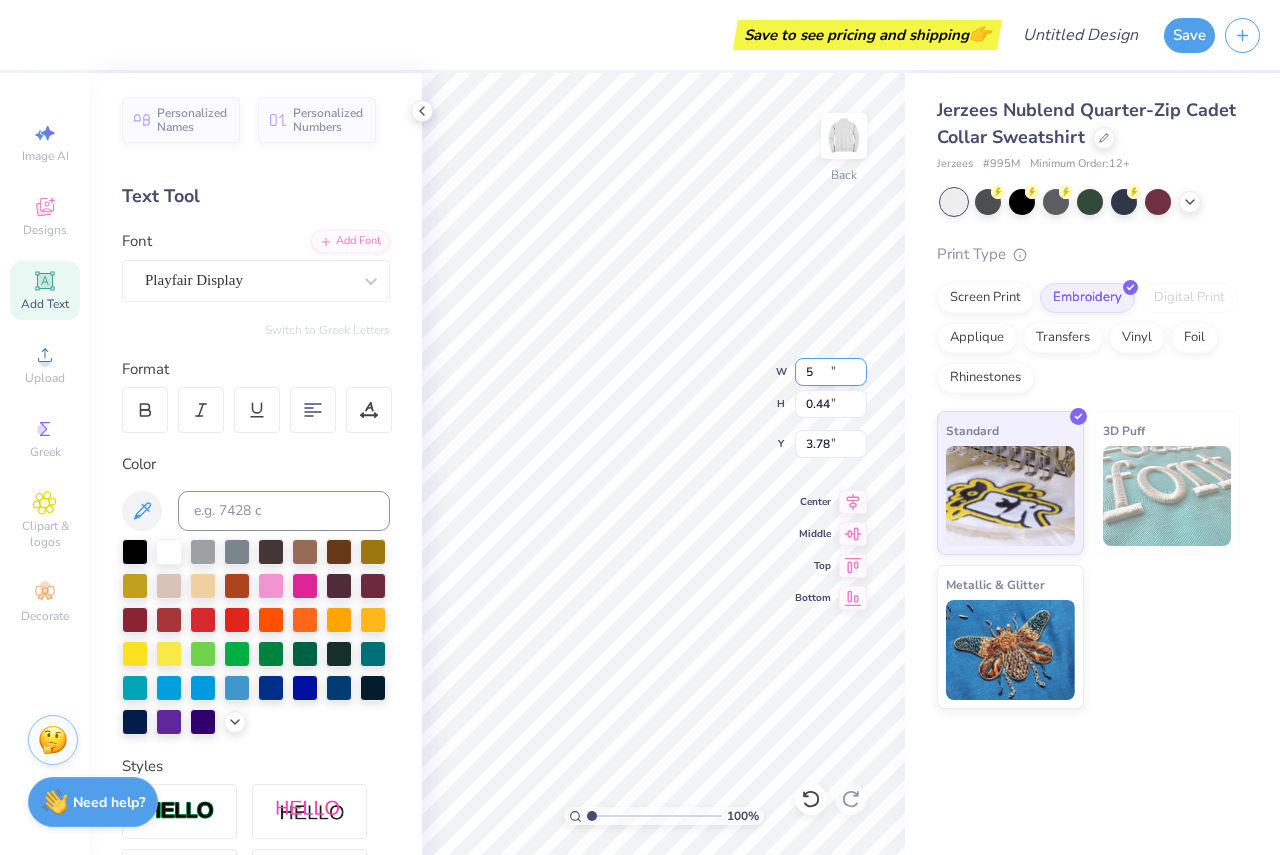 type on "5.00" 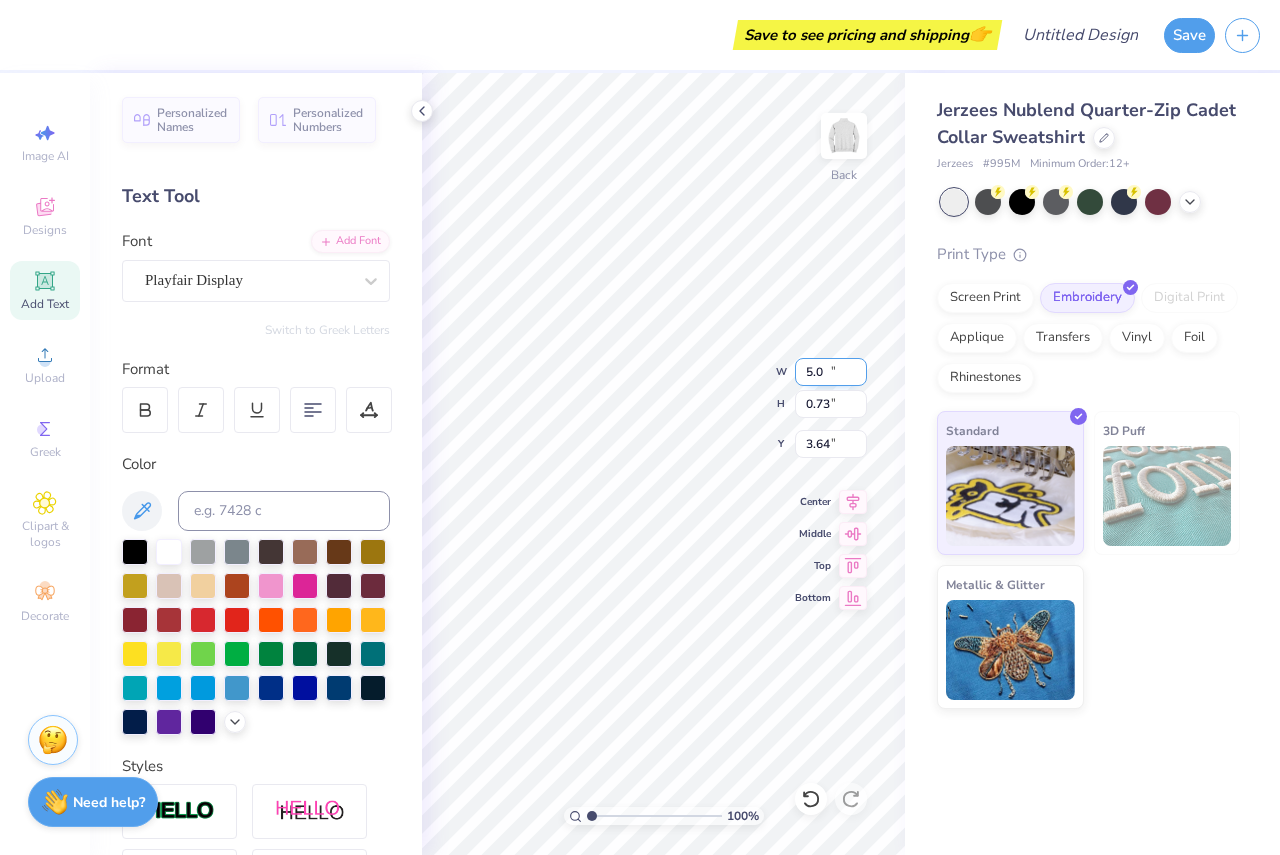 type on "5" 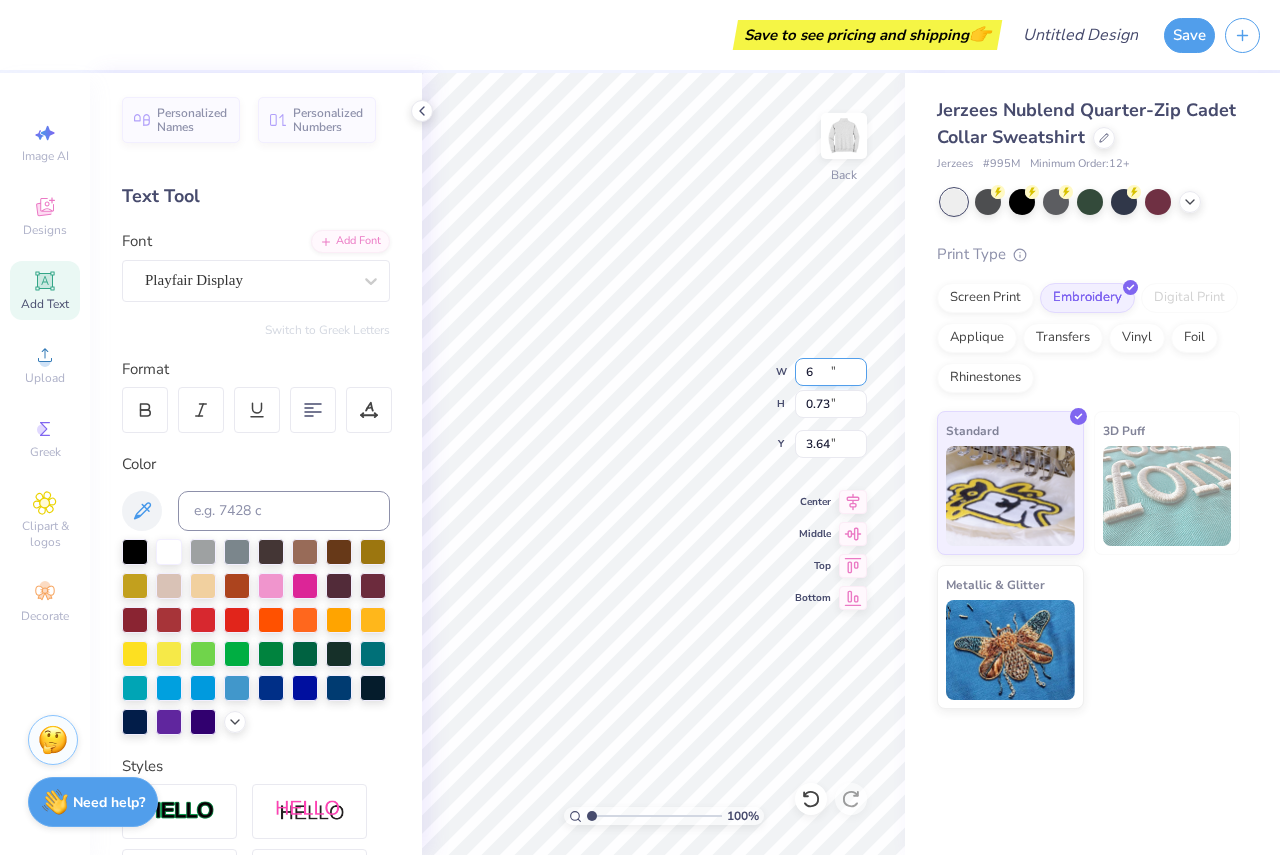 type on "6.00" 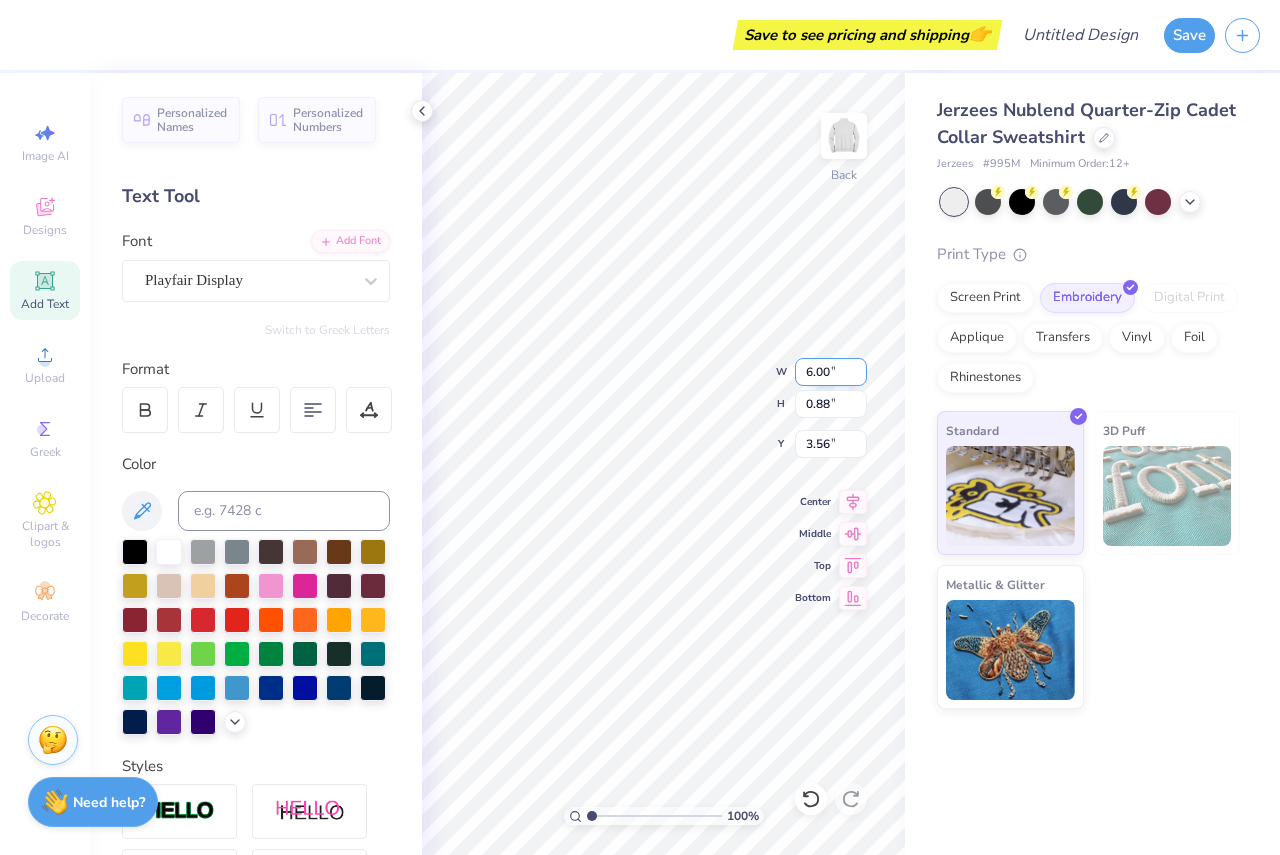 scroll, scrollTop: 17, scrollLeft: 5, axis: both 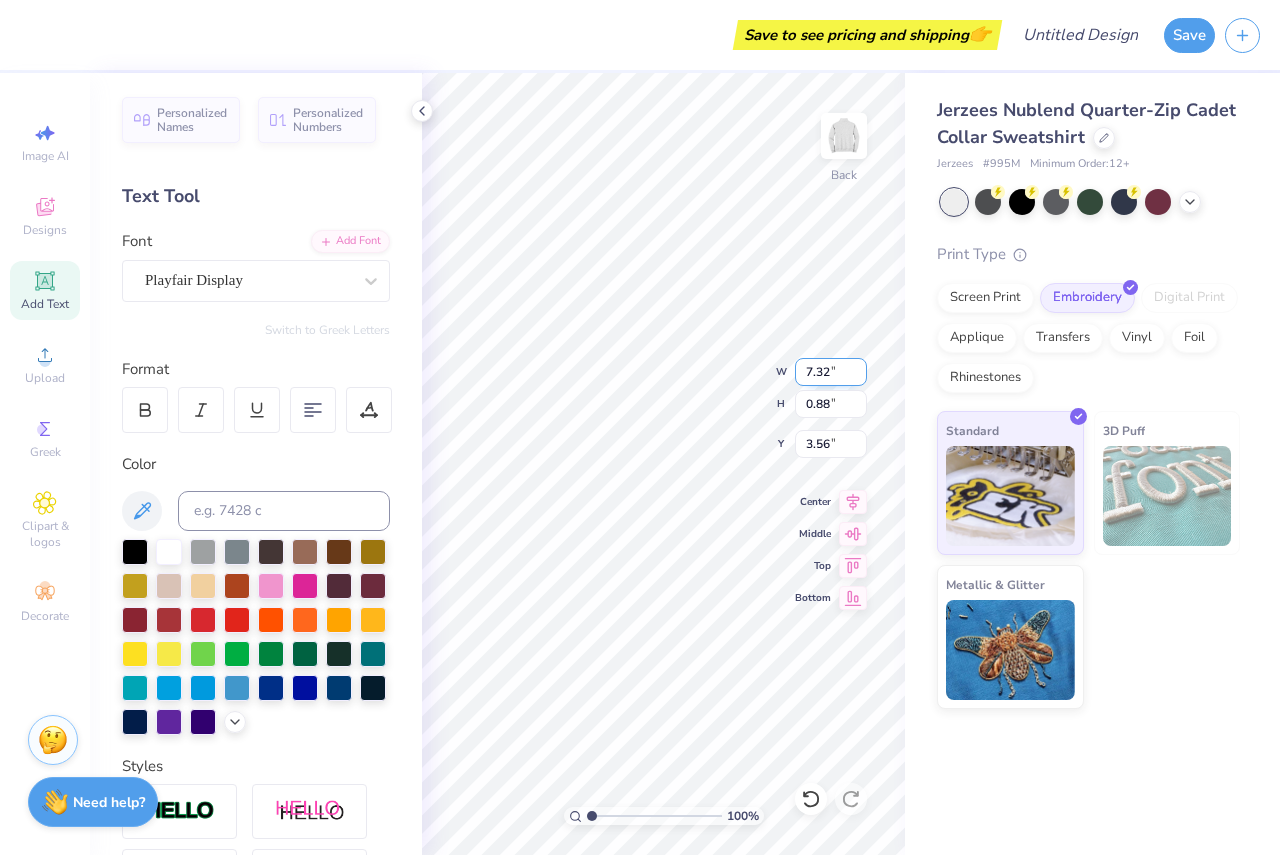 click on "7.32" at bounding box center [831, 372] 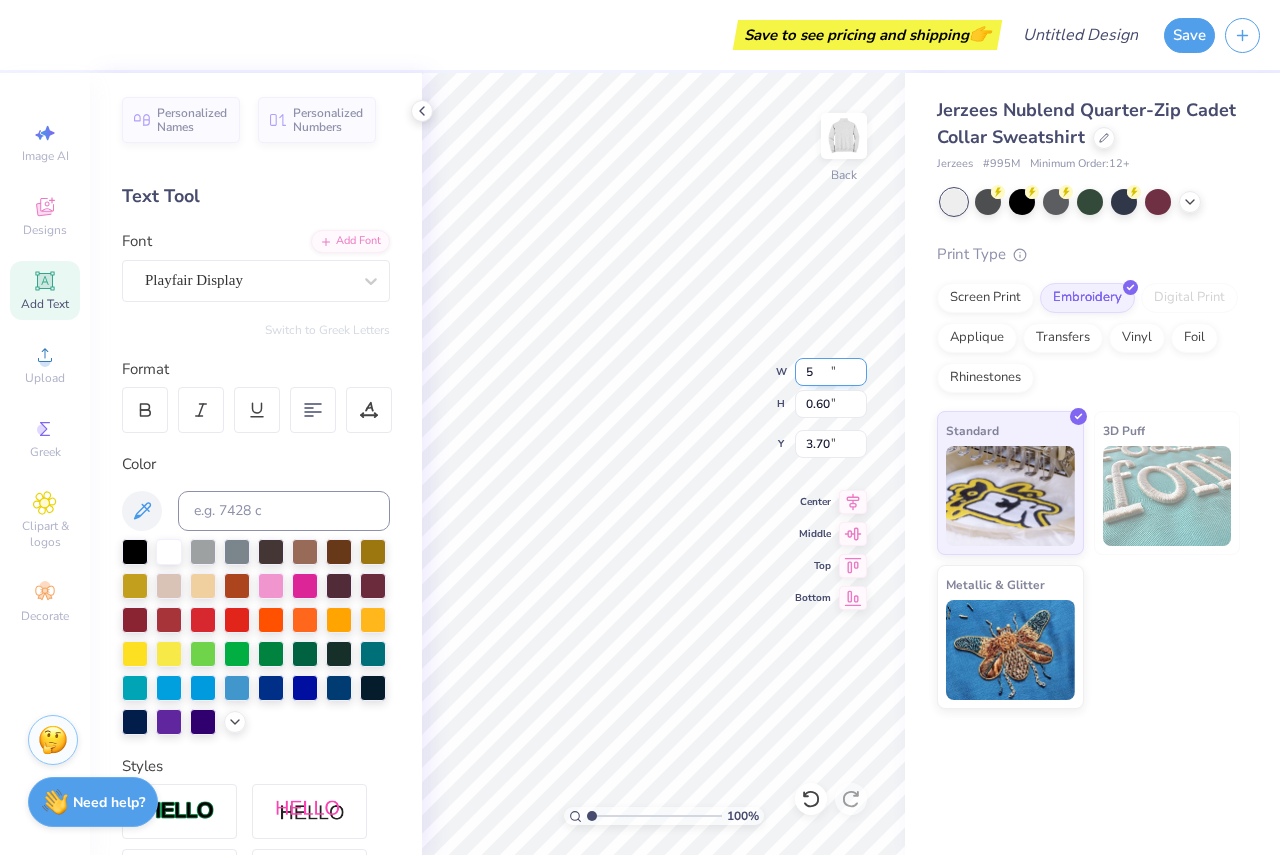 type on "5.00" 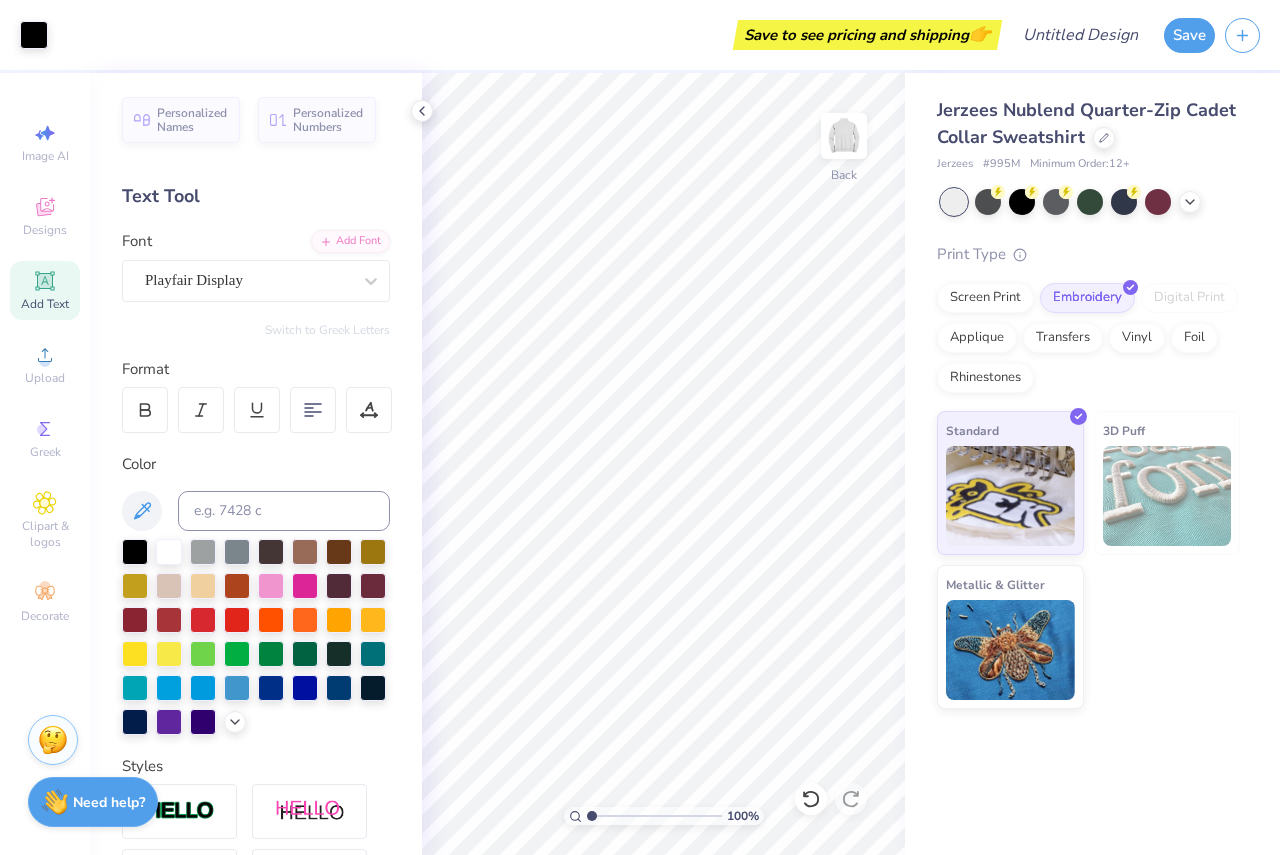 click 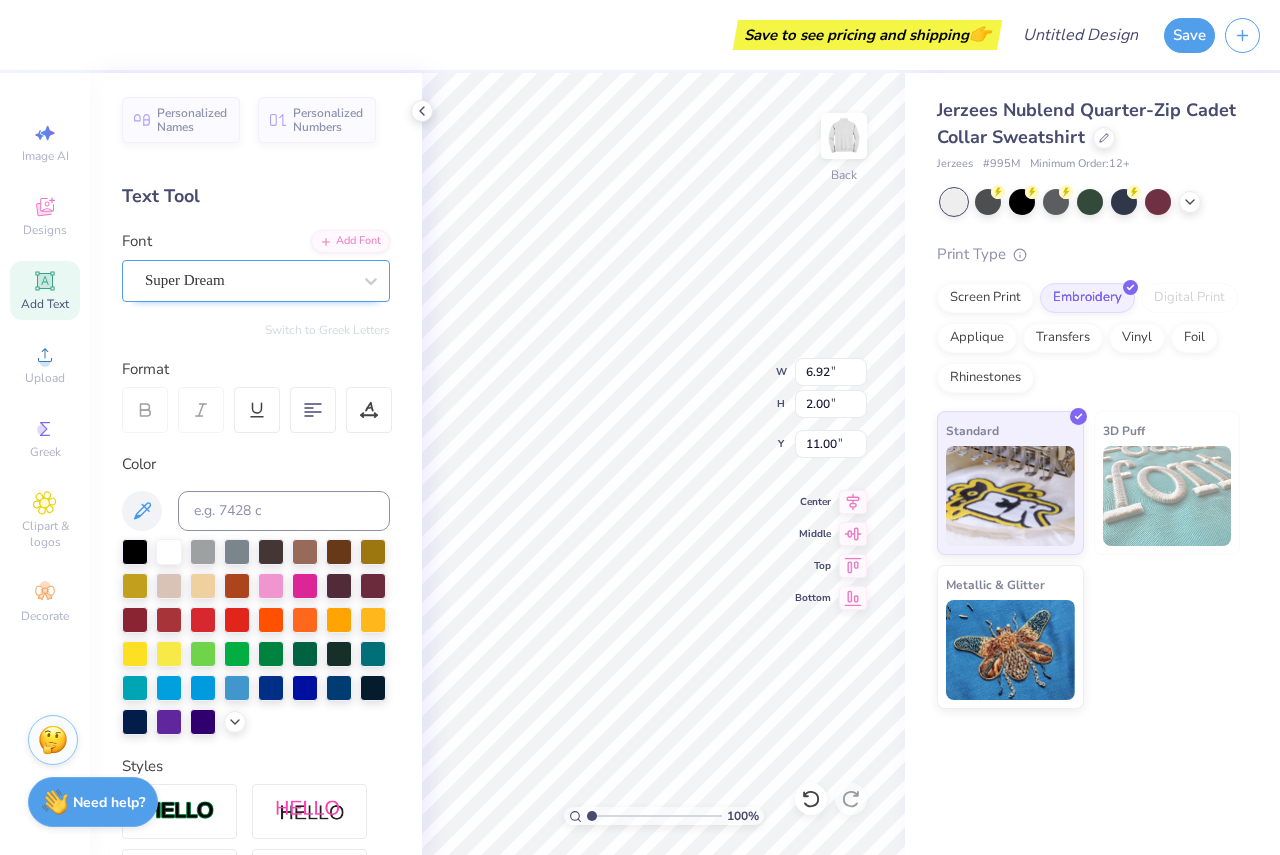 click on "Super Dream" at bounding box center [248, 280] 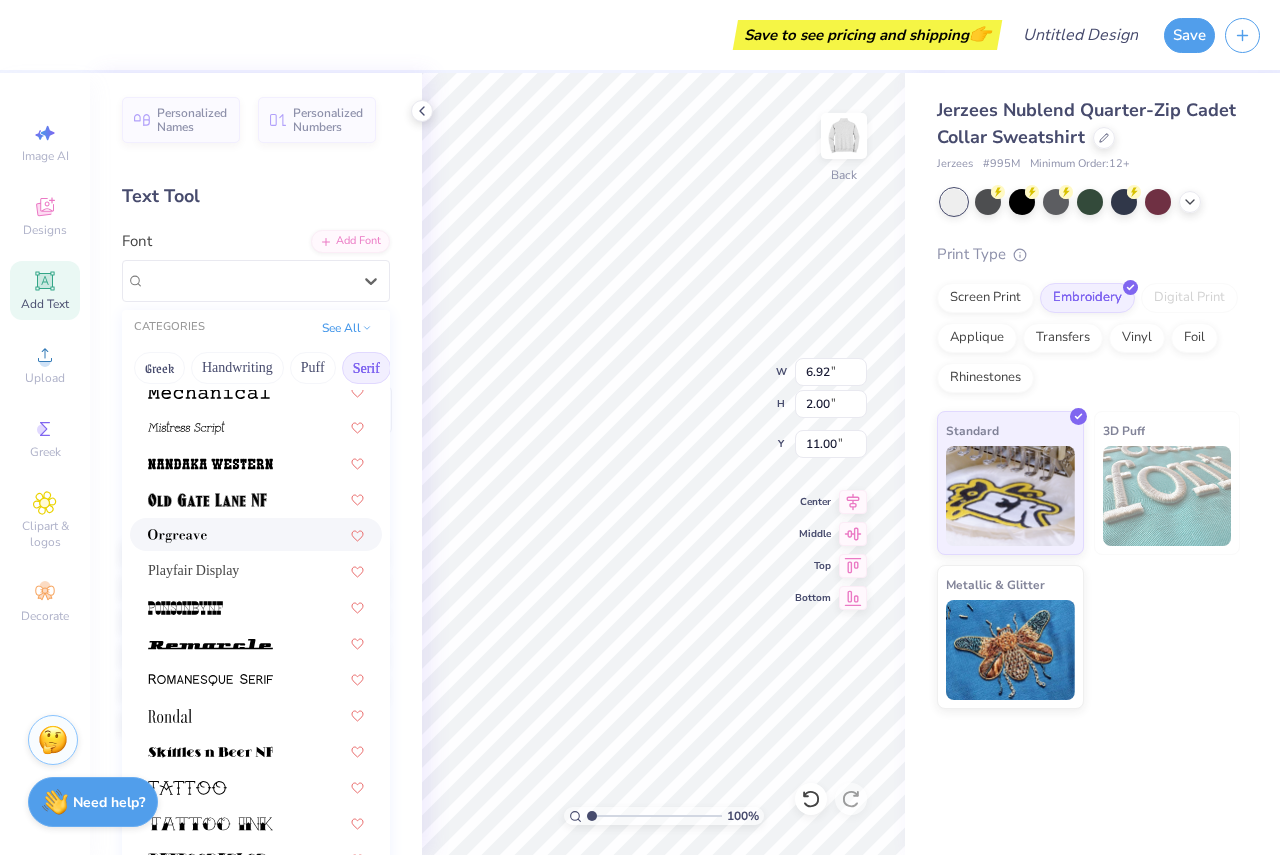 scroll, scrollTop: 2289, scrollLeft: 0, axis: vertical 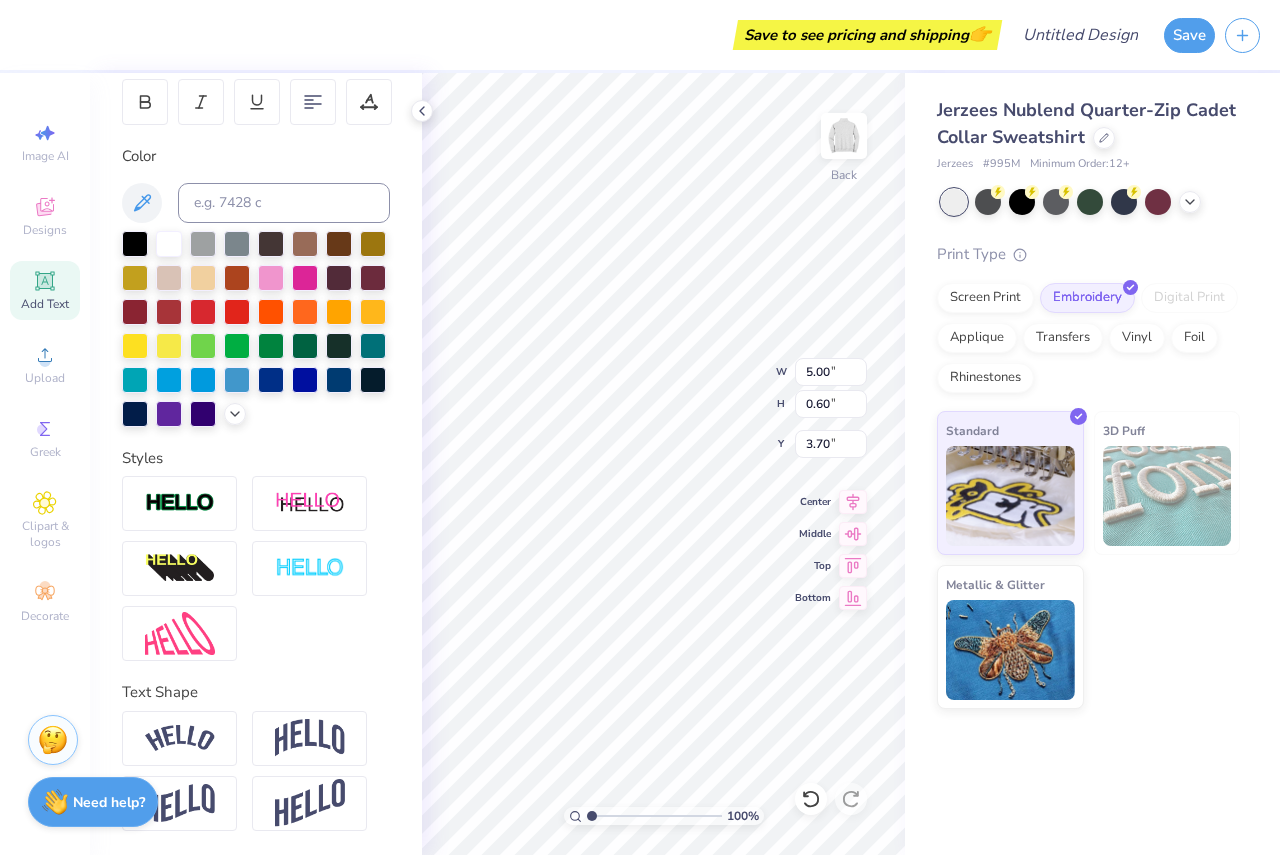 type on "5.00" 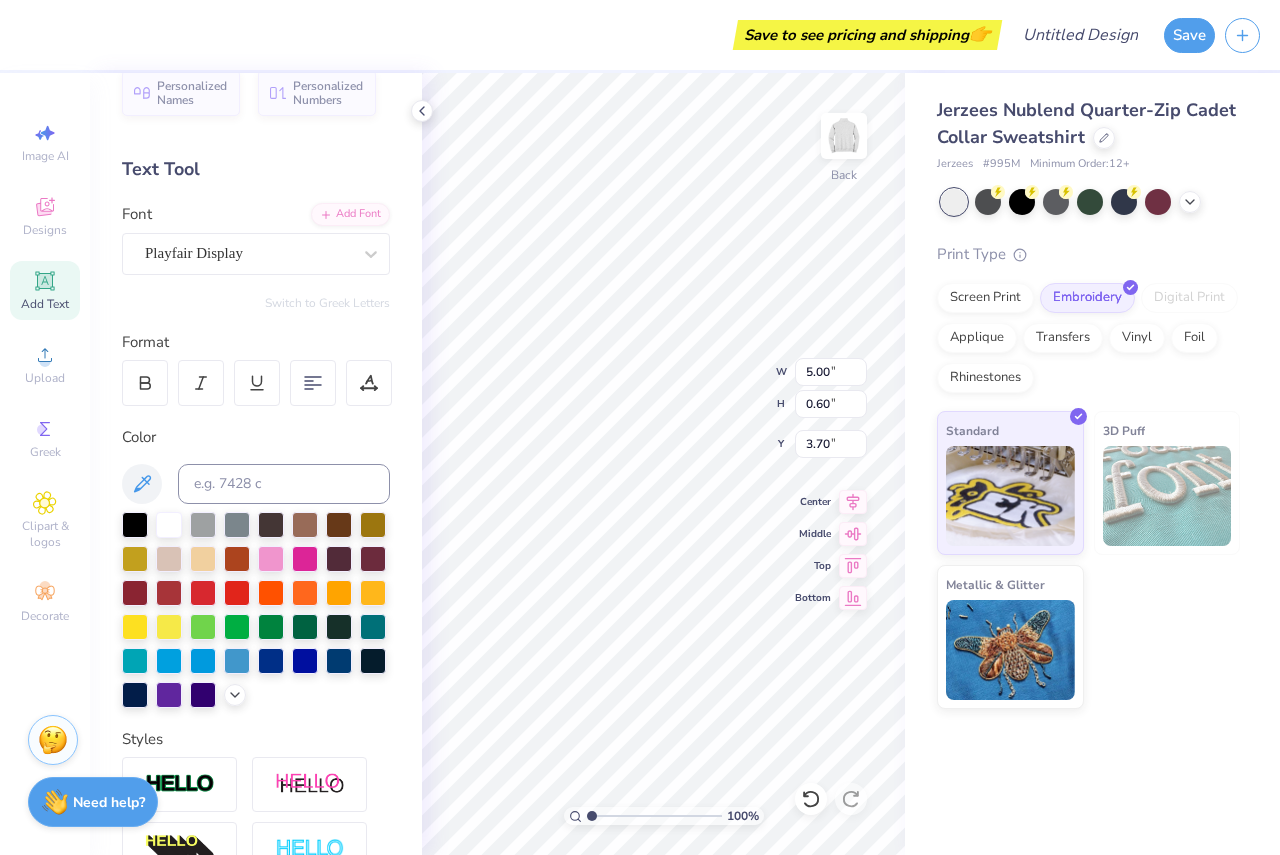 scroll, scrollTop: 0, scrollLeft: 0, axis: both 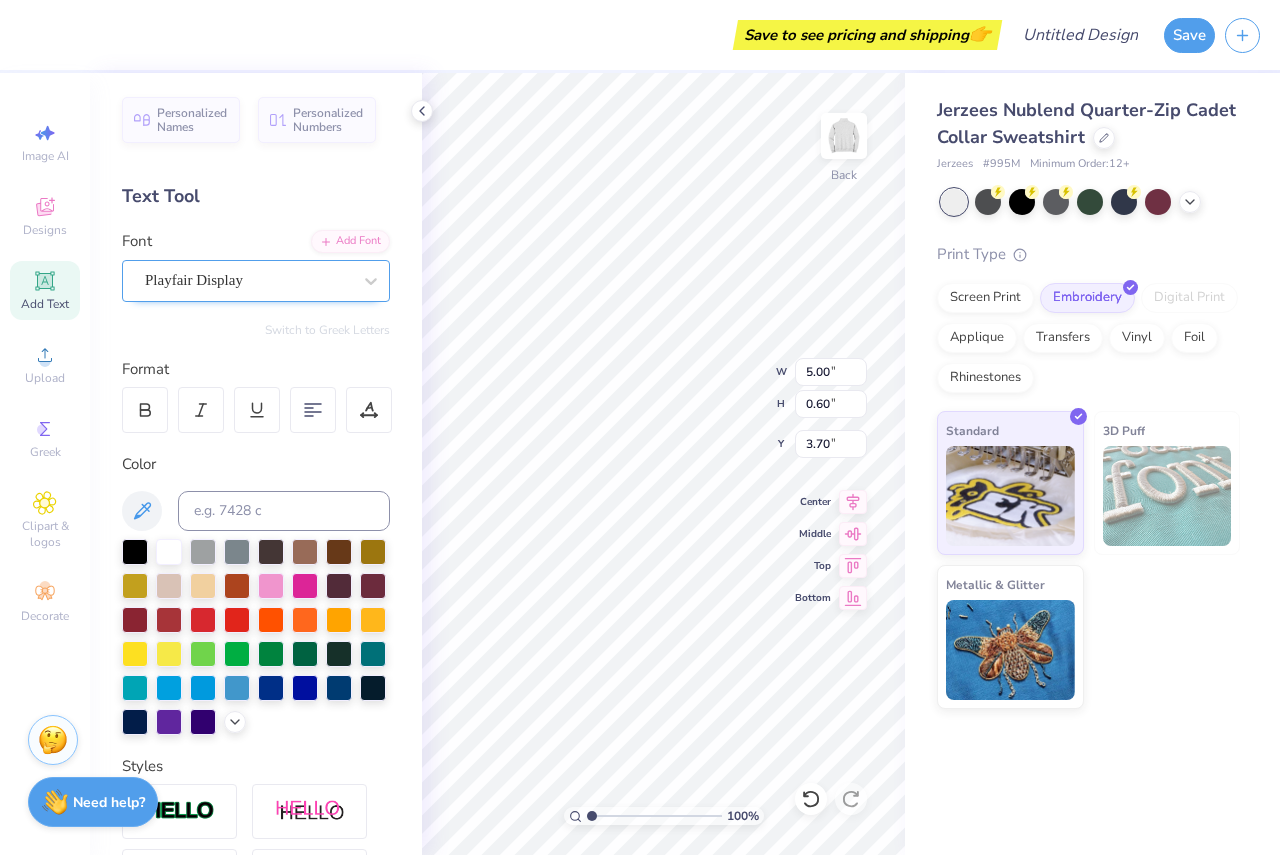 click on "Playfair Display" at bounding box center (248, 280) 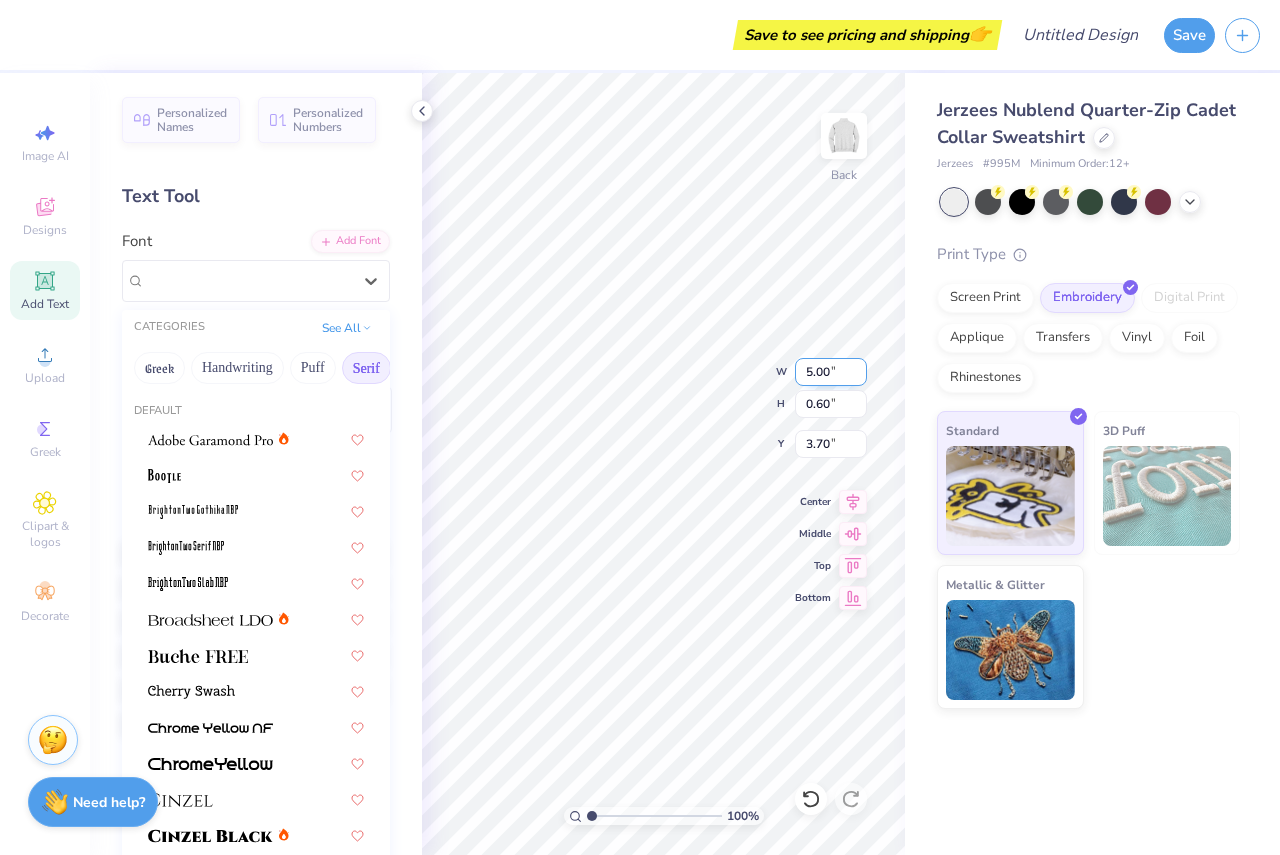 click on "100 % Back W [NUMBER] [UNIT] H [NUMBER] [UNIT] Y [NUMBER] [UNIT] Center Middle Top Bottom" at bounding box center [663, 464] 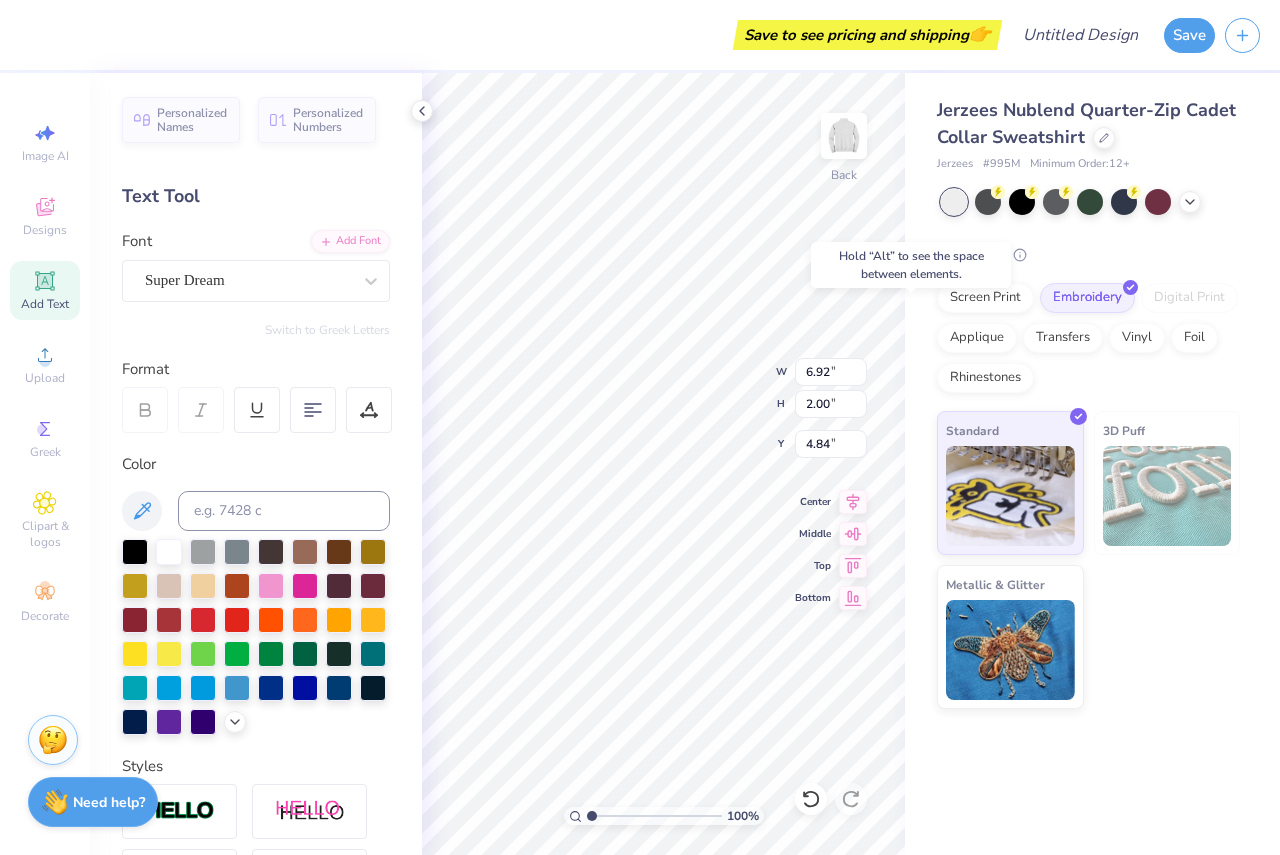 type on "4.84" 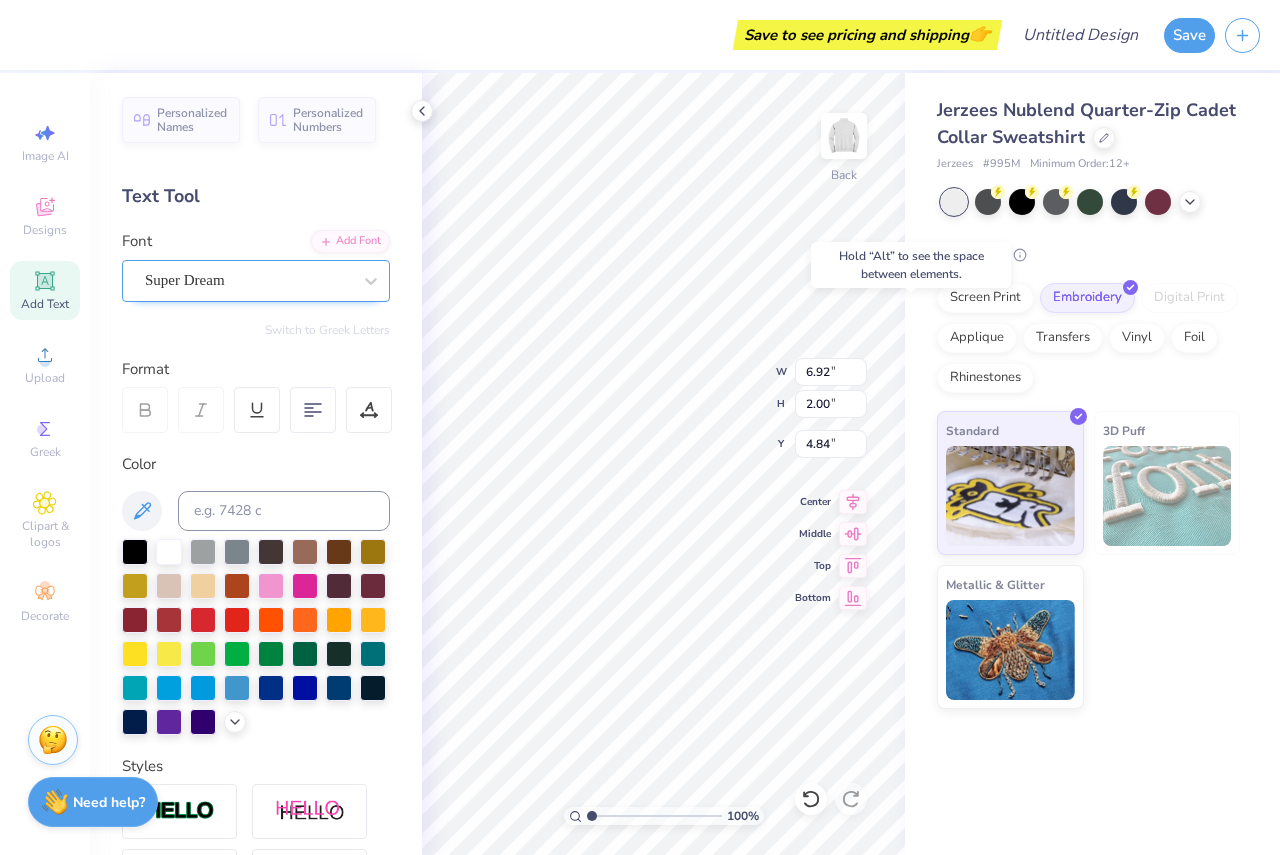 click on "Super Dream" at bounding box center [248, 280] 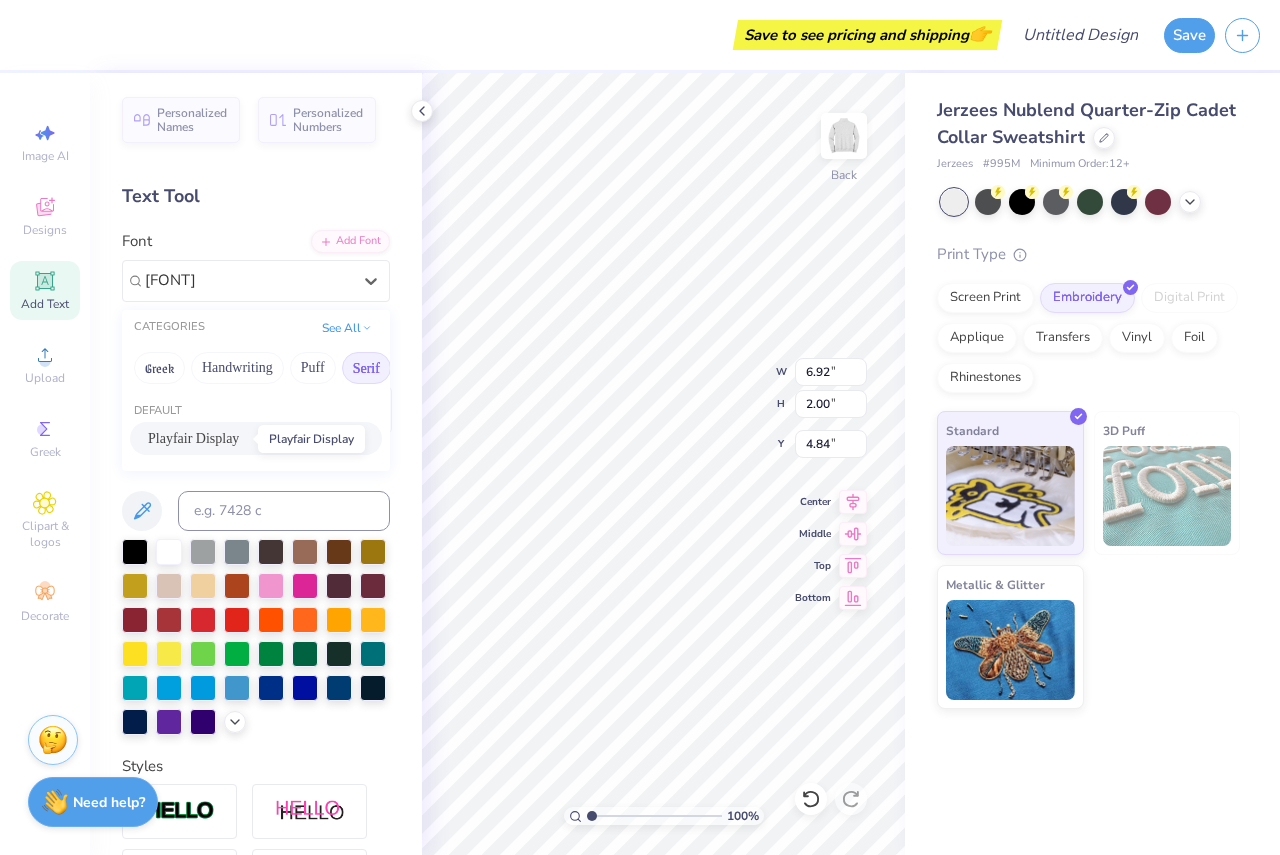 click on "Playfair Display" at bounding box center [193, 438] 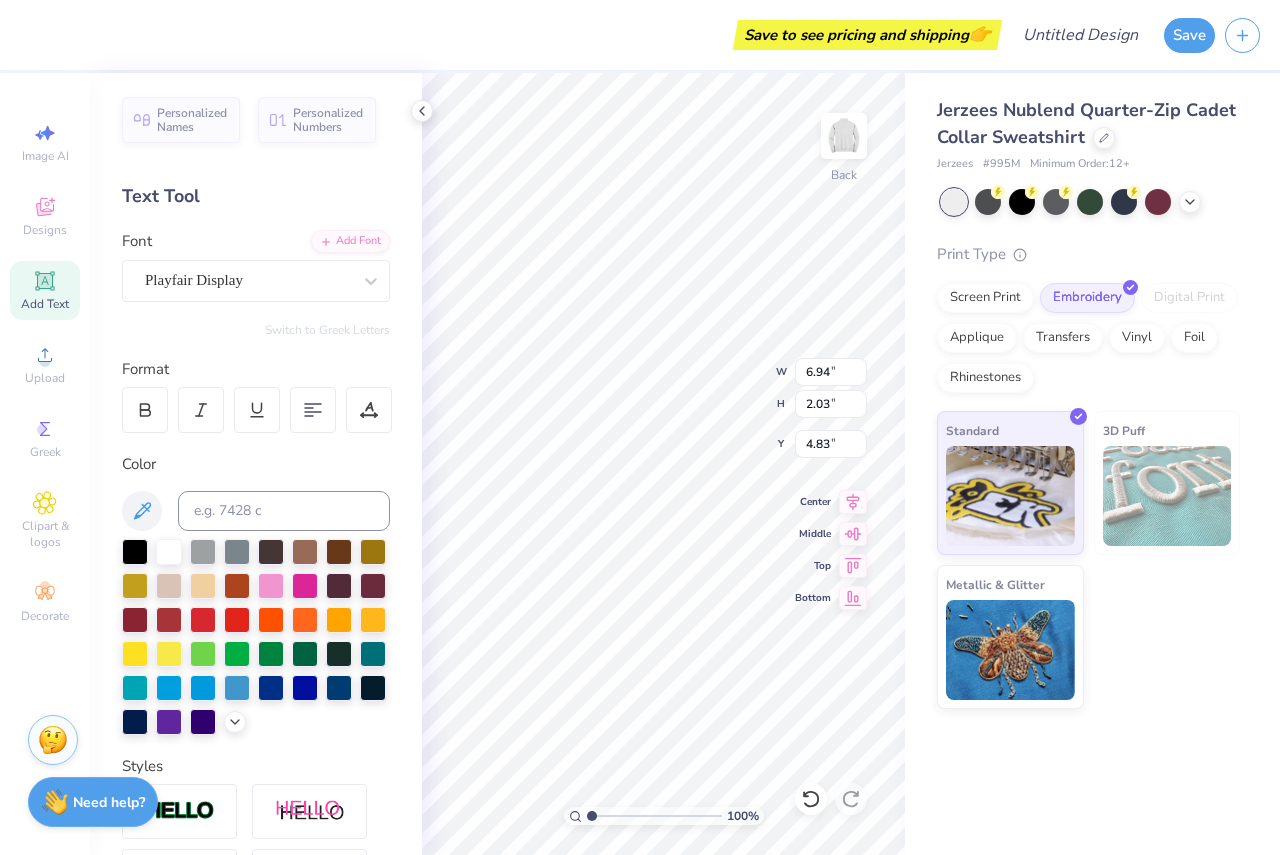 scroll, scrollTop: 17, scrollLeft: 2, axis: both 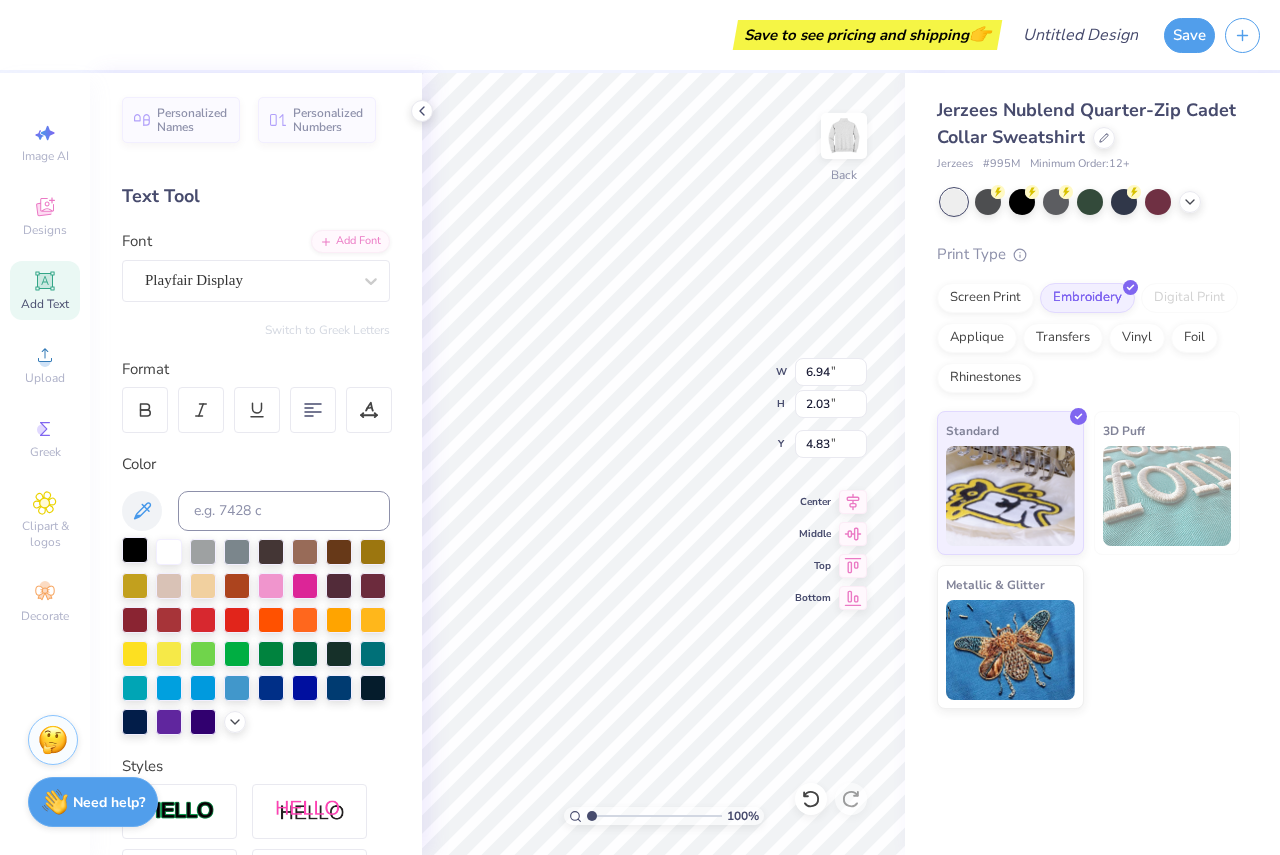 type on "DPT" 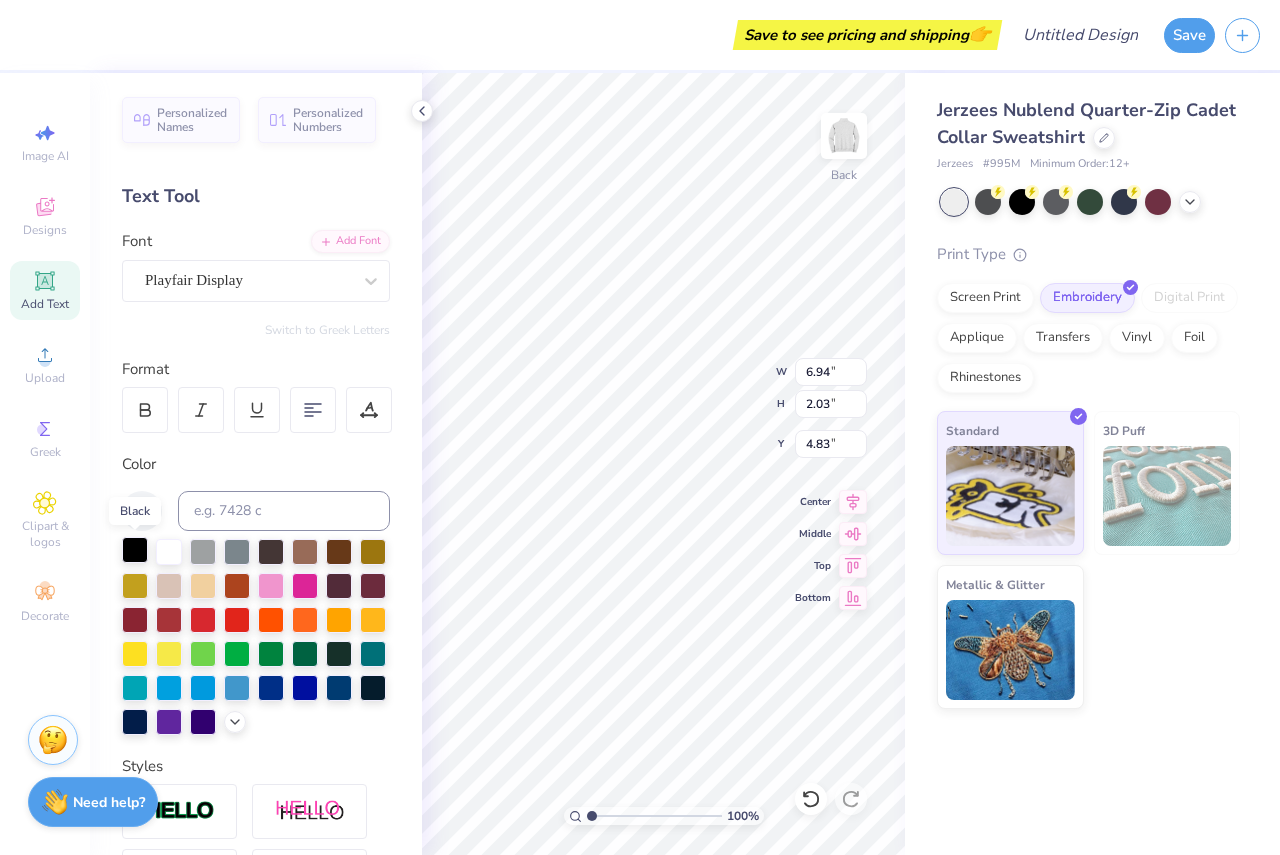 click at bounding box center (135, 550) 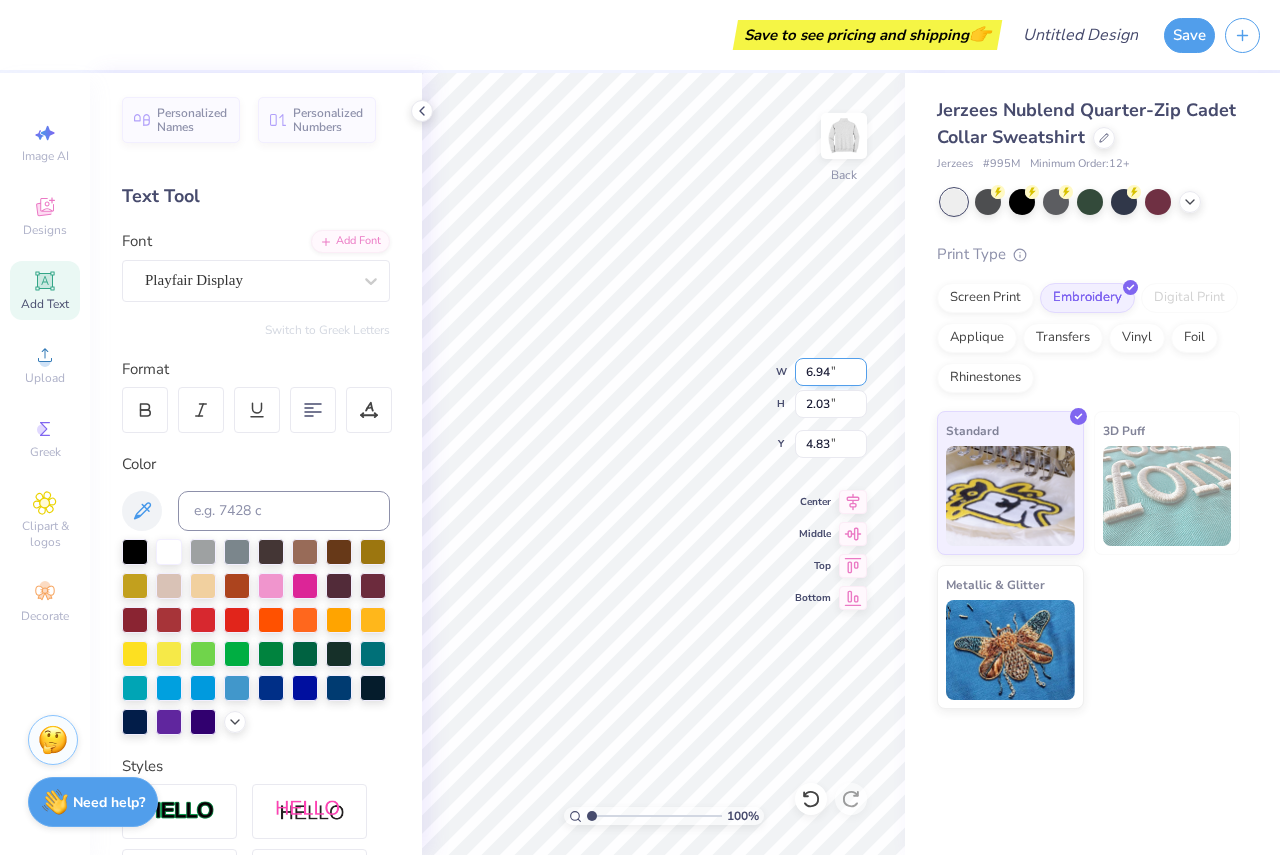 click on "6.94" at bounding box center (831, 372) 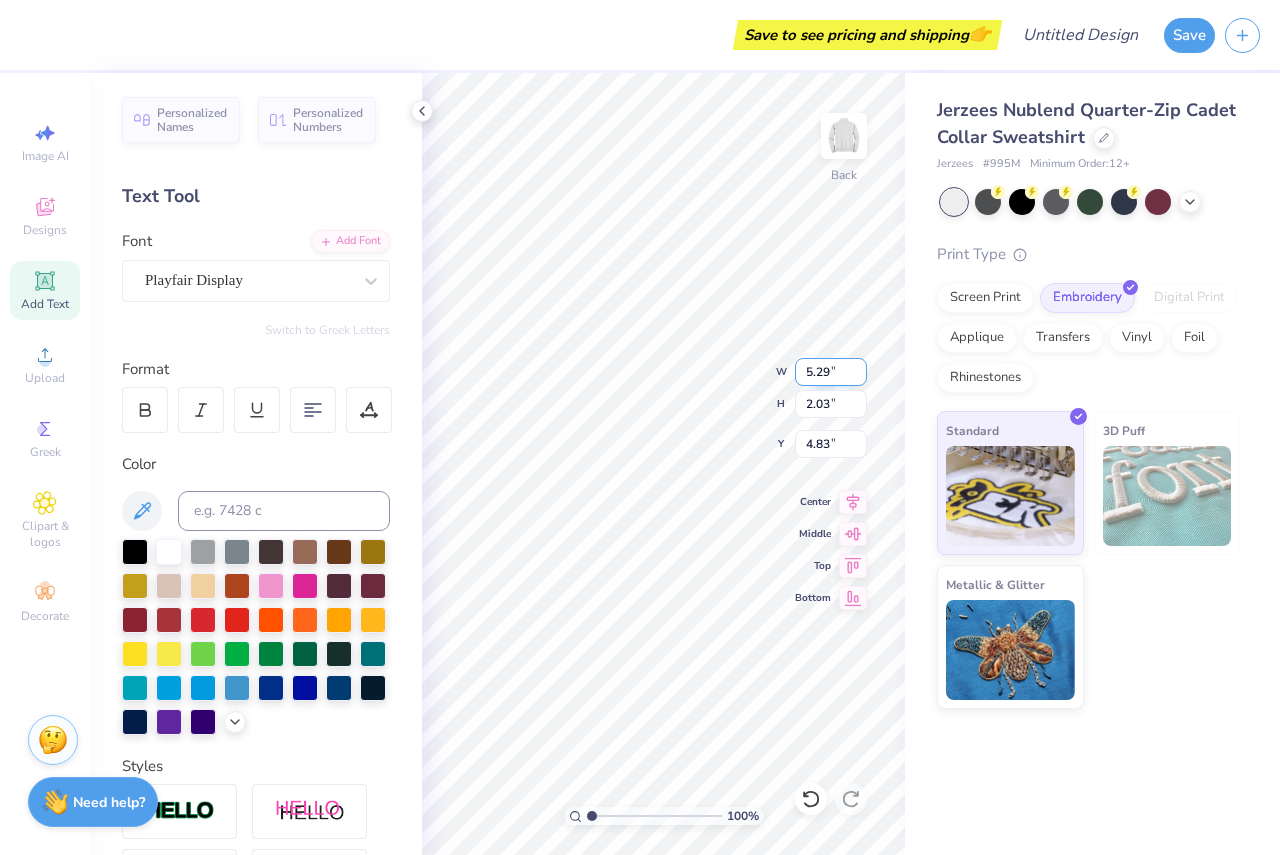 click on "5.29" at bounding box center [831, 372] 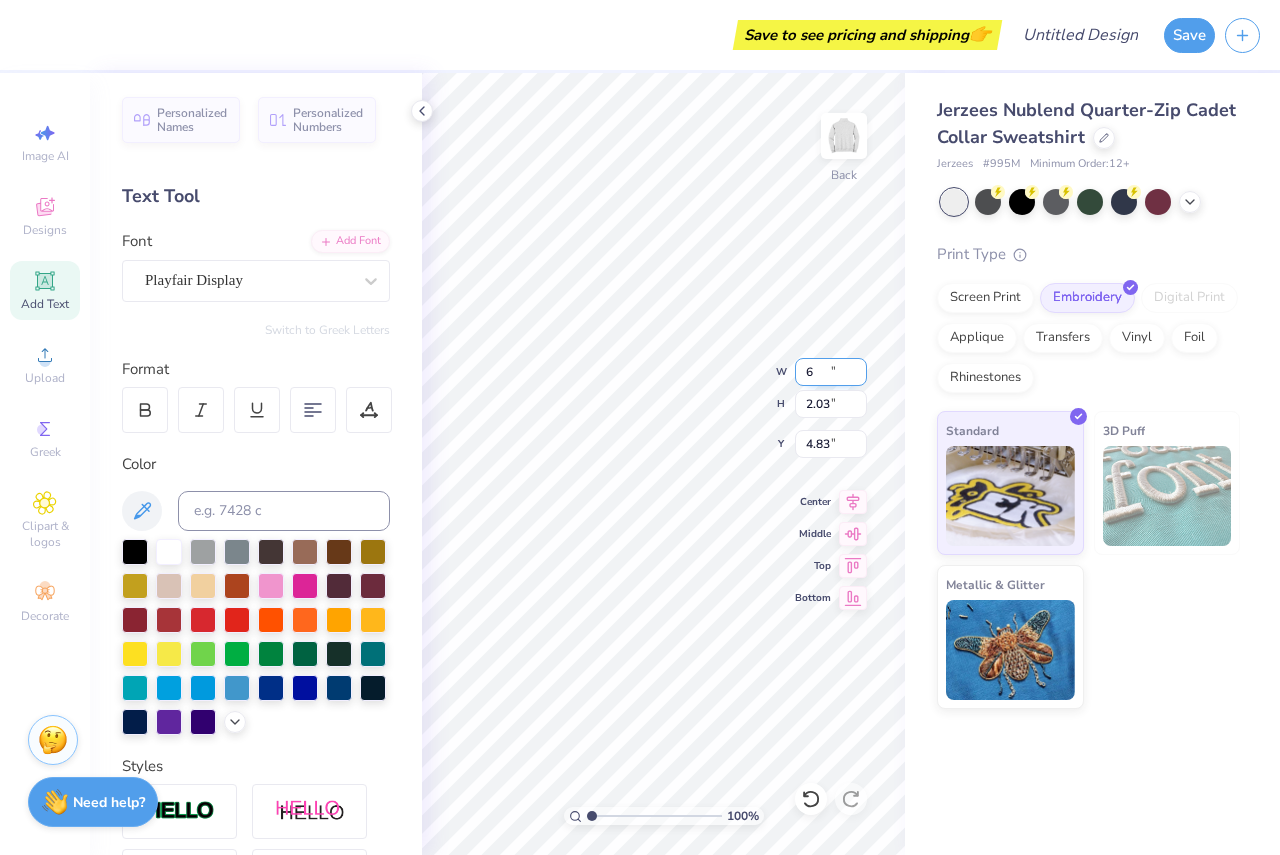 type on "6.00" 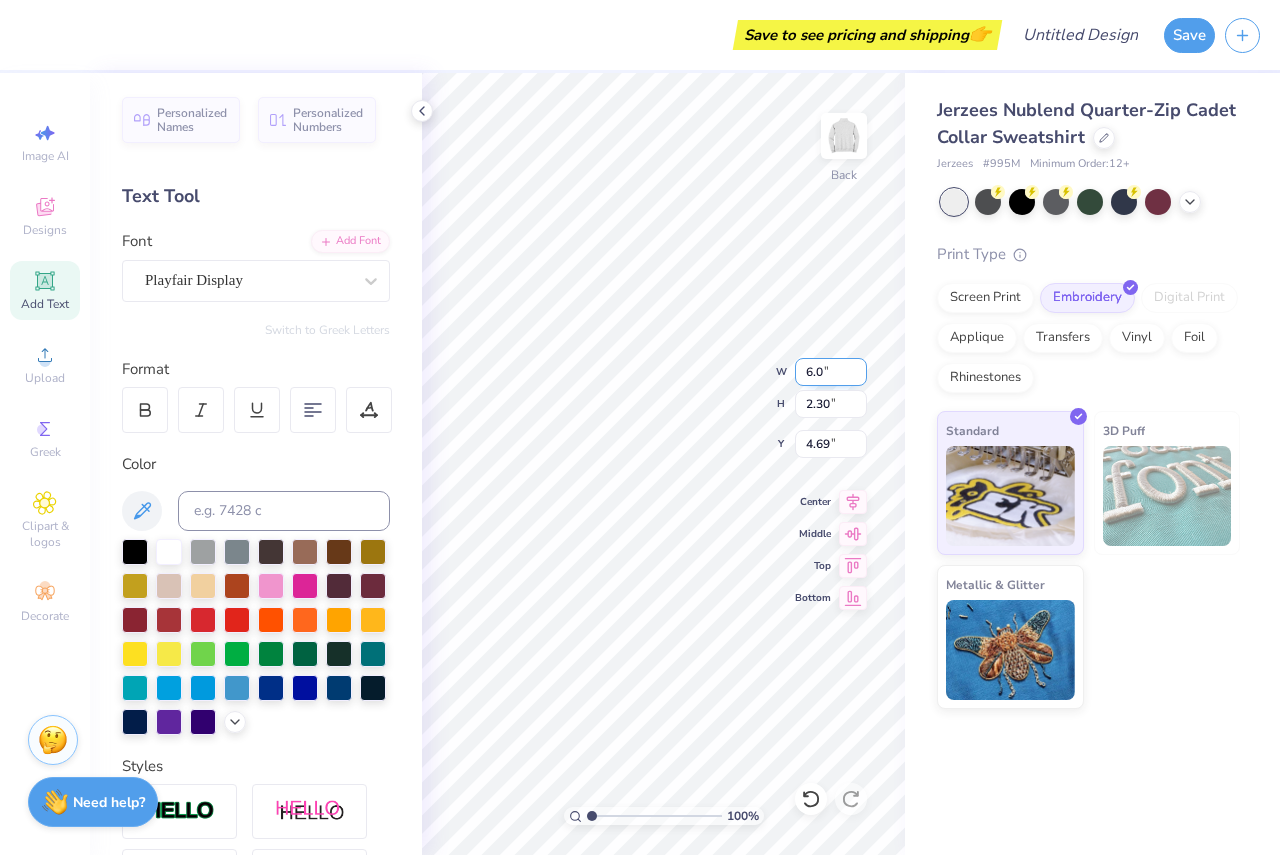 type on "6" 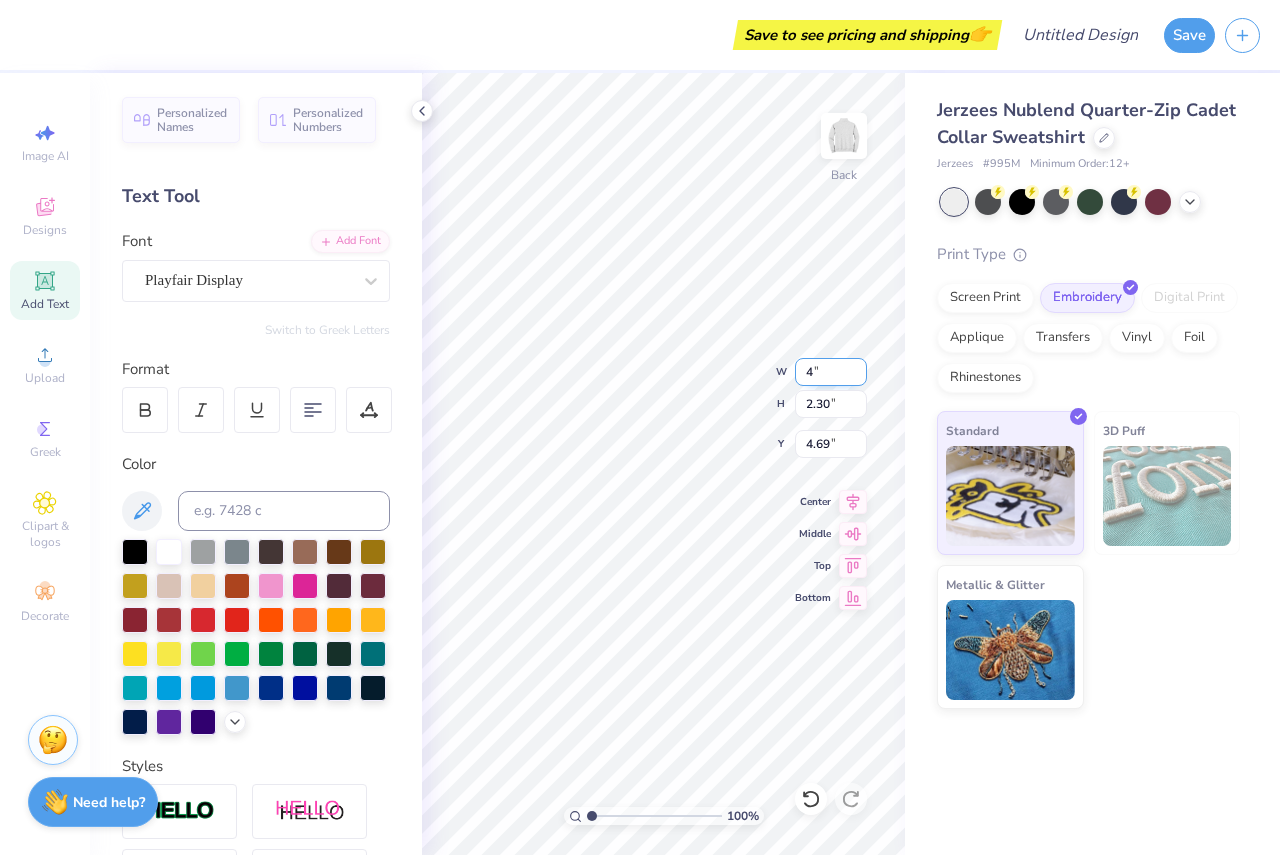 type on "4.00" 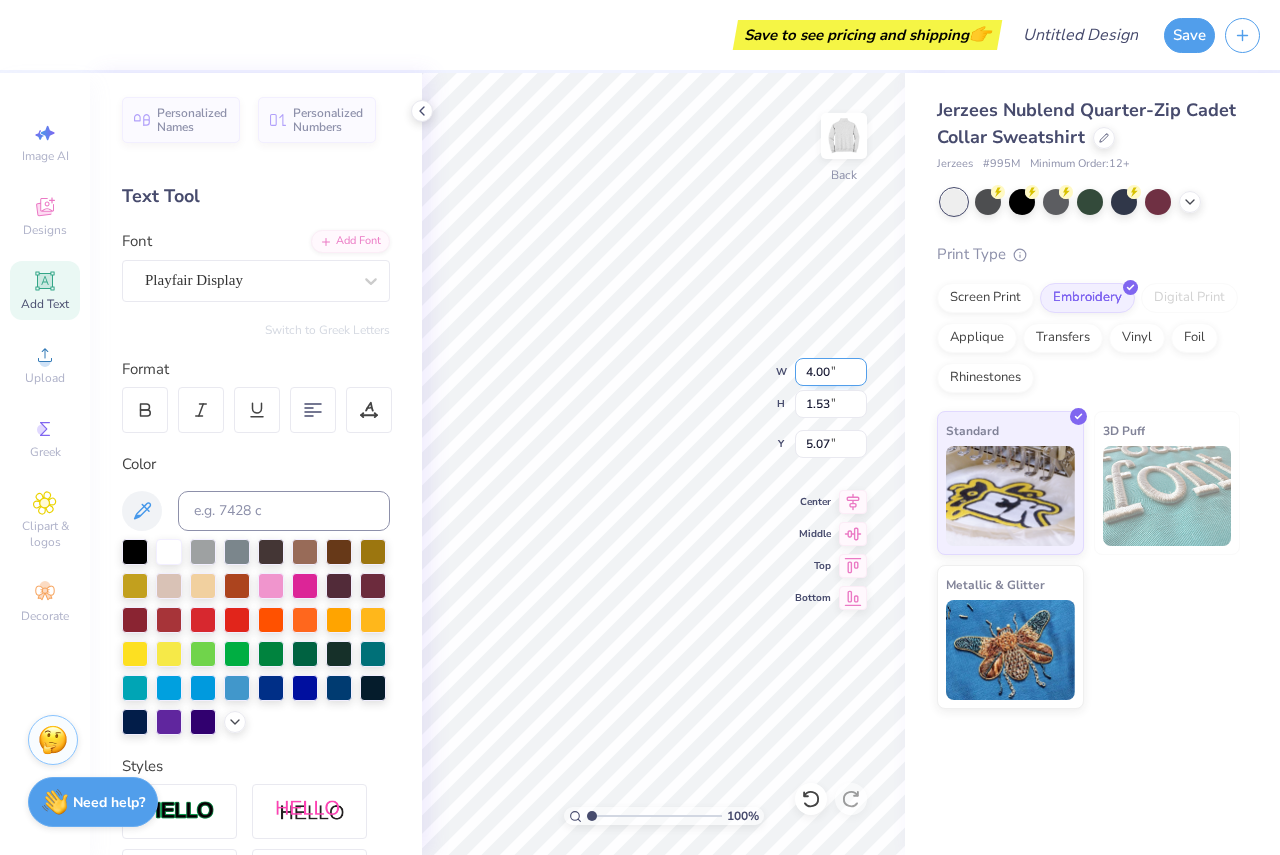 type on "4.54" 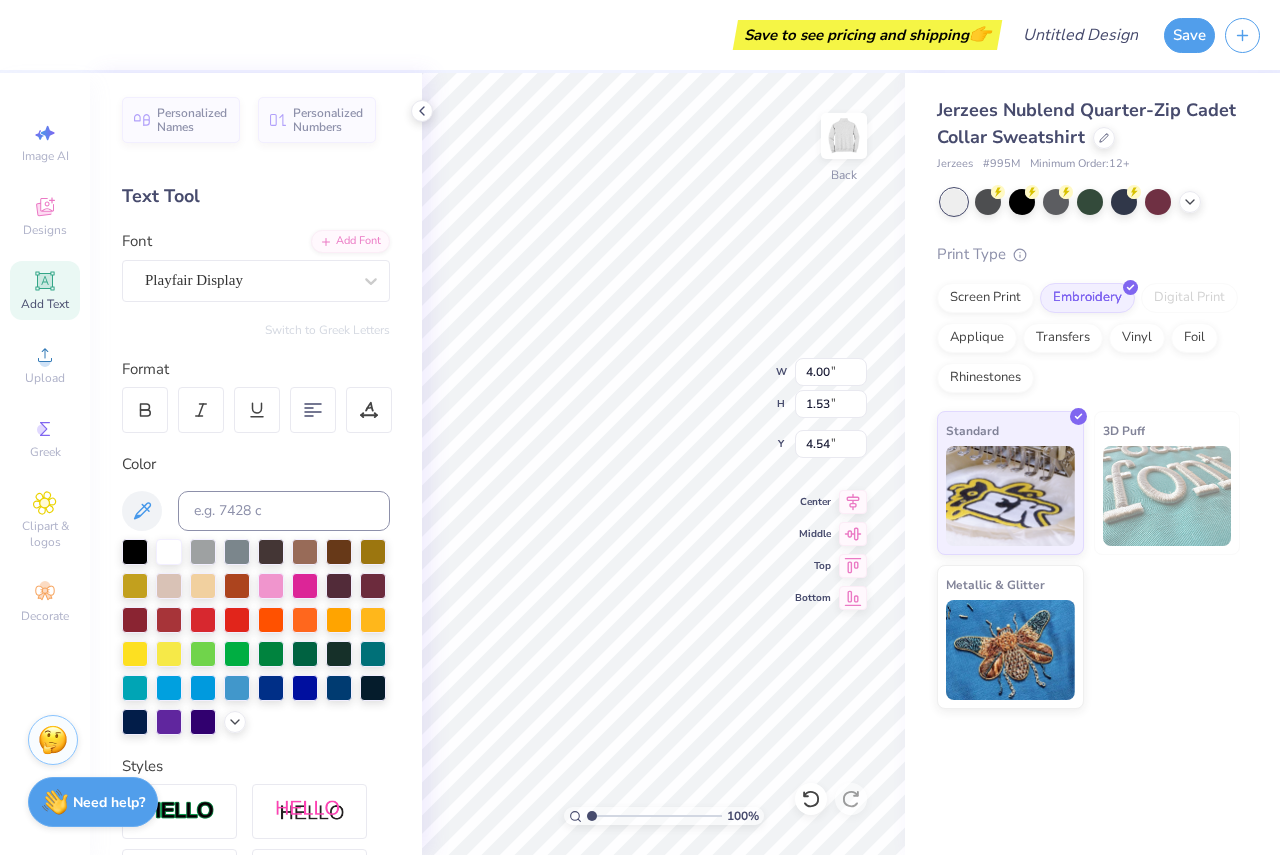 type on "4.64" 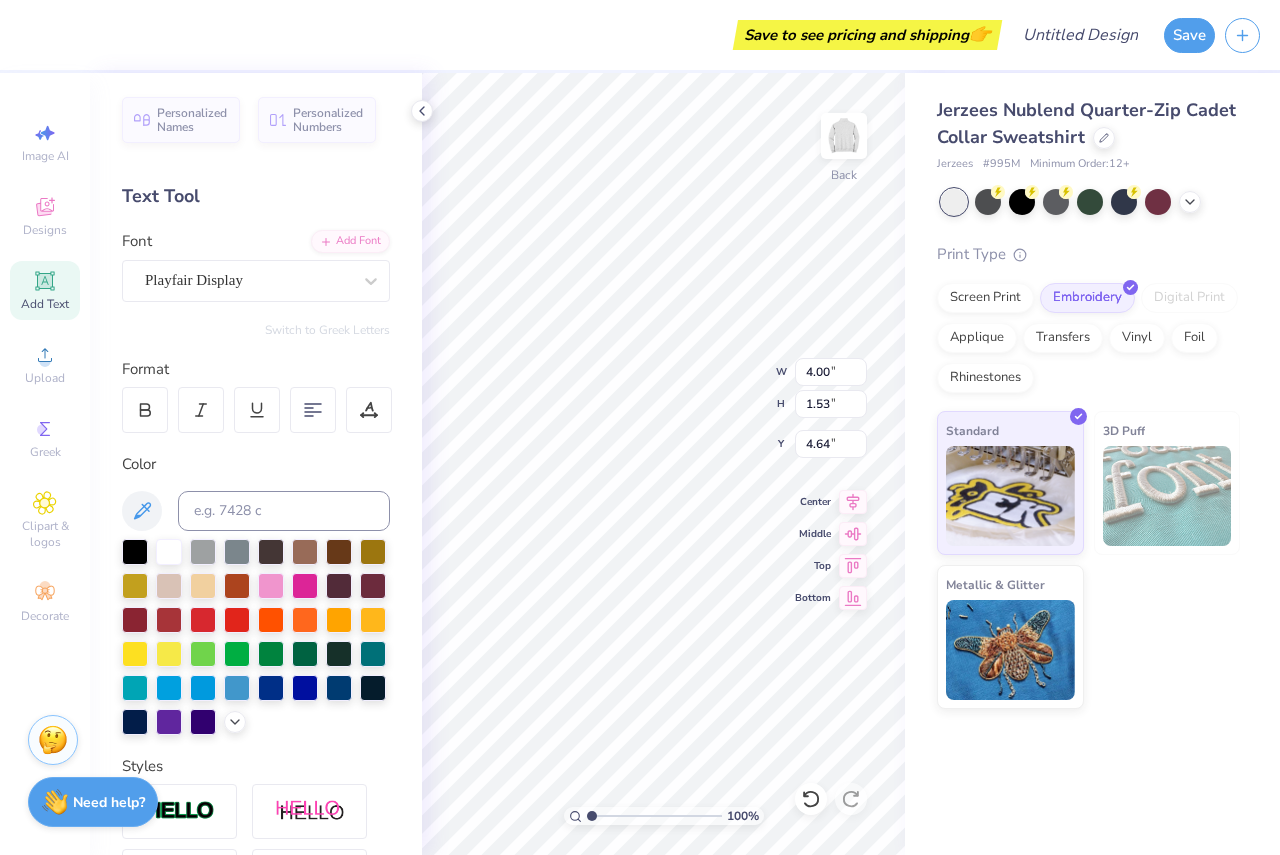 click on "Add Text" at bounding box center (45, 290) 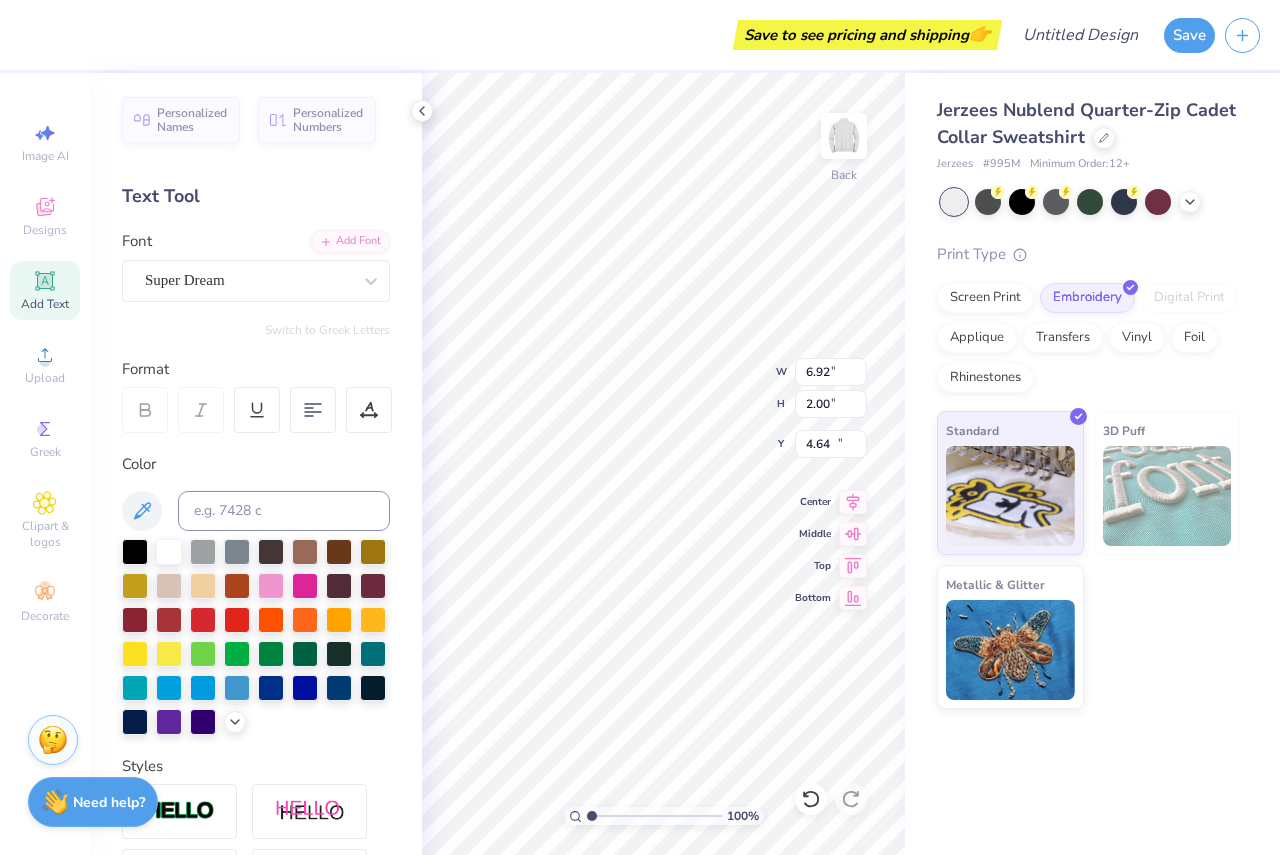 type on "6.92" 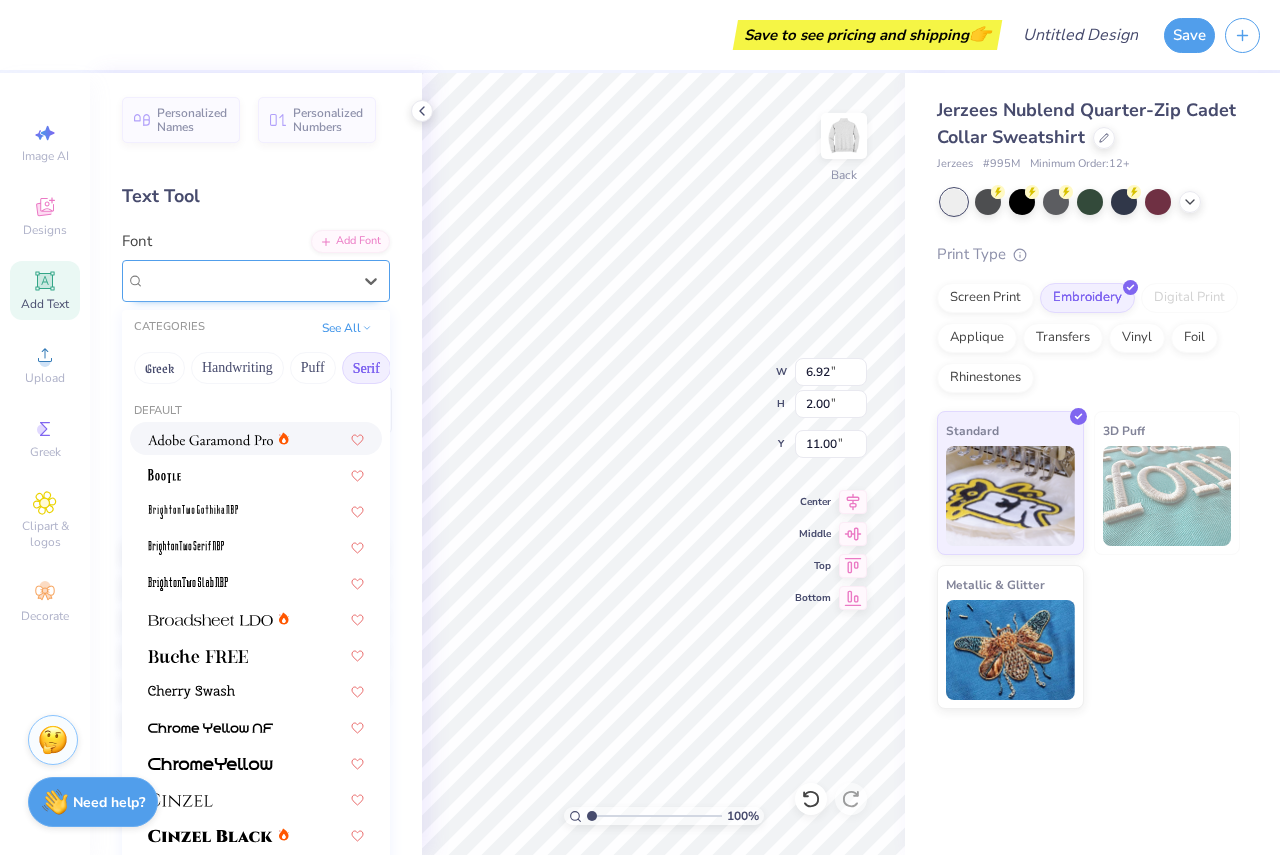 click on "Super Dream" at bounding box center [248, 280] 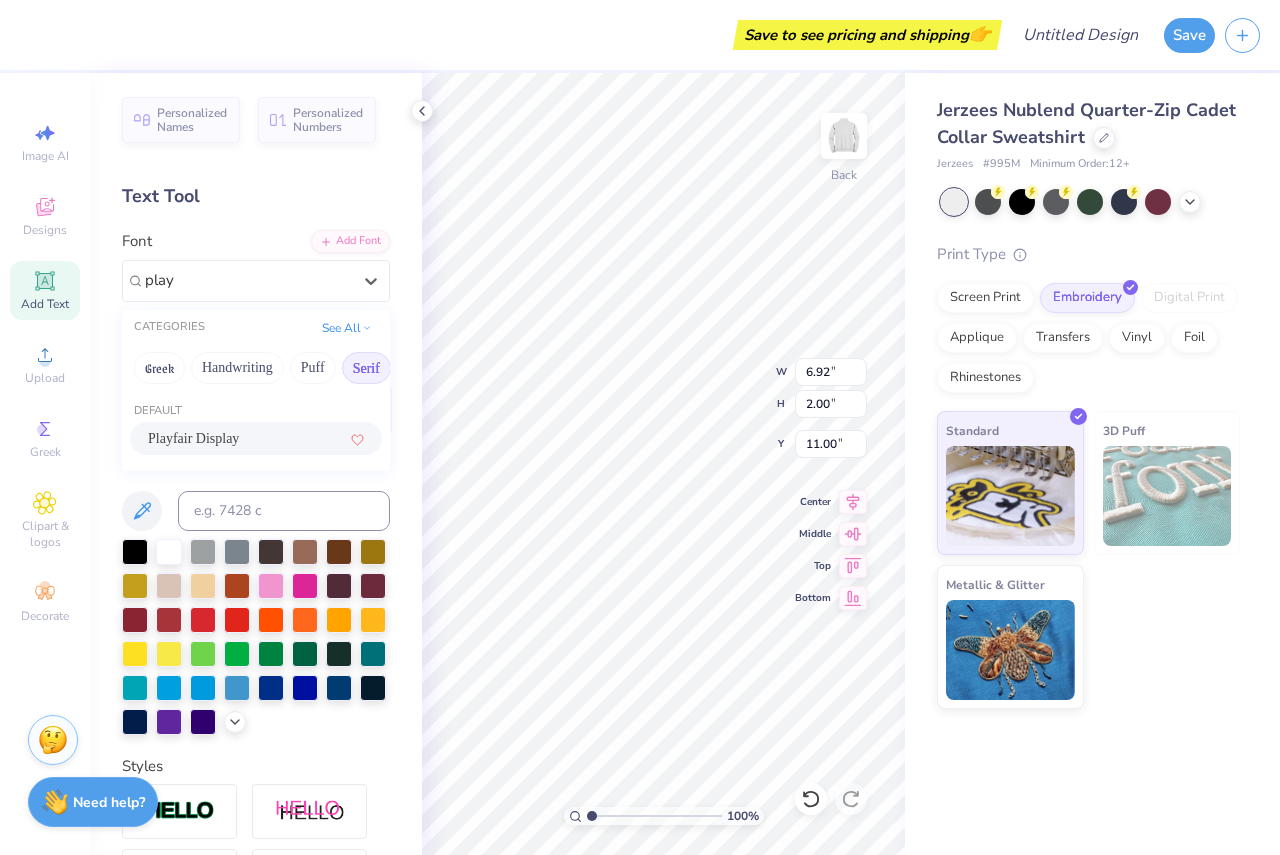 click on "Playfair Display" at bounding box center (256, 438) 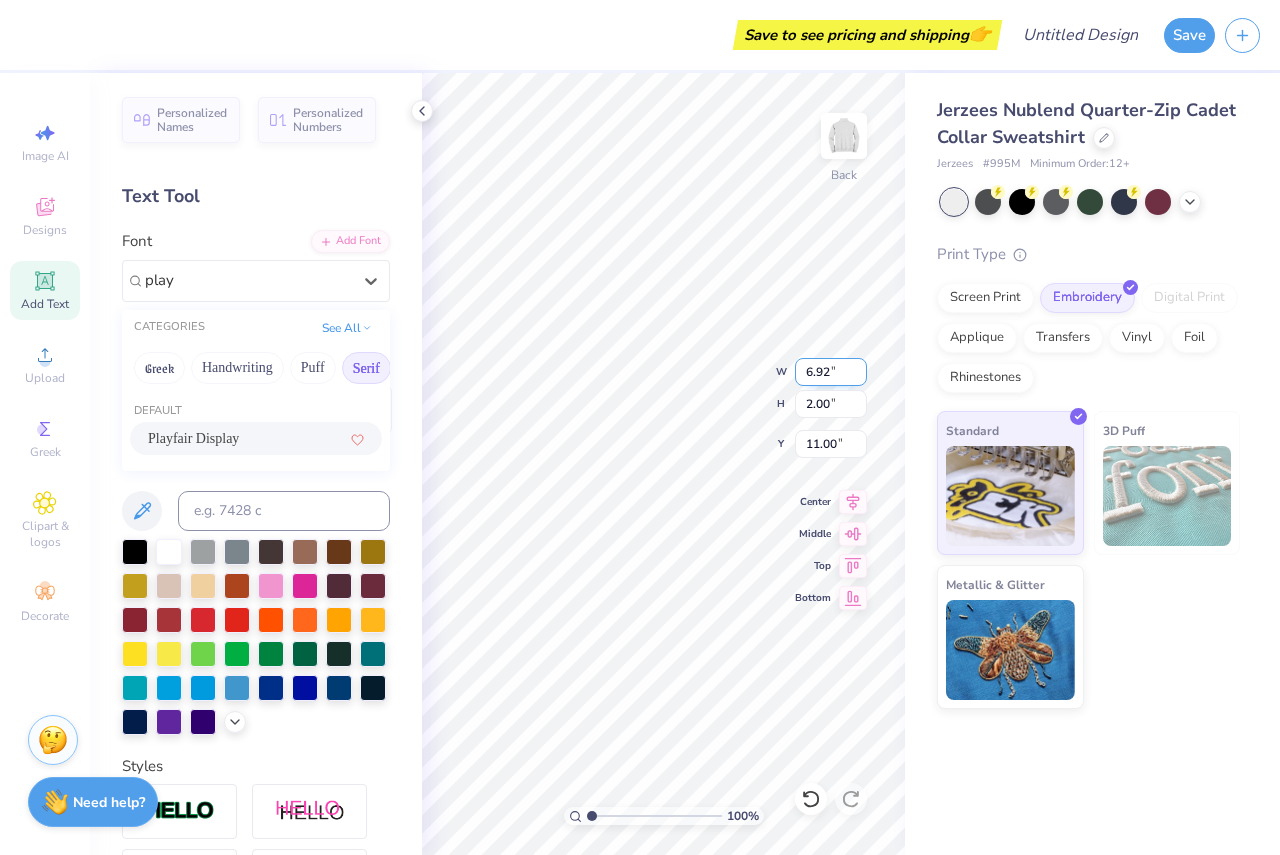 type 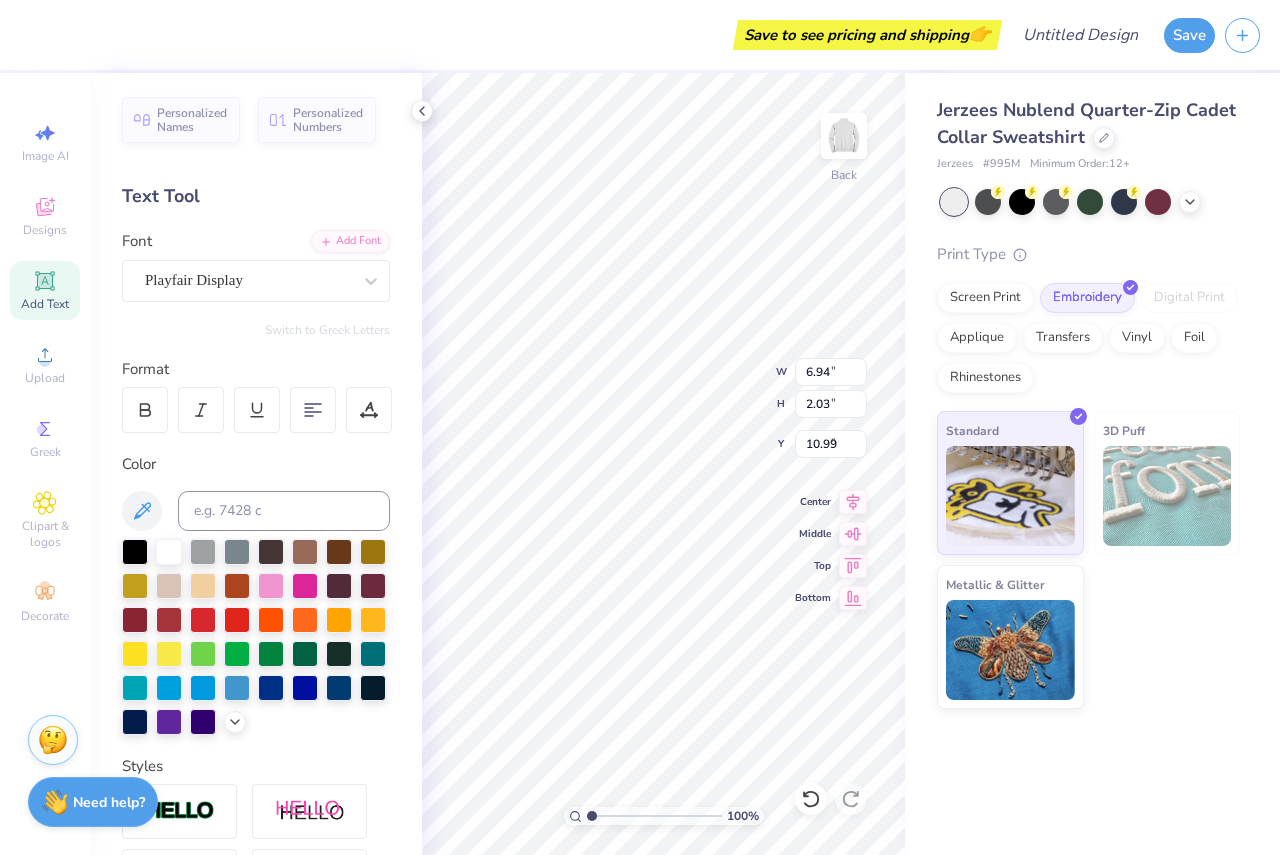 type on "6.17" 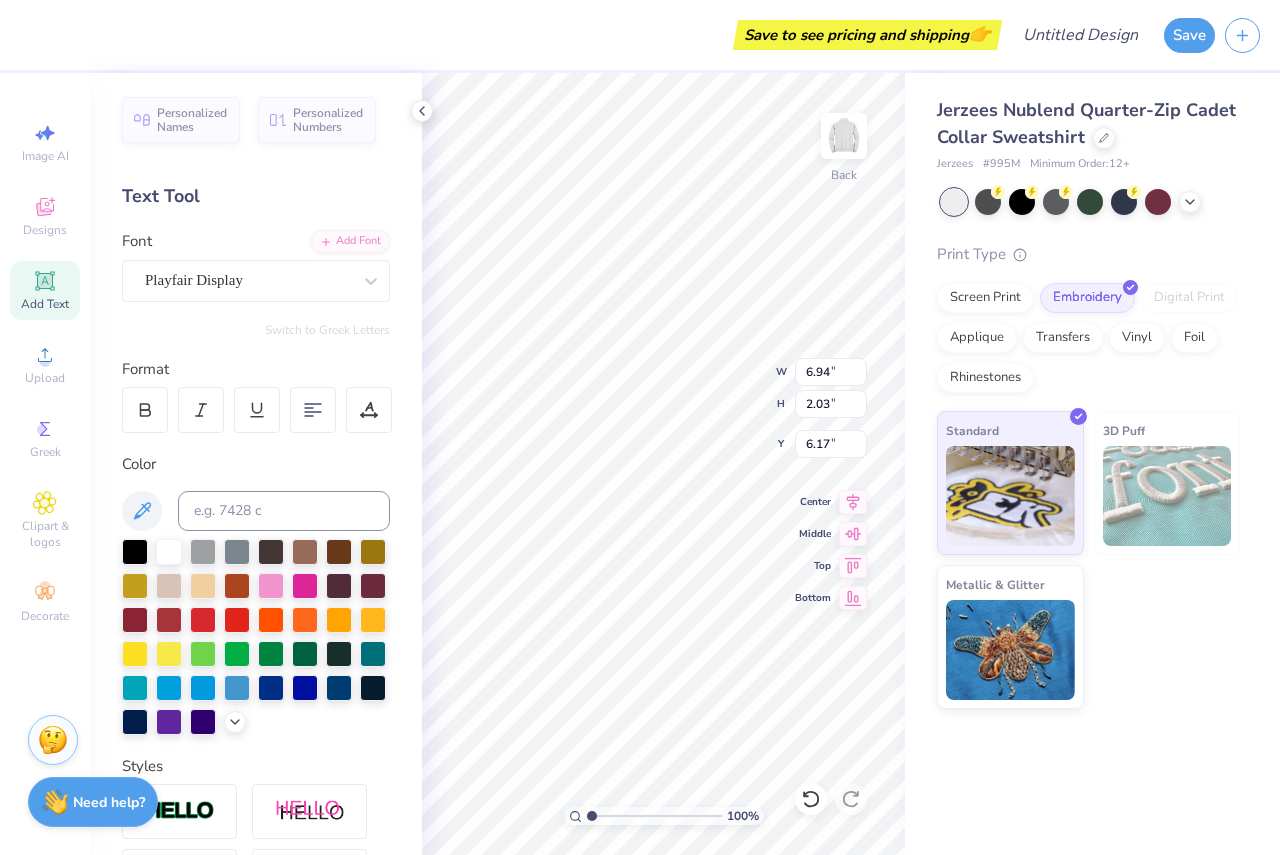 scroll, scrollTop: 17, scrollLeft: 4, axis: both 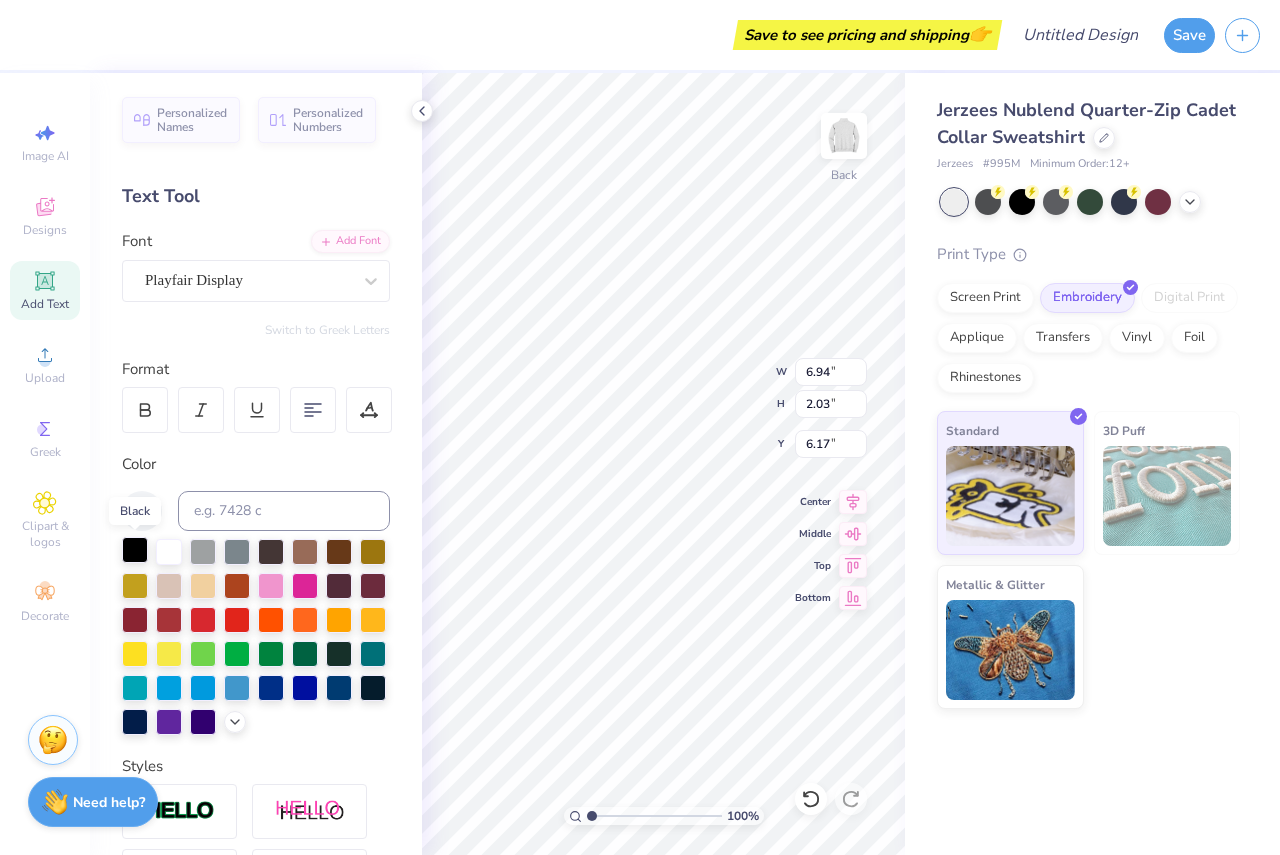 click at bounding box center [135, 550] 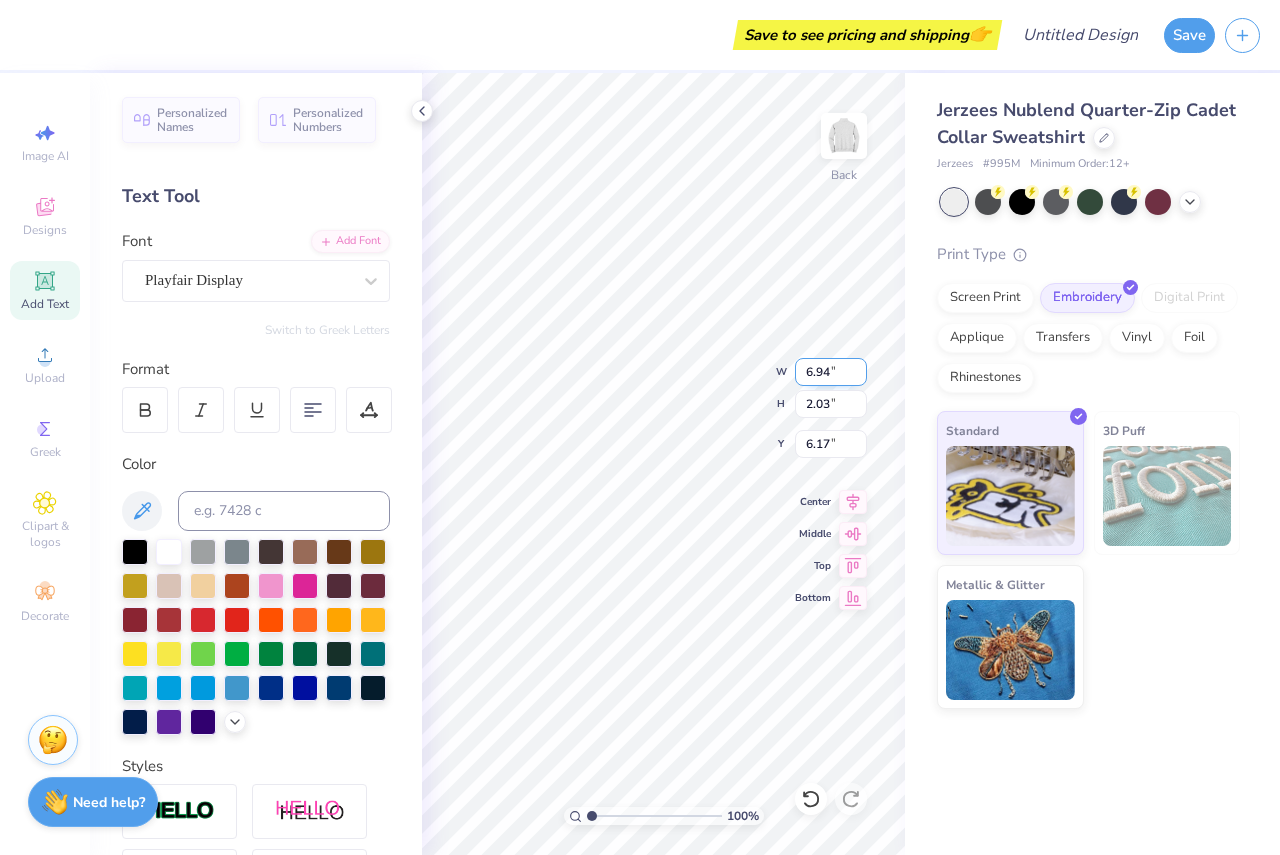 click on "6.94" at bounding box center (831, 372) 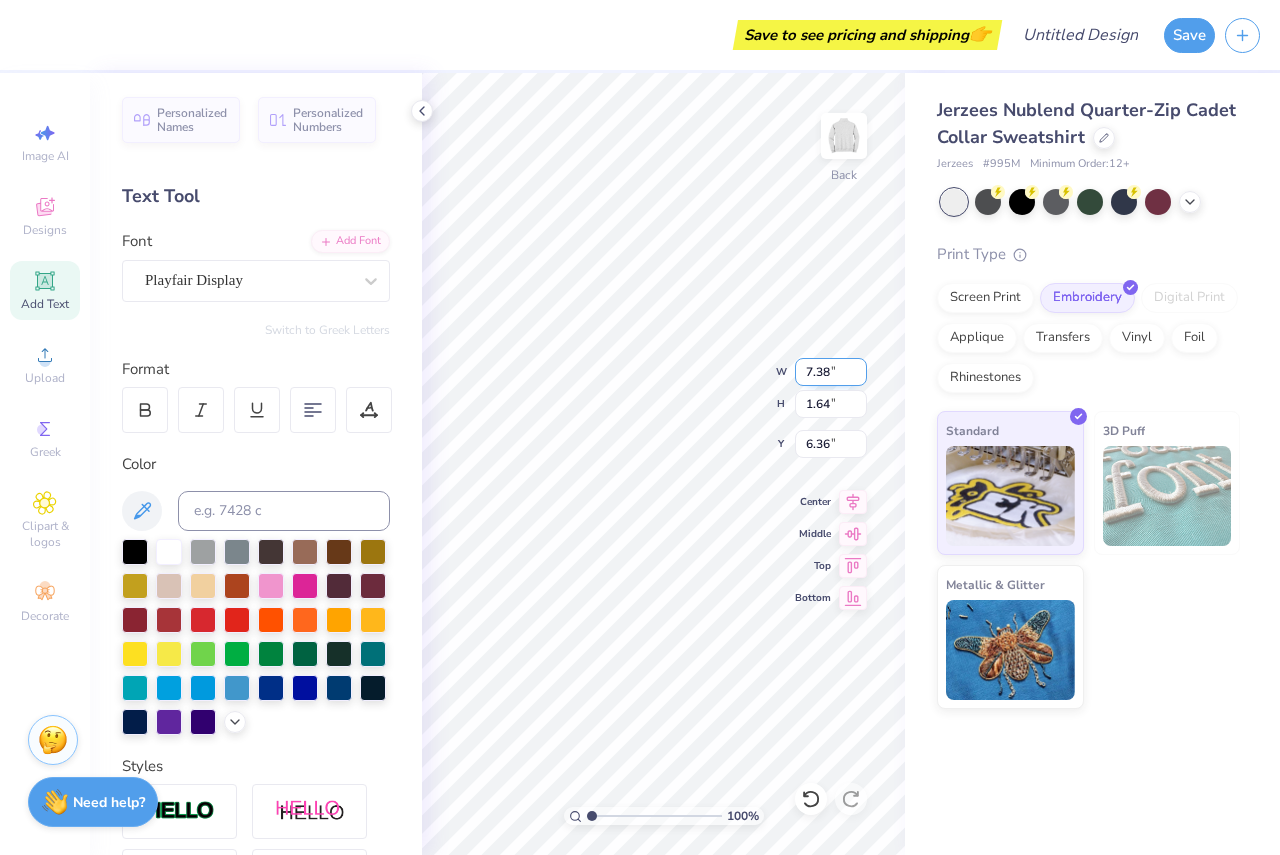click on "7.38" at bounding box center [831, 372] 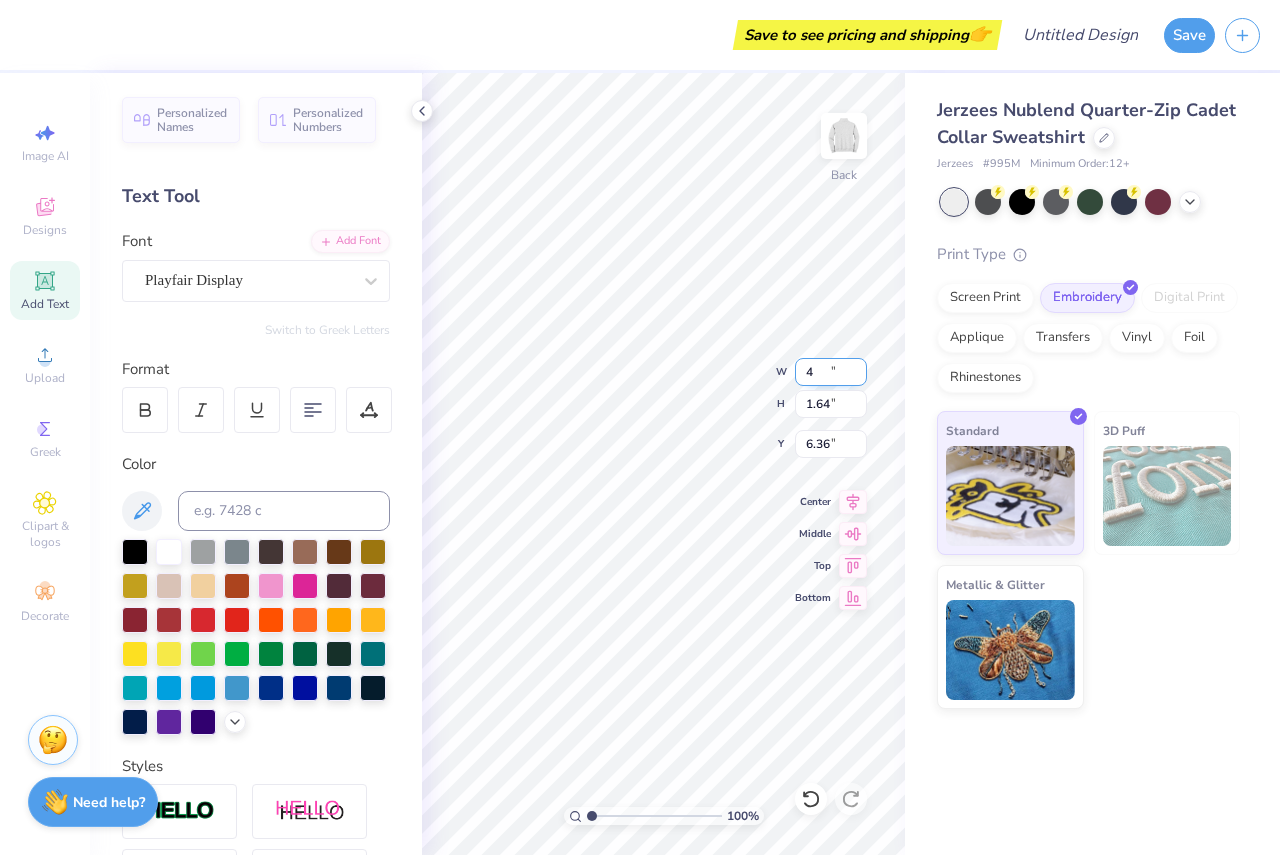 type on "4.00" 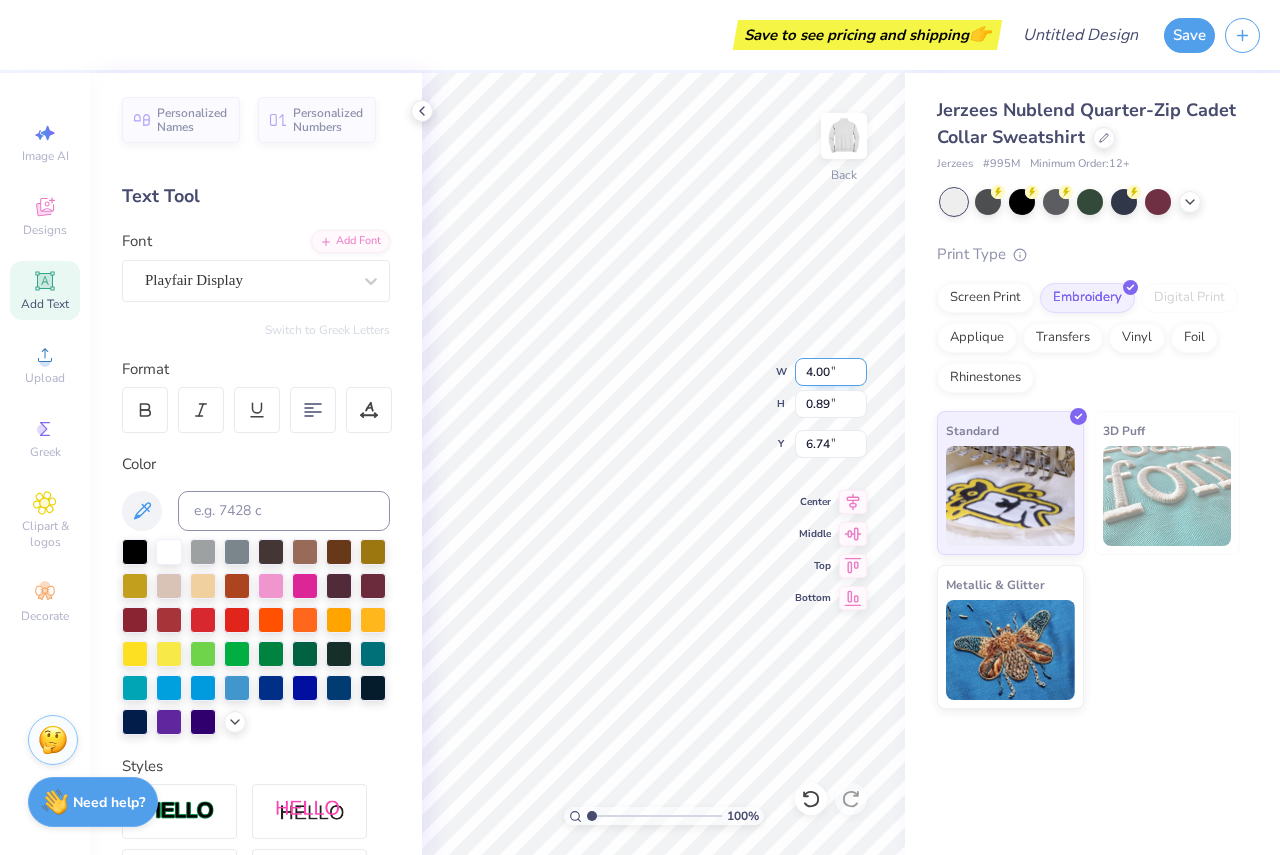 click on "4.00" at bounding box center [831, 372] 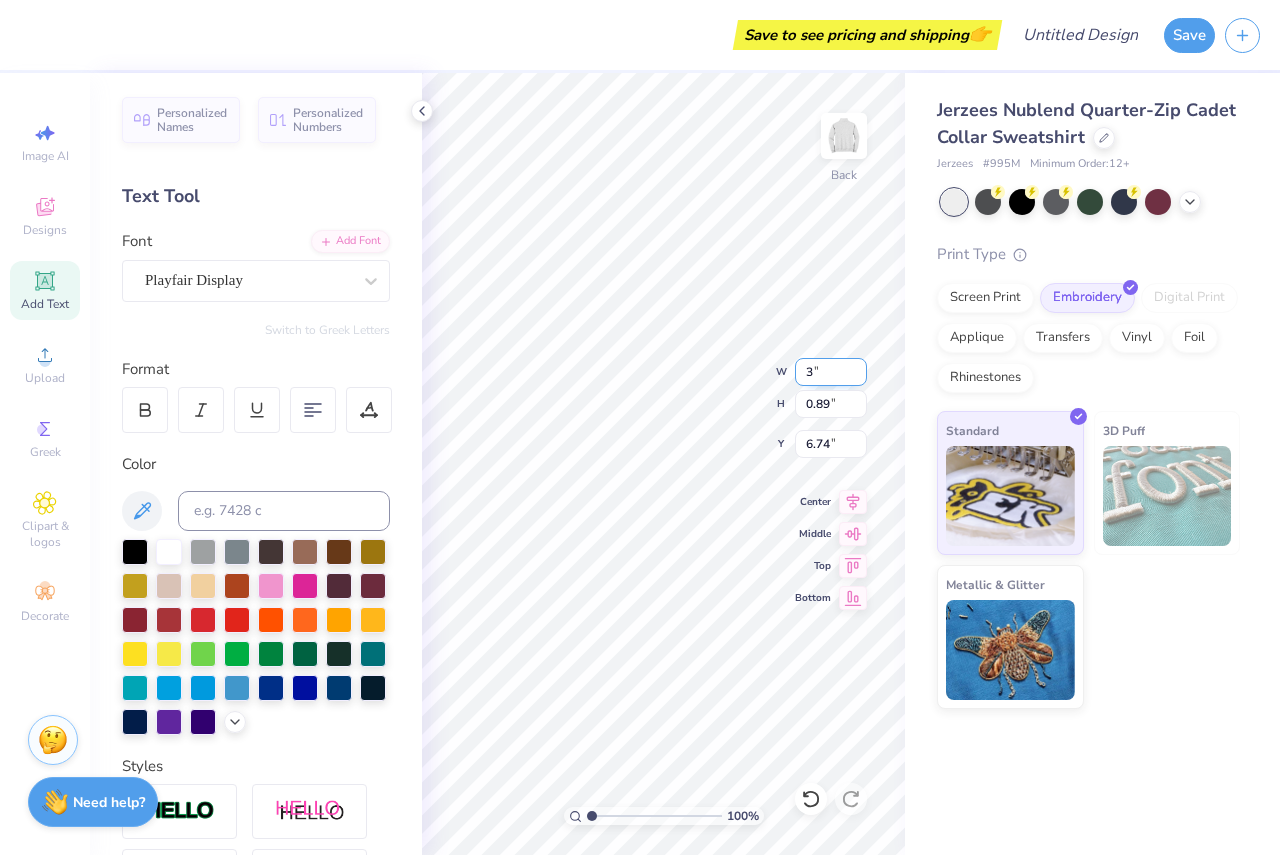 type on "3.00" 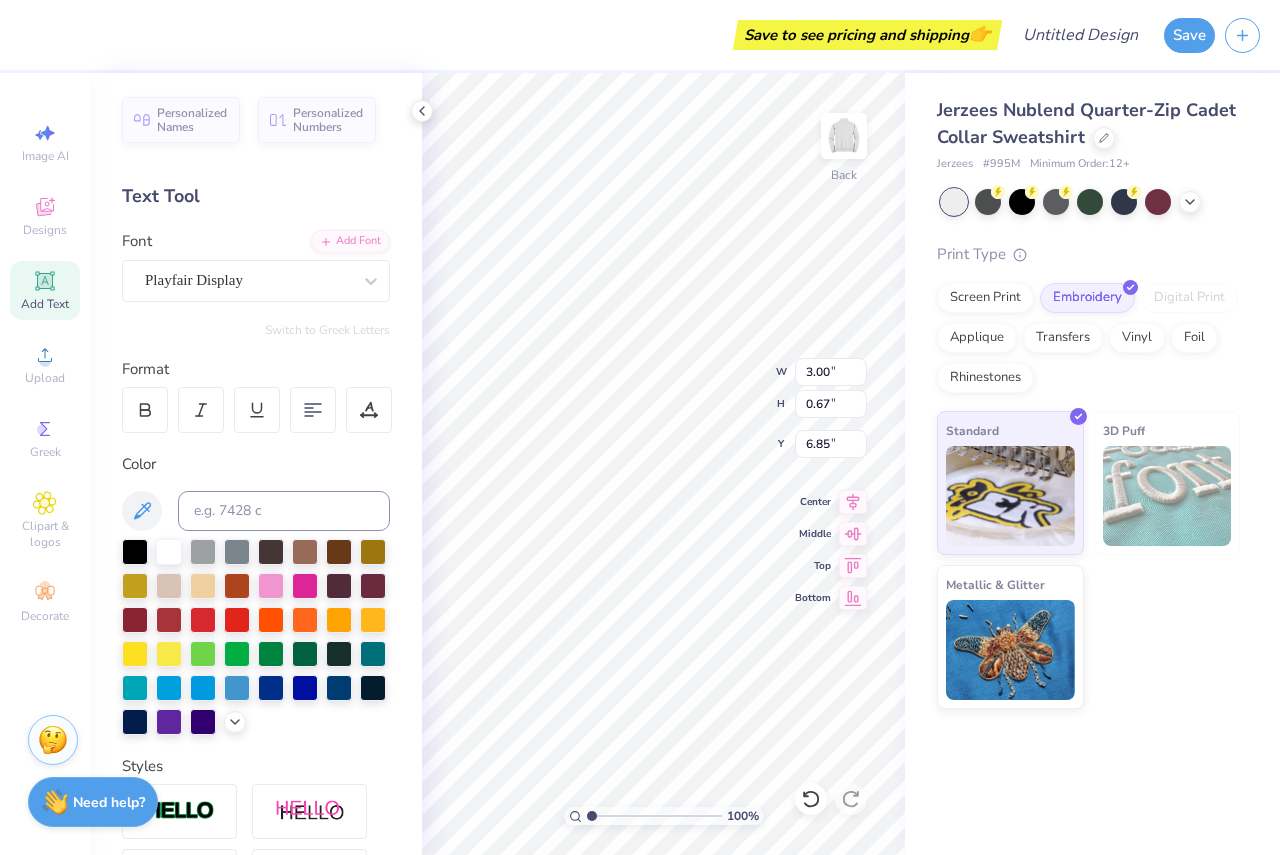type on "6.51" 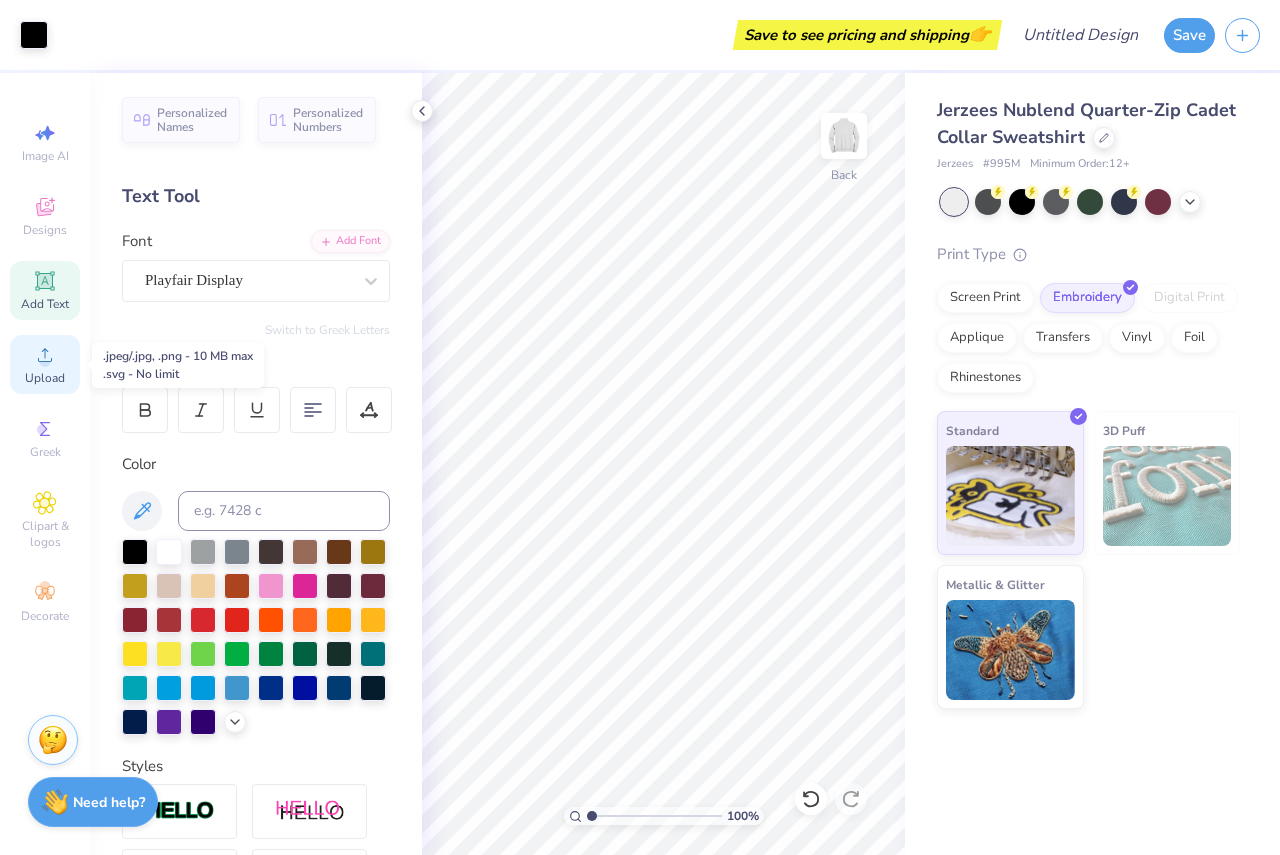 click on "Upload" at bounding box center (45, 364) 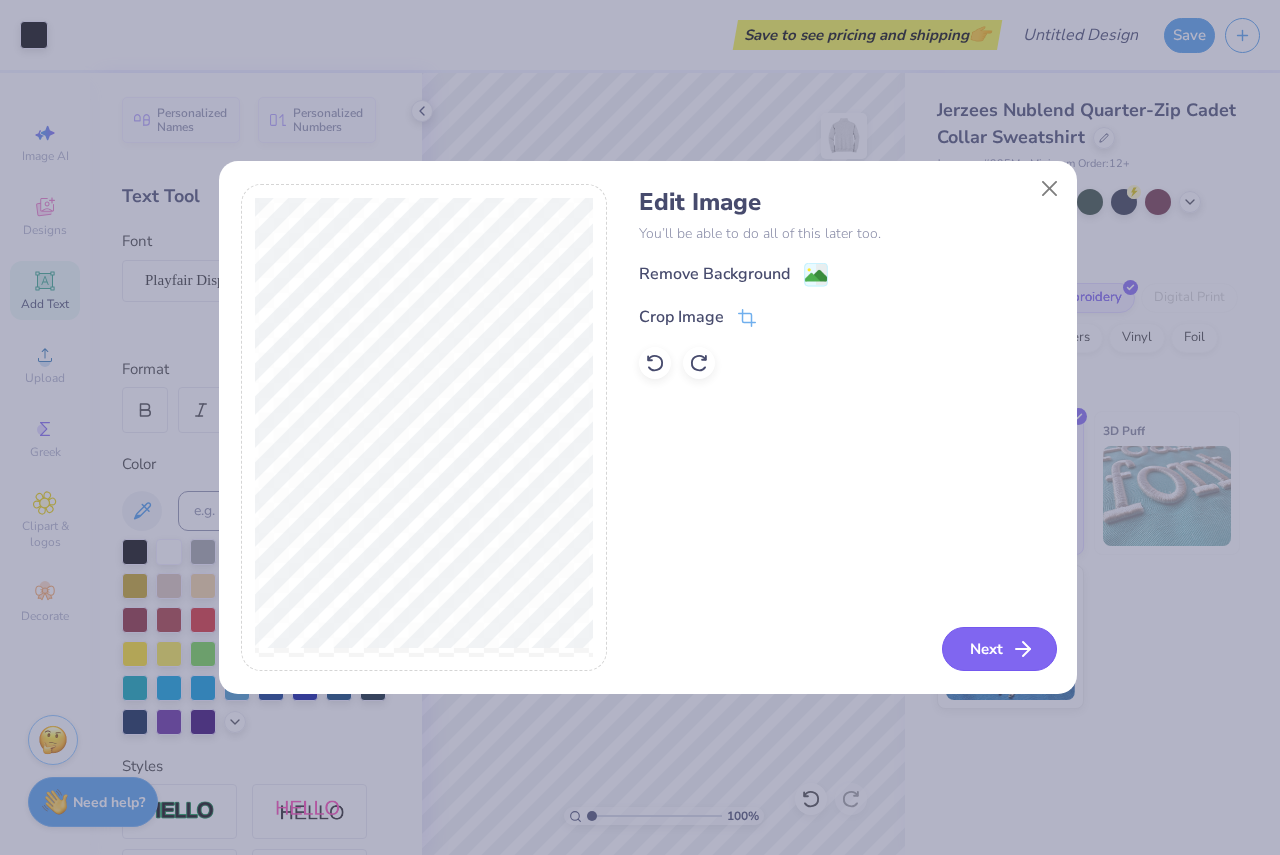click on "Next" at bounding box center (999, 649) 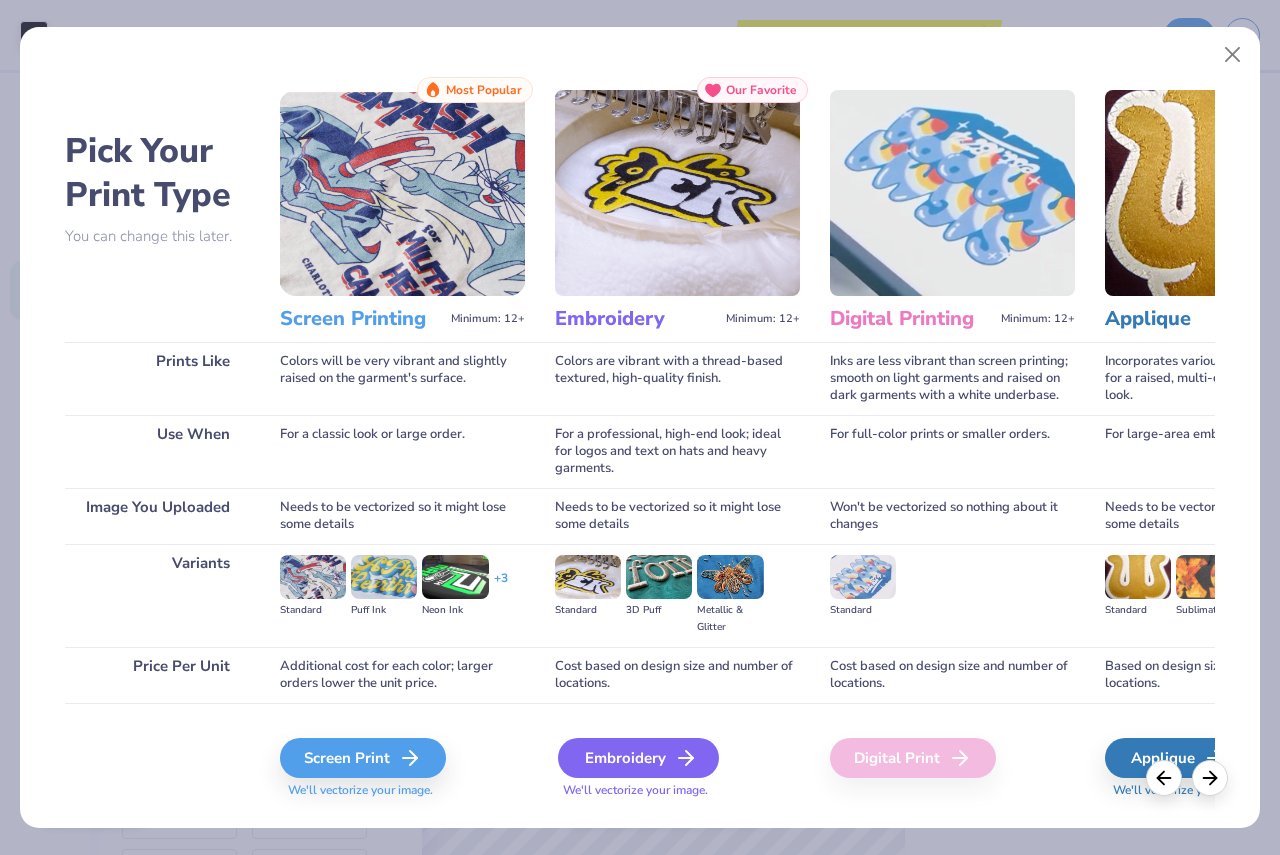 click on "Embroidery" at bounding box center [638, 758] 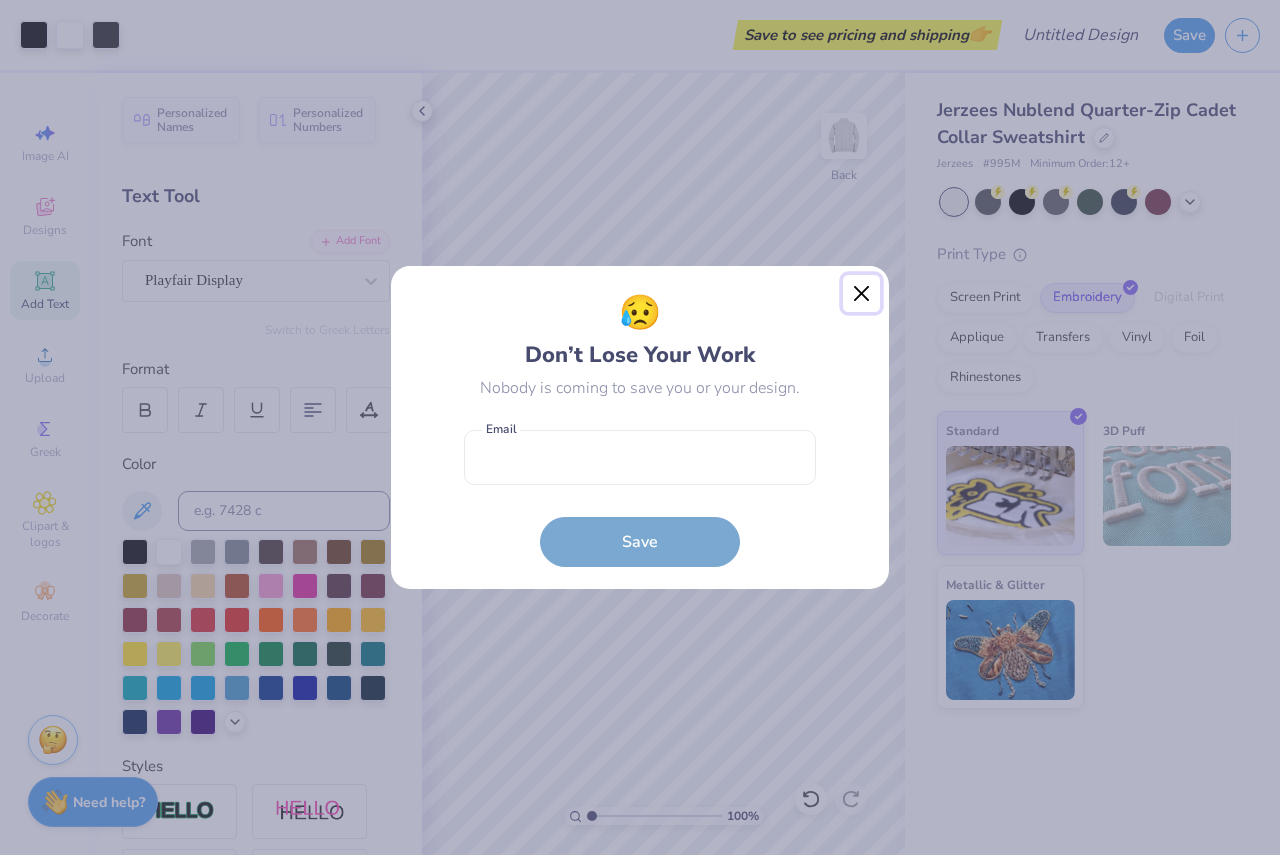 click at bounding box center (862, 294) 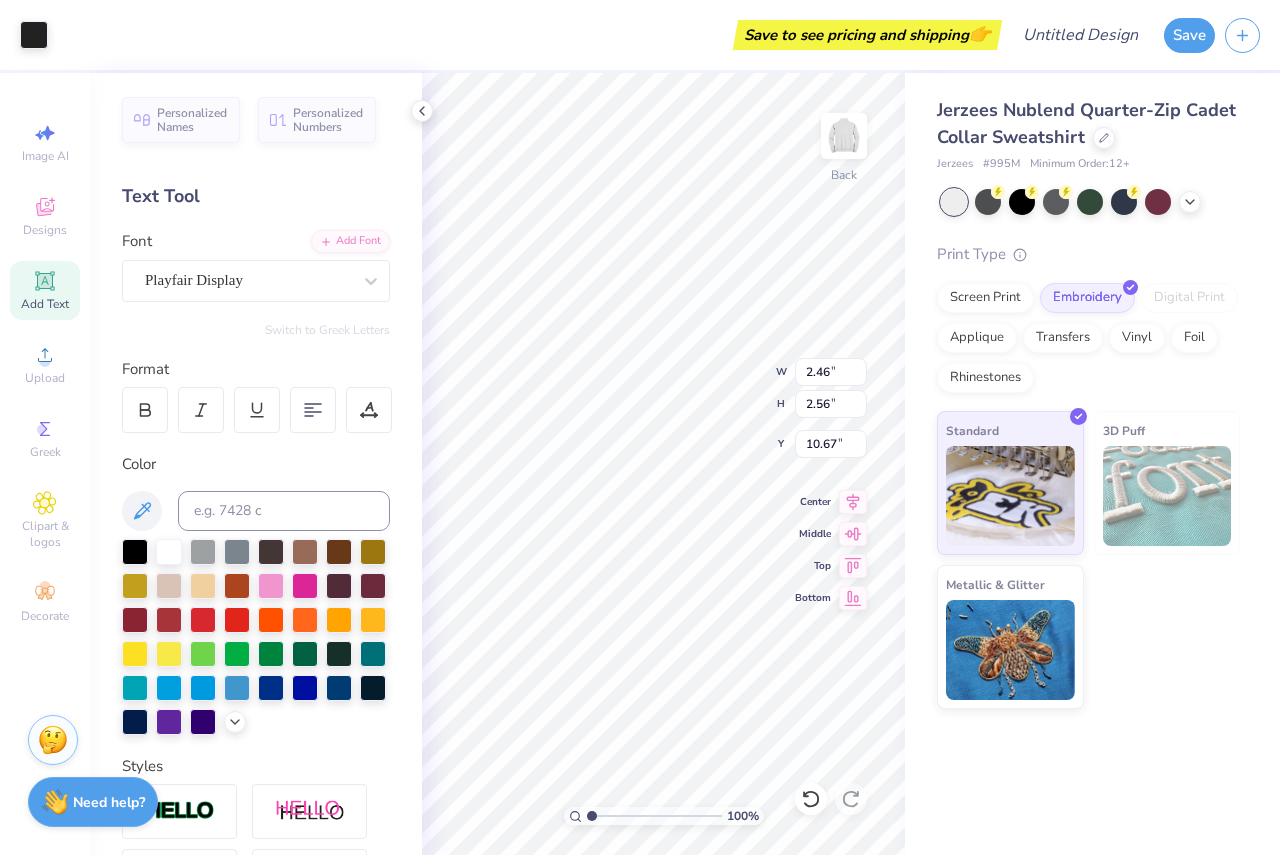 type on "1.21" 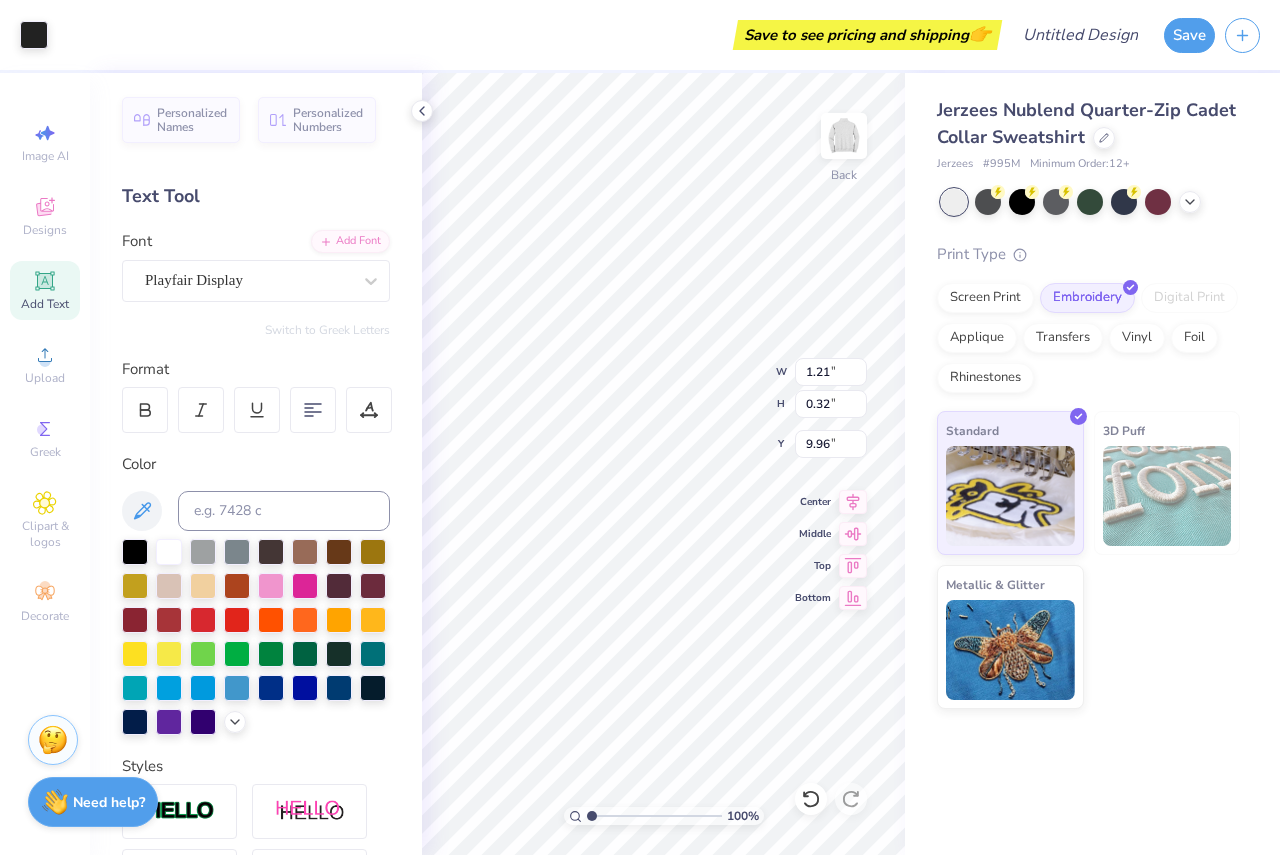 type on "0.23" 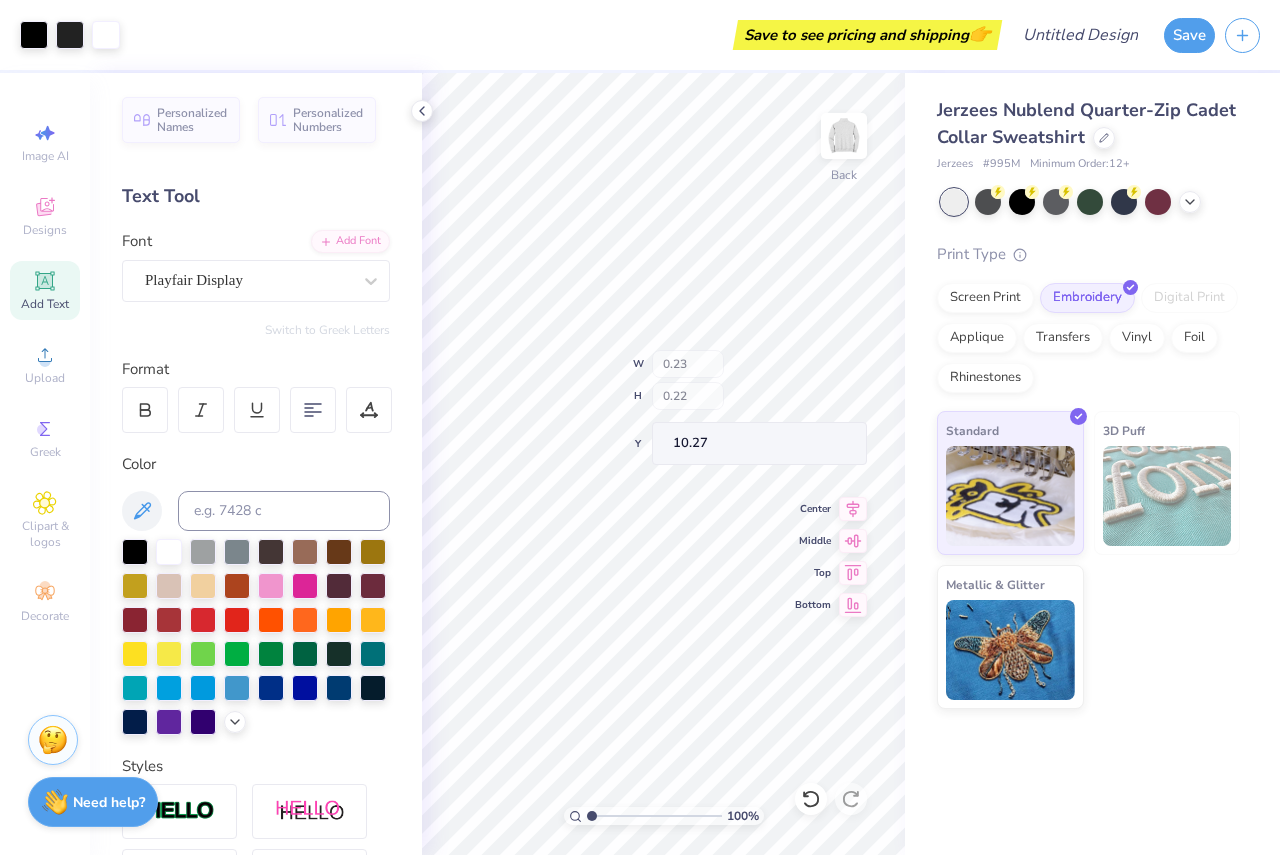 type on "10.21" 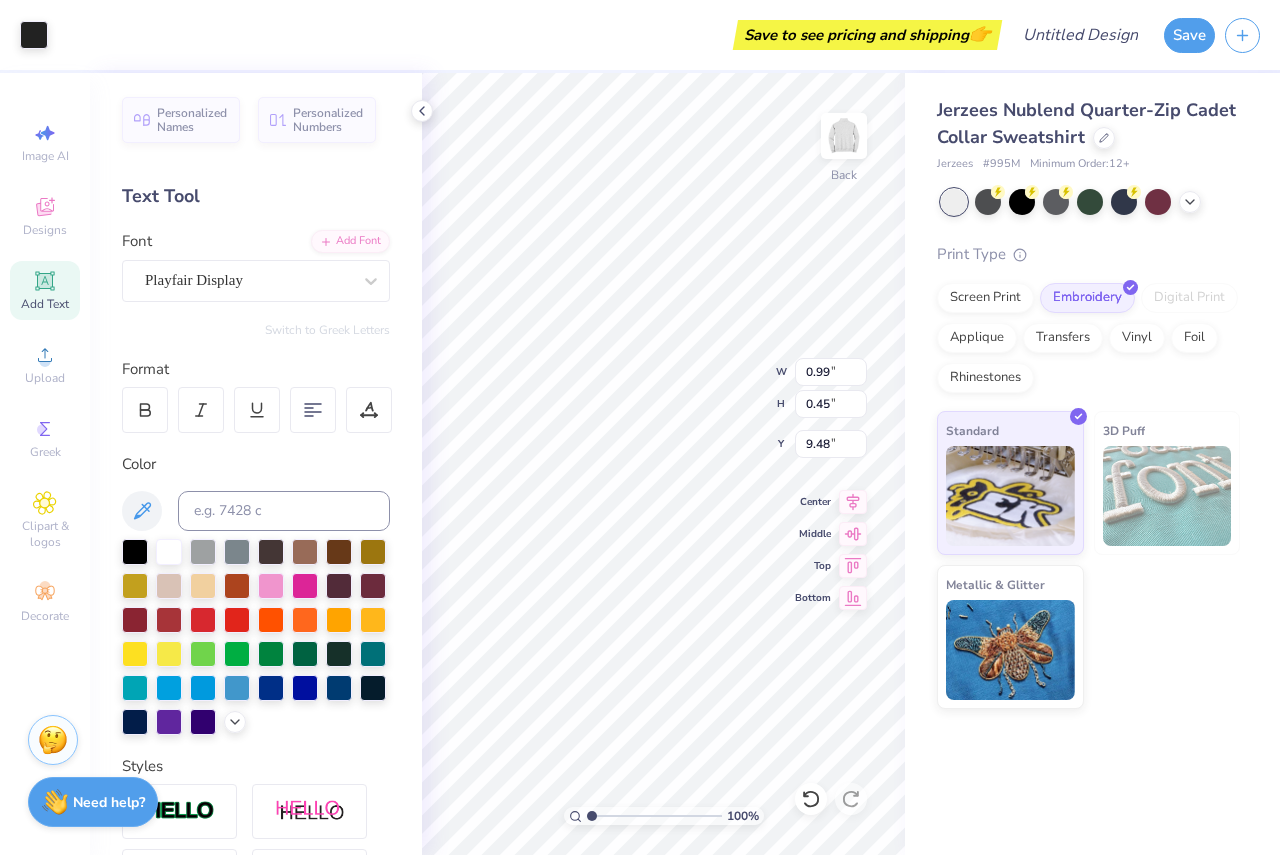 type on "1.01" 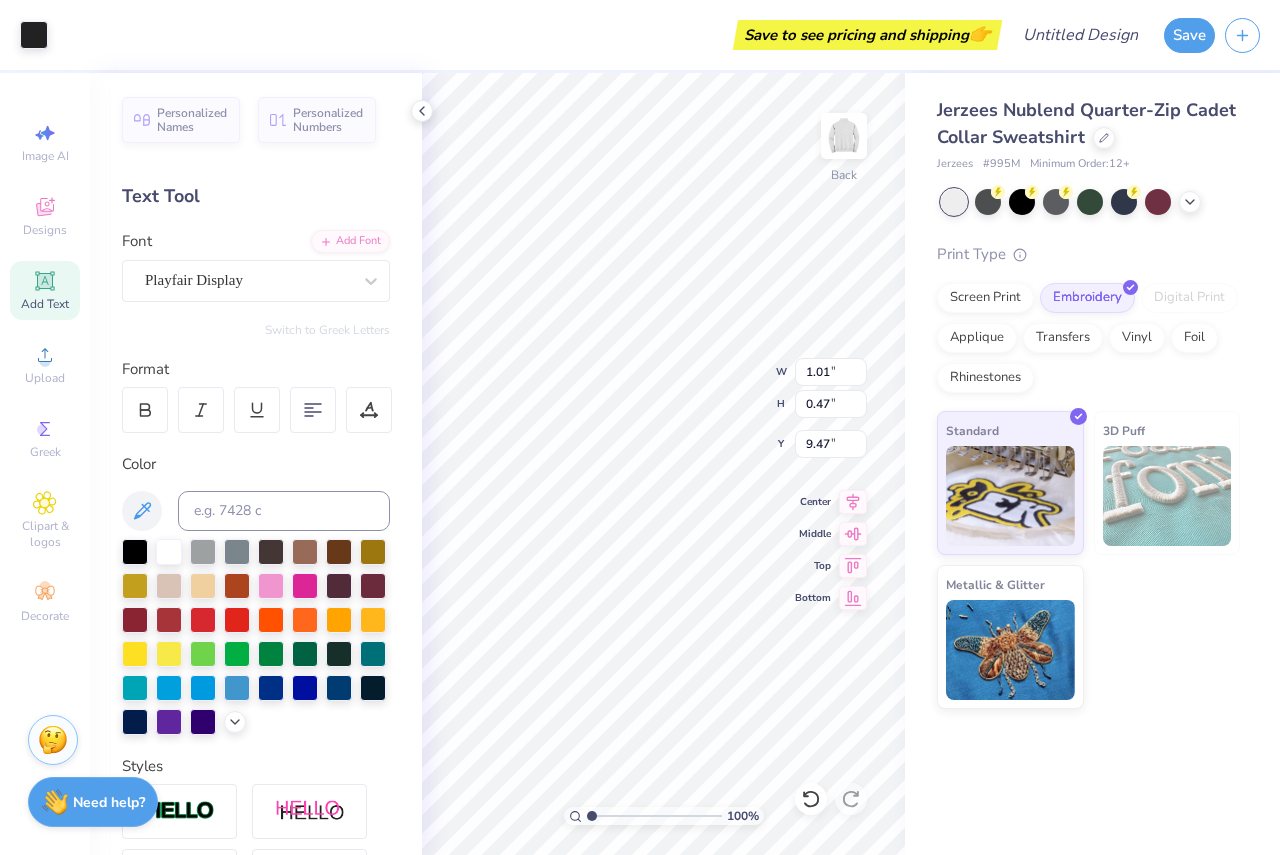 click on "Personalized Names Personalized Numbers Text Tool Add Font Font [FONT] Switch to Greek Letters Format Color Styles Text Shape" at bounding box center (256, 464) 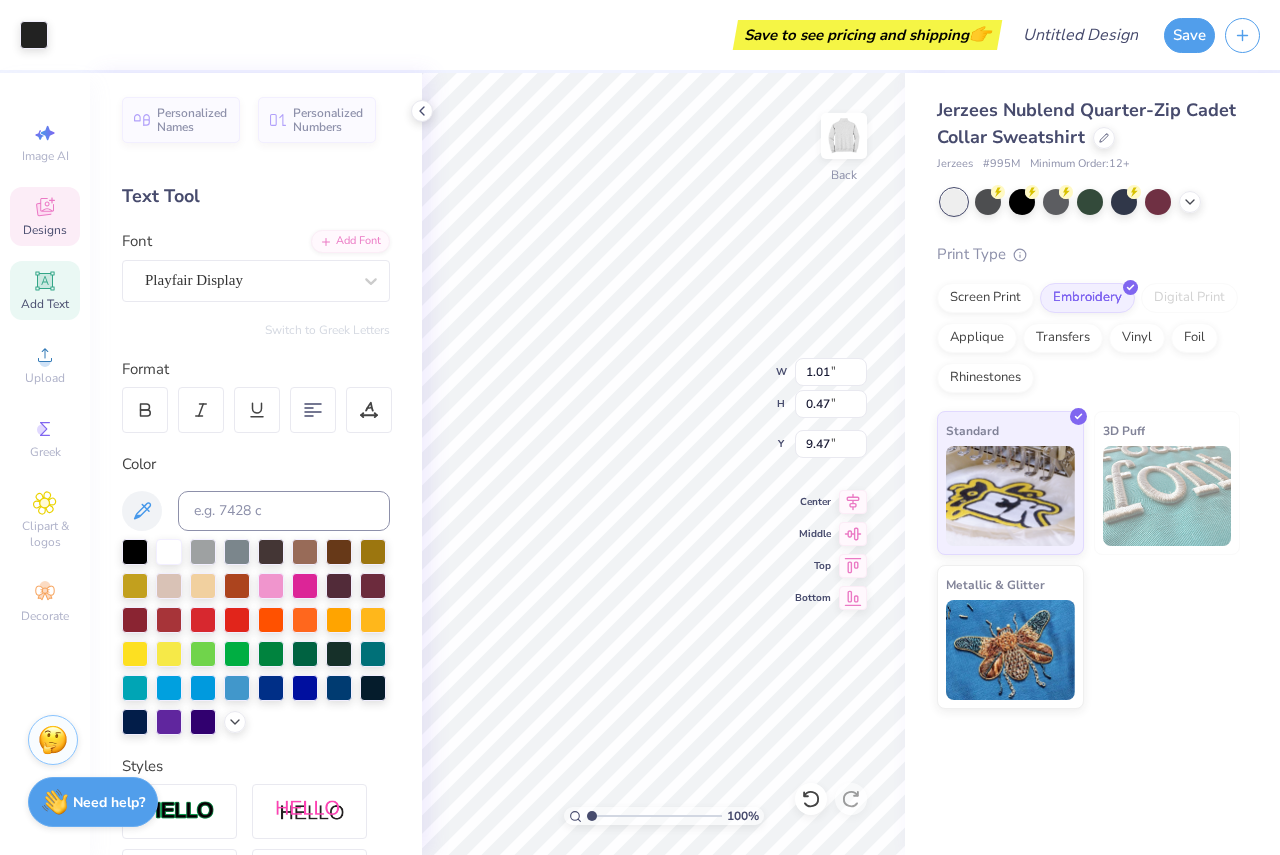 click 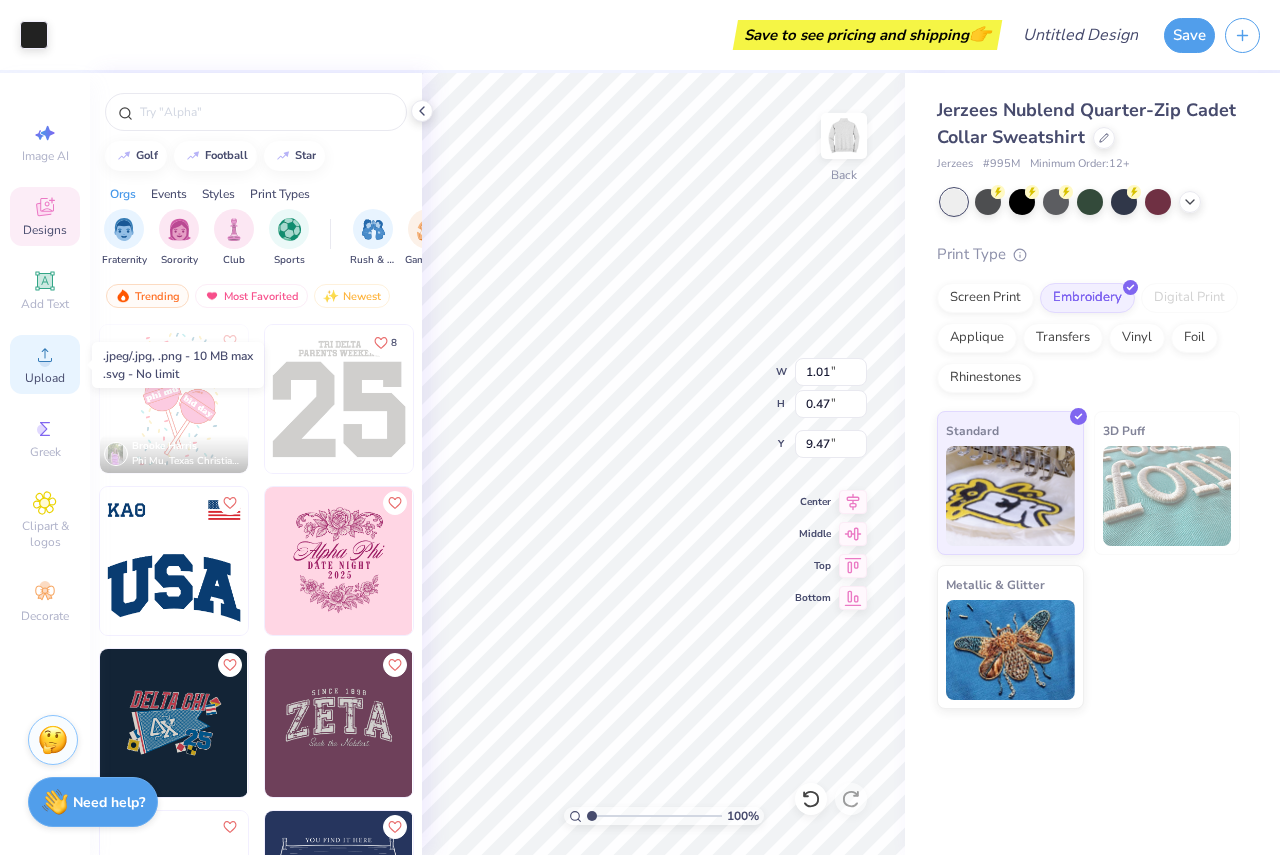 click on "Upload" at bounding box center [45, 378] 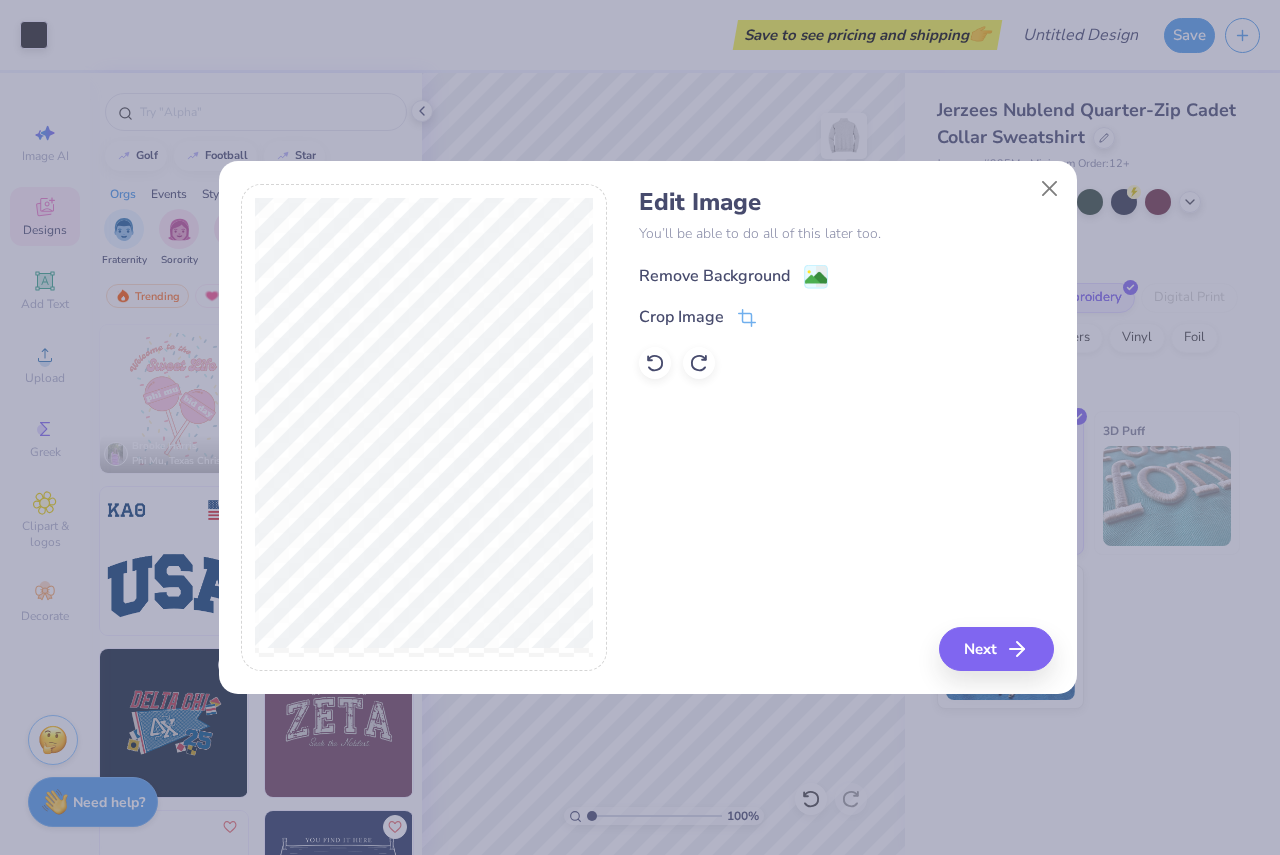 click on "Remove Background" at bounding box center (714, 276) 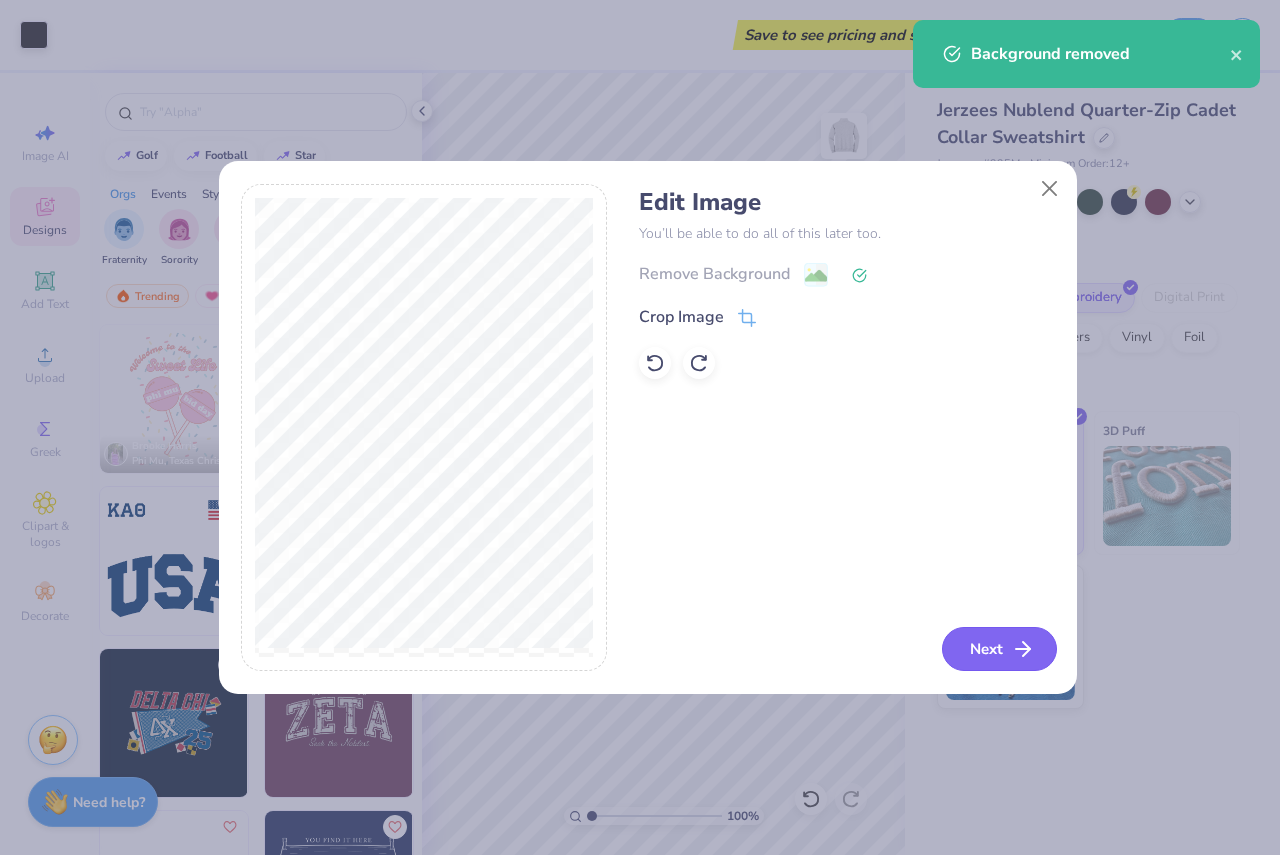 click on "Next" at bounding box center (999, 649) 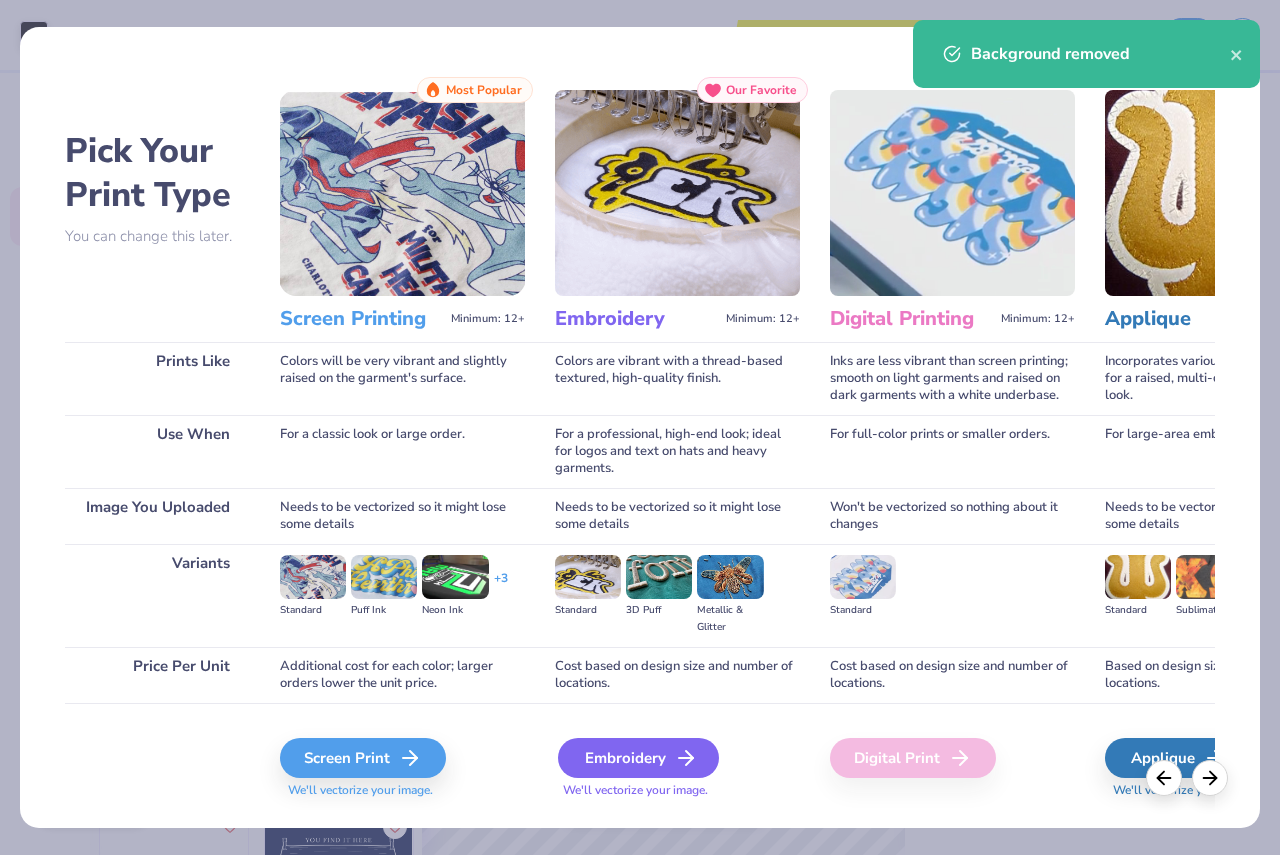 click 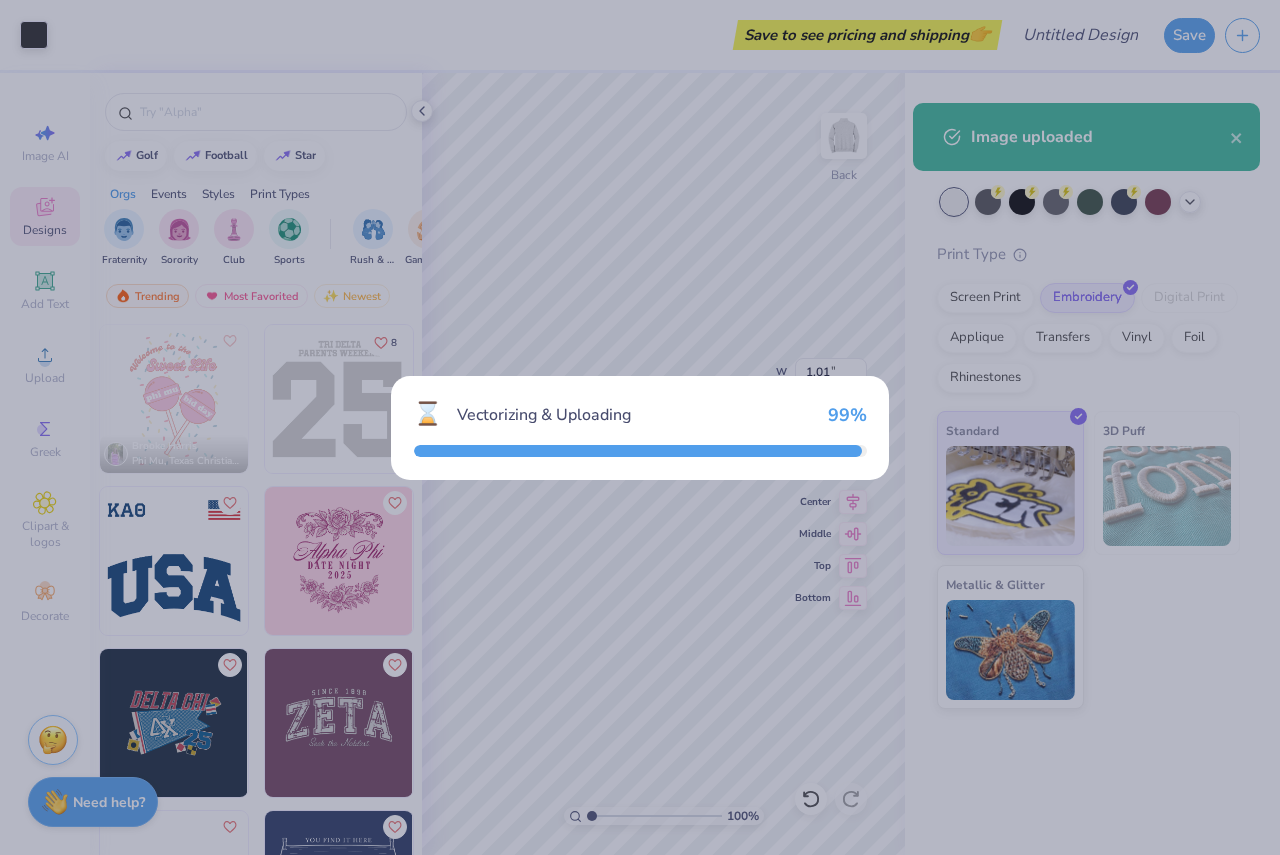 type on "7.94" 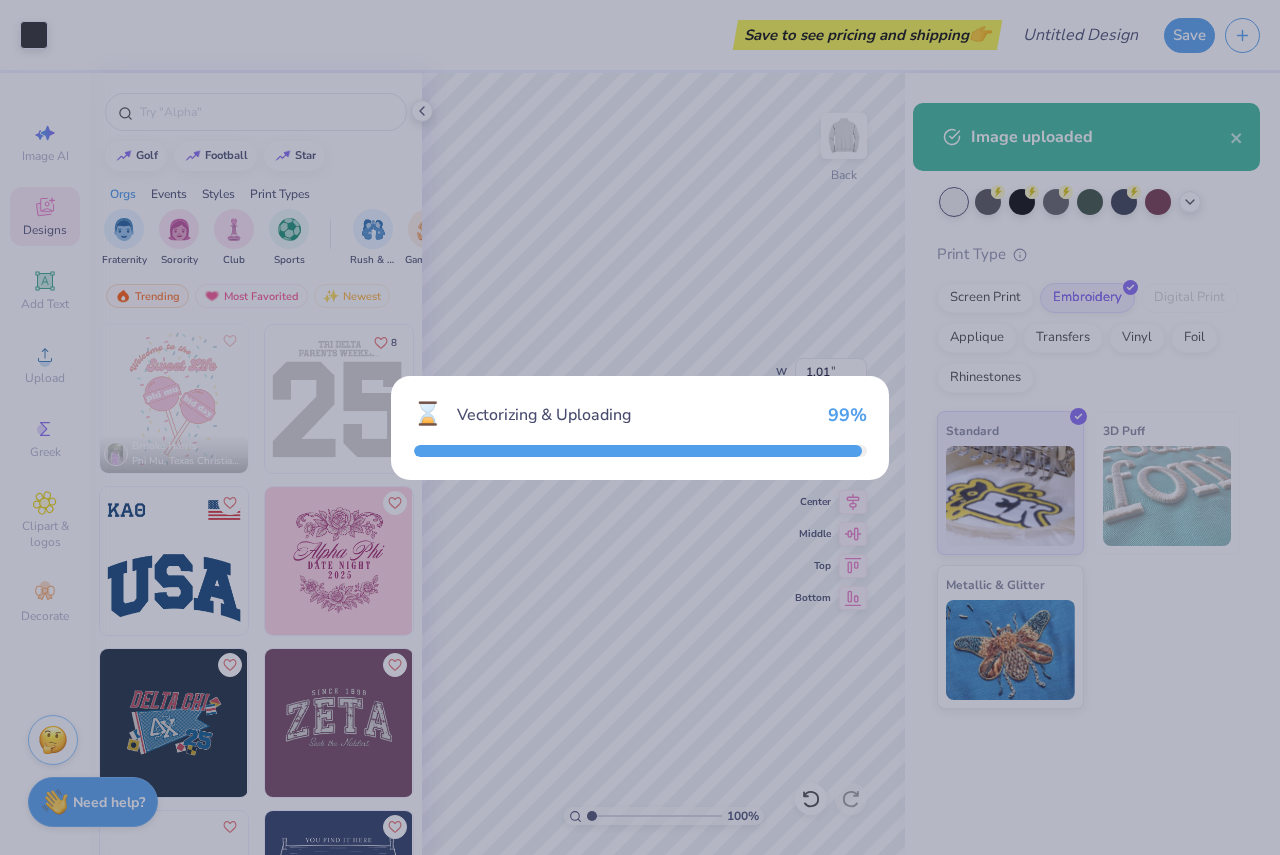 type on "7.10" 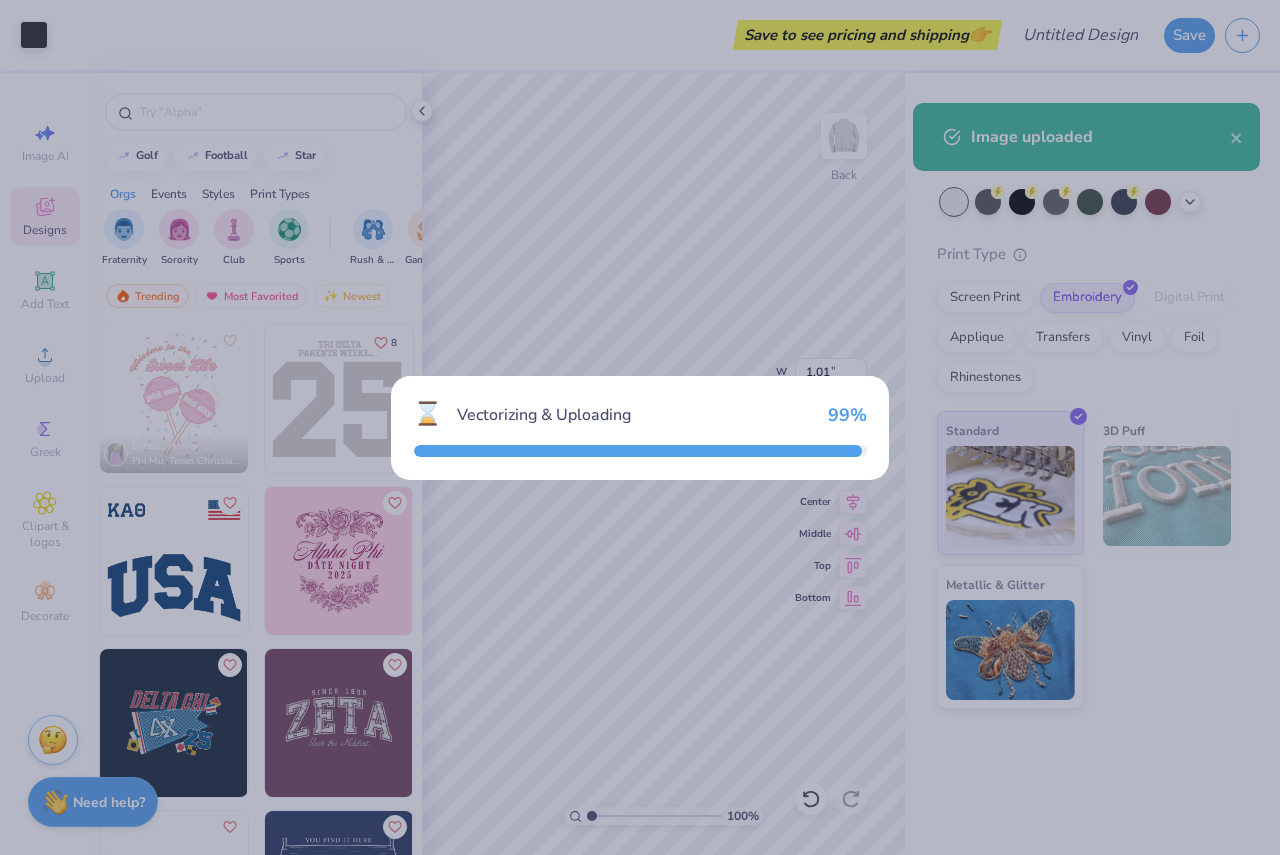 type on "8.45" 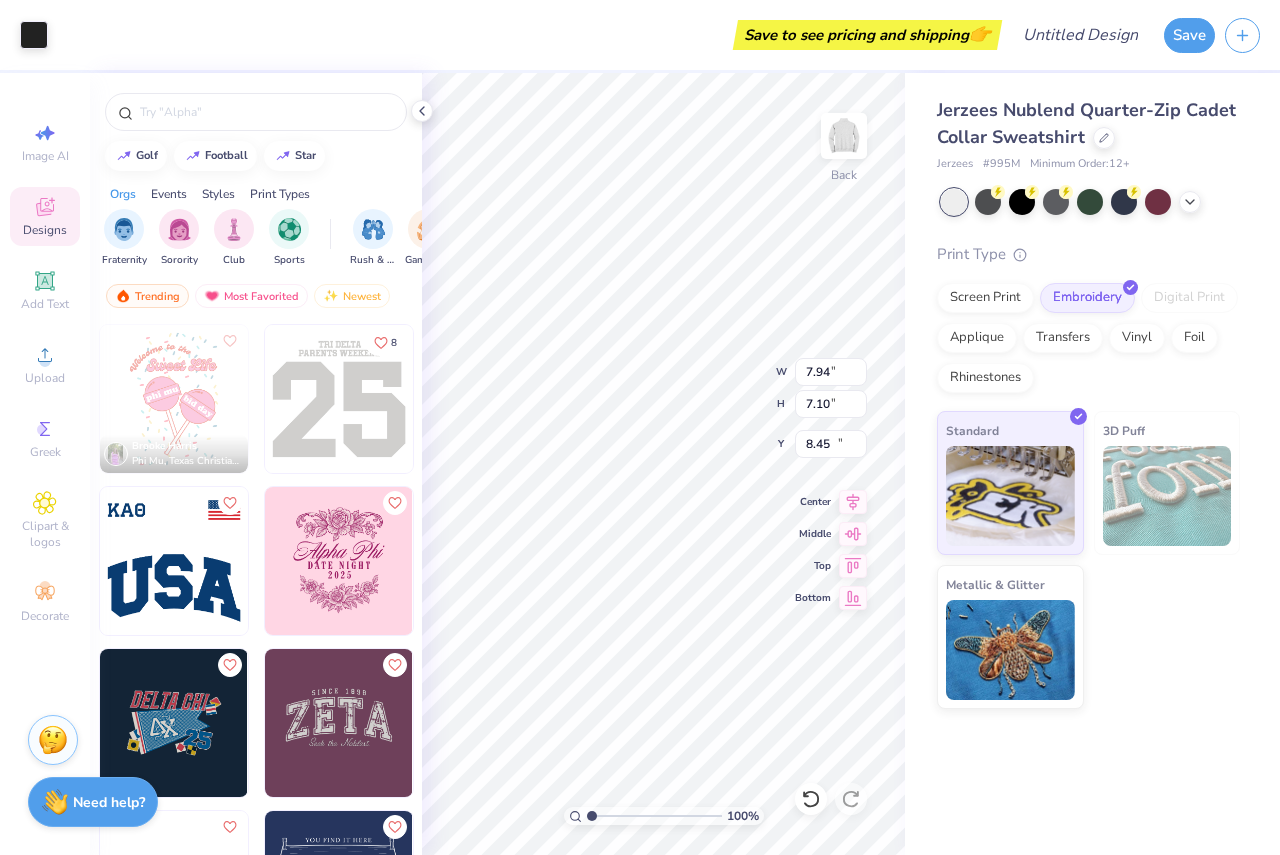 type on "3.06" 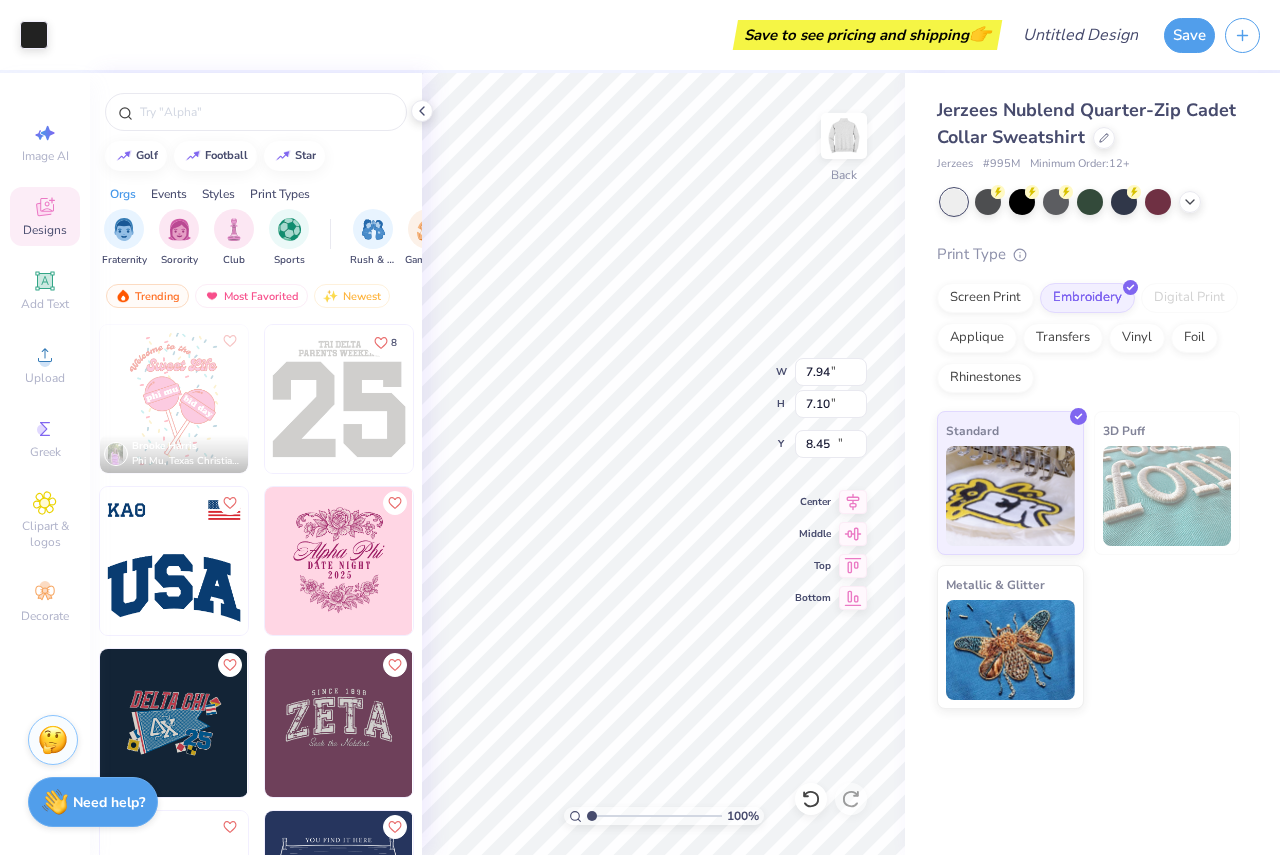 type on "2.74" 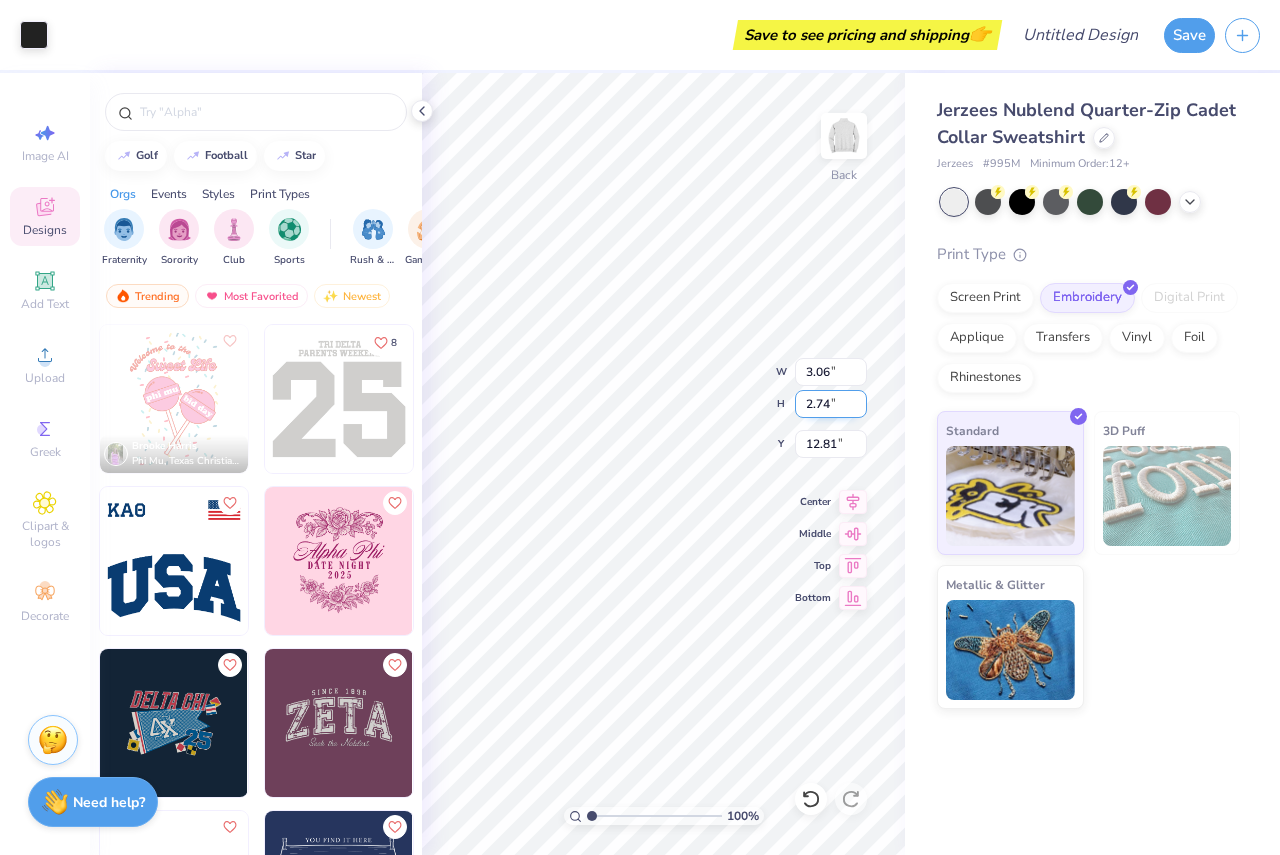 click on "100 % Back W [NUMBER] [UNIT] H [NUMBER] [UNIT] Y [NUMBER] [UNIT] Center Middle Top Bottom" at bounding box center (663, 464) 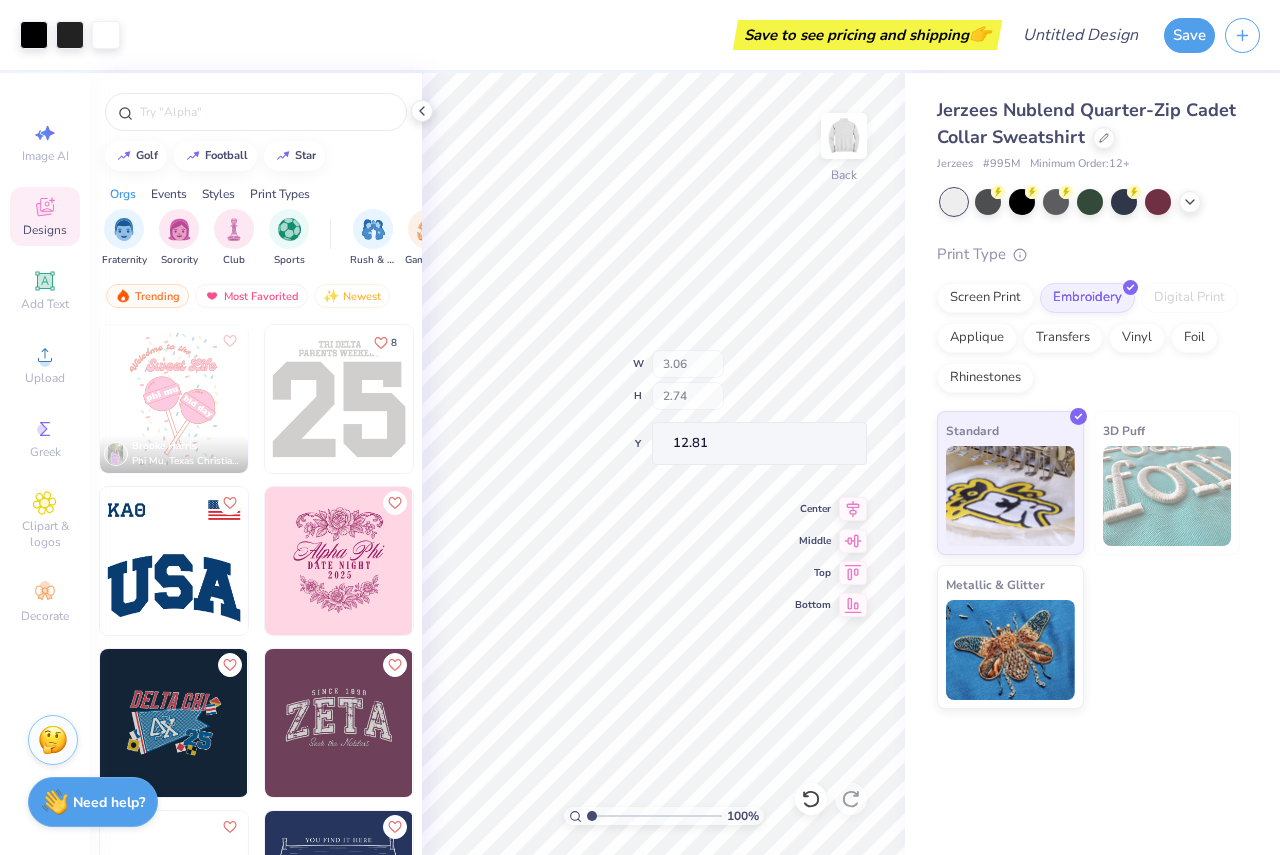 type on "7.43" 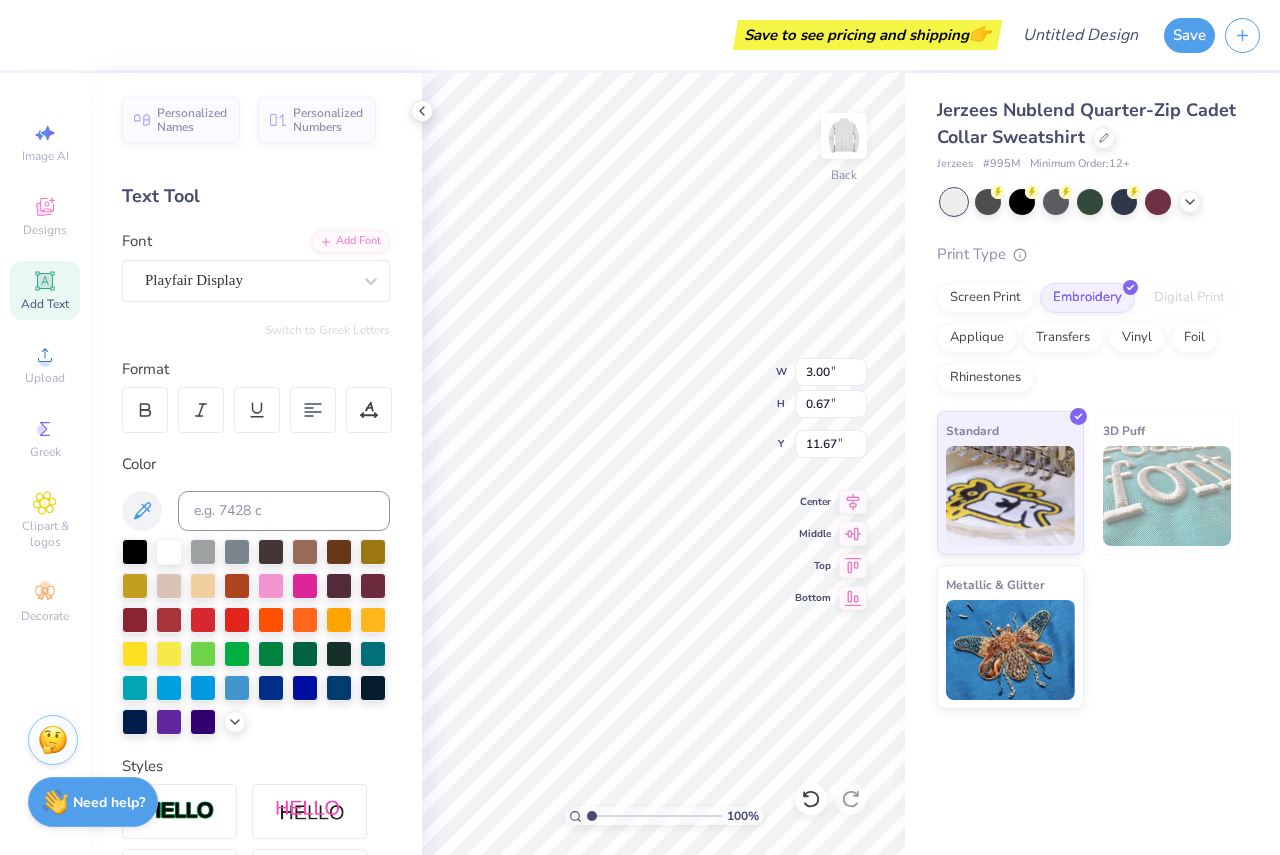 type on "11.67" 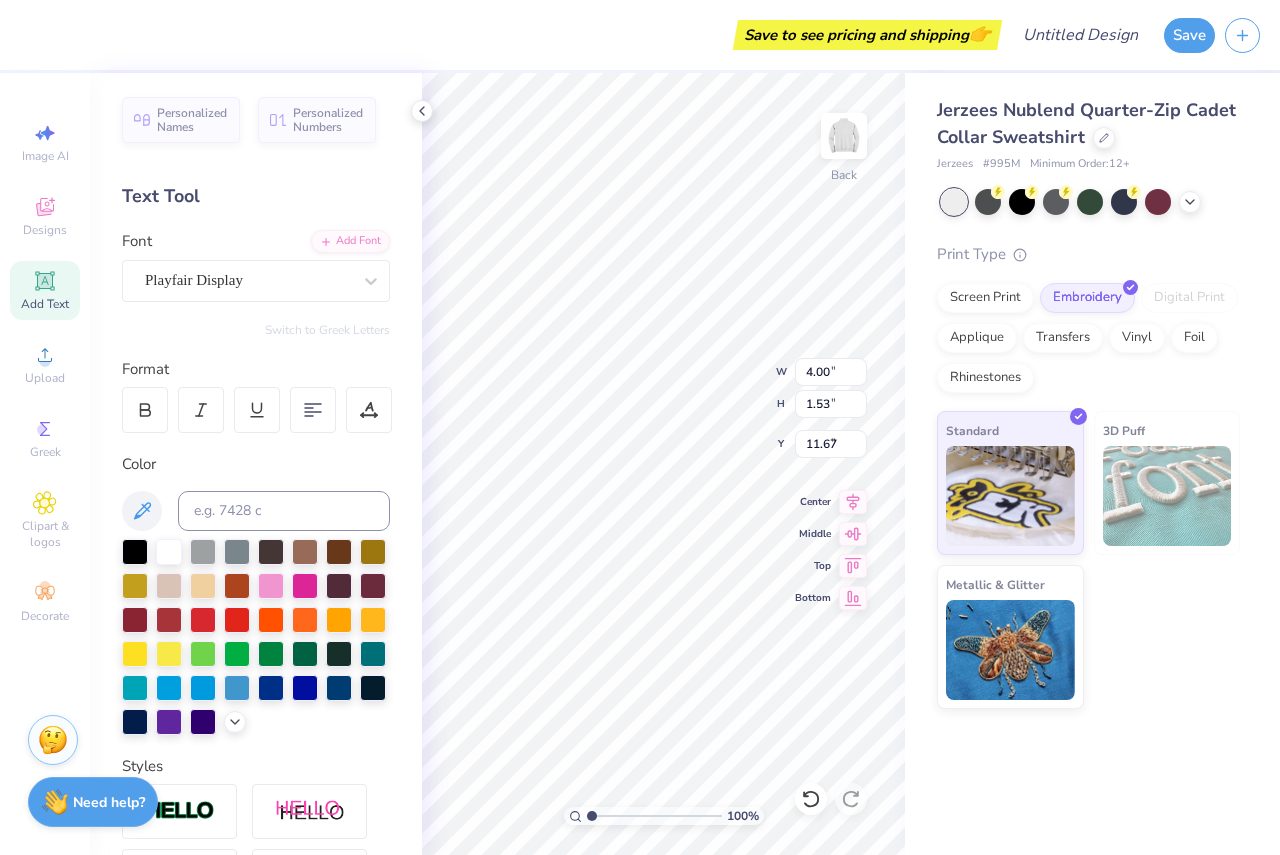 type on "4.00" 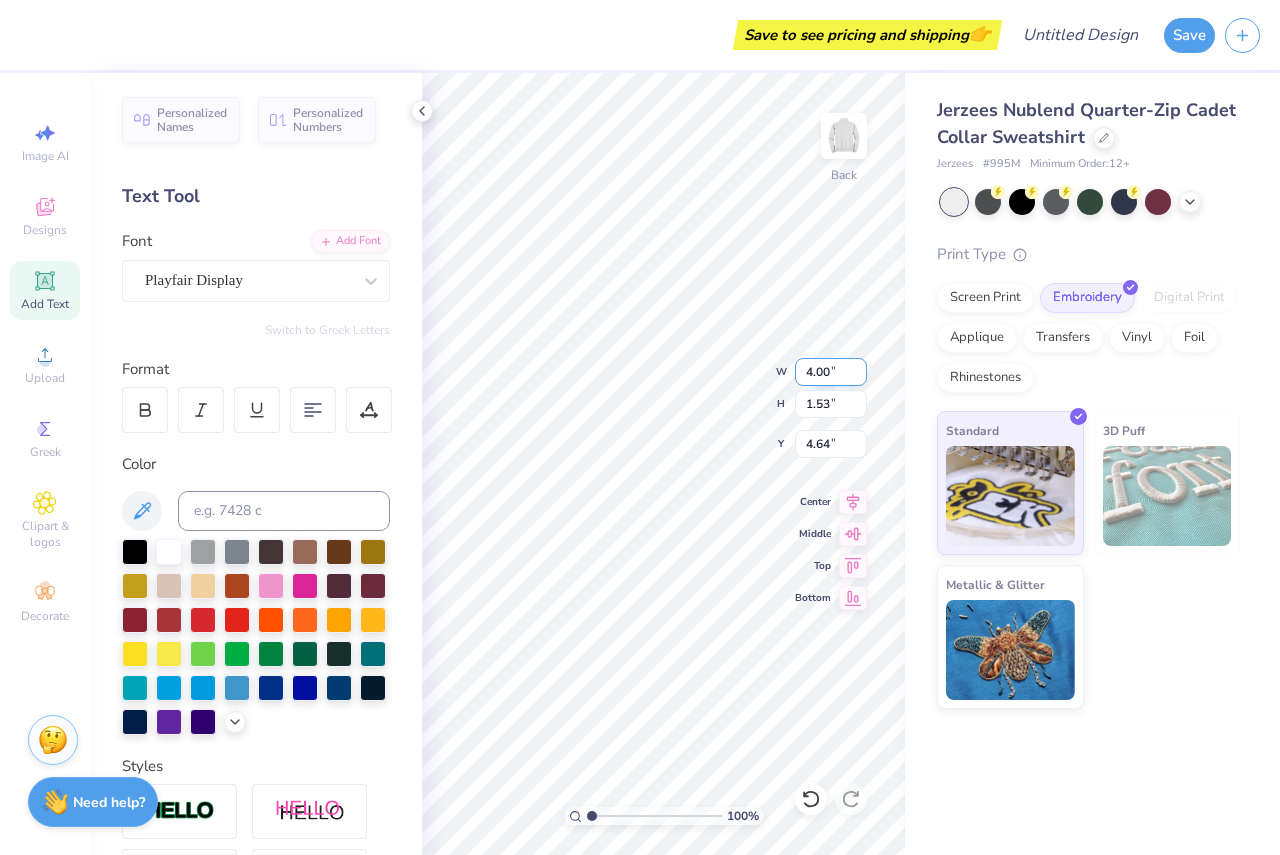 type on "5.00" 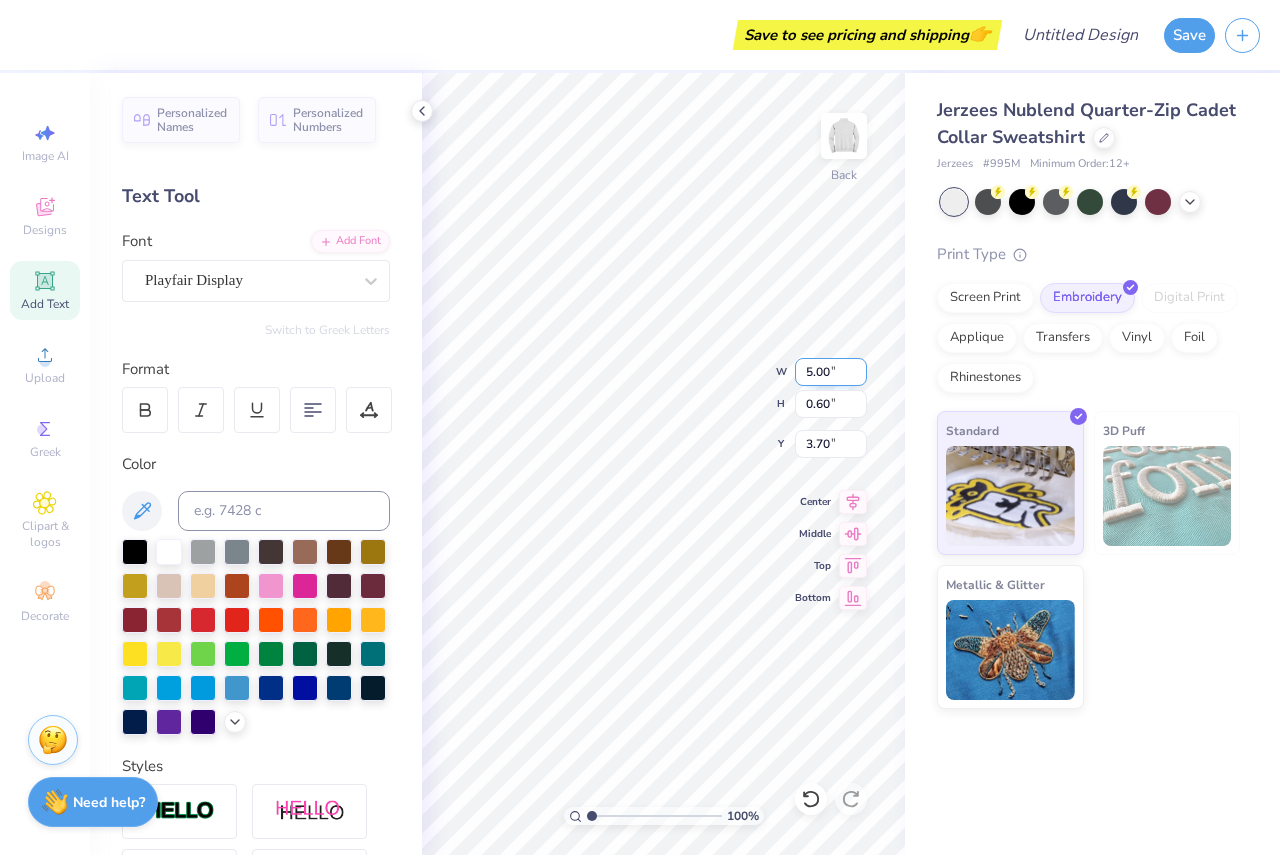 type on "4.00" 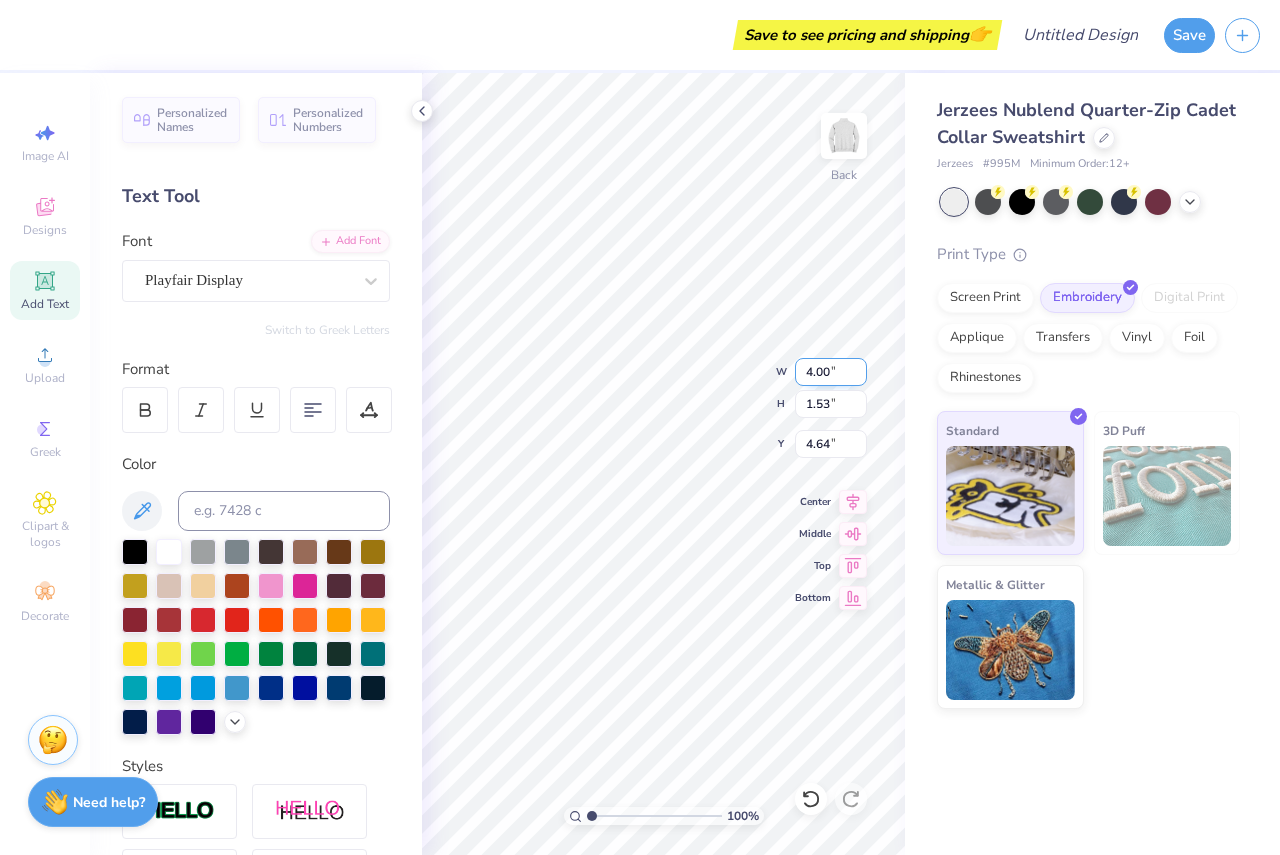 type on "3.06" 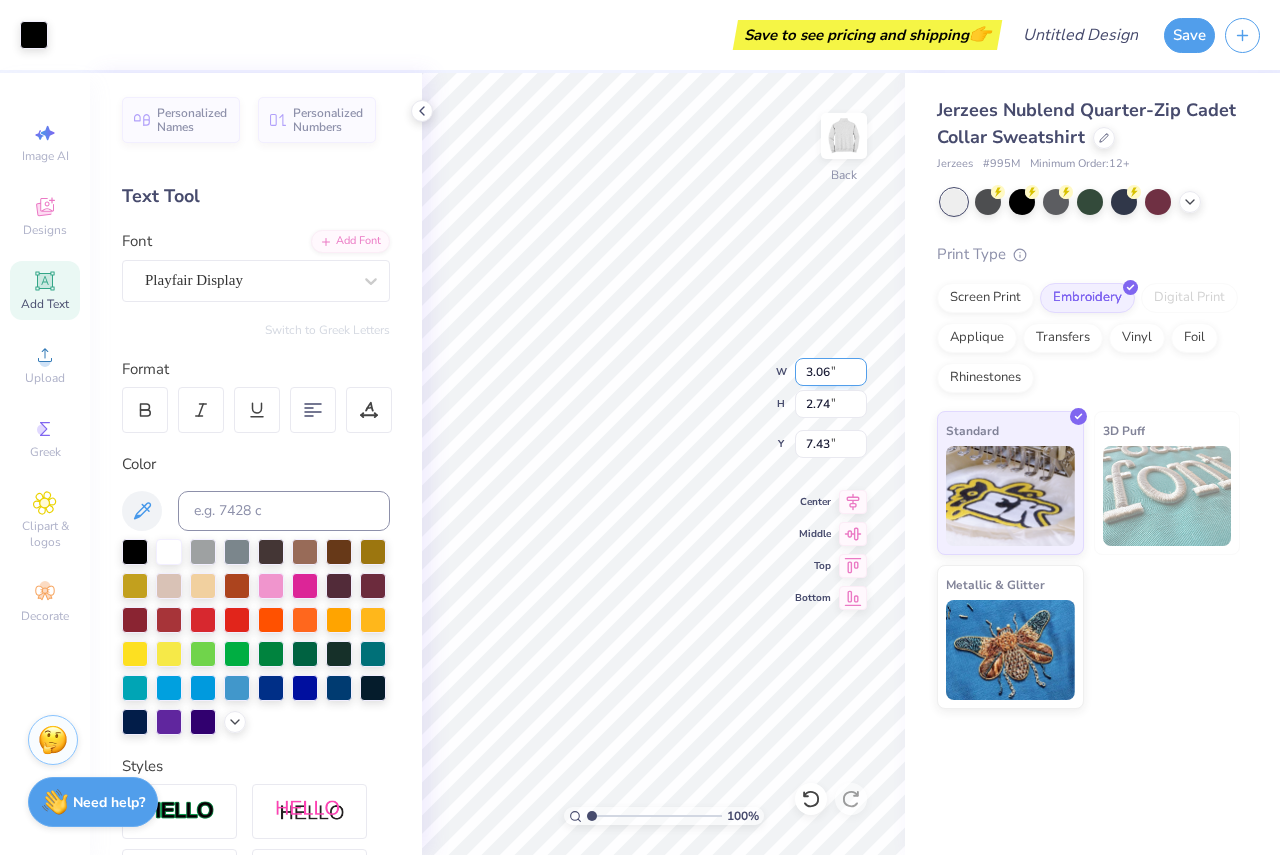 type on "4.00" 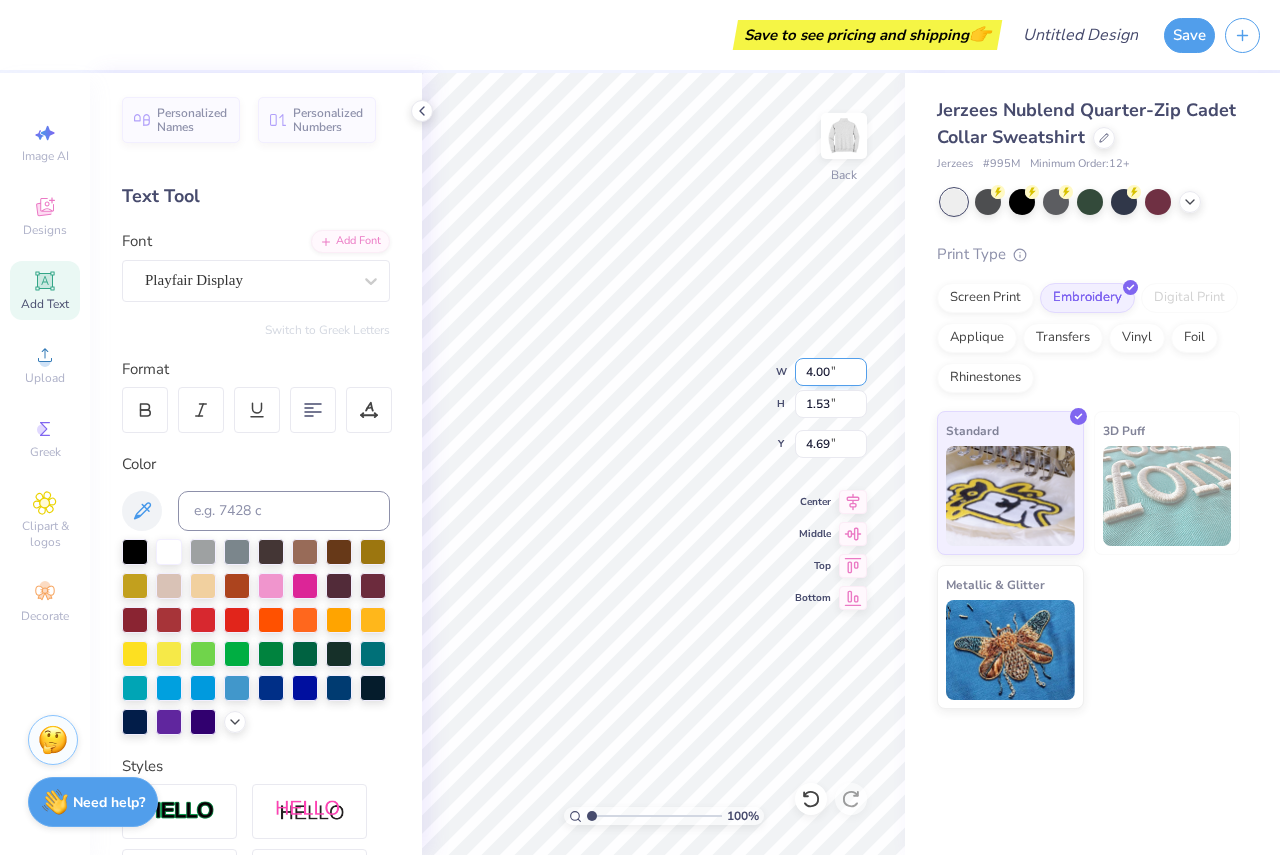 click on "4.00" at bounding box center [831, 372] 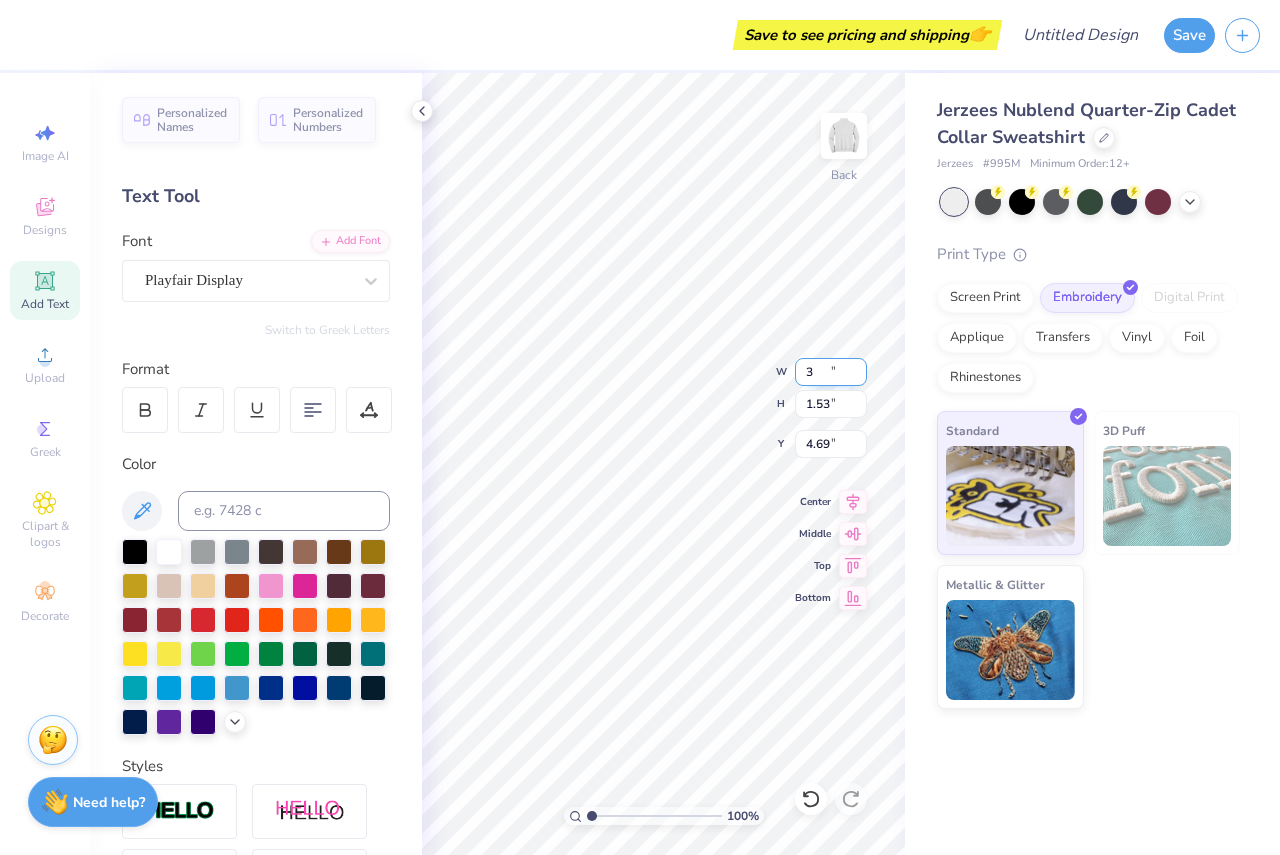 type on "3.00" 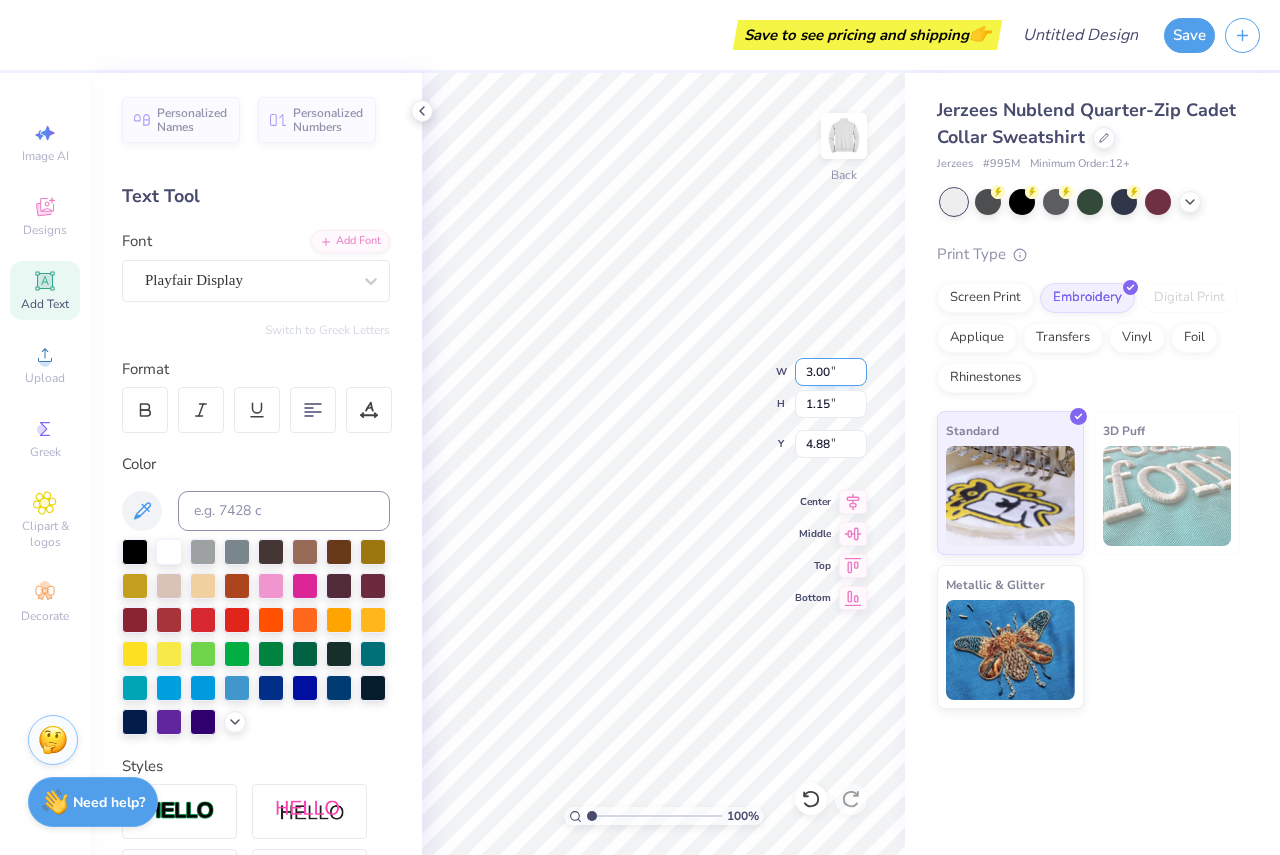 type on "4.30" 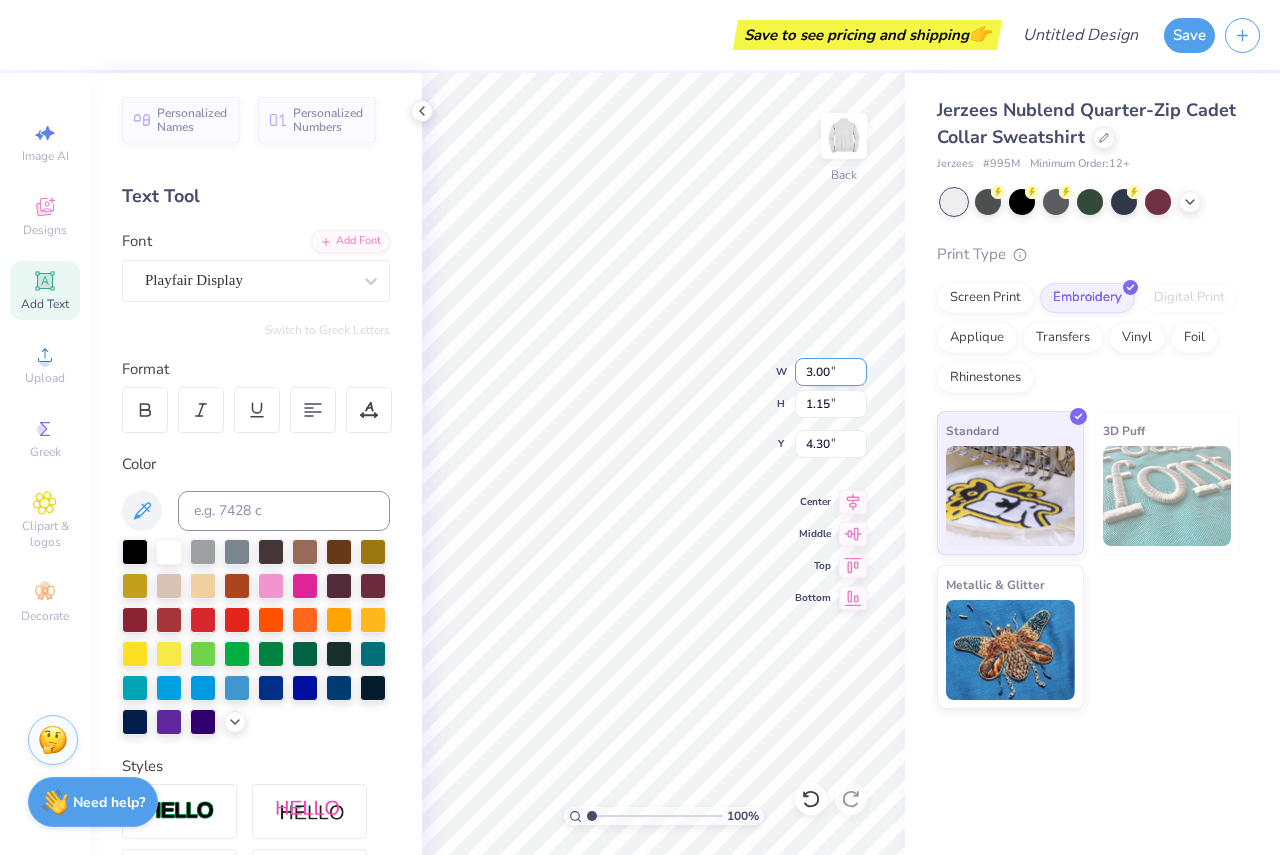 type on "3.06" 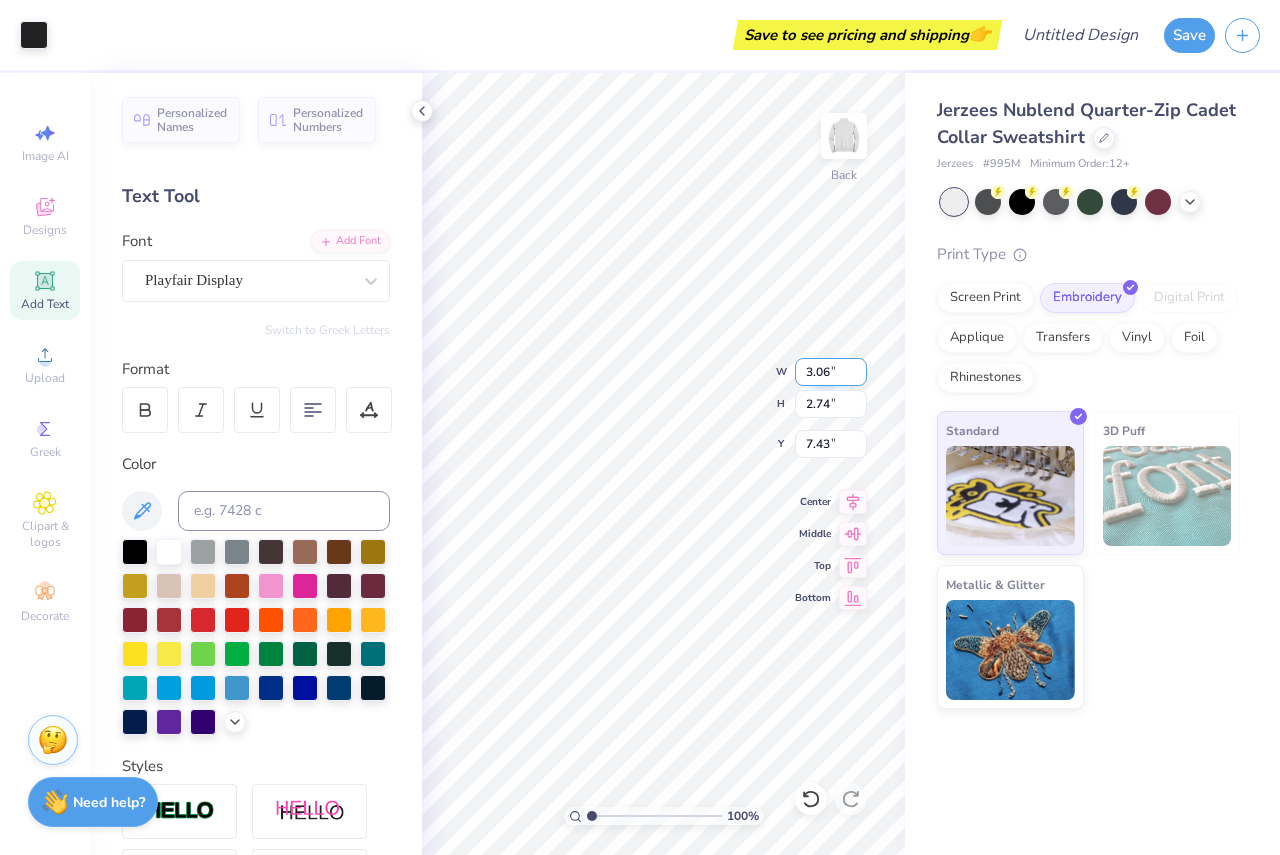 type on "4.88" 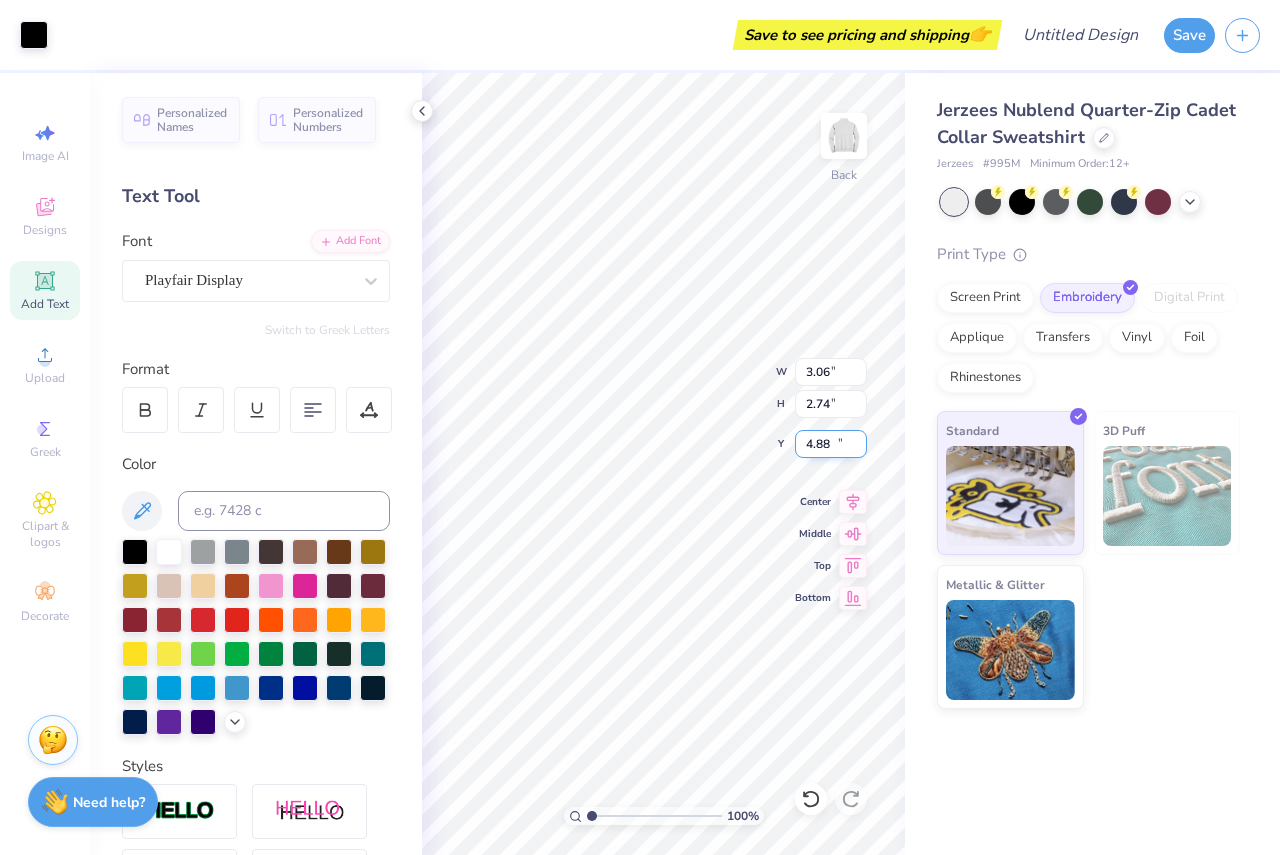 type on "3.00" 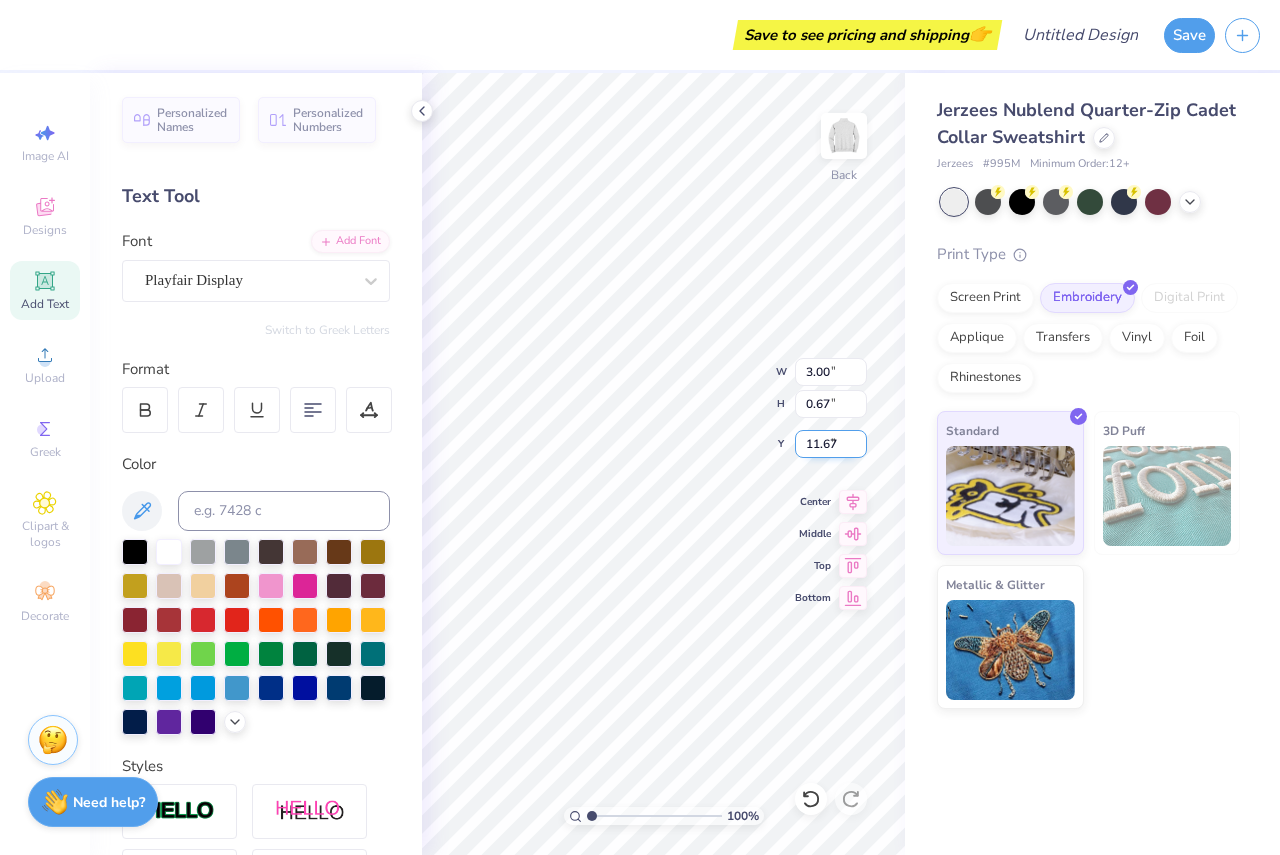 type on "6.25" 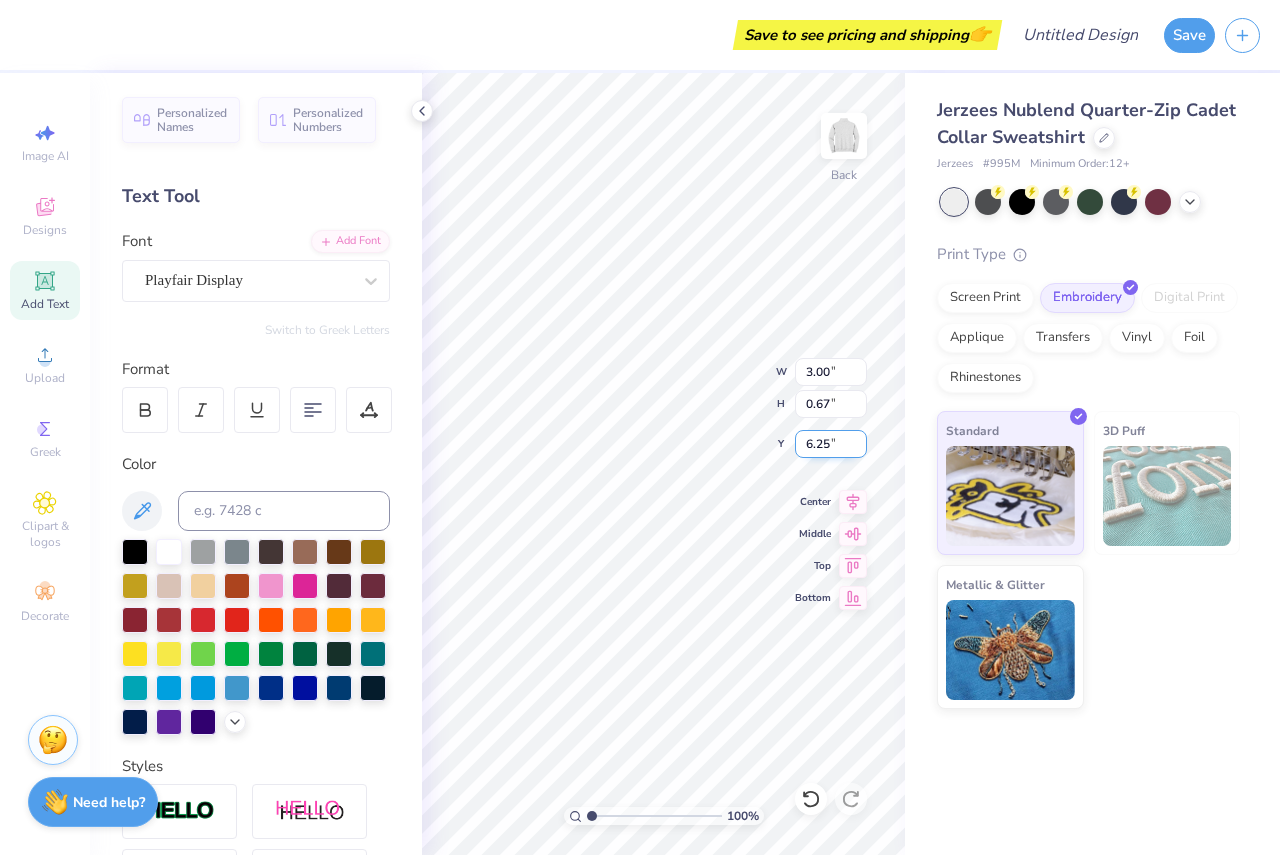type on "1.15" 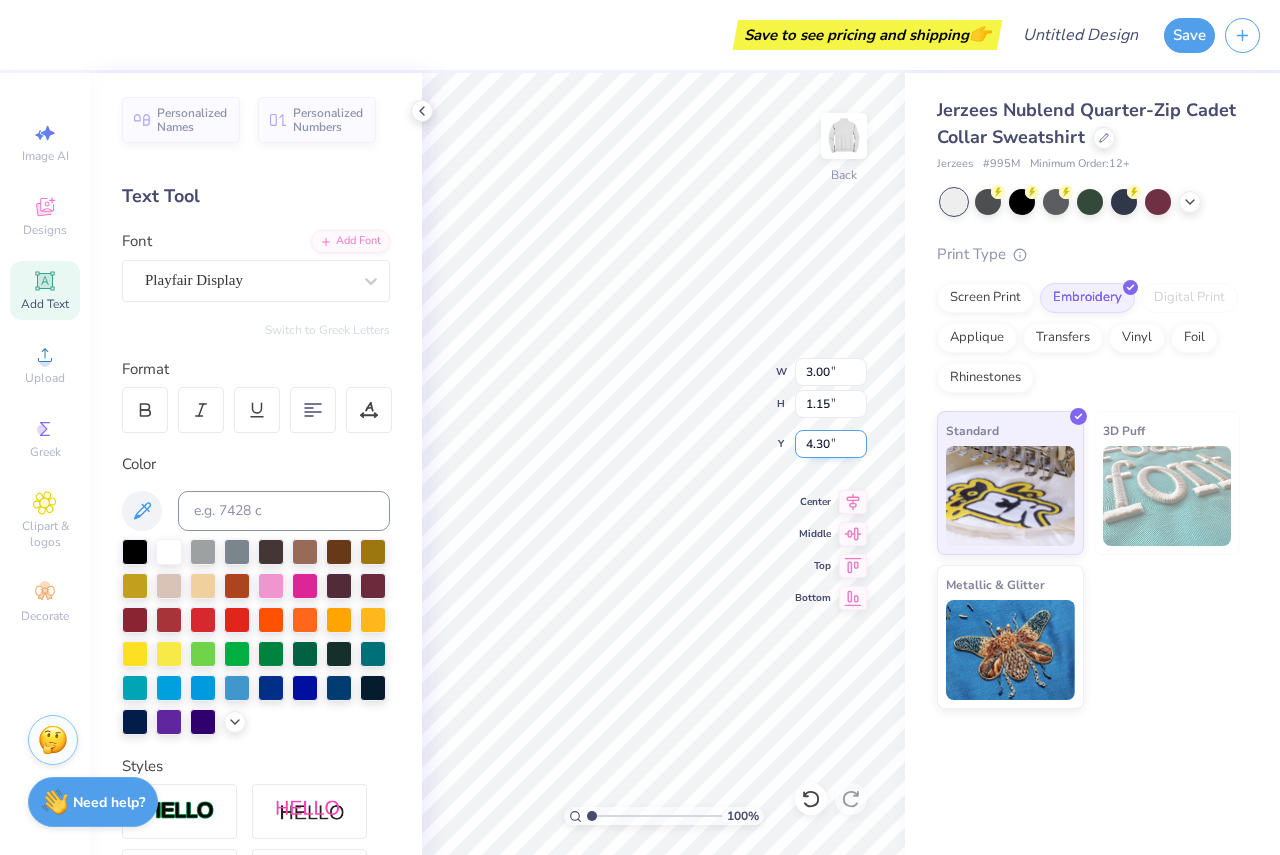 type on "4.88" 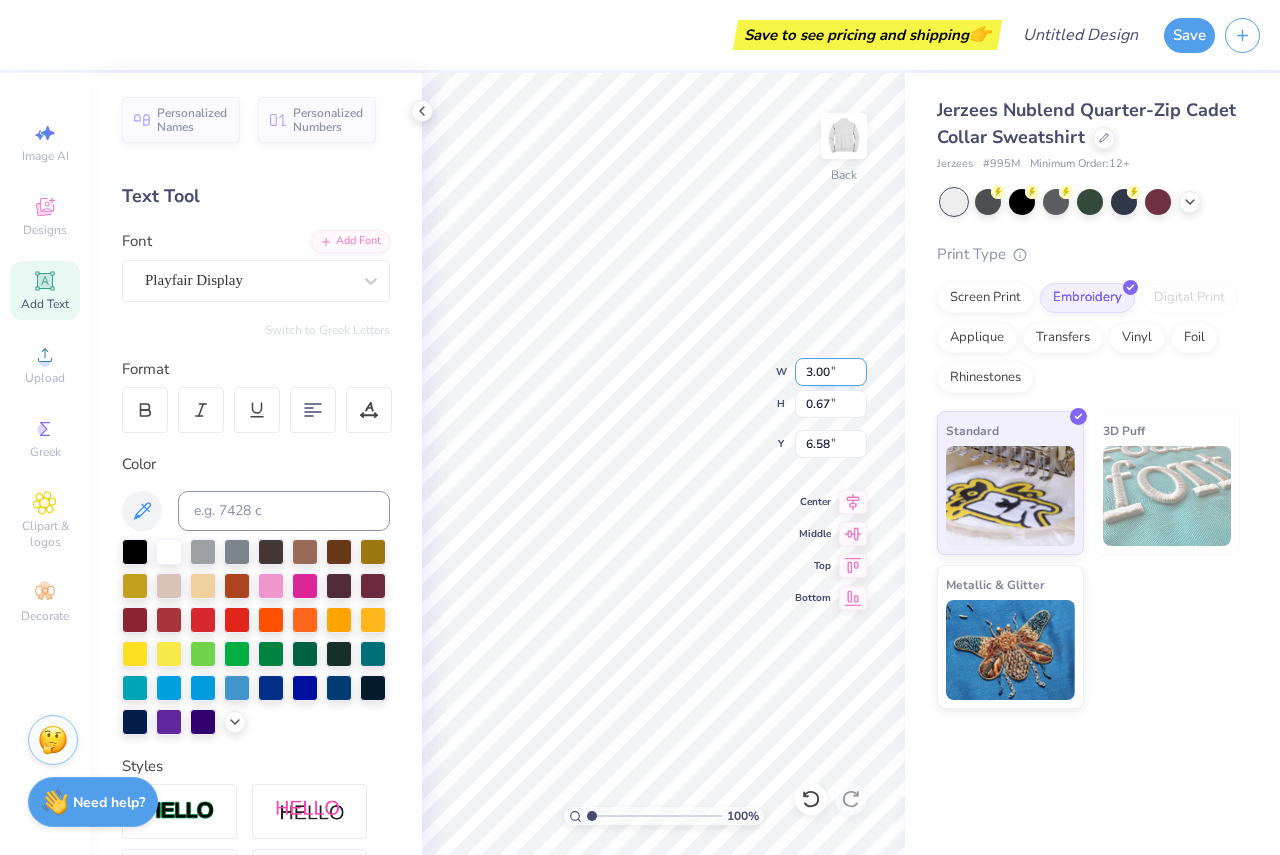 type on "6.58" 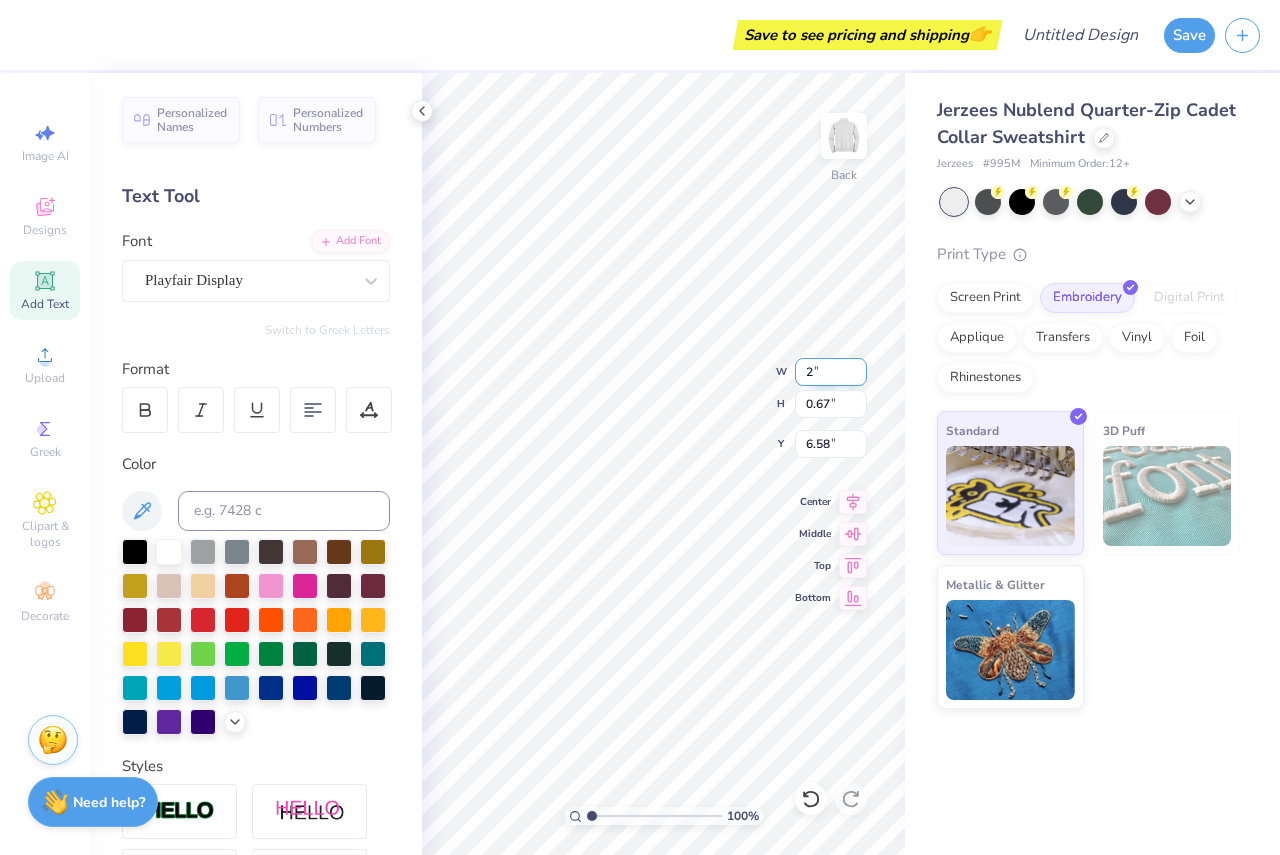 type on "2.00" 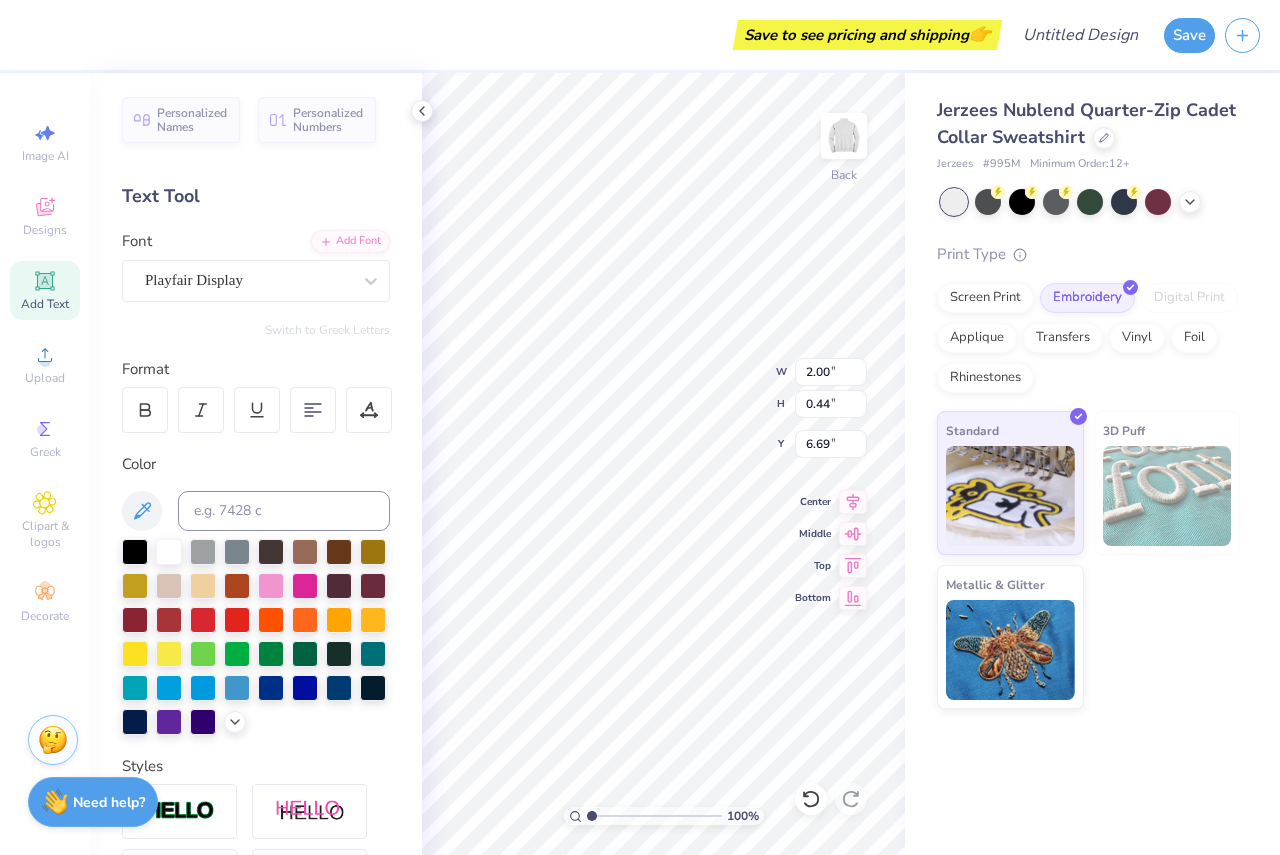 type on "6.74" 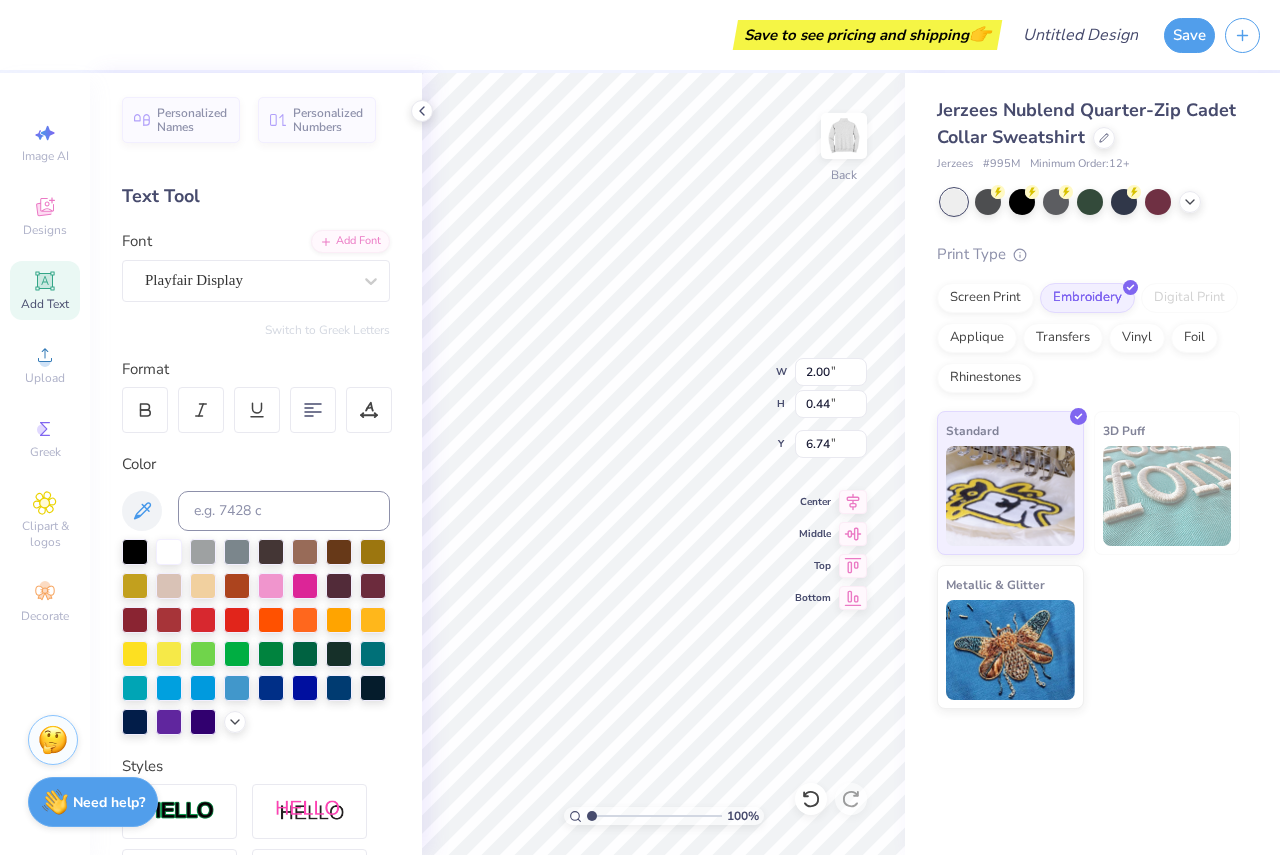 type on "3.06" 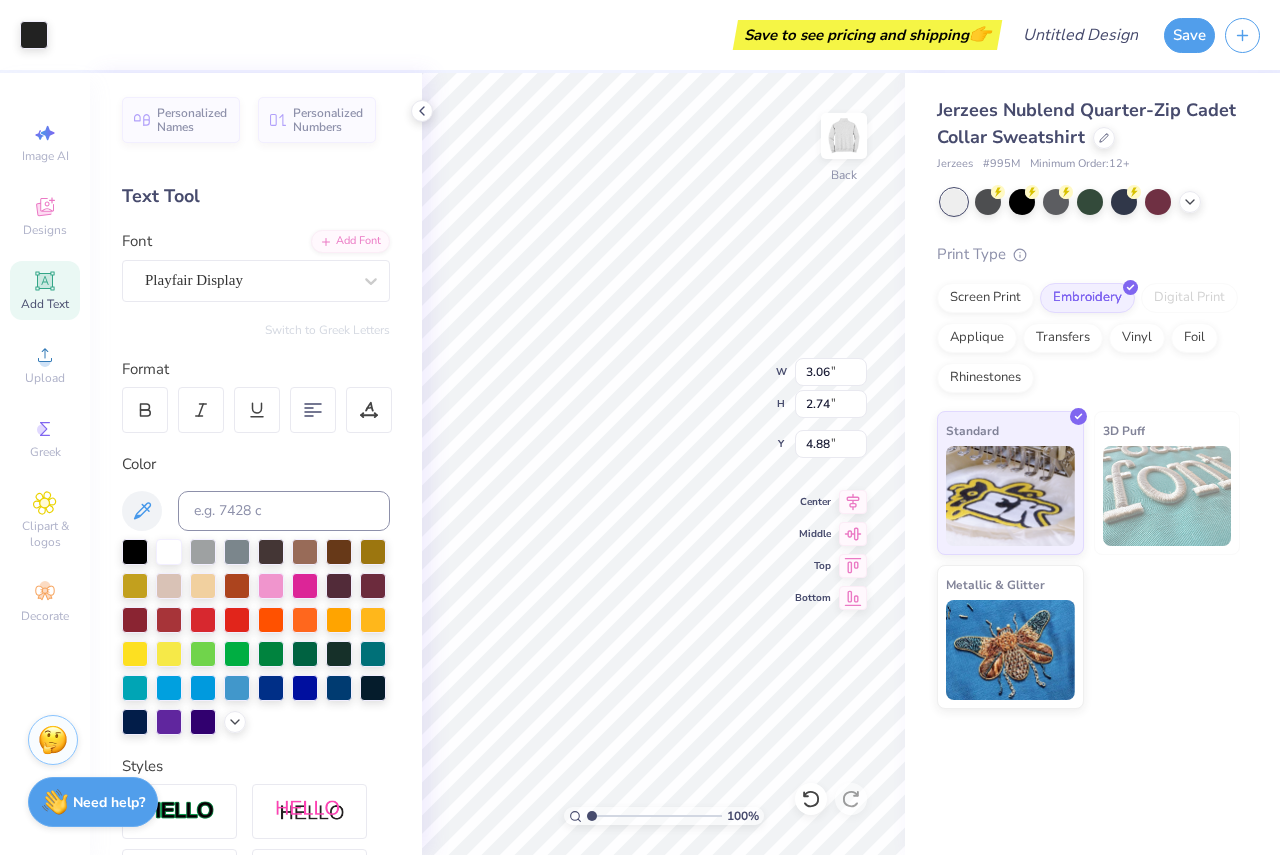 type on "4.45" 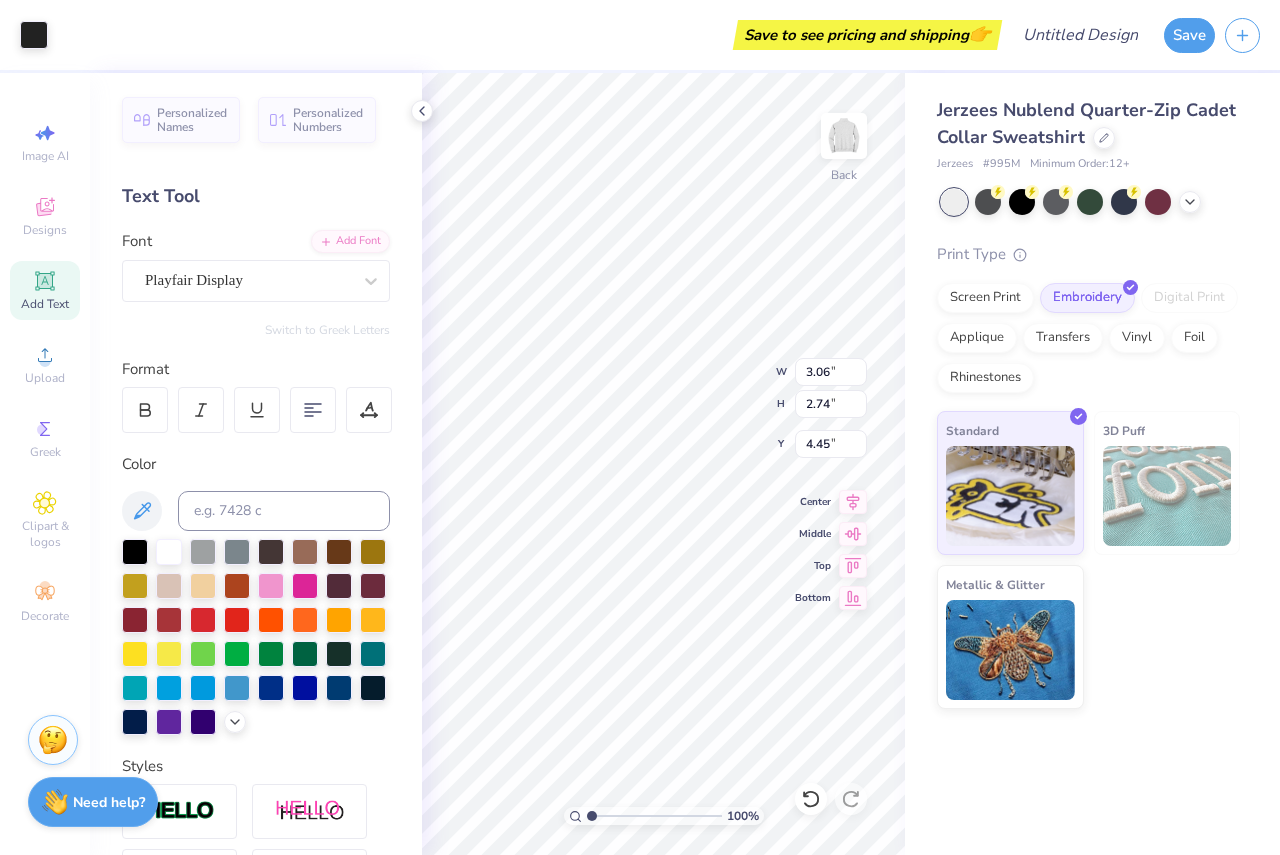 click on "Jerzees Nublend Quarter-Zip Cadet Collar Sweatshirt Jerzees # [NUMBER] Minimum Order: [NUMBER] + Print Type Screen Print Embroidery Digital Print Applique Transfers Vinyl Foil Rhinestones Standard 3D Puff Metallic & Glitter" at bounding box center (1092, 391) 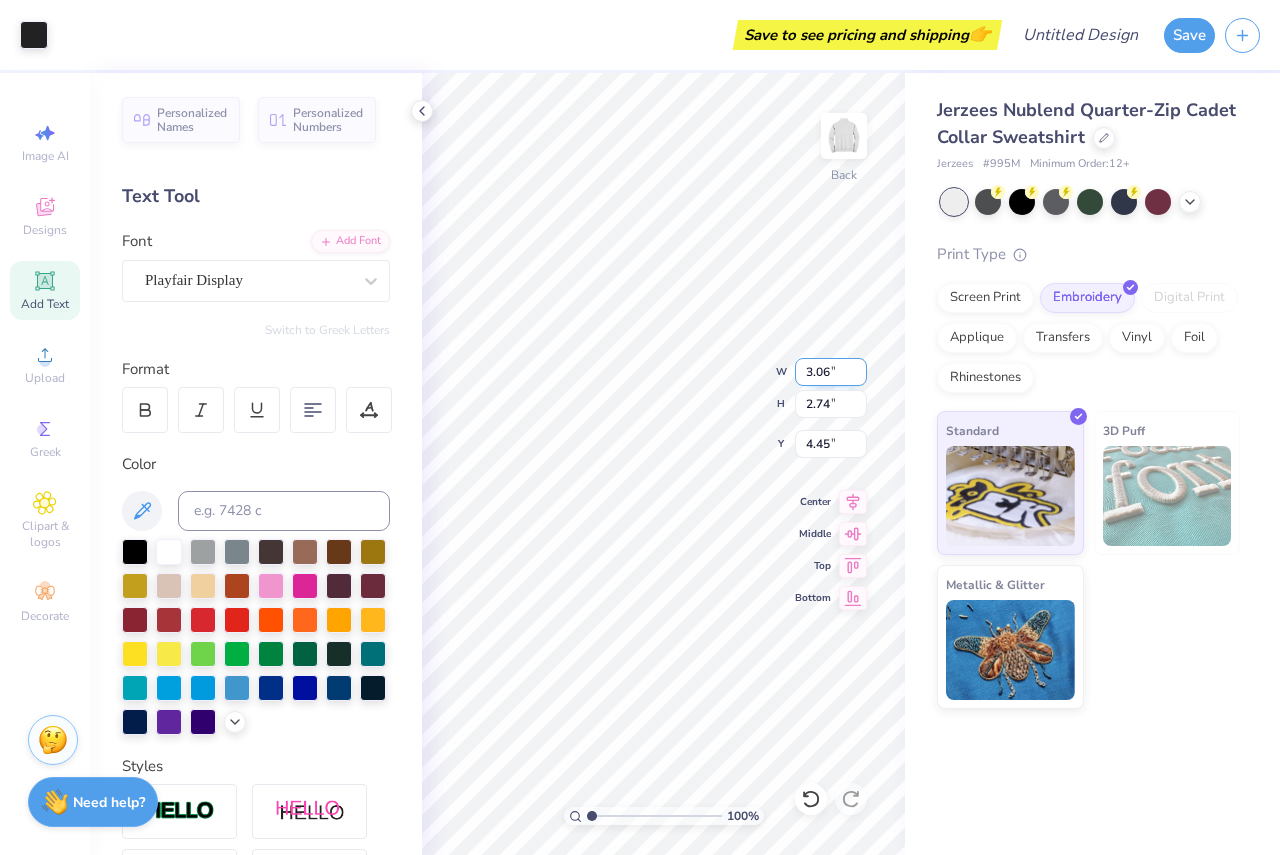 type on "4.88" 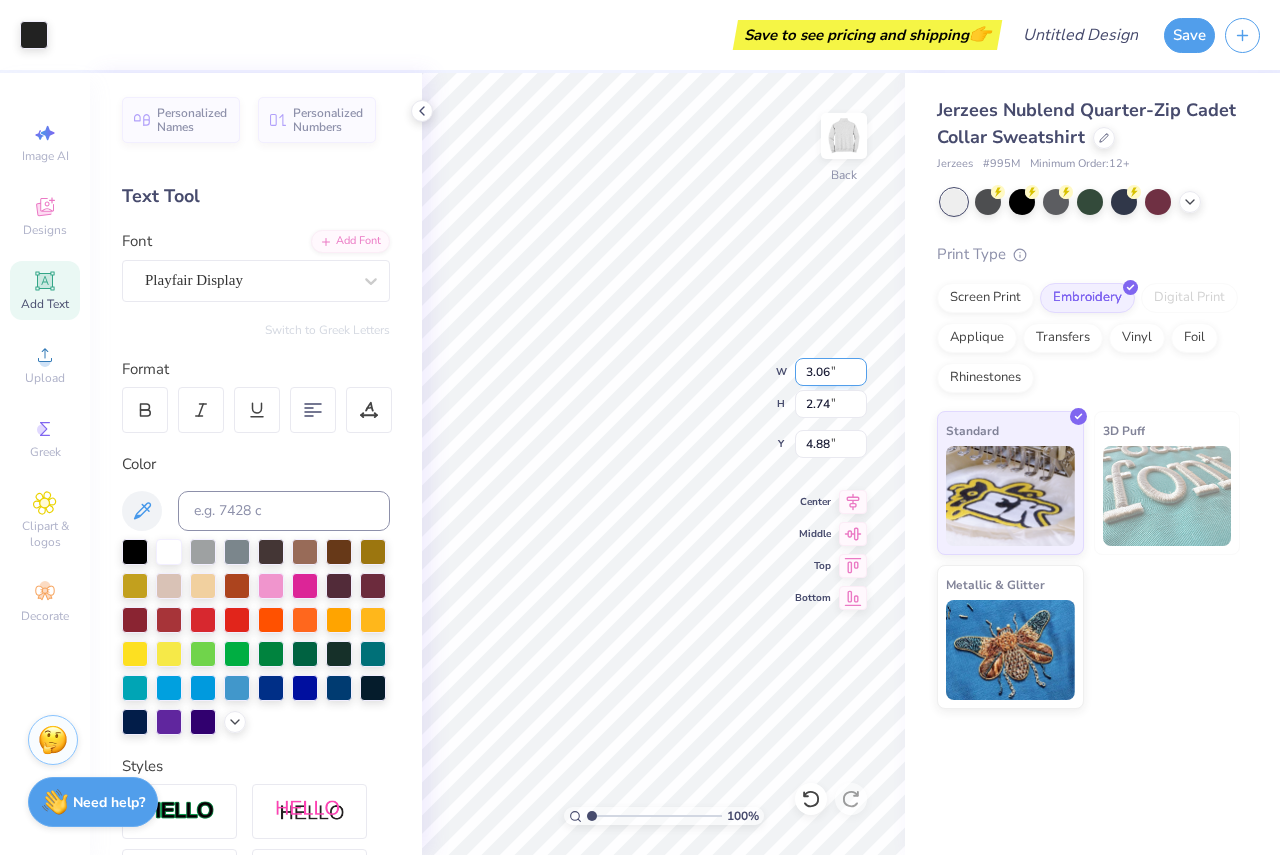 click on "3.06" at bounding box center (831, 372) 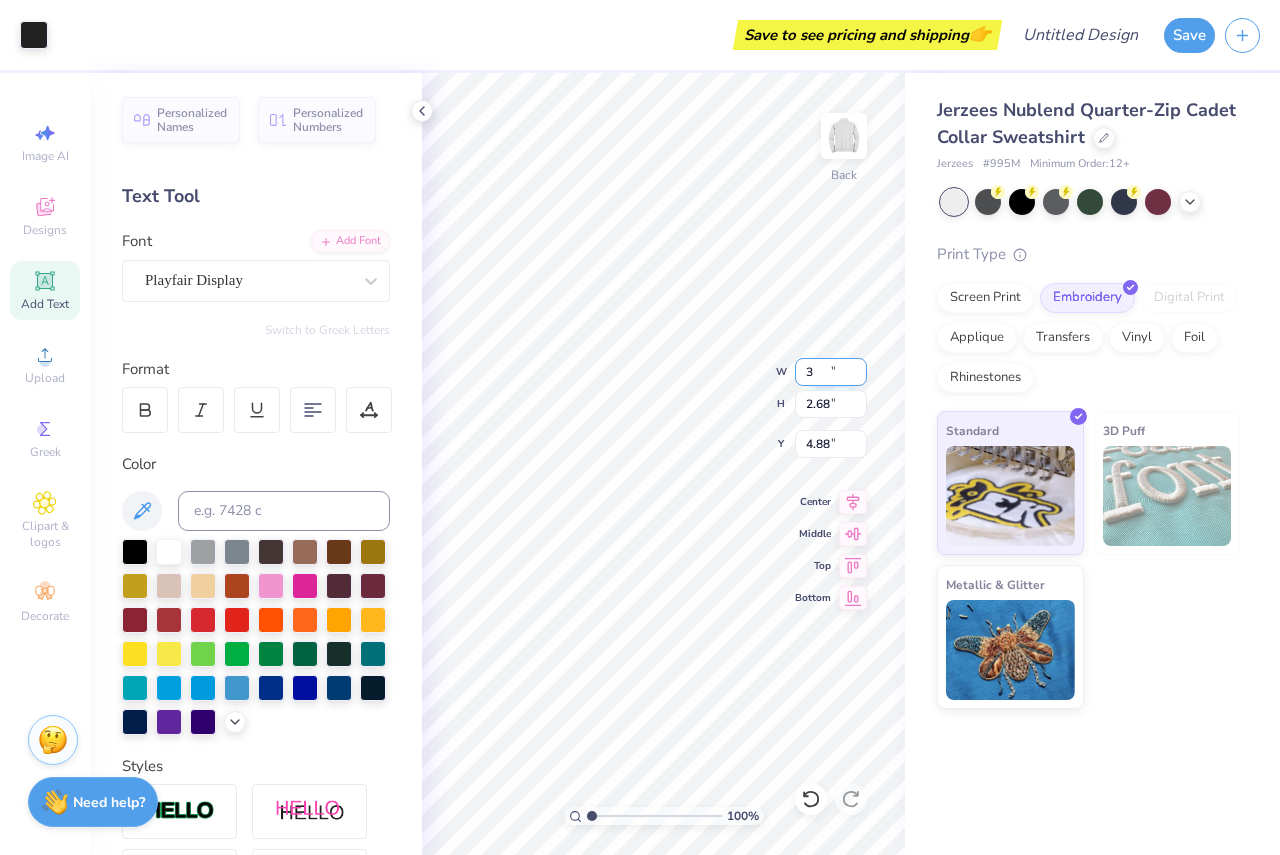 type on "3.00" 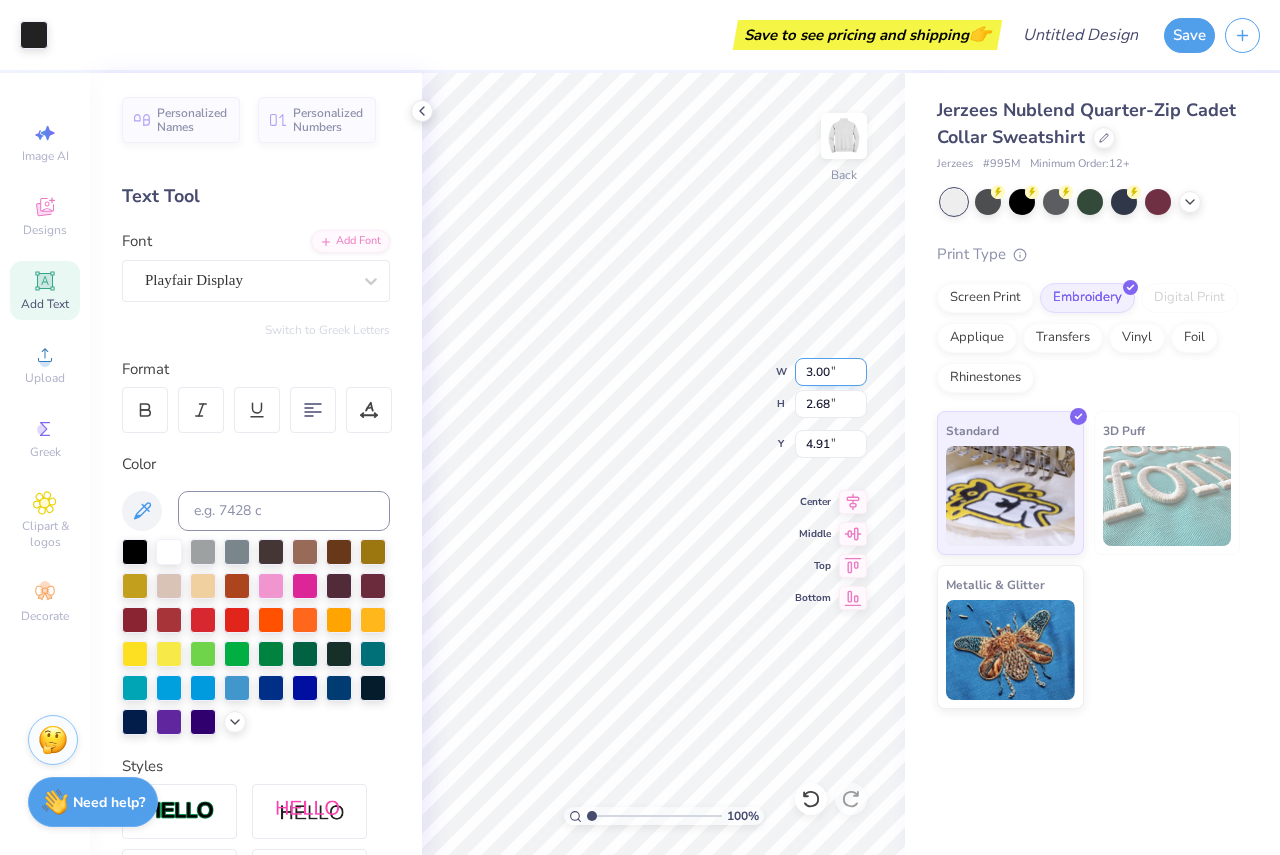 click on "3.00" at bounding box center (831, 372) 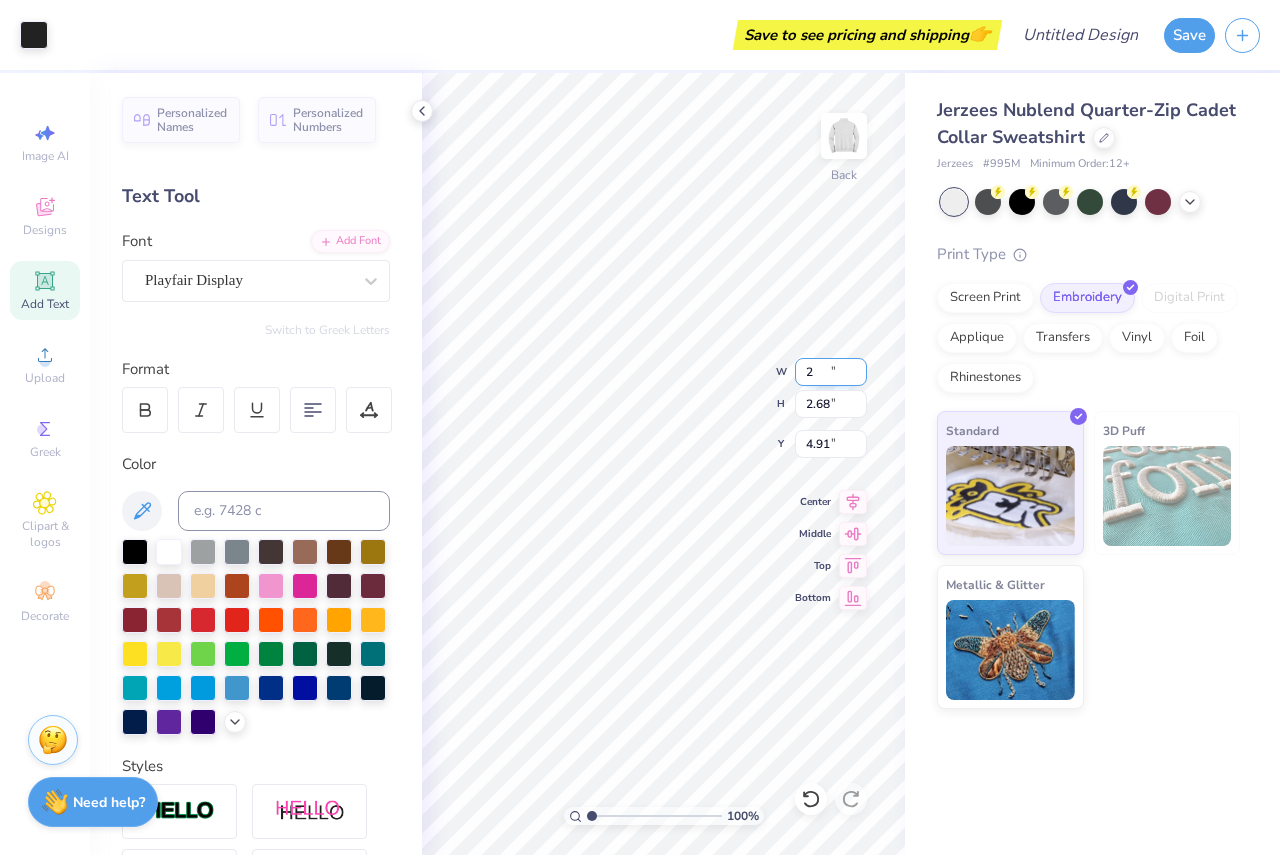 type on "2.00" 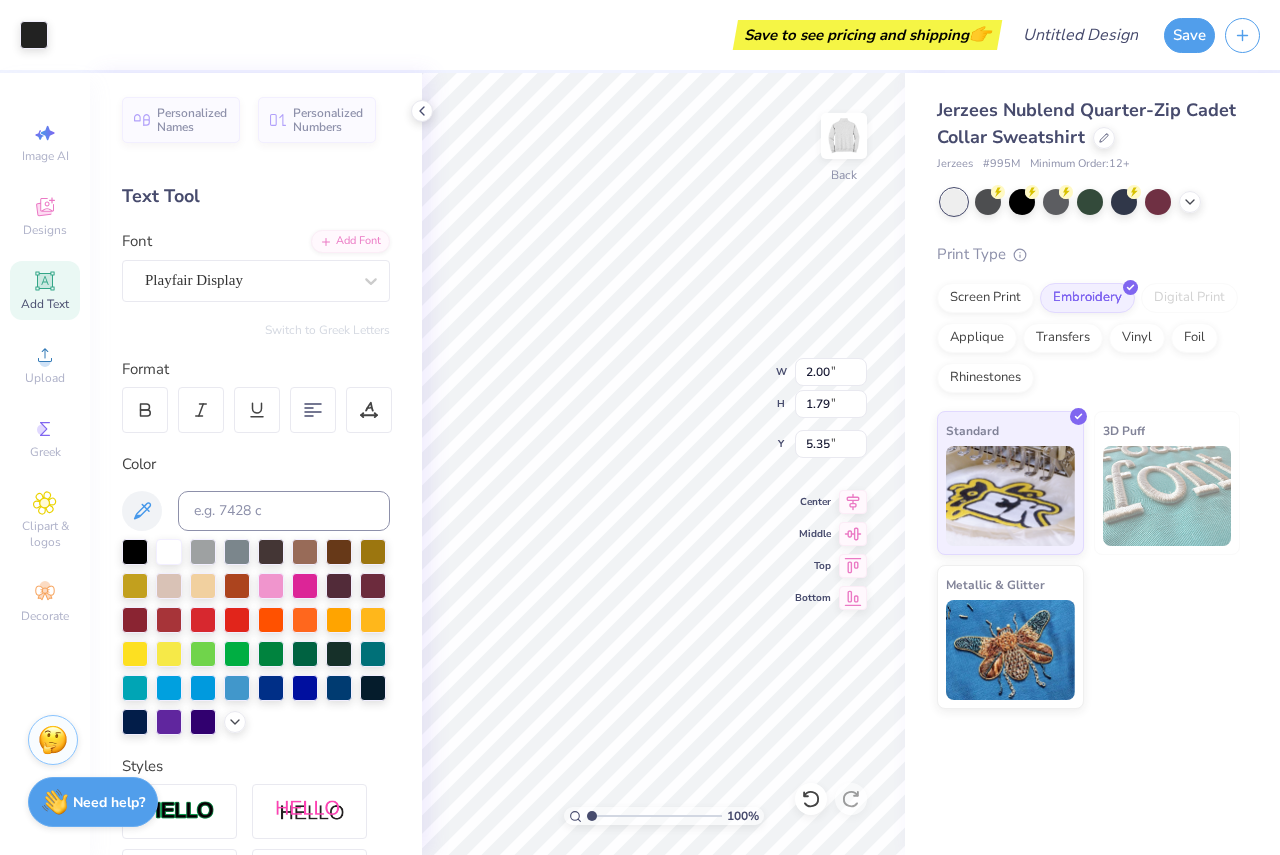 type on "4.56" 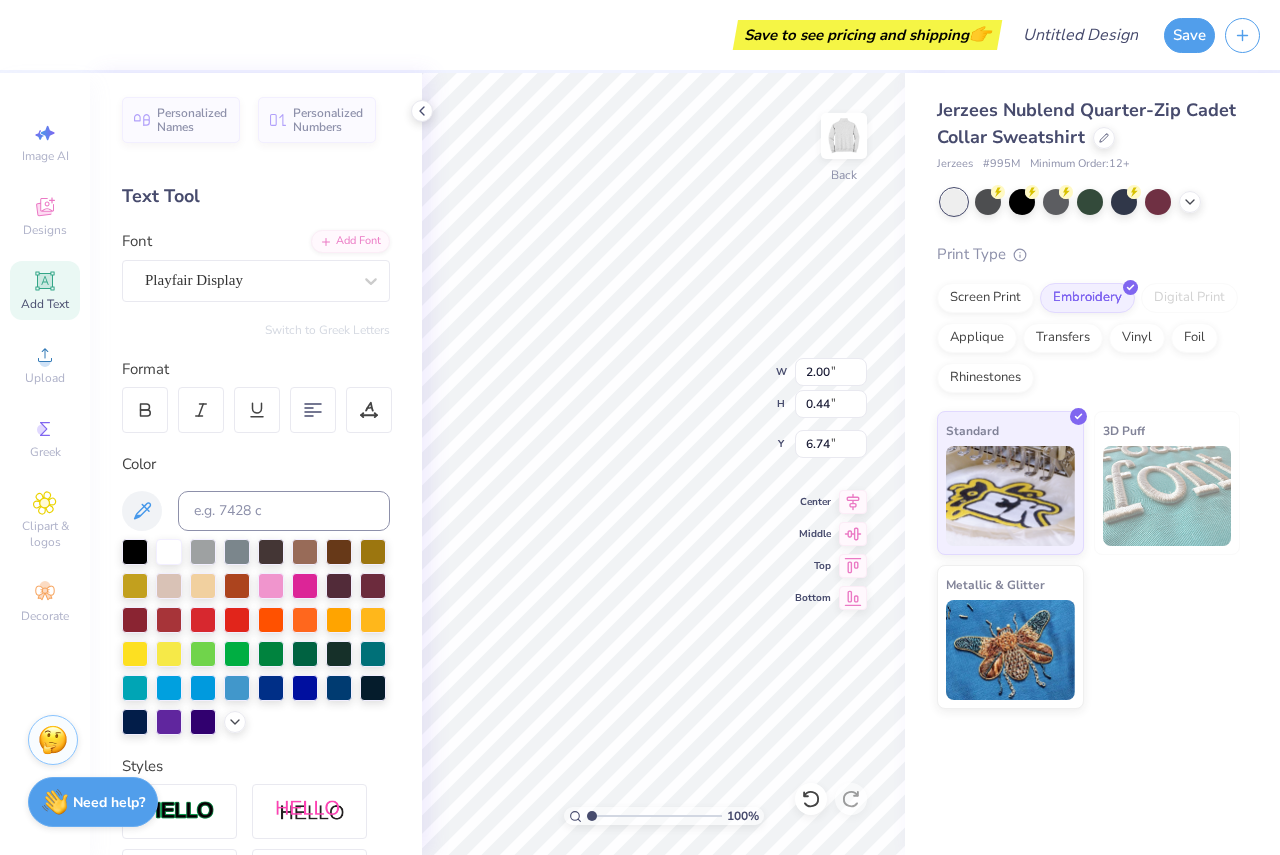 type on "6.35" 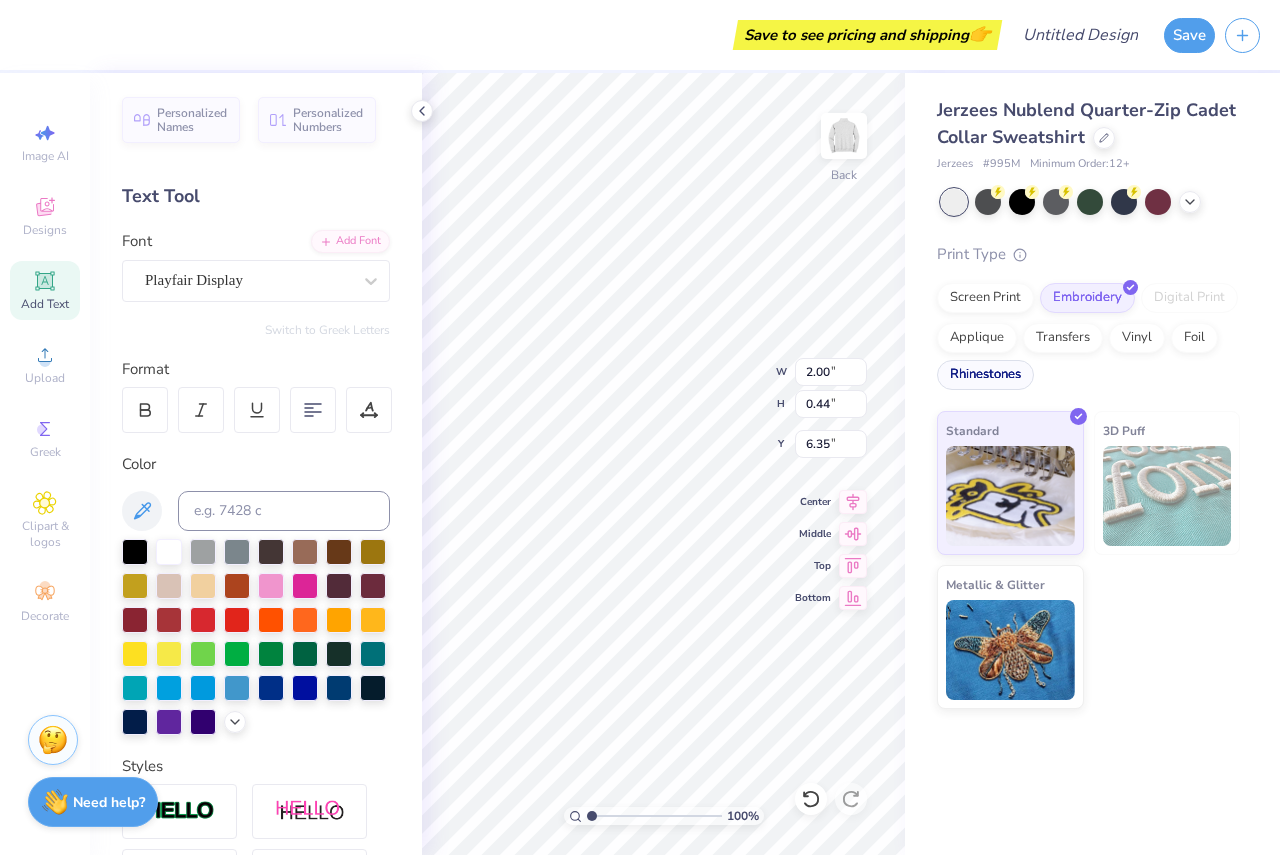 type on "6.73" 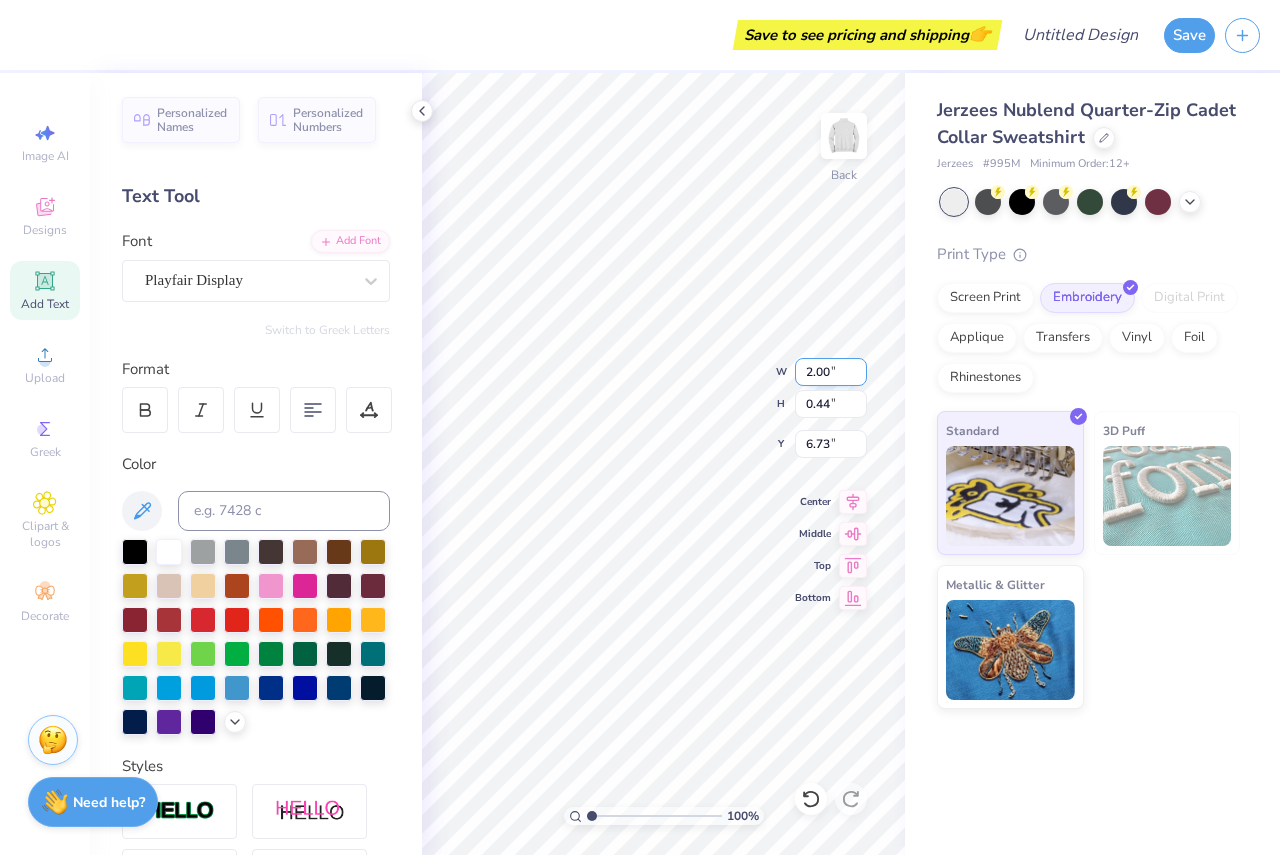 scroll, scrollTop: 17, scrollLeft: 7, axis: both 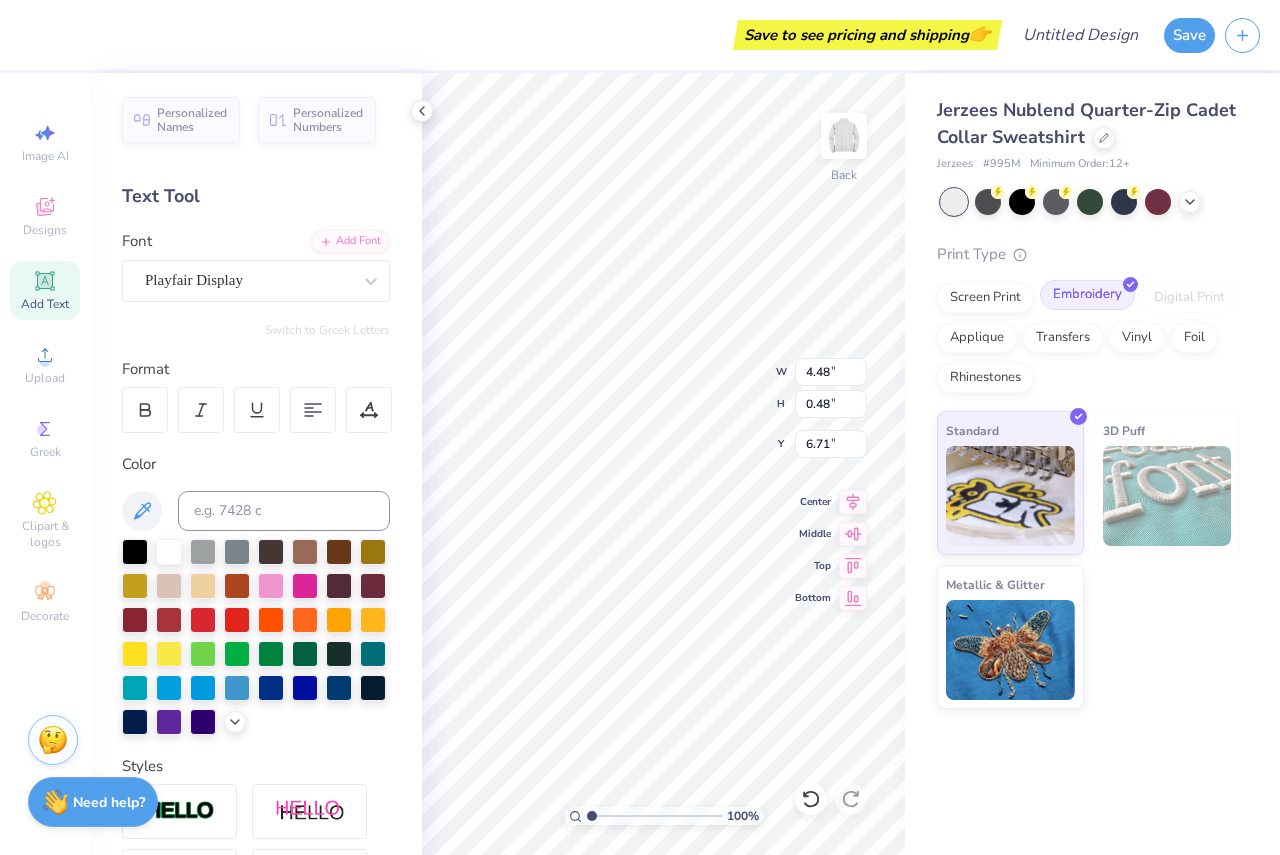 click on "Embroidery" at bounding box center (1087, 295) 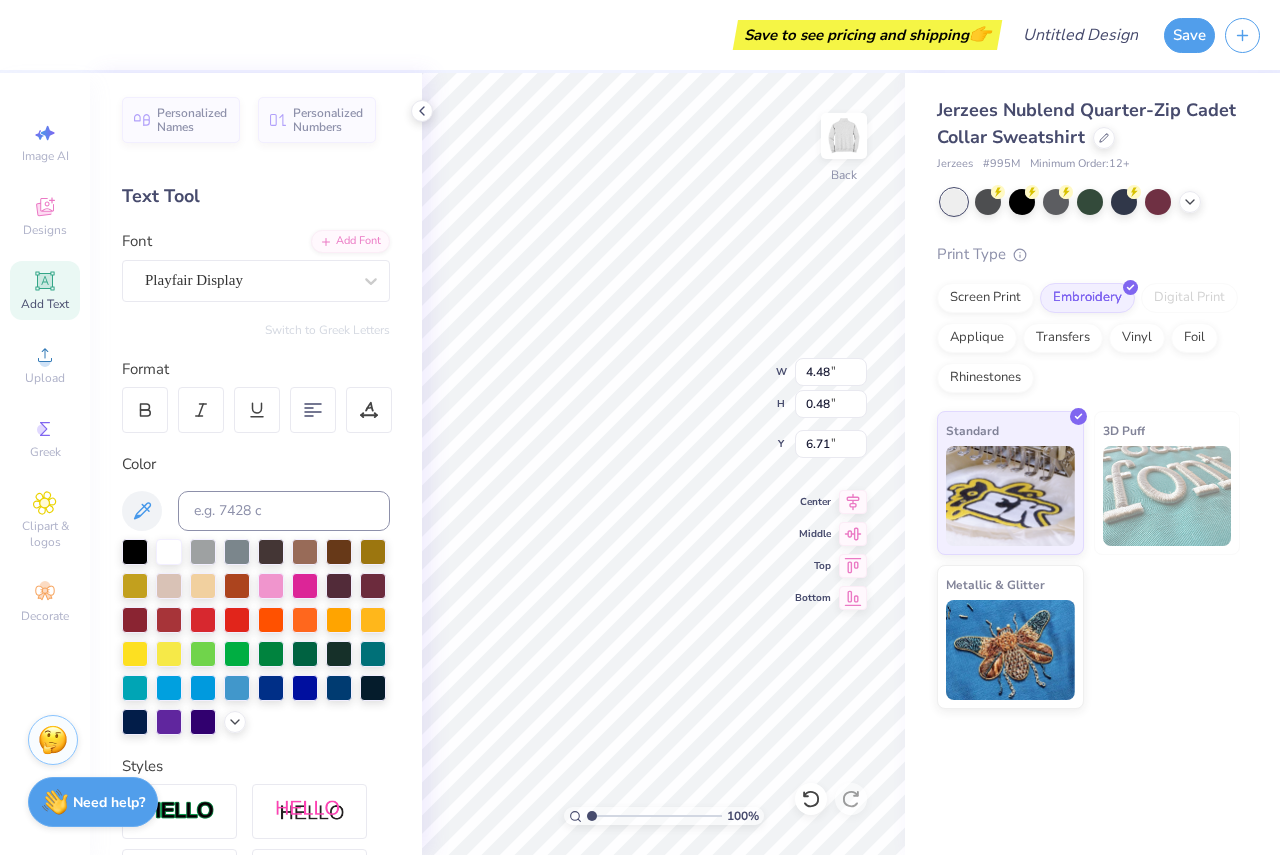 click on "Jerzees Nublend Quarter-Zip Cadet Collar Sweatshirt Jerzees # [NUMBER] Minimum Order: [NUMBER] + Print Type Screen Print Embroidery Digital Print Applique Transfers Vinyl Foil Rhinestones Standard 3D Puff Metallic & Glitter" at bounding box center [1088, 403] 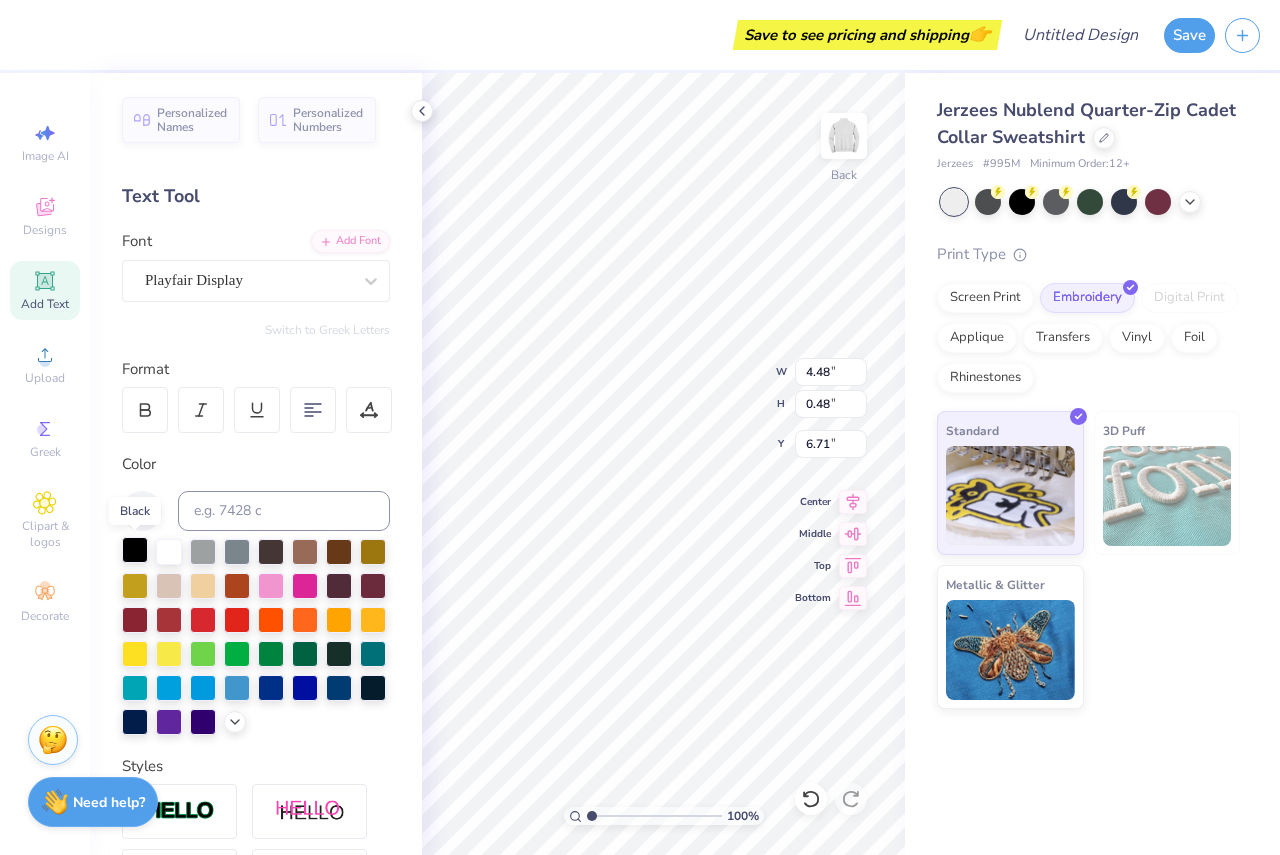 click at bounding box center (135, 550) 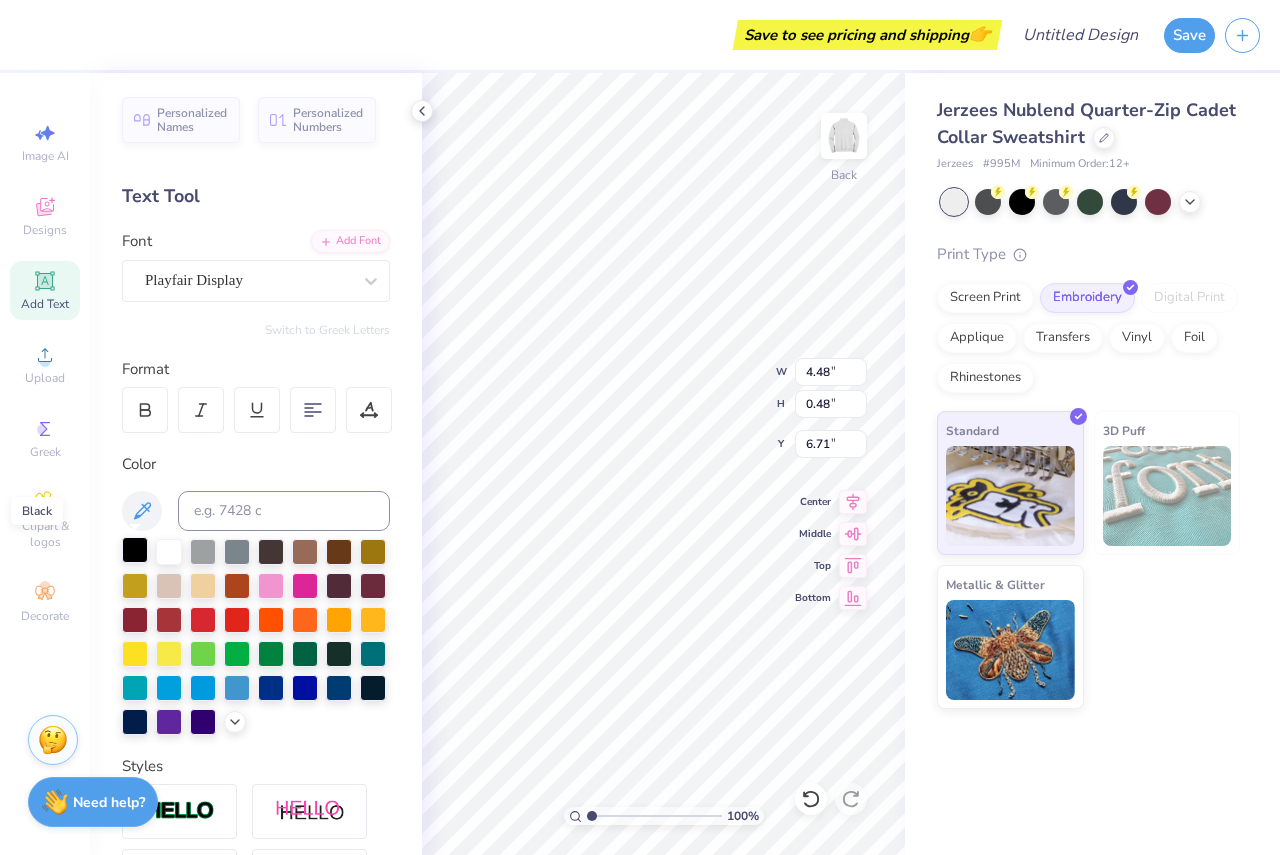 click at bounding box center (135, 550) 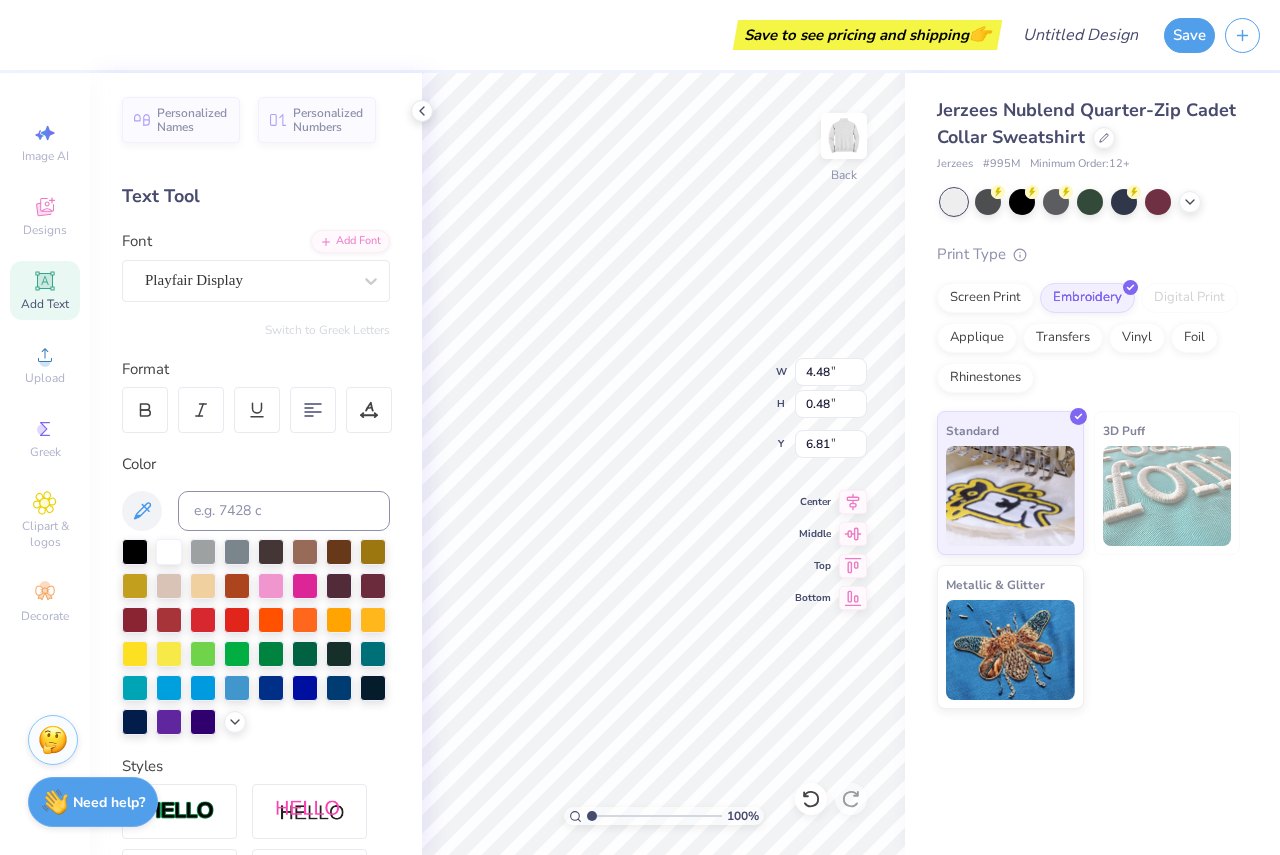 type on "6.35" 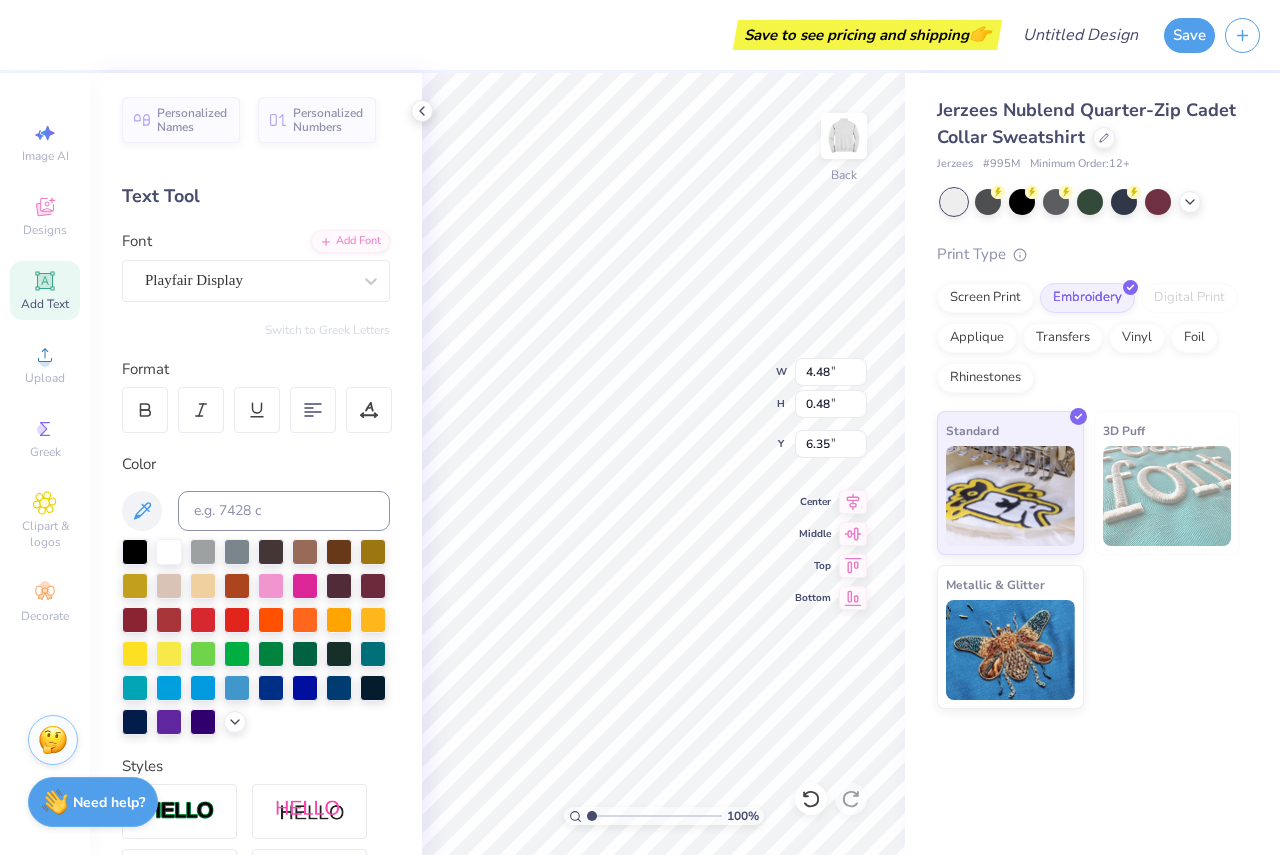 scroll, scrollTop: 17, scrollLeft: 5, axis: both 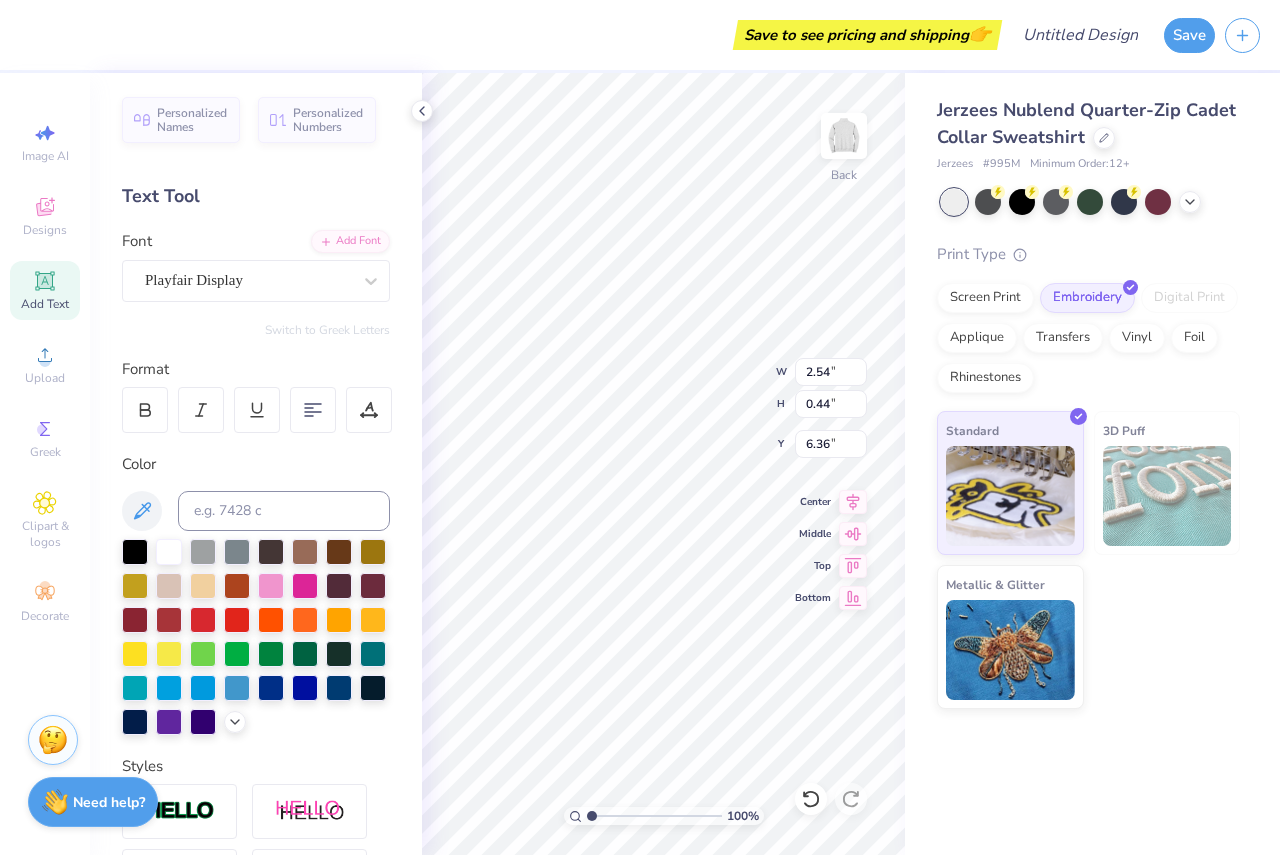 type on "6.35" 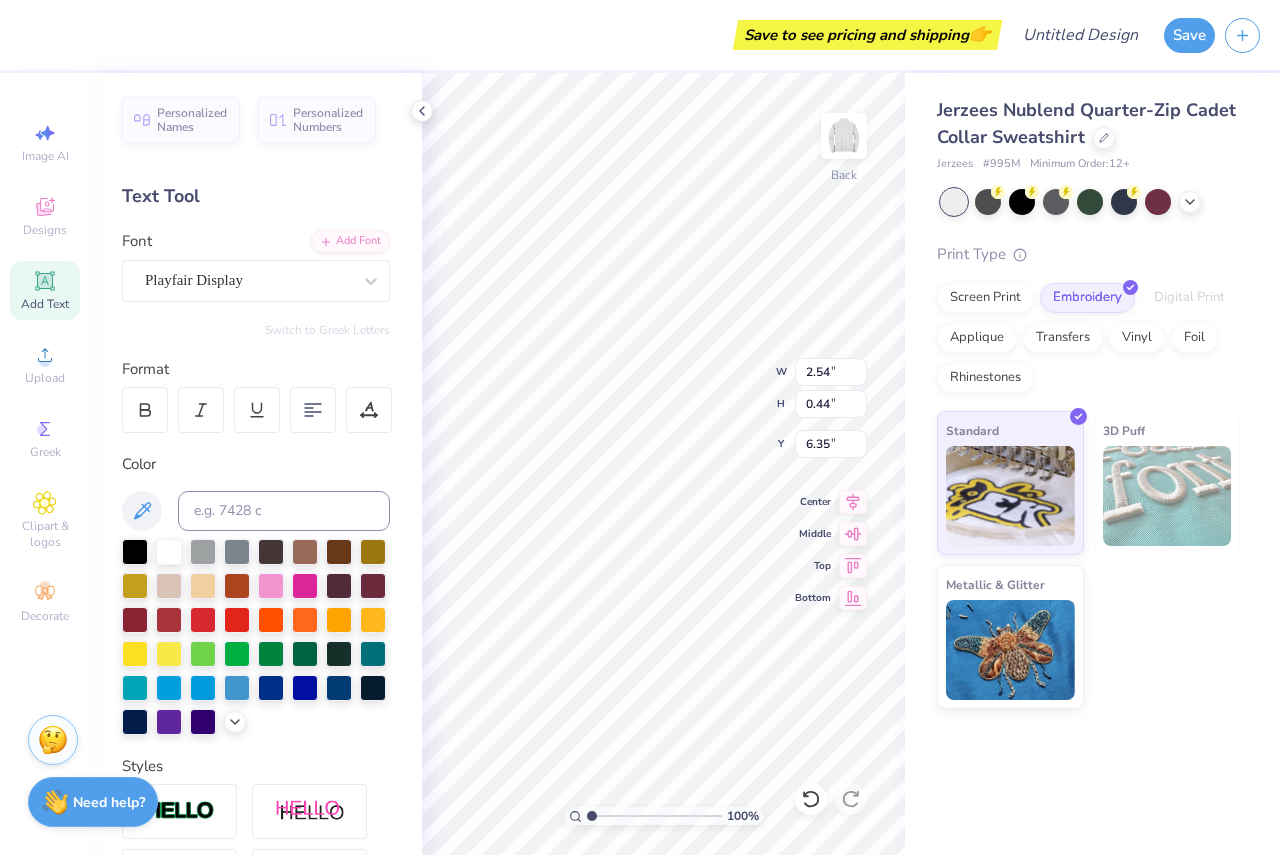 type on "3.00" 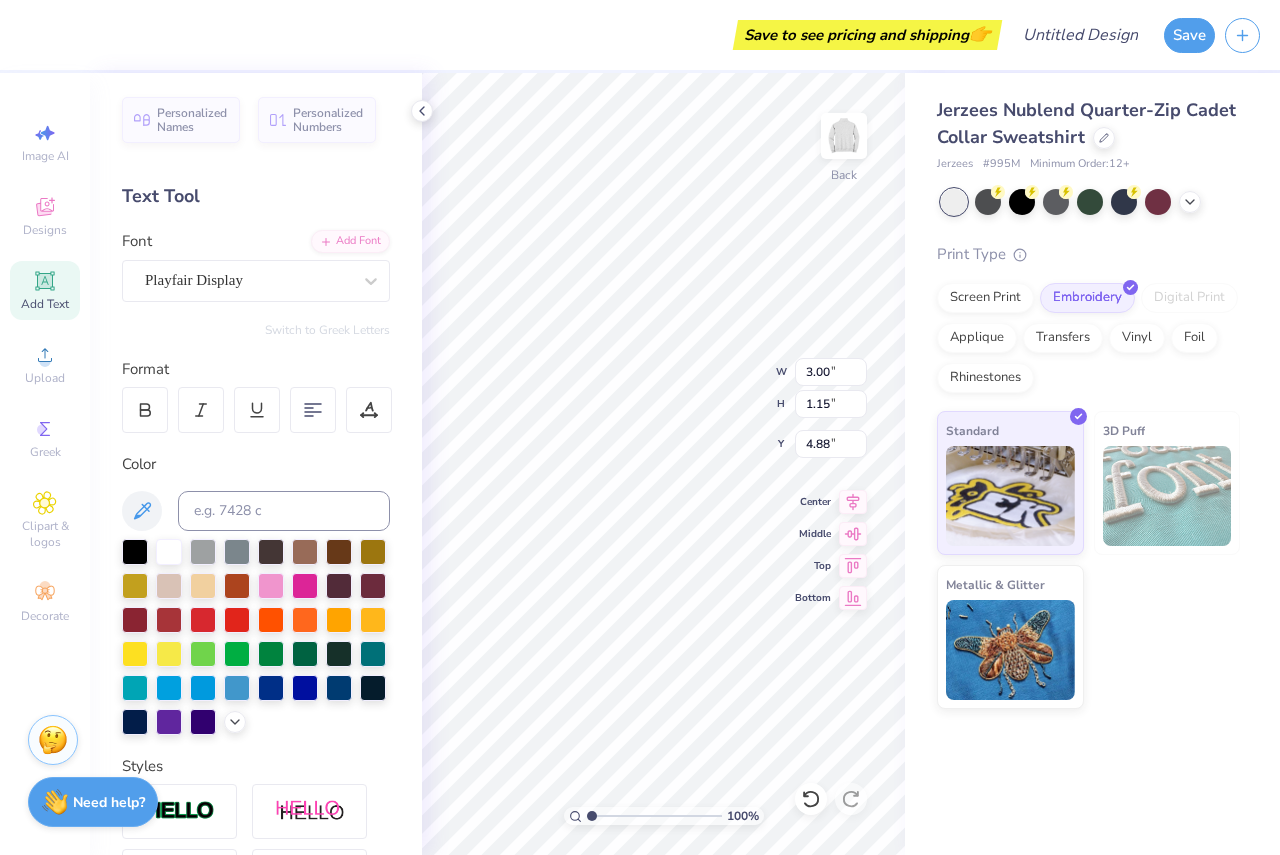 type on "4.56" 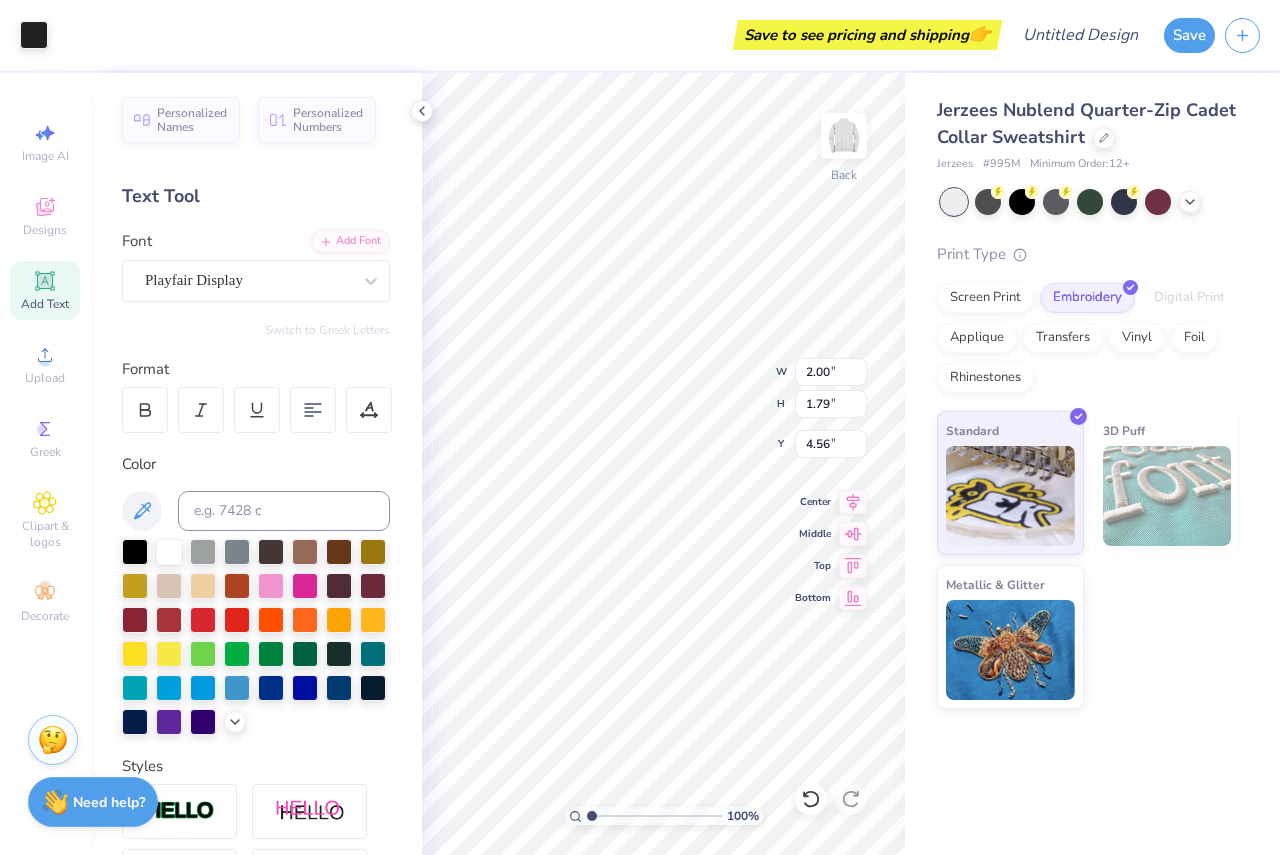 click on "Standard 3D Puff Metallic & Glitter" at bounding box center (1088, 560) 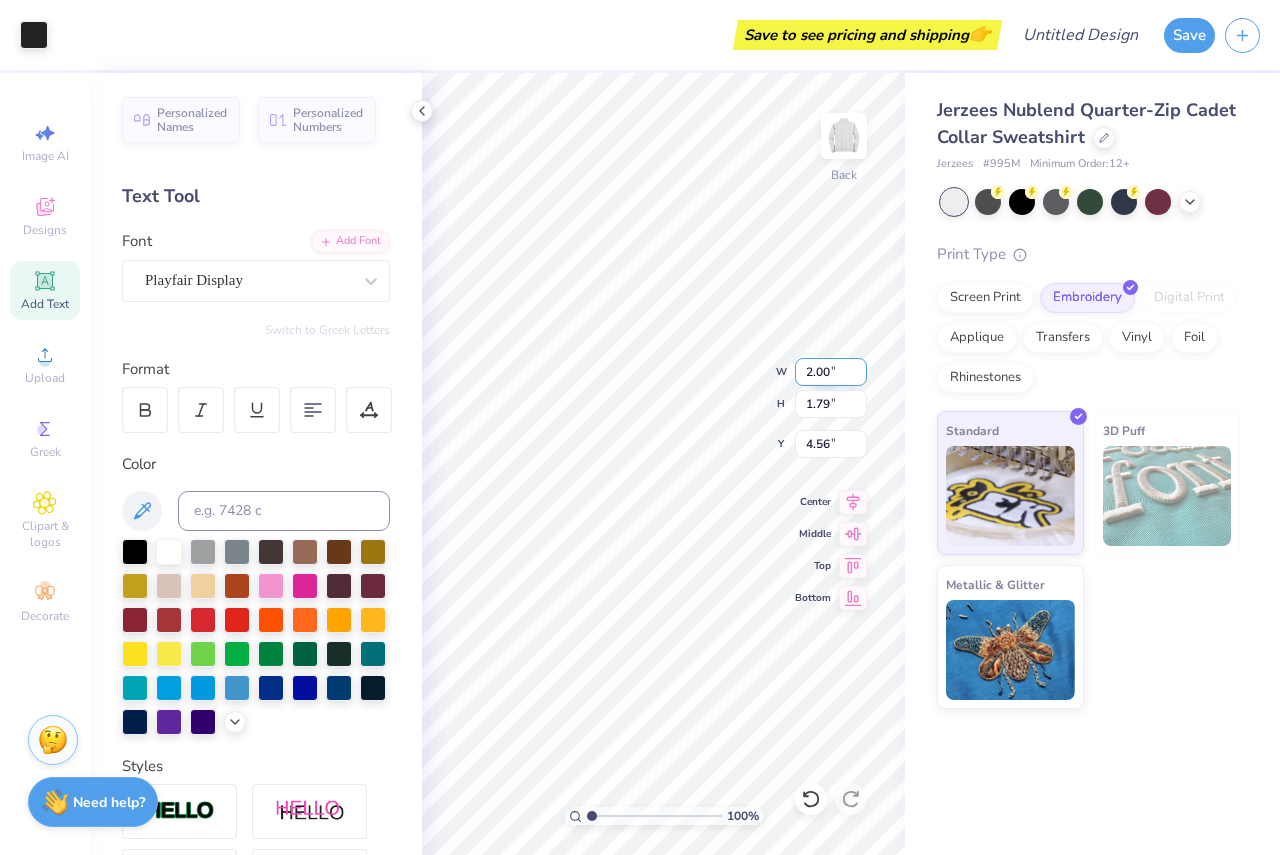 click on "2.00" at bounding box center (831, 372) 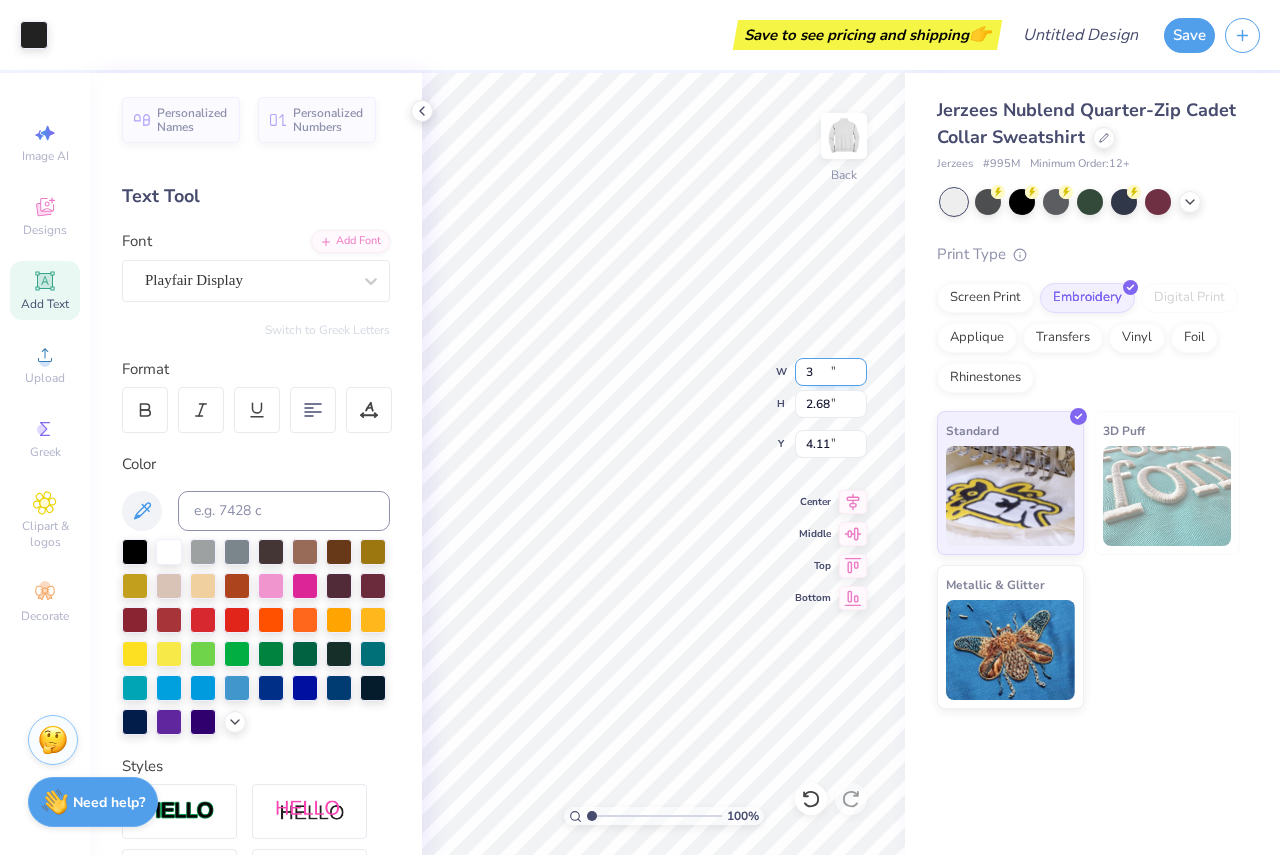 type on "3.00" 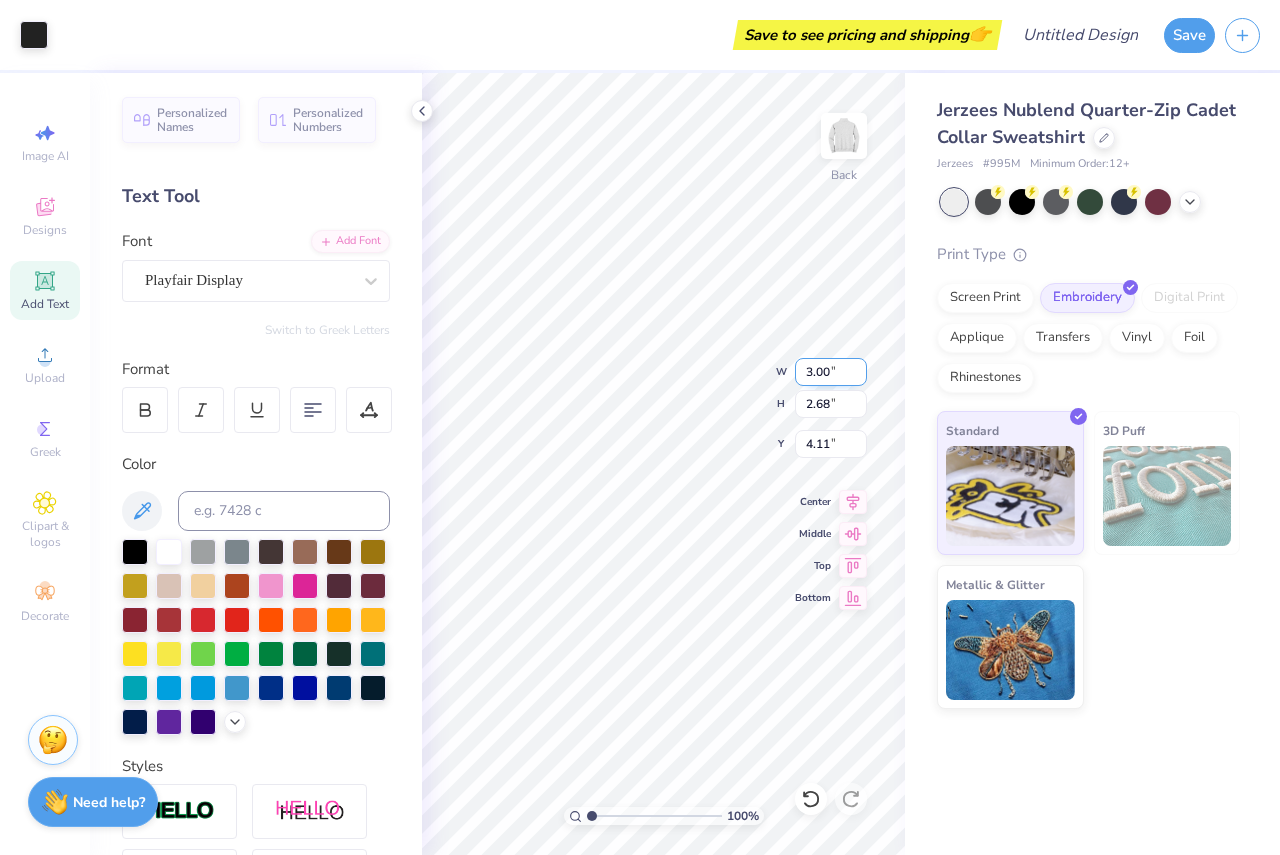 type on "4.56" 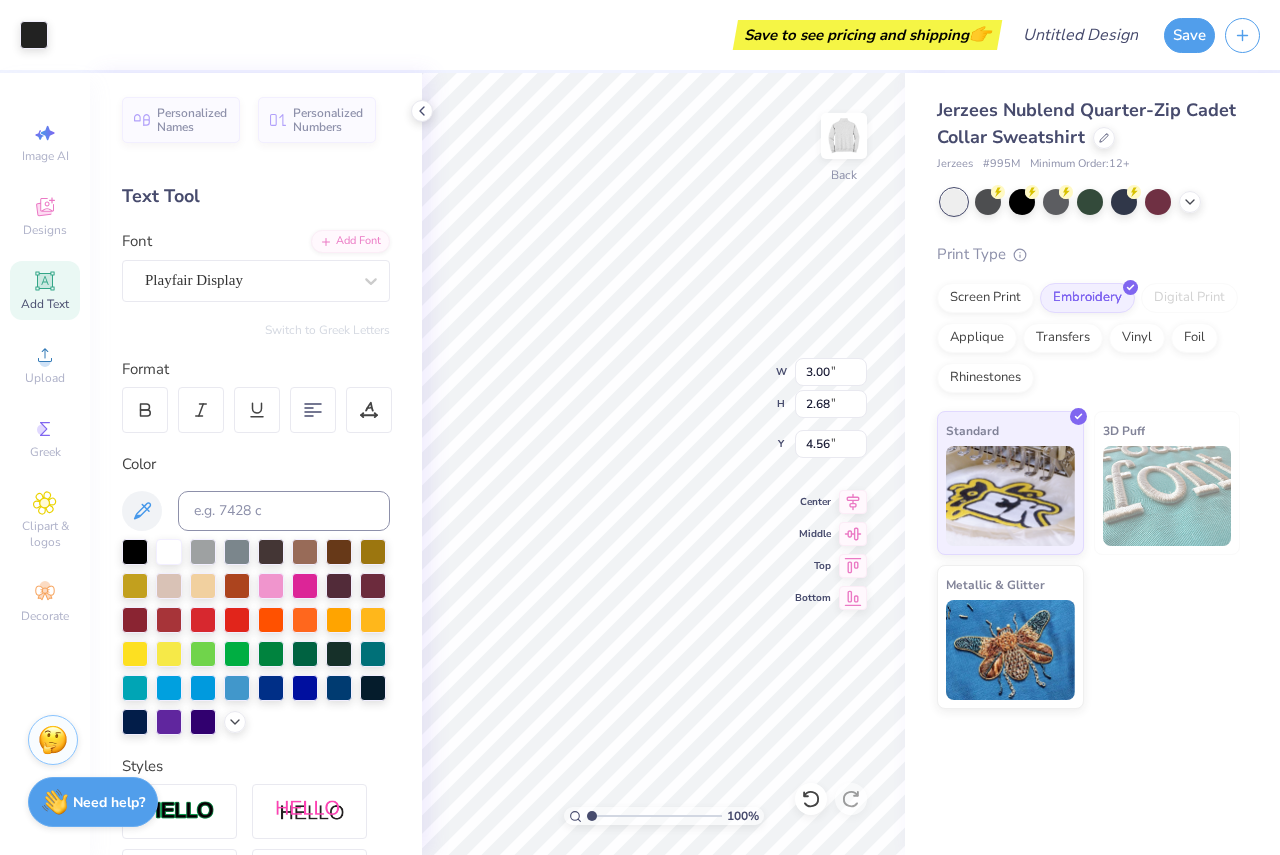 click on "Jerzees Nublend Quarter-Zip Cadet Collar Sweatshirt Jerzees # [NUMBER] Minimum Order: [NUMBER] + Print Type Screen Print Embroidery Digital Print Applique Transfers Vinyl Foil Rhinestones Standard 3D Puff Metallic & Glitter" at bounding box center (1092, 391) 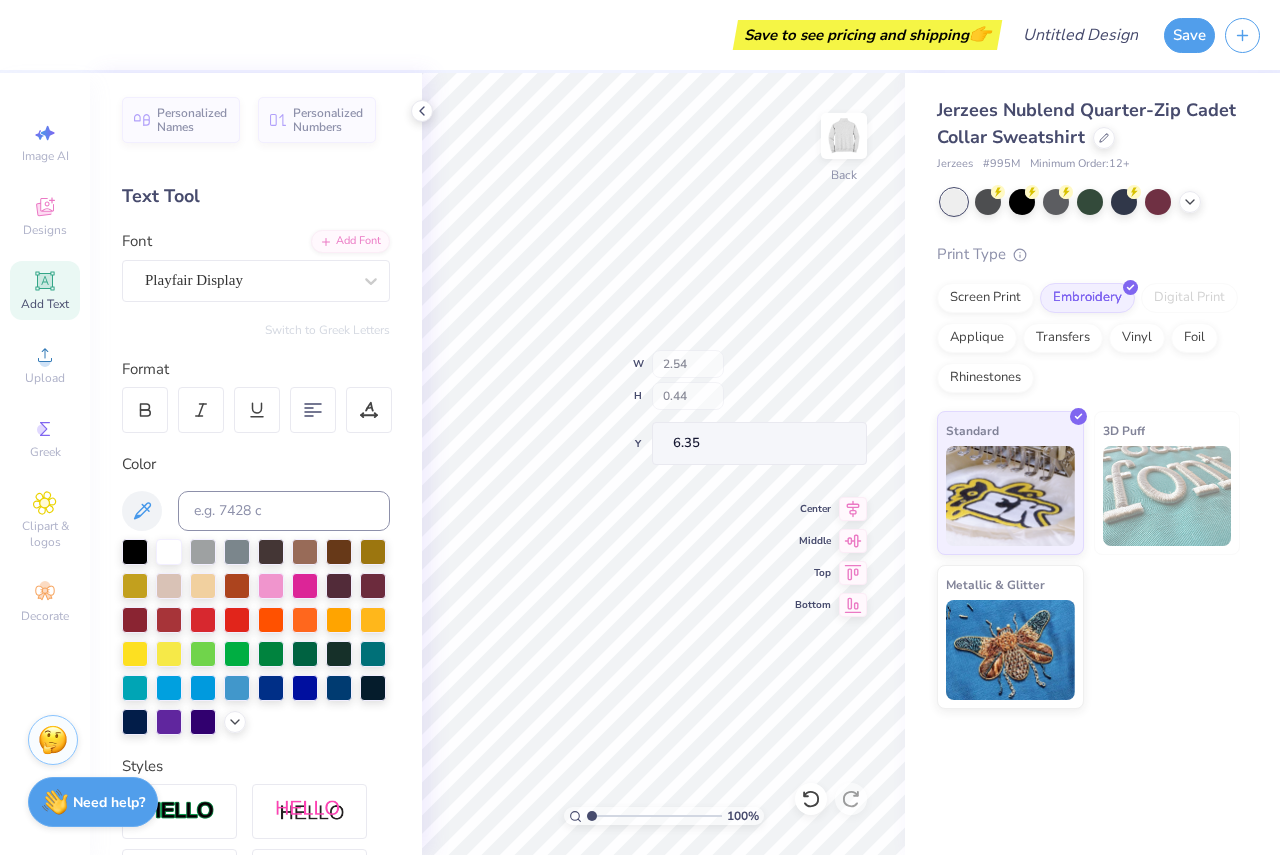 type on "6.20" 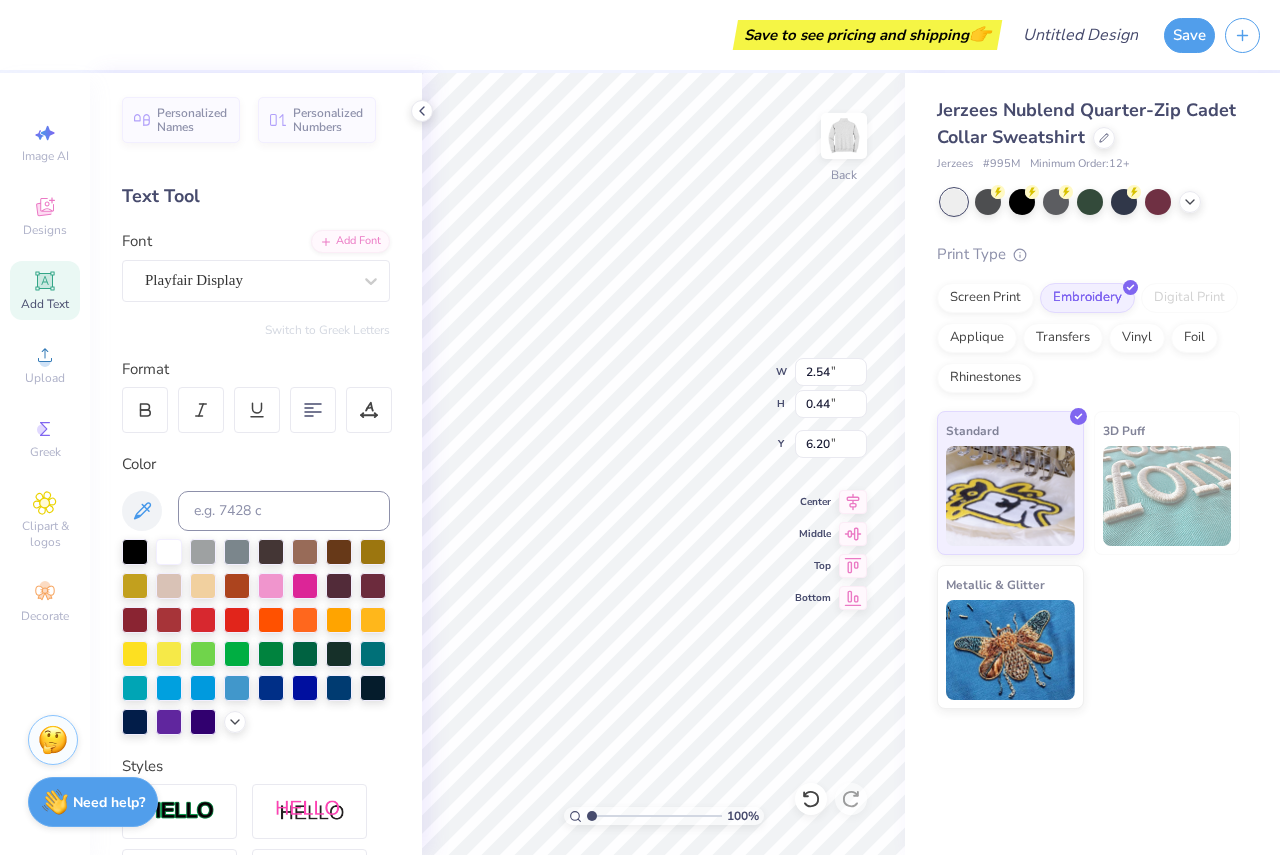 drag, startPoint x: 920, startPoint y: 258, endPoint x: 930, endPoint y: 266, distance: 12.806249 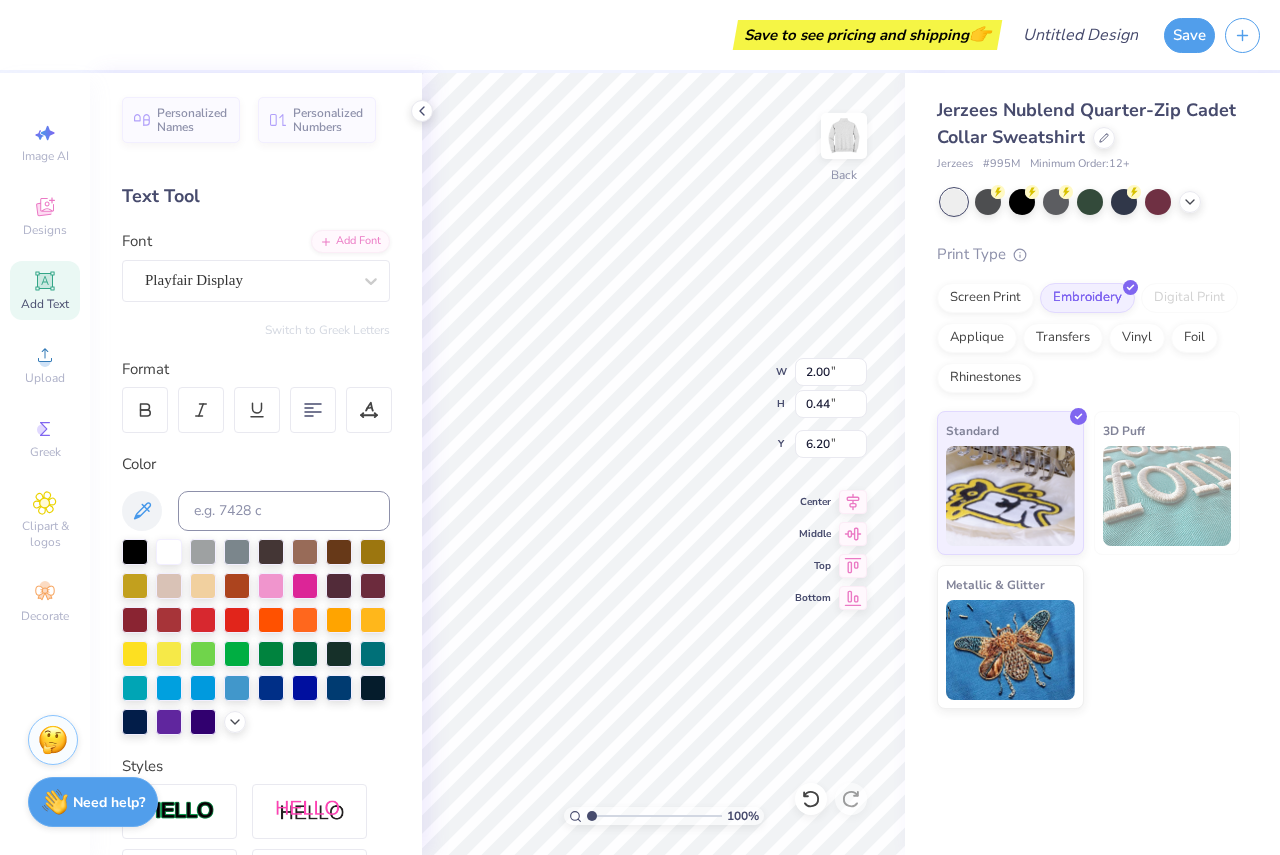 click on "Jerzees Nublend Quarter-Zip Cadet Collar Sweatshirt Jerzees # [NUMBER] Minimum Order: [NUMBER] + Print Type Screen Print Embroidery Digital Print Applique Transfers Vinyl Foil Rhinestones Standard 3D Puff Metallic & Glitter" at bounding box center [1092, 391] 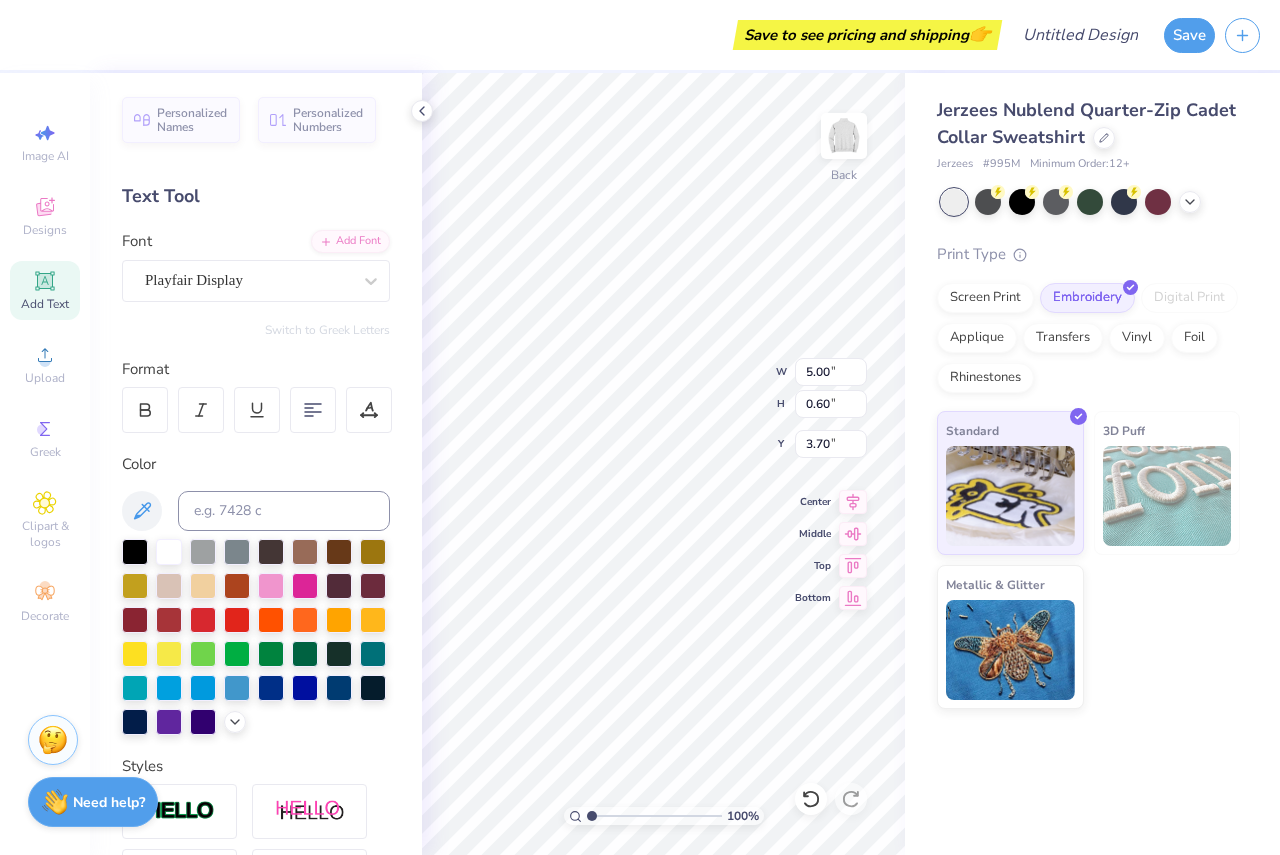 scroll, scrollTop: 17, scrollLeft: 4, axis: both 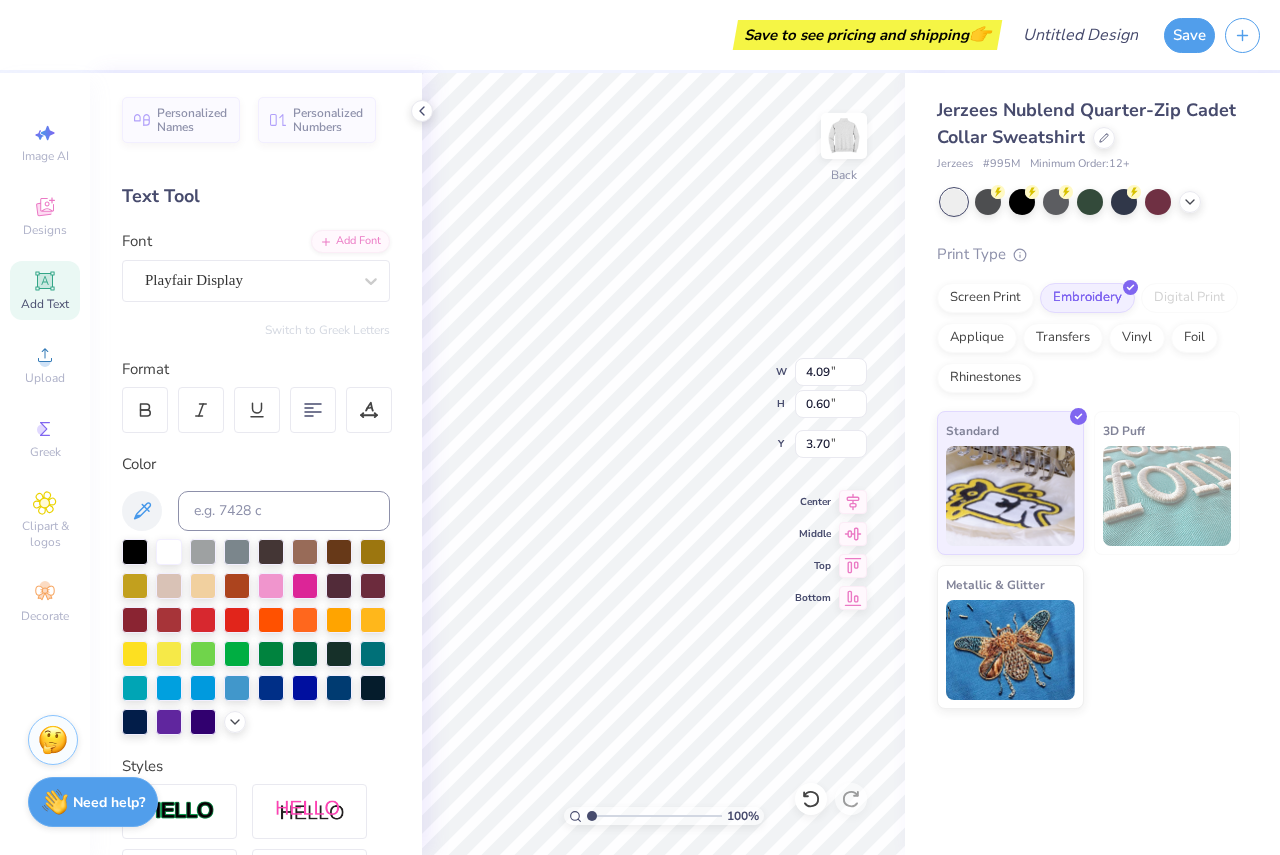 type on "3.00" 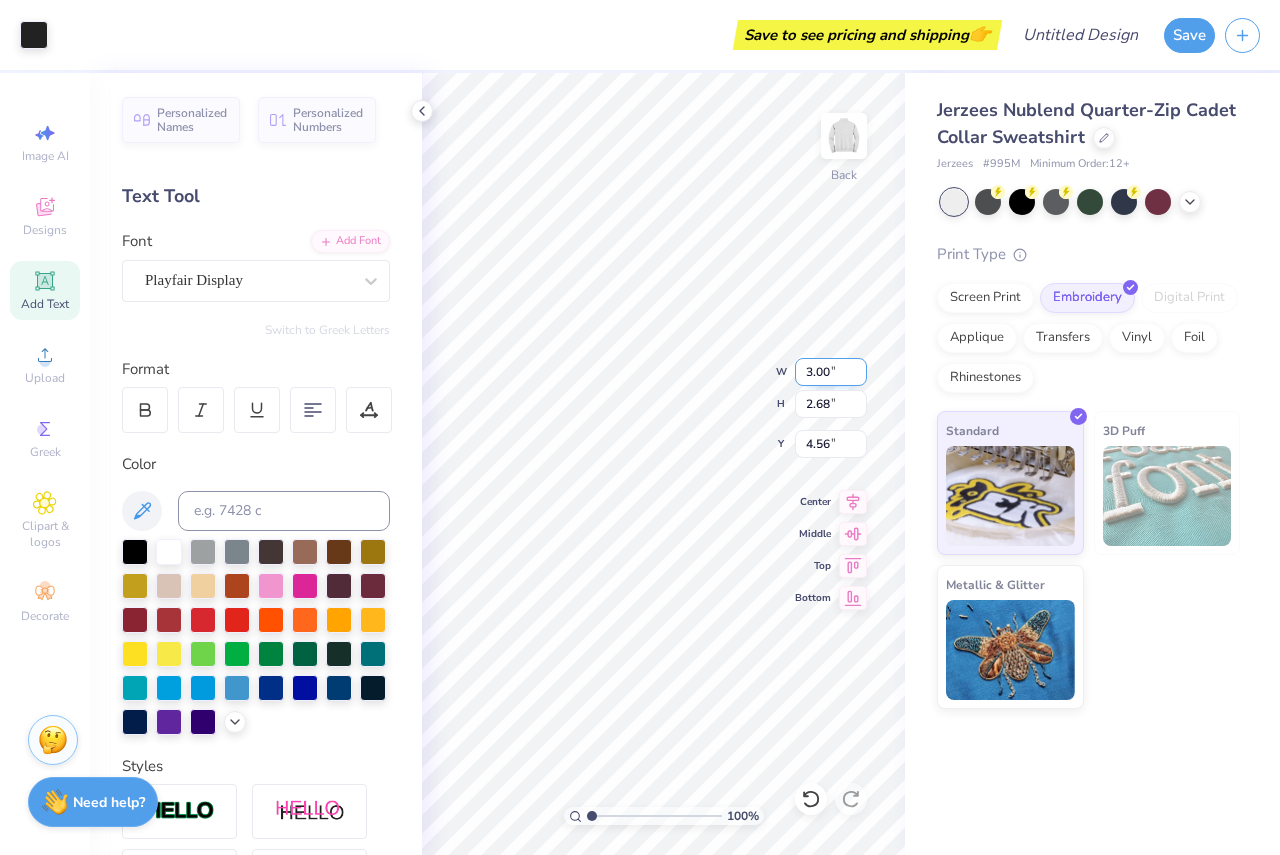click on "3.00" at bounding box center (831, 372) 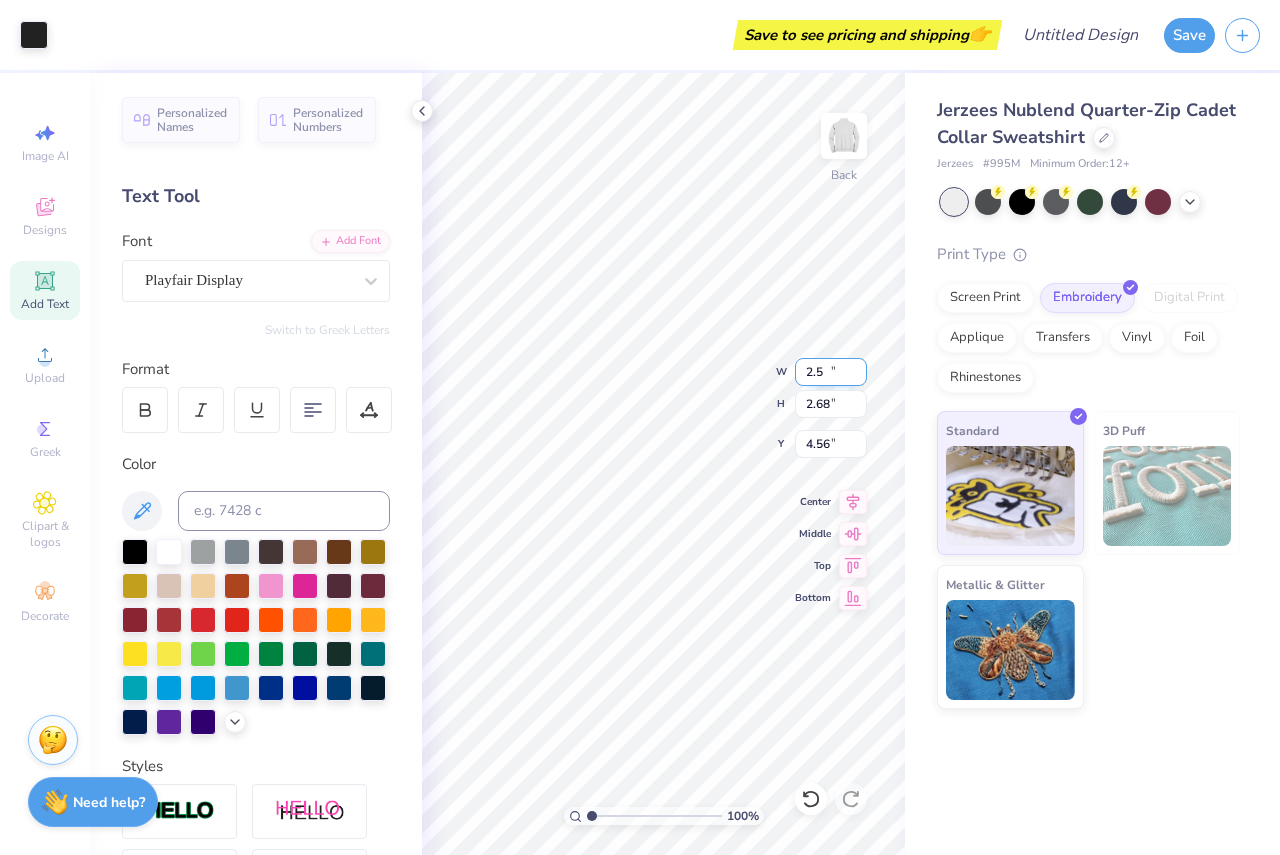 type on "2.50" 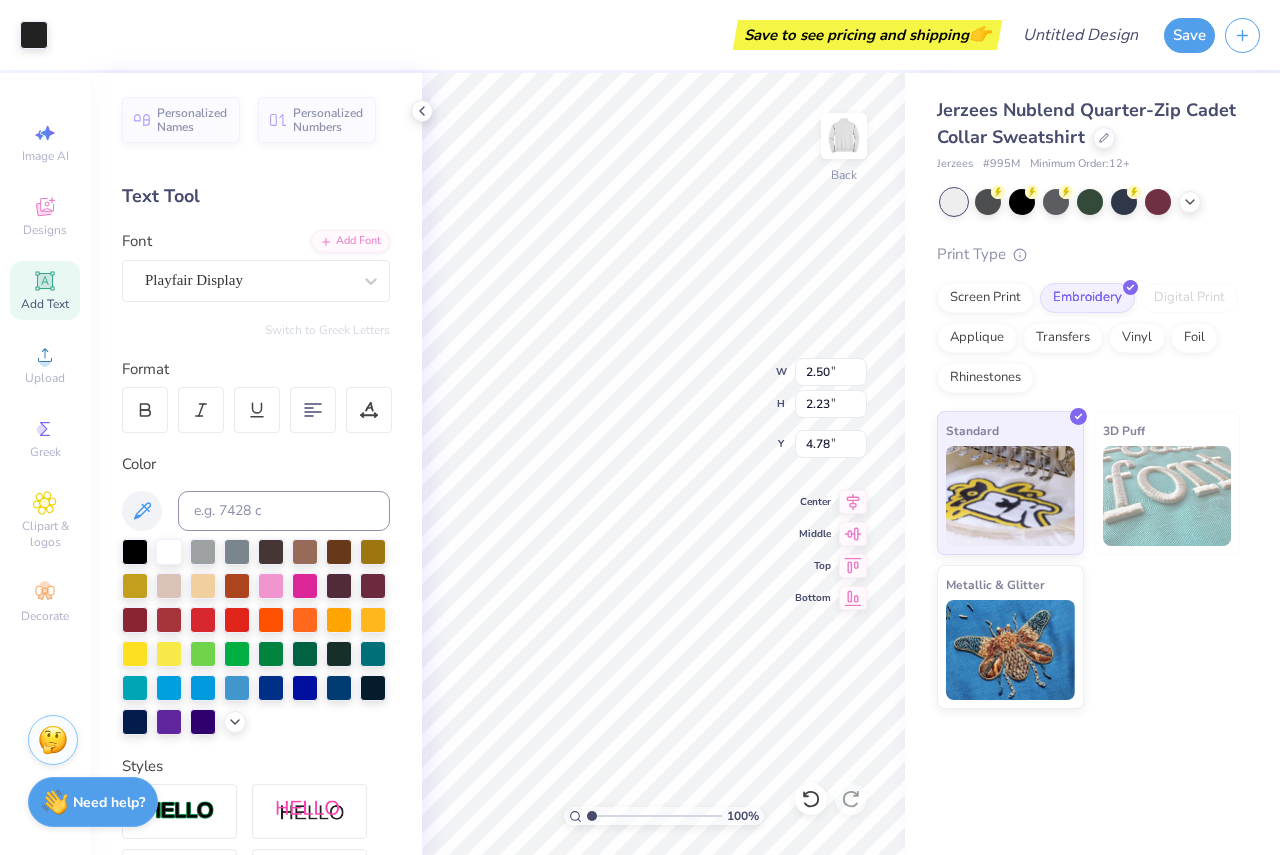 click on "Screen Print Embroidery Digital Print Applique Transfers Vinyl Foil Rhinestones" at bounding box center [1088, 338] 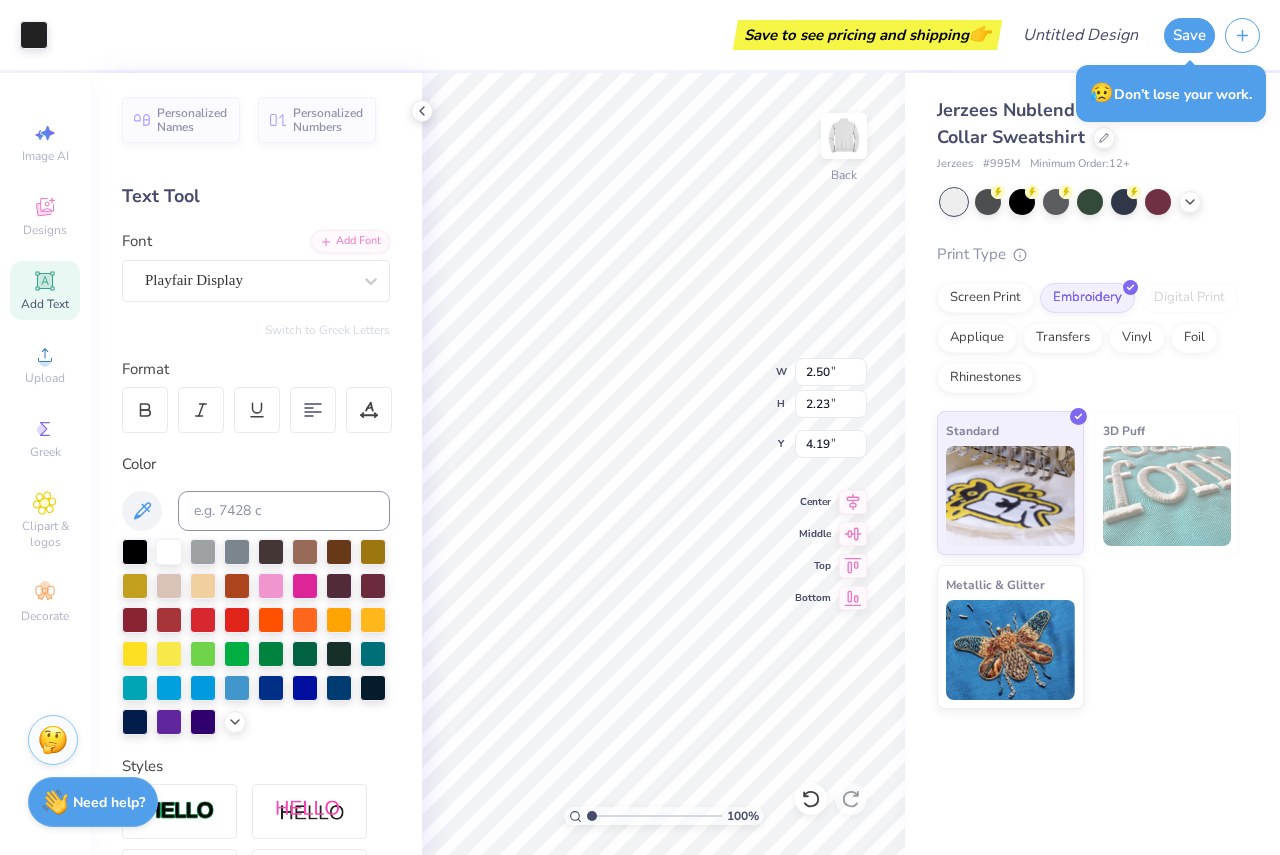 click on "Jerzees Nublend Quarter-Zip Cadet Collar Sweatshirt Jerzees # [NUMBER] Minimum Order: [NUMBER] + Print Type Screen Print Embroidery Digital Print Applique Transfers Vinyl Foil Rhinestones Standard 3D Puff Metallic & Glitter" at bounding box center [1092, 391] 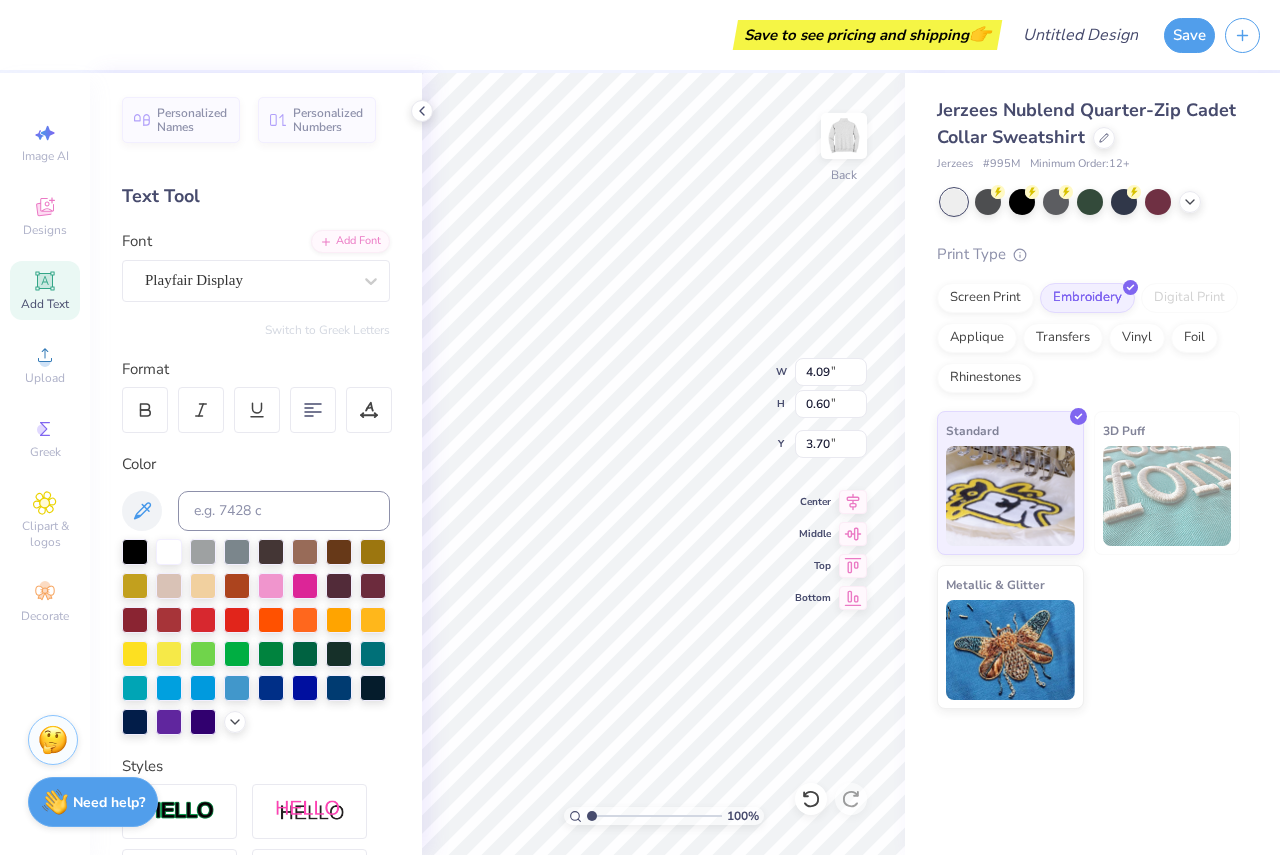 scroll, scrollTop: 17, scrollLeft: 3, axis: both 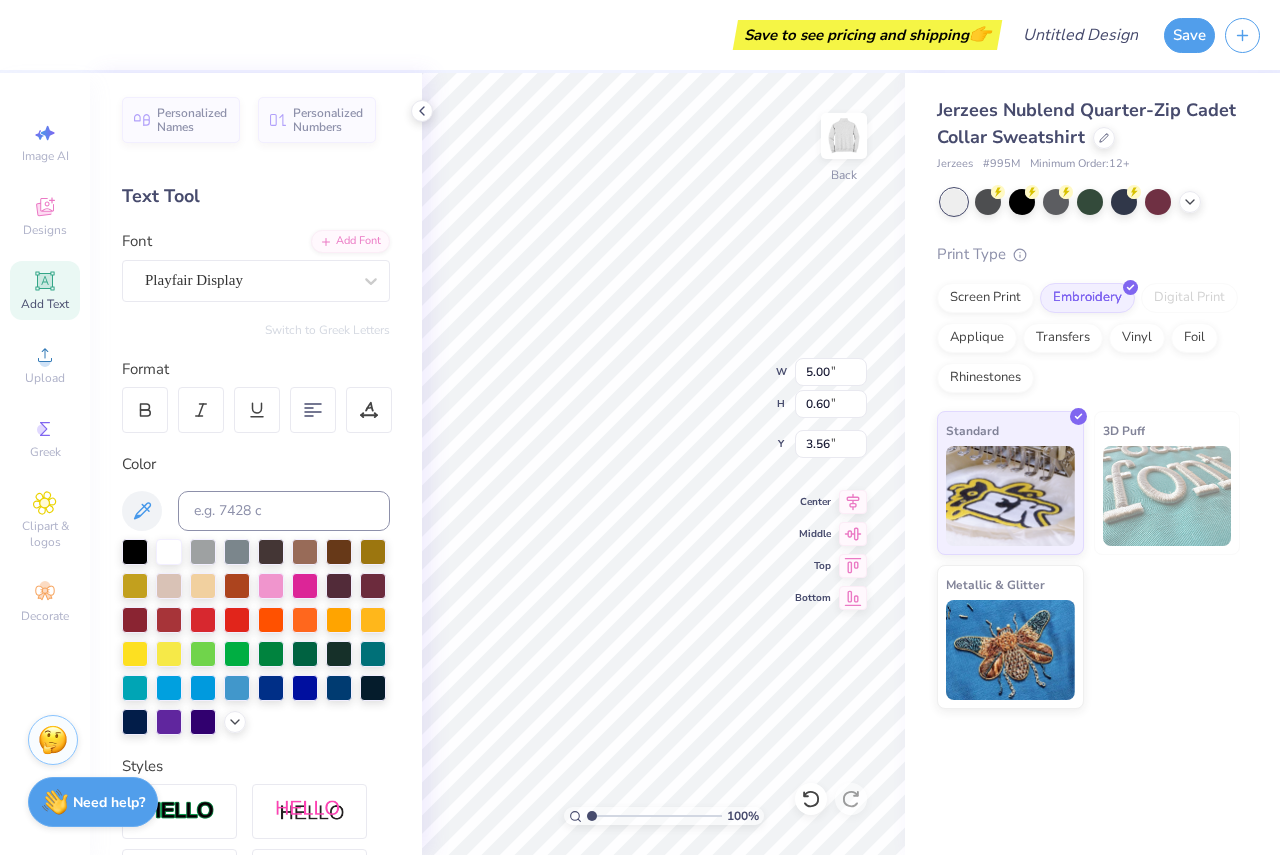 type on "3.56" 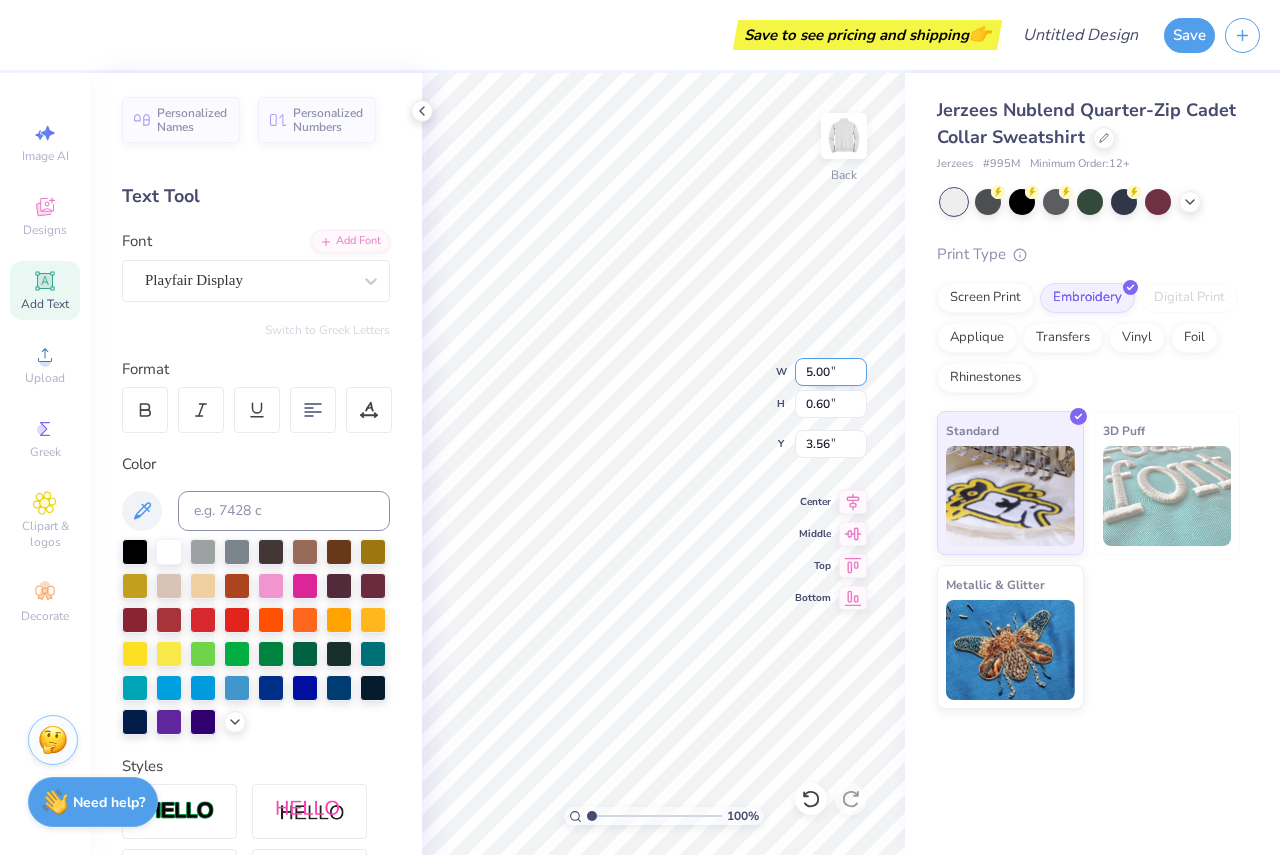 click on "5.00" at bounding box center (831, 372) 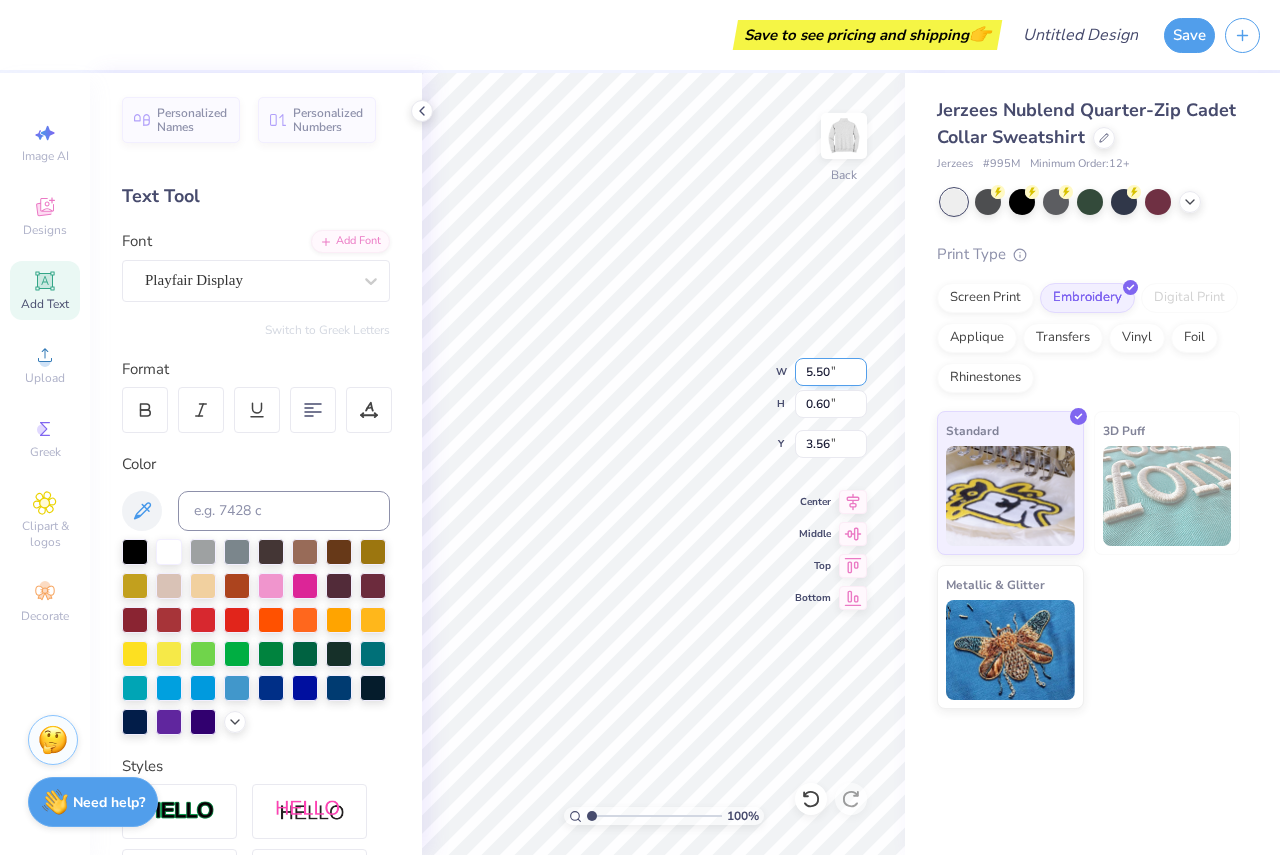type on "5.50" 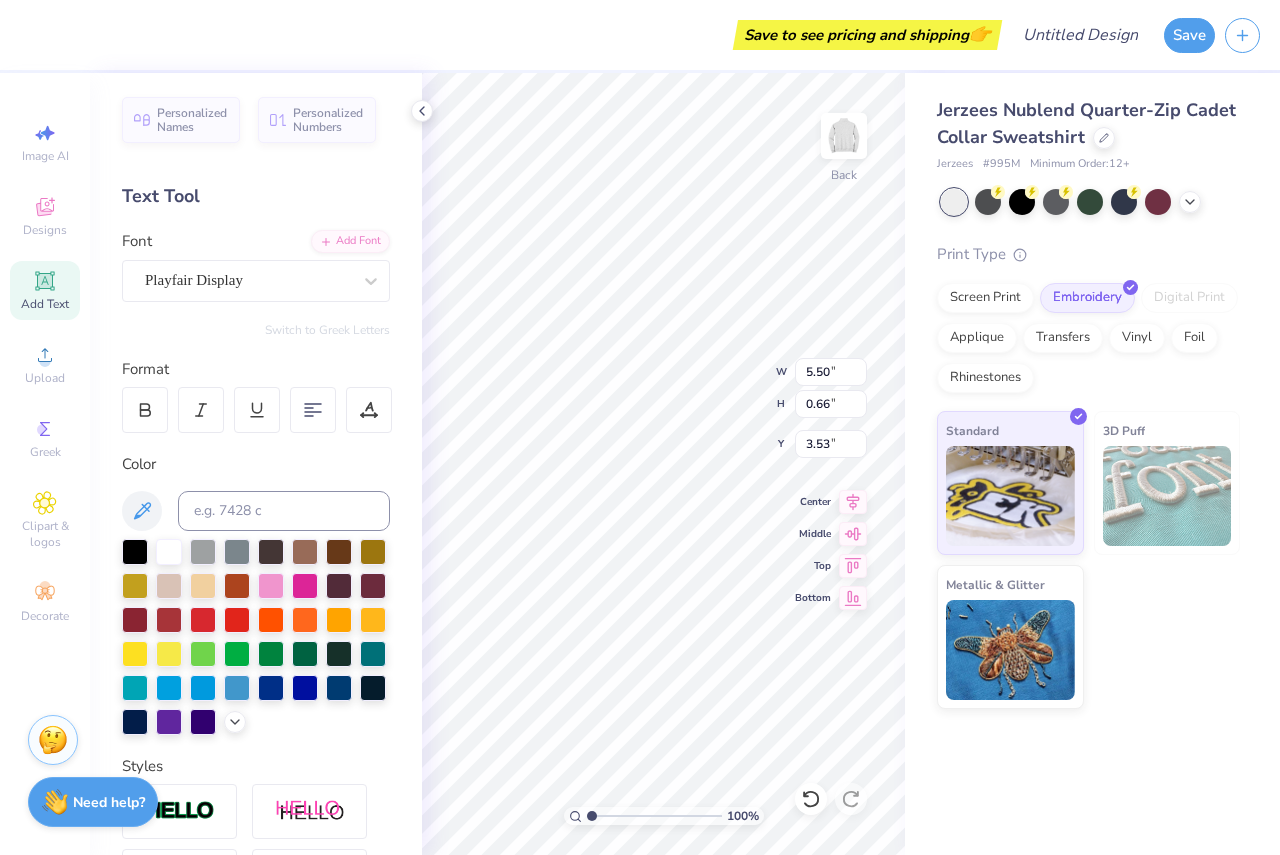click on "Jerzees Nublend Quarter-Zip Cadet Collar Sweatshirt Jerzees # [NUMBER] Minimum Order: [NUMBER] + Print Type Screen Print Embroidery Digital Print Applique Transfers Vinyl Foil Rhinestones Standard 3D Puff Metallic & Glitter" at bounding box center (1092, 391) 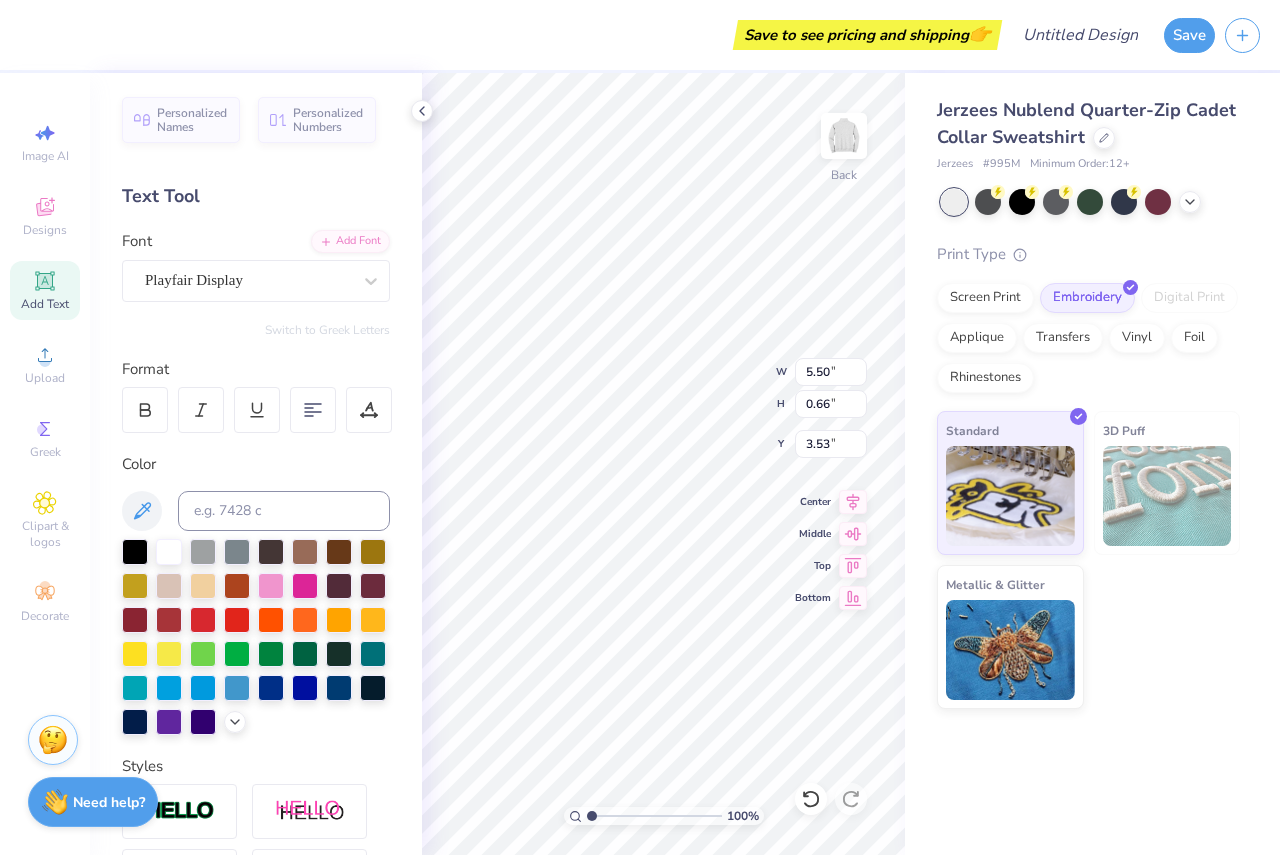 scroll, scrollTop: 17, scrollLeft: 7, axis: both 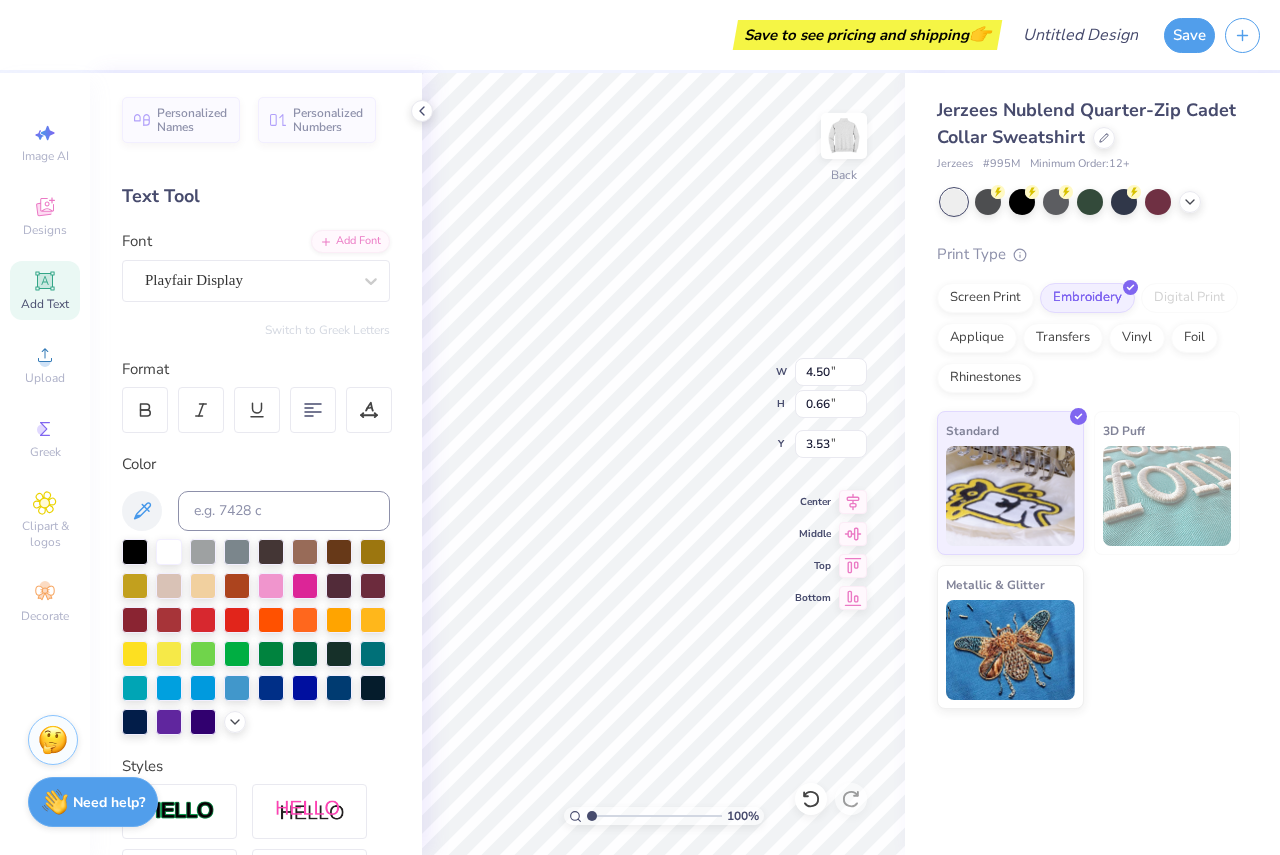type on "4.50" 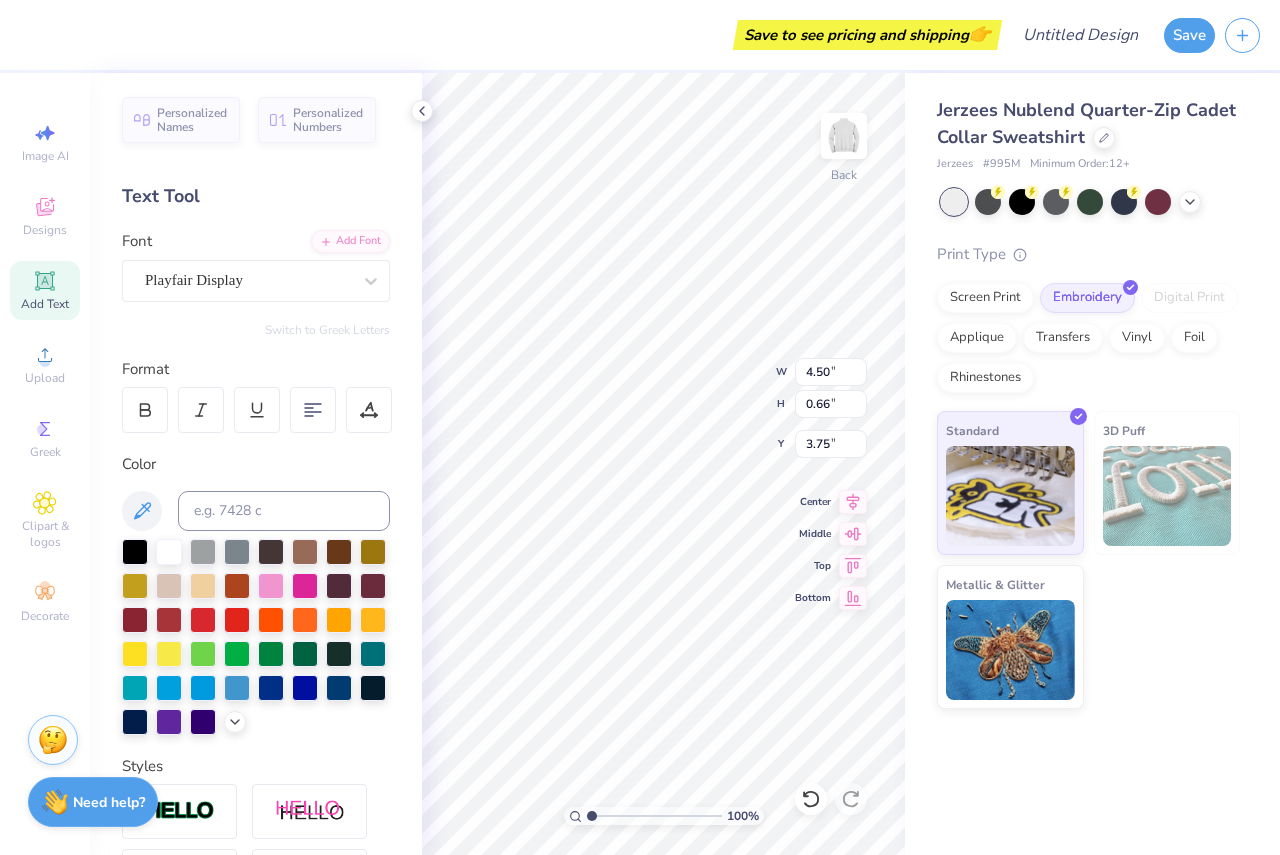 type on "3.75" 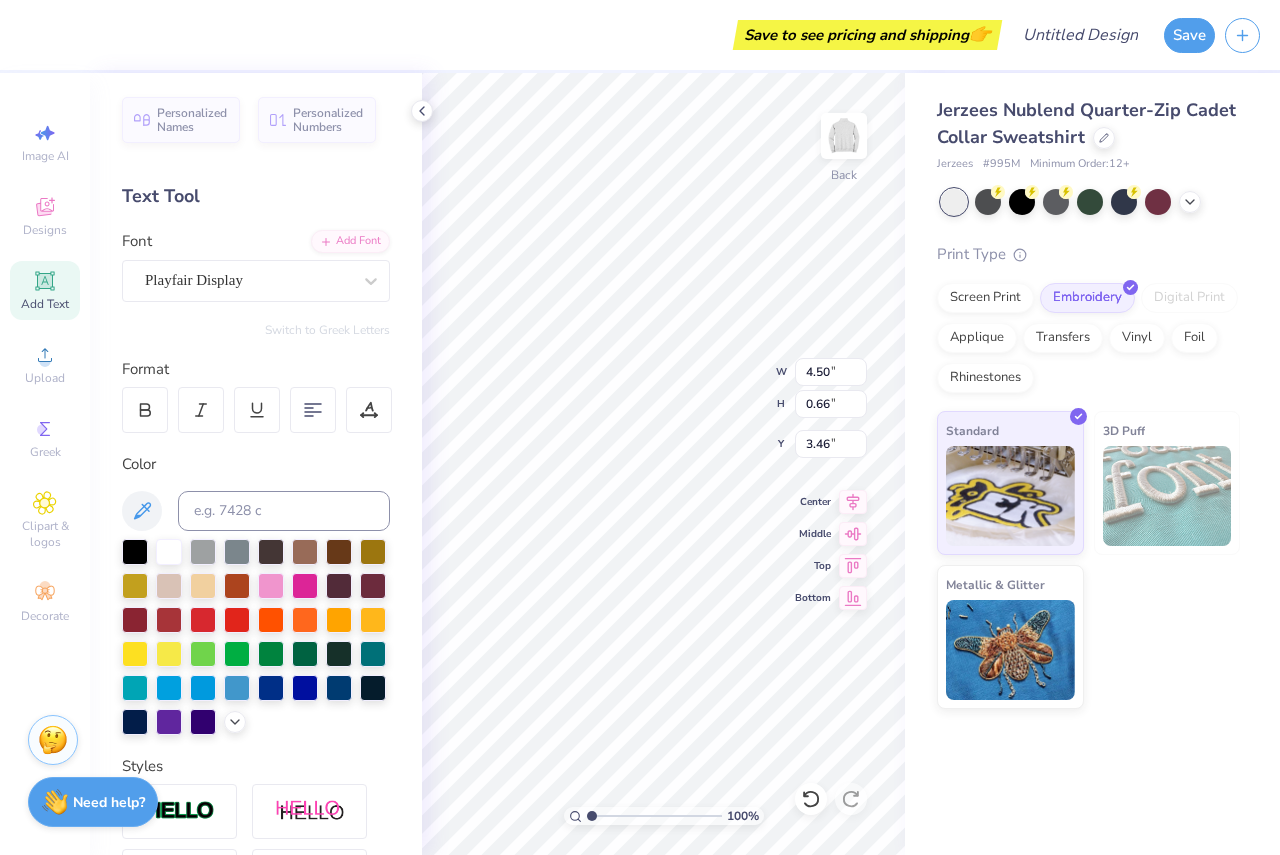 type on "3.46" 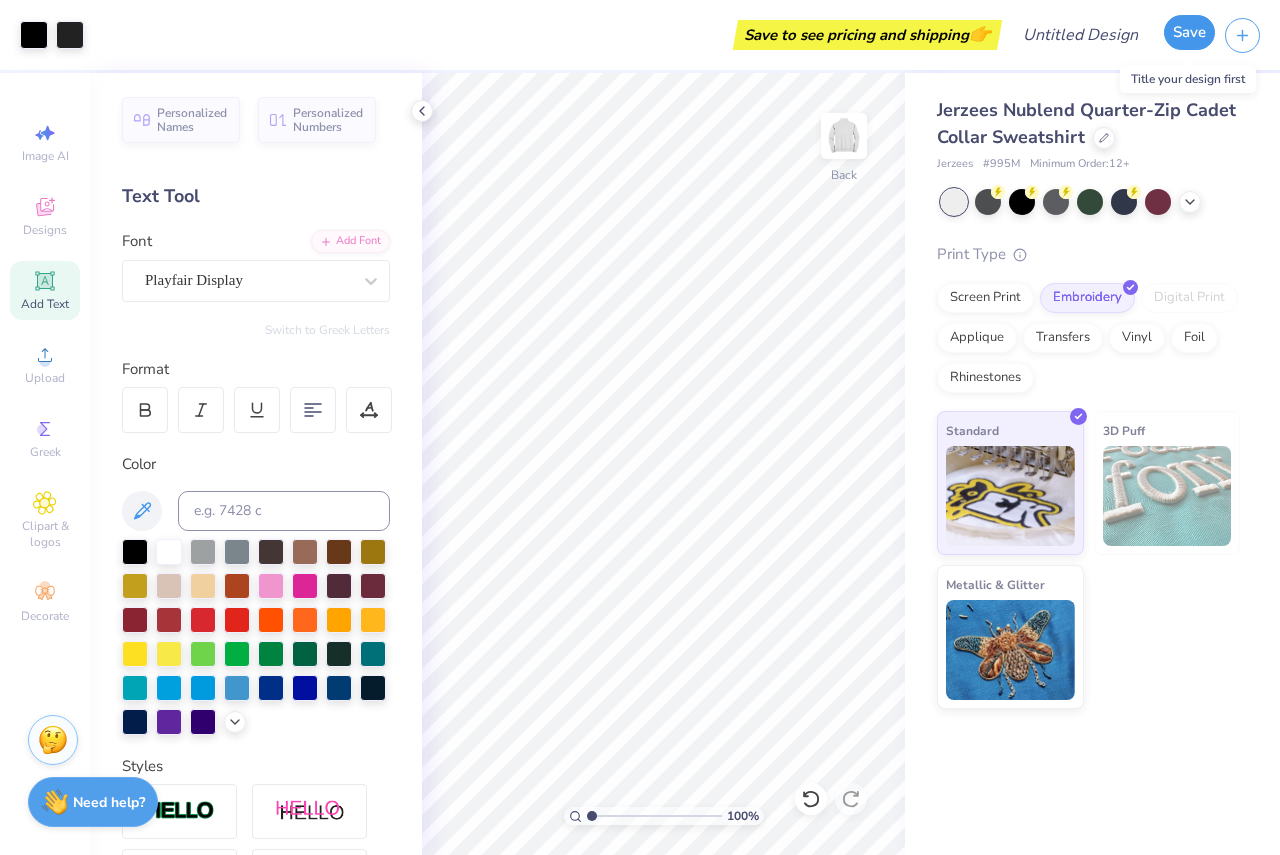 click on "Save" at bounding box center (1189, 32) 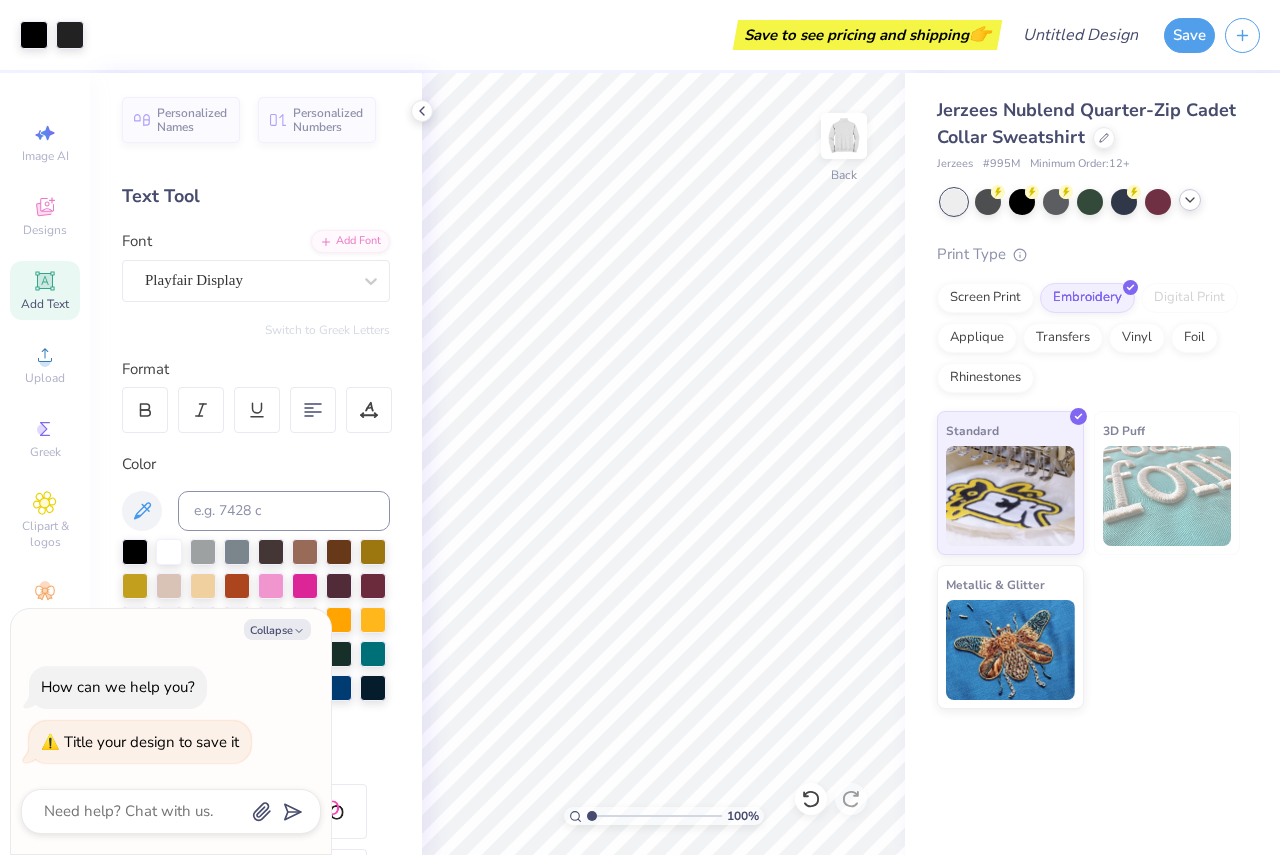 click 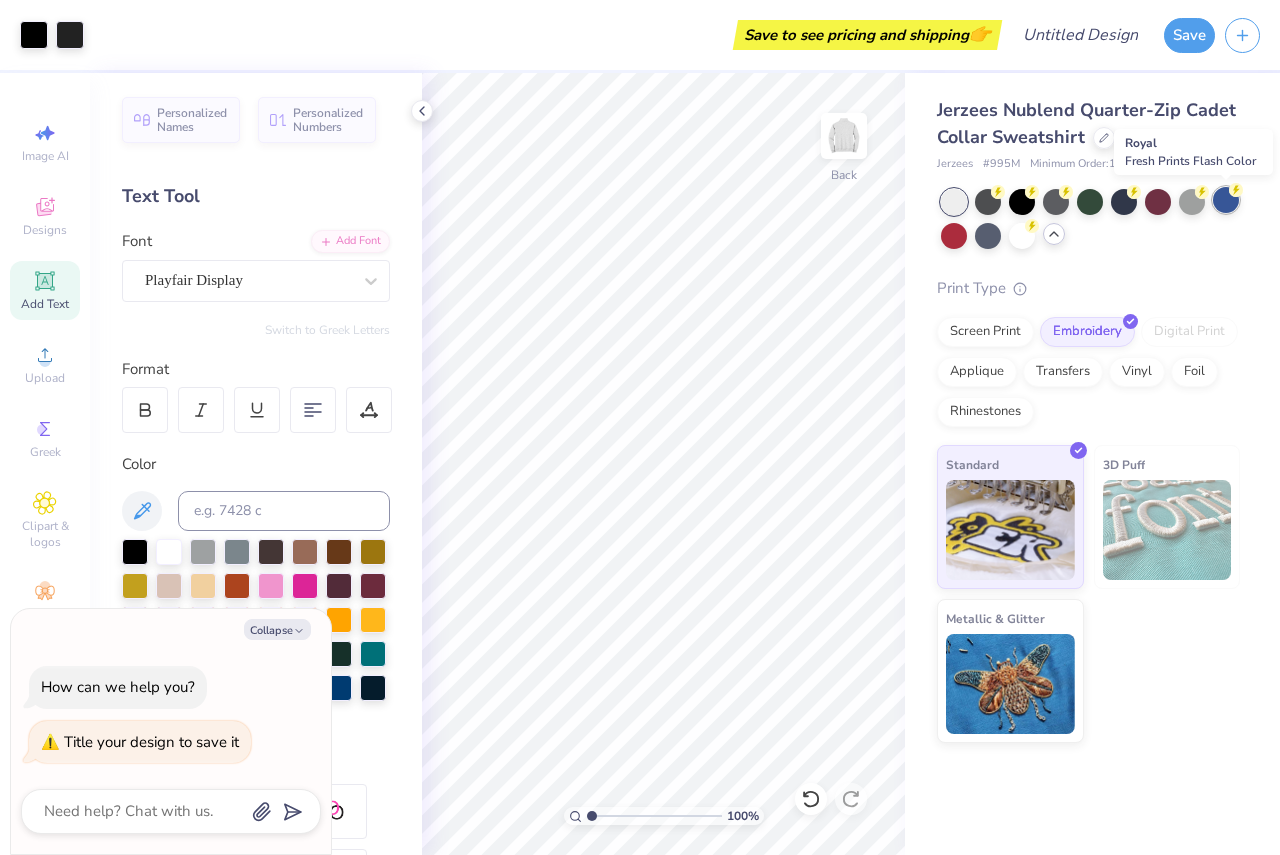 click at bounding box center (1226, 200) 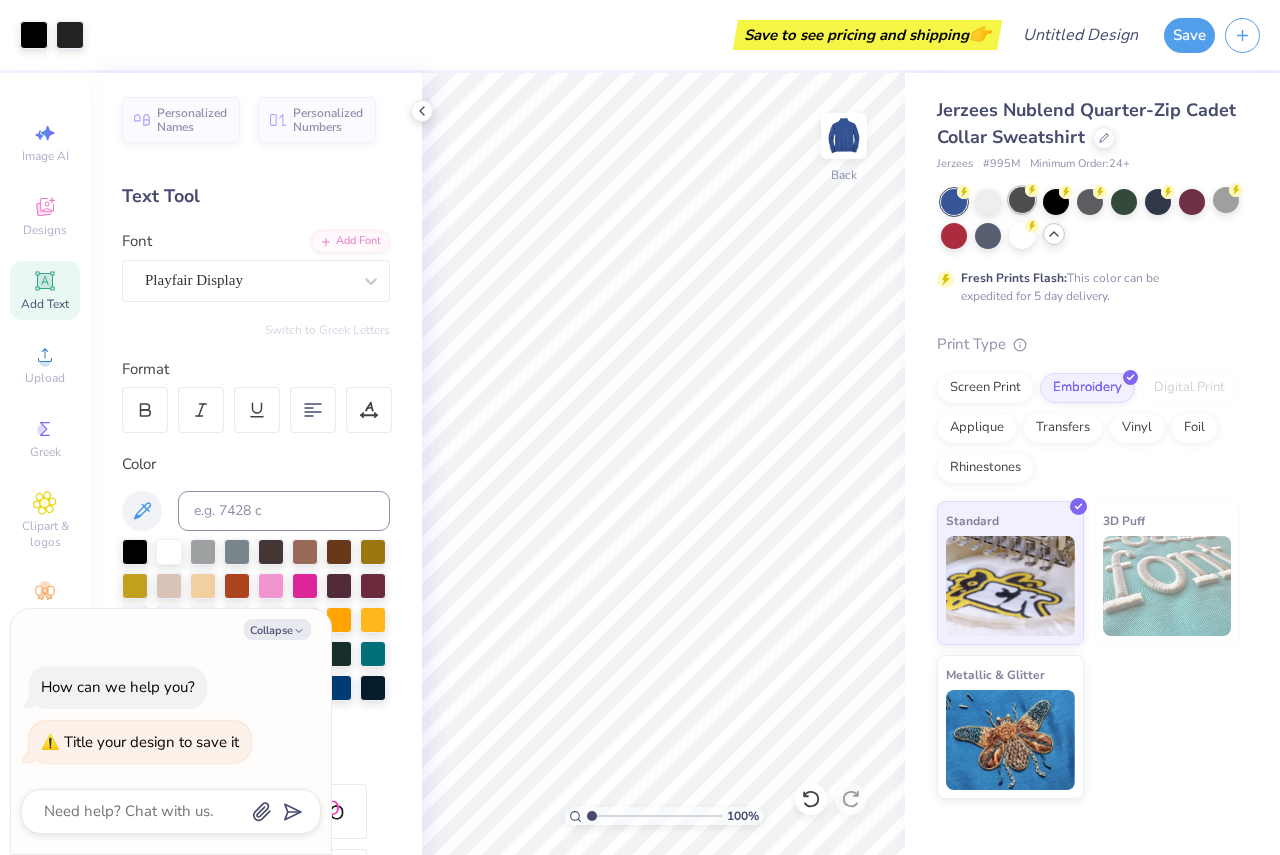 click at bounding box center (1022, 200) 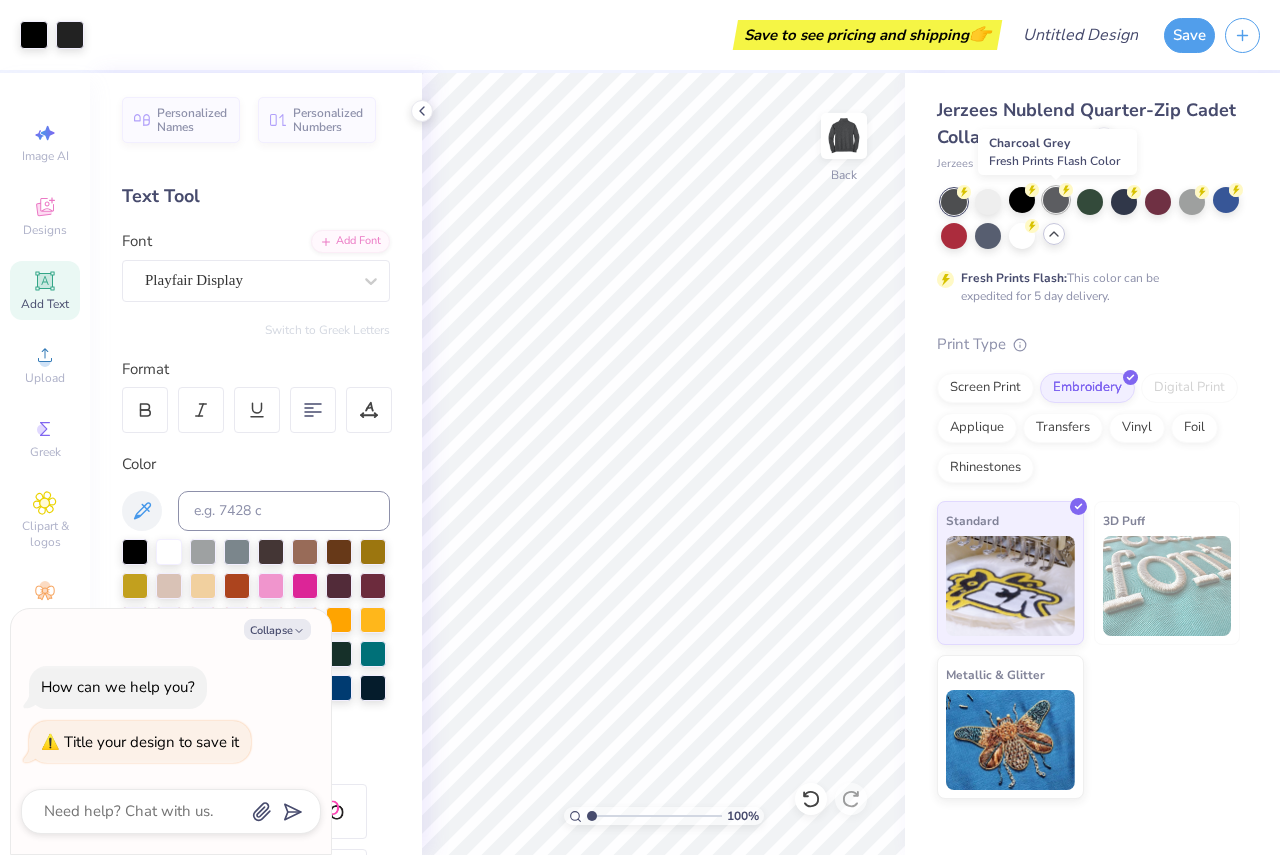 click at bounding box center [1056, 200] 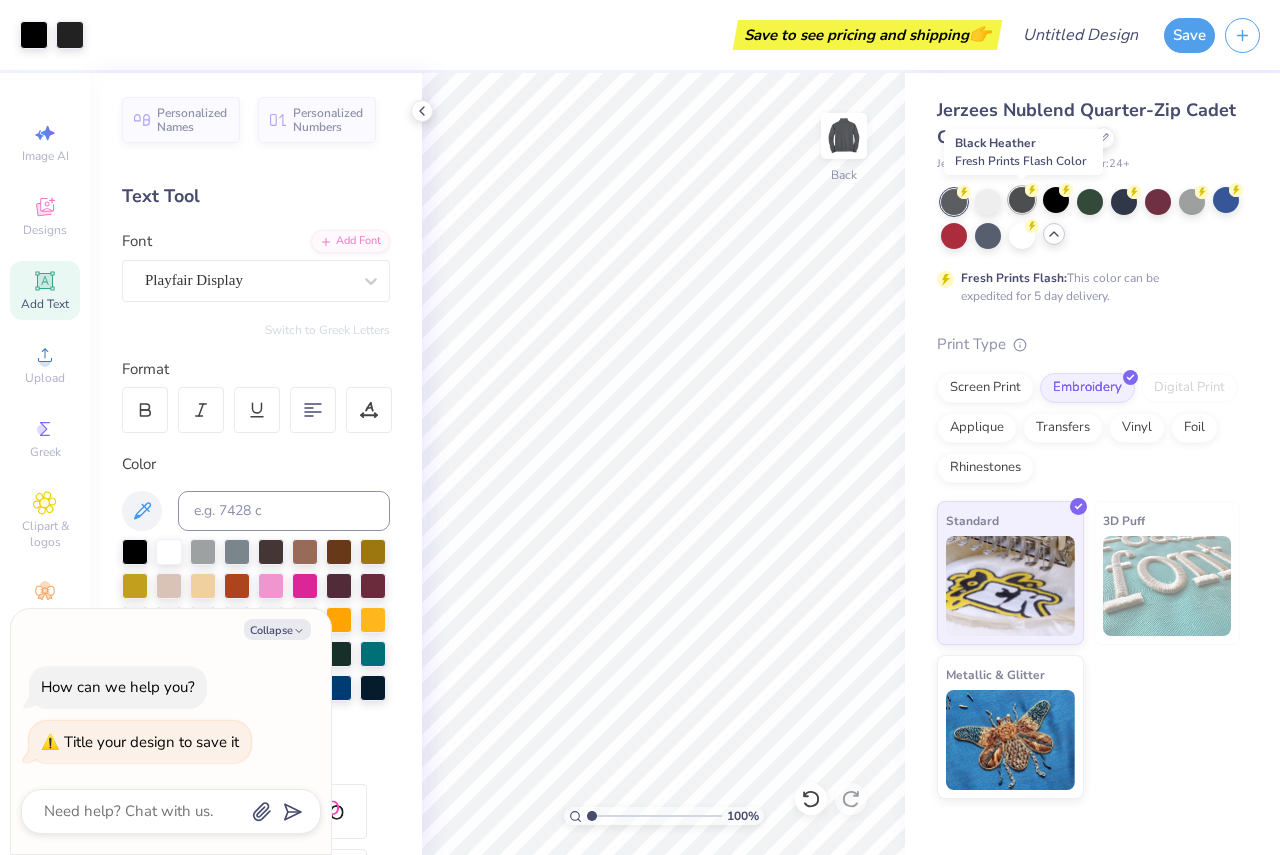 click at bounding box center [1022, 200] 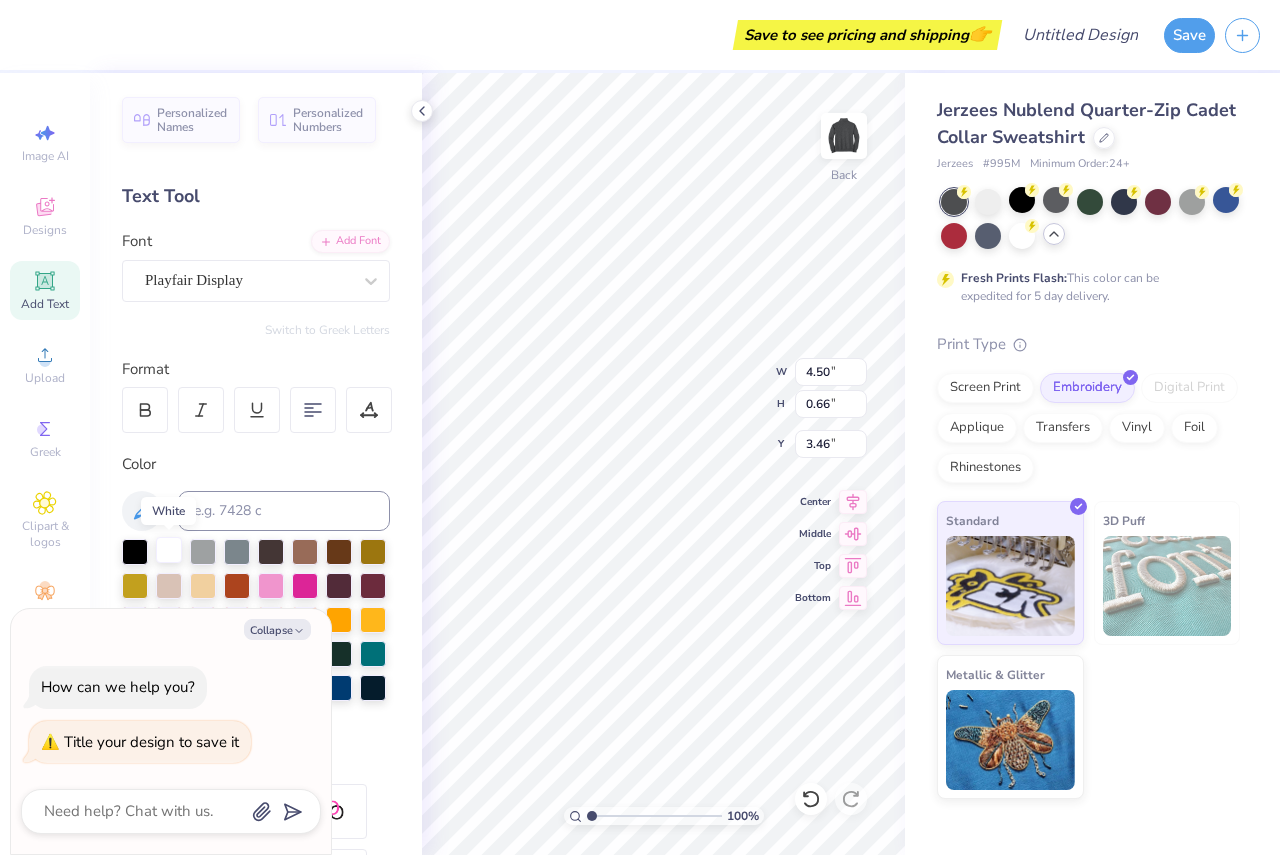 click at bounding box center (169, 550) 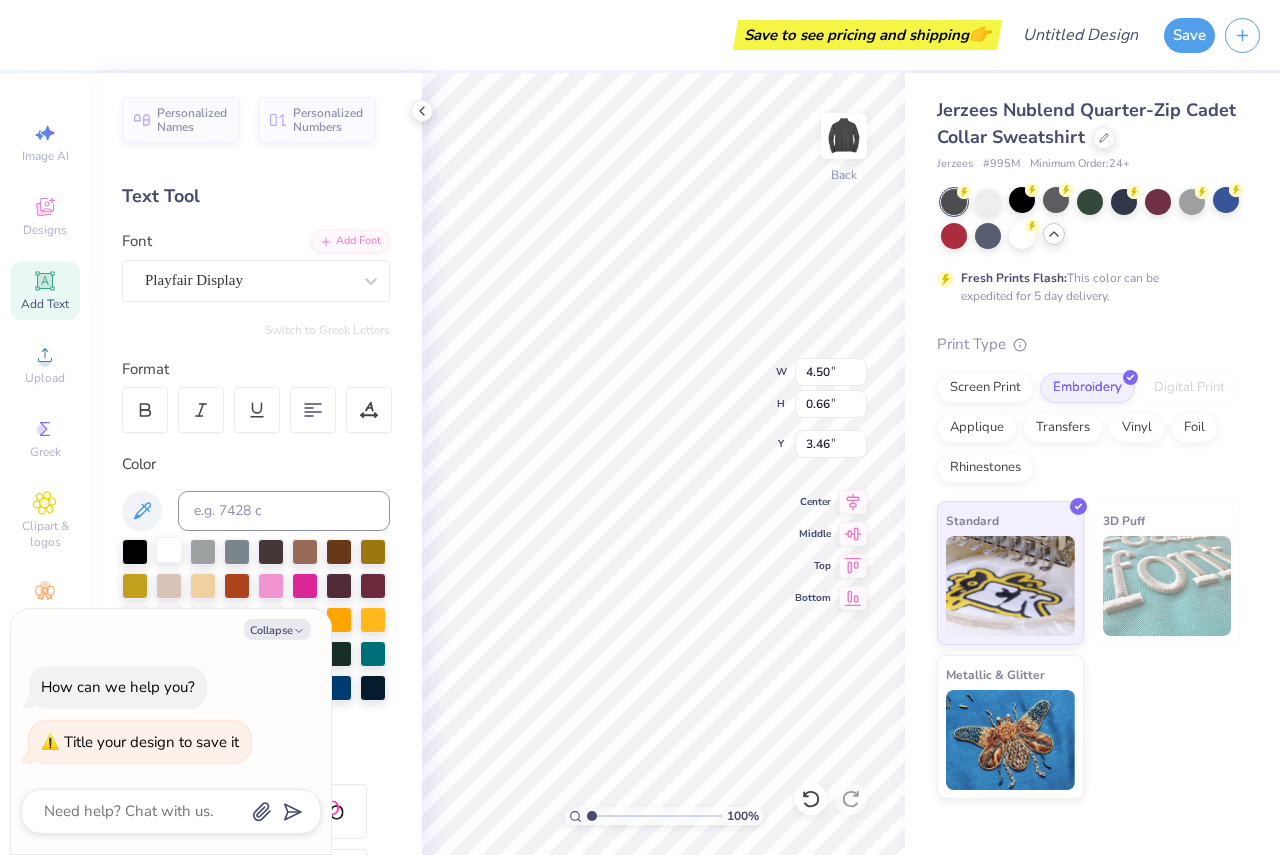 click on "100 % Back W [NUMBER] [UNIT] H [NUMBER] [UNIT] Y [NUMBER] [UNIT] Center Middle Top Bottom" at bounding box center (663, 464) 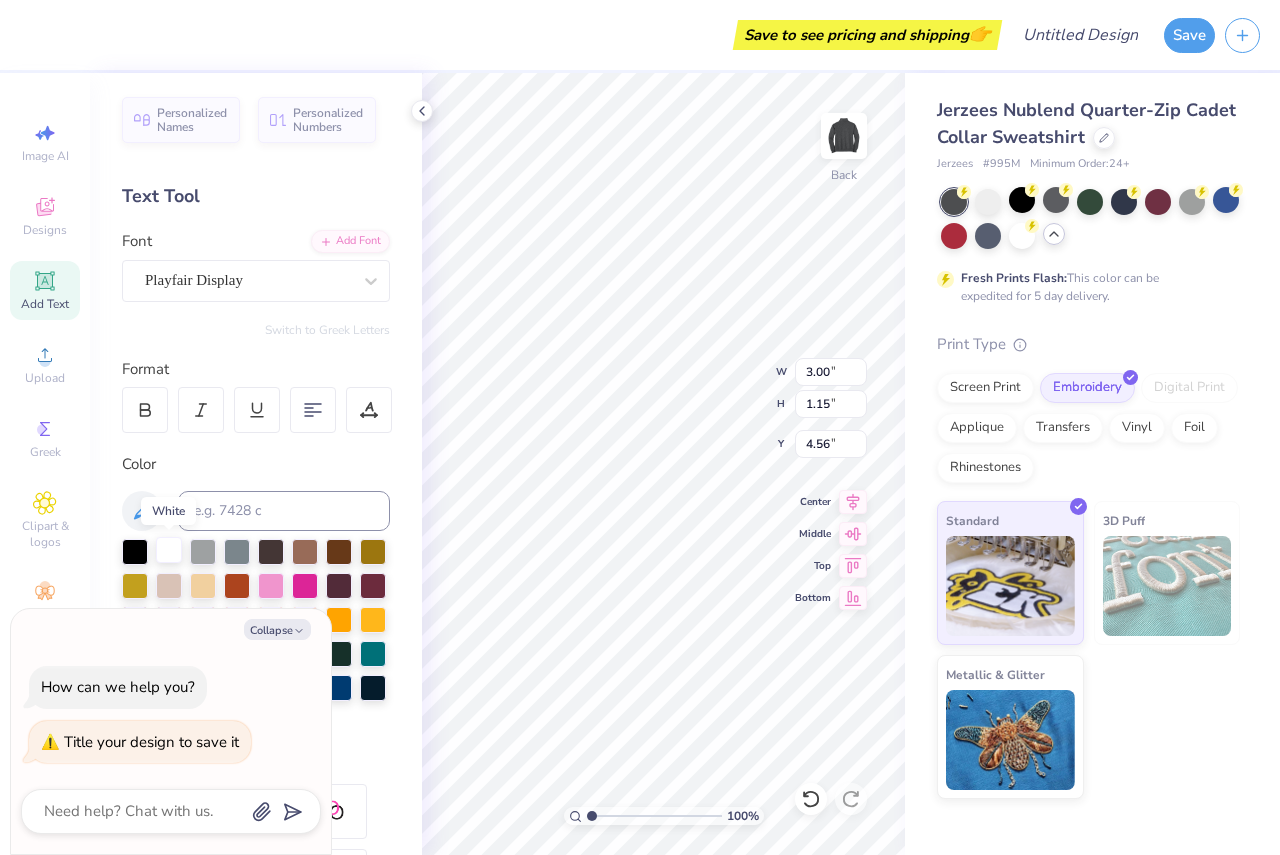 click at bounding box center [169, 550] 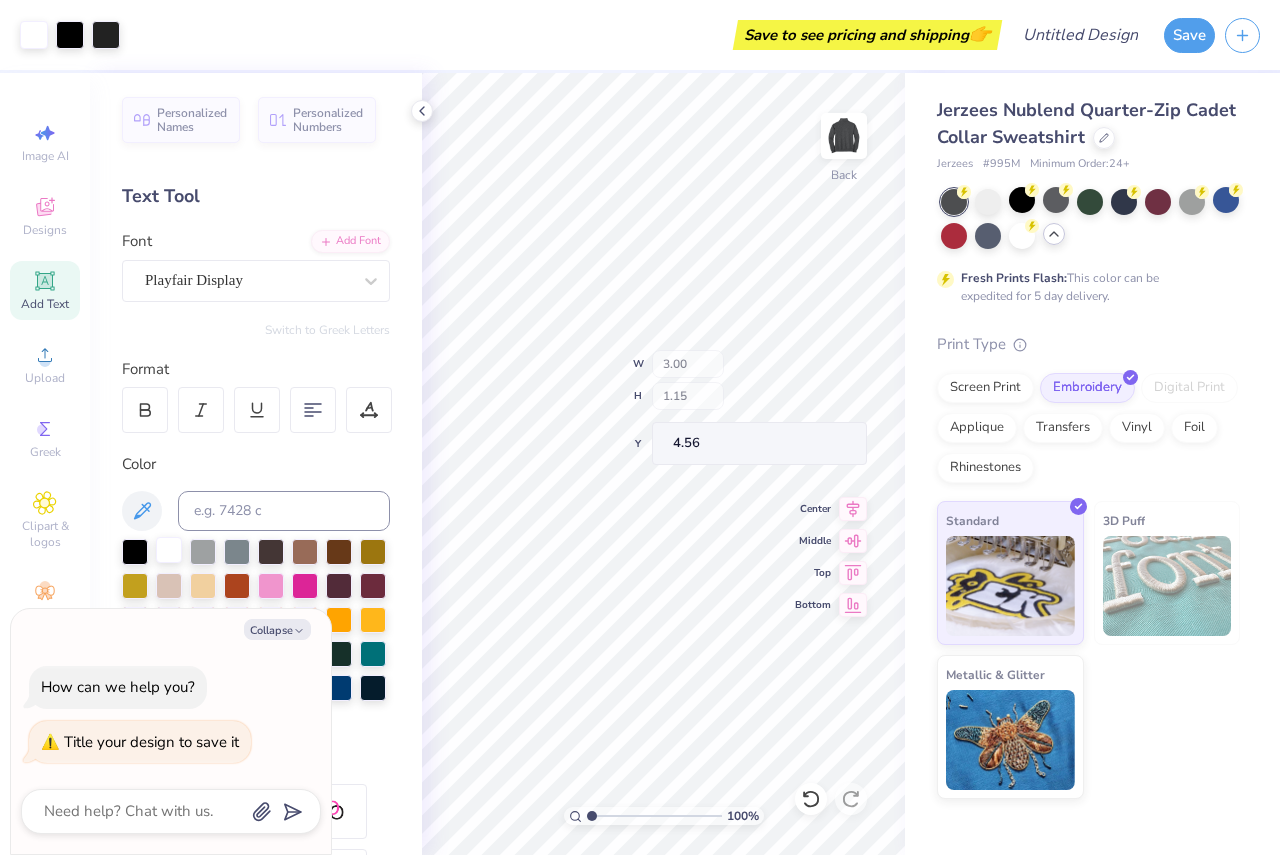 click on "100 % Back W [NUMBER] H [NUMBER] Y [NUMBER] Center Middle Top Bottom" at bounding box center (663, 464) 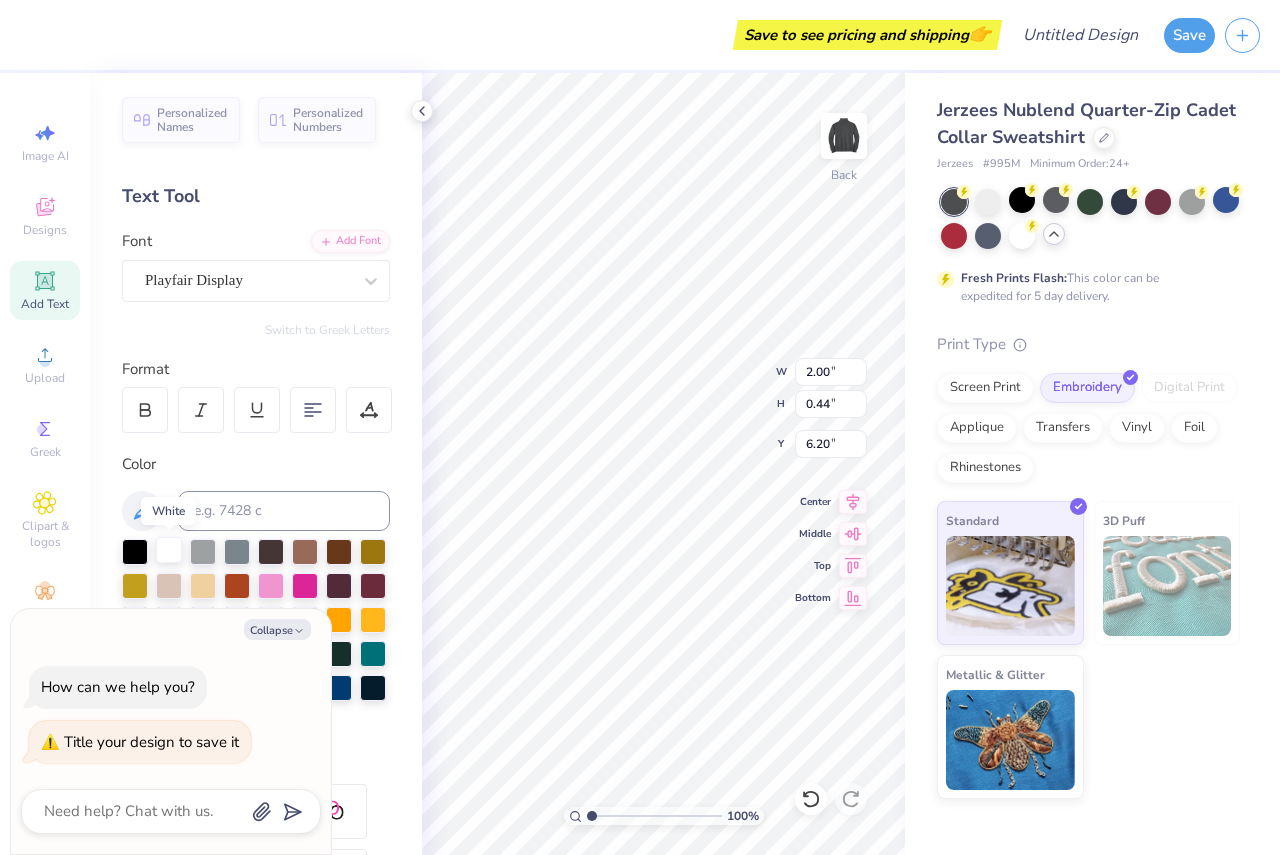 click at bounding box center [169, 550] 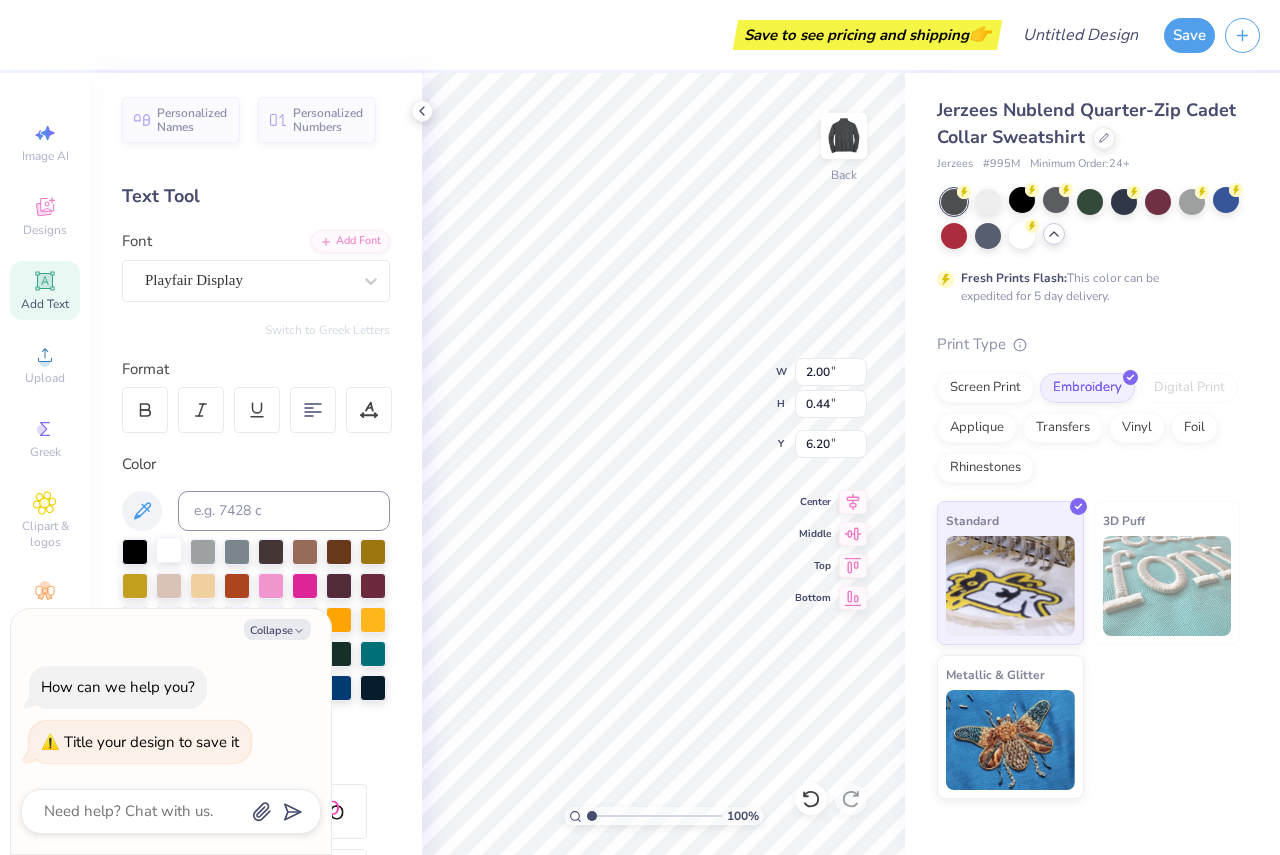 type on "x" 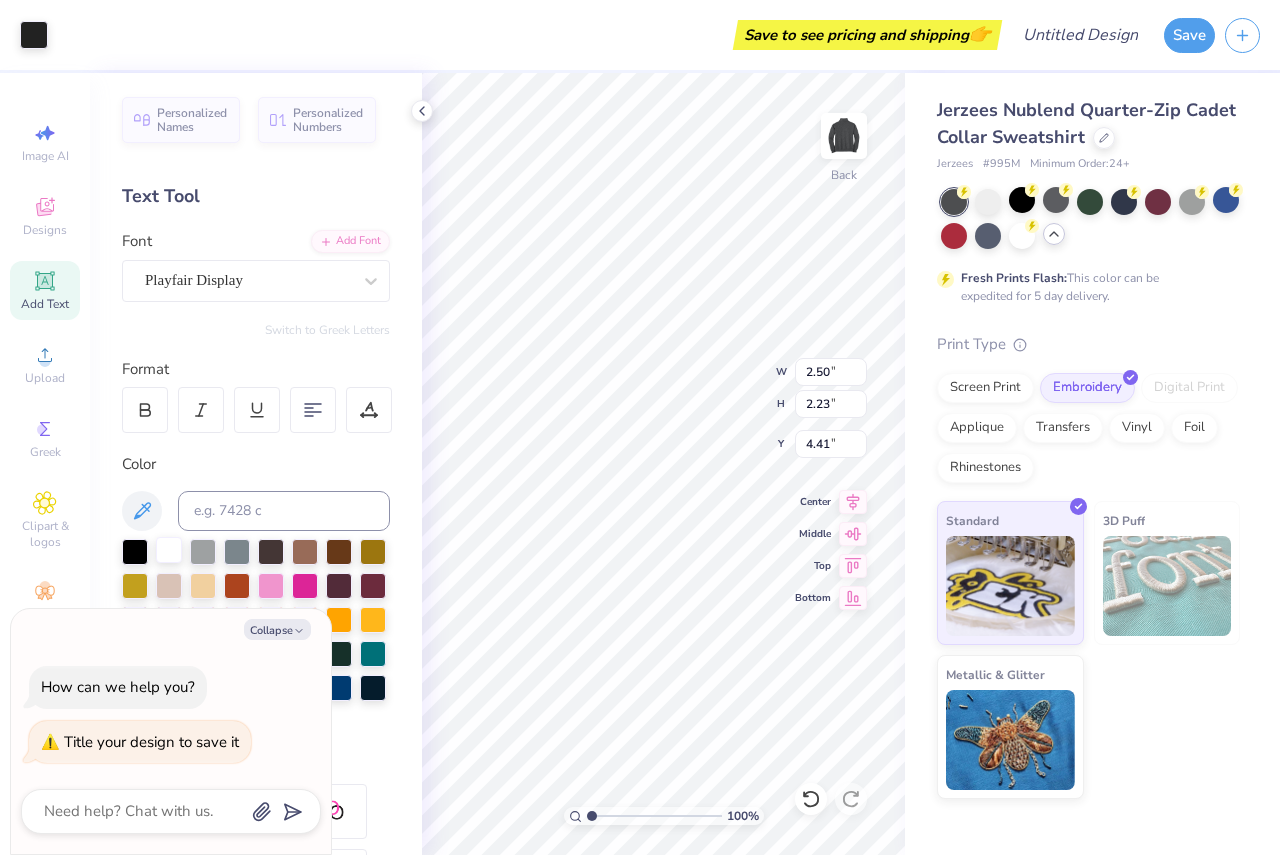 click at bounding box center [169, 550] 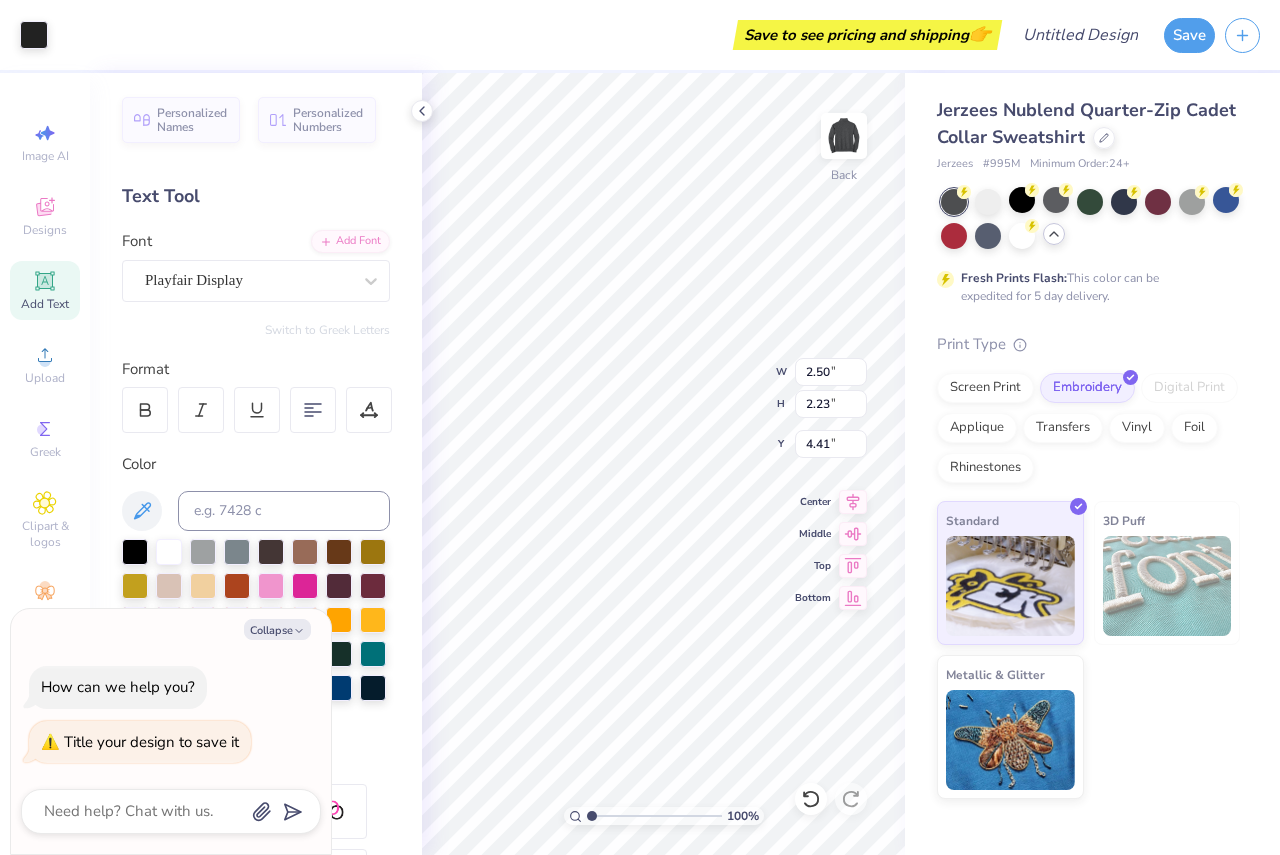 click on "Jerzees Nublend Quarter-Zip Cadet Collar Sweatshirt Jerzees # [NUMBER] Minimum Order: [NUMBER] + Fresh Prints Flash: This color can be expedited for 5 day delivery. Print Type Screen Print Embroidery Digital Print Applique Transfers Vinyl Foil Rhinestones Standard 3D Puff Metallic & Glitter" at bounding box center [1088, 448] 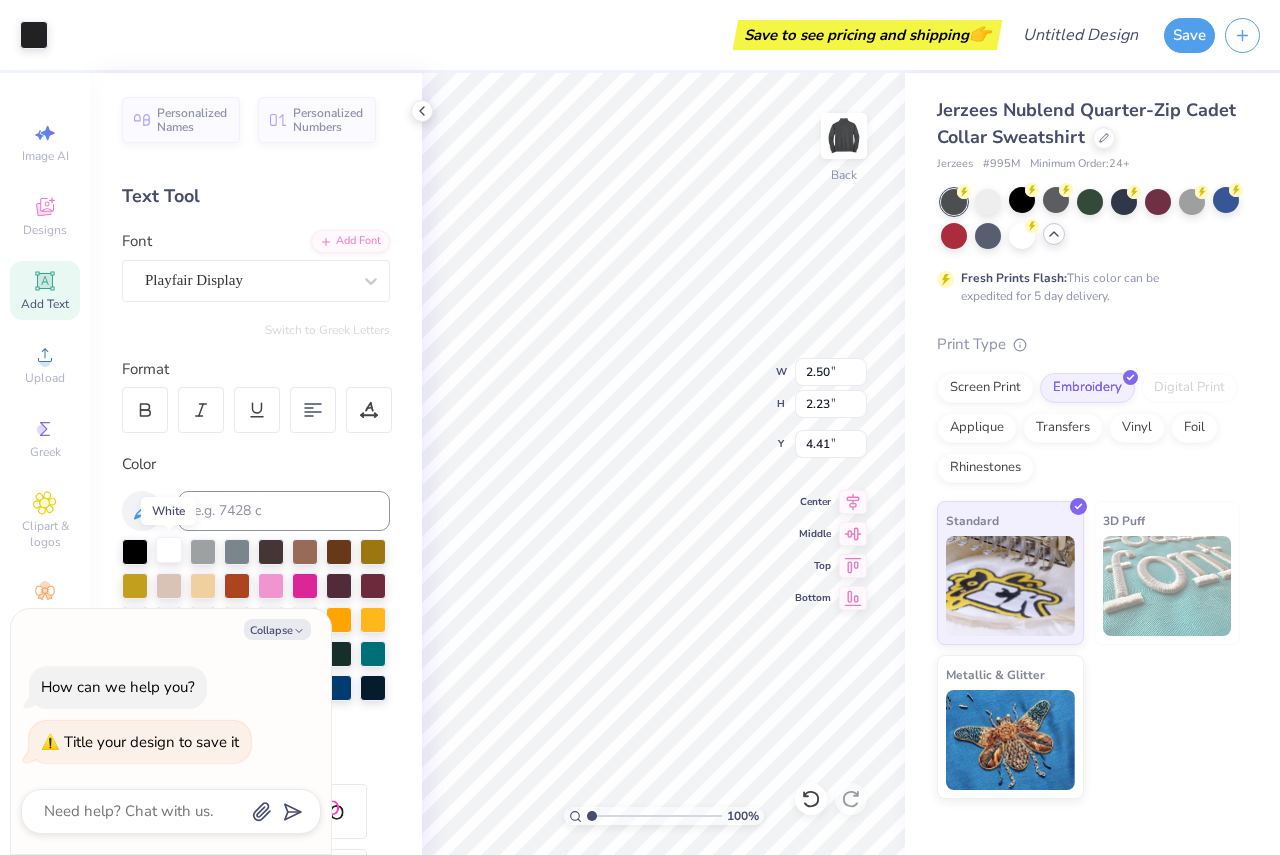 click at bounding box center (169, 550) 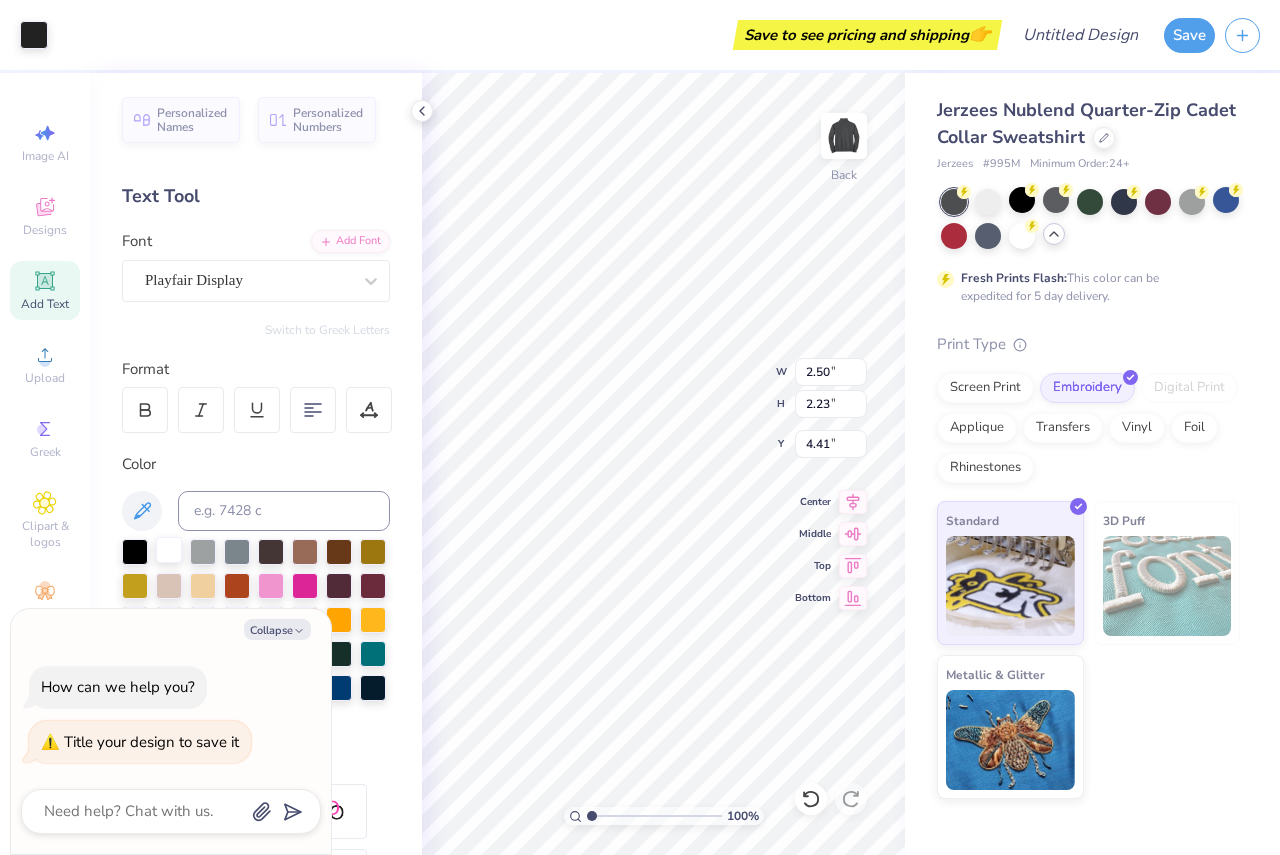 click at bounding box center (169, 550) 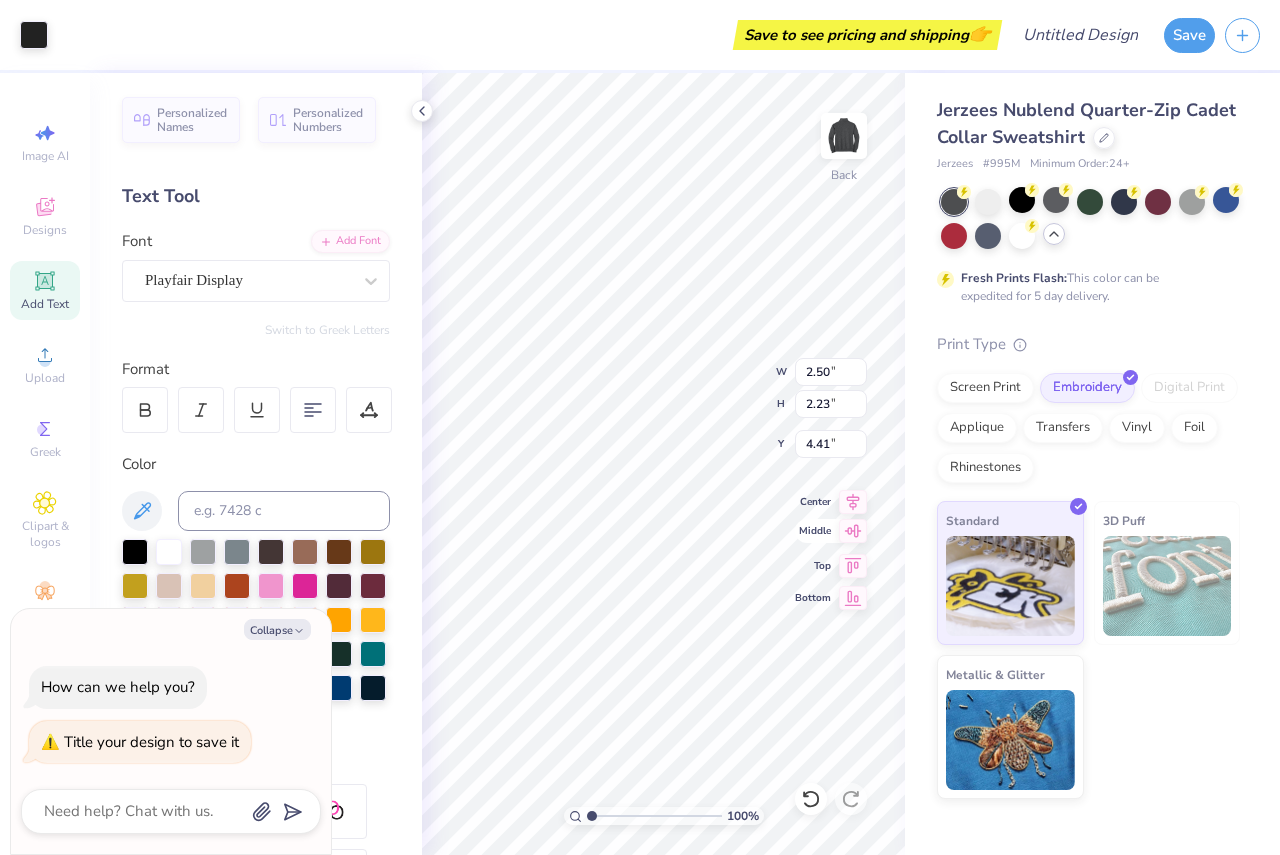type on "x" 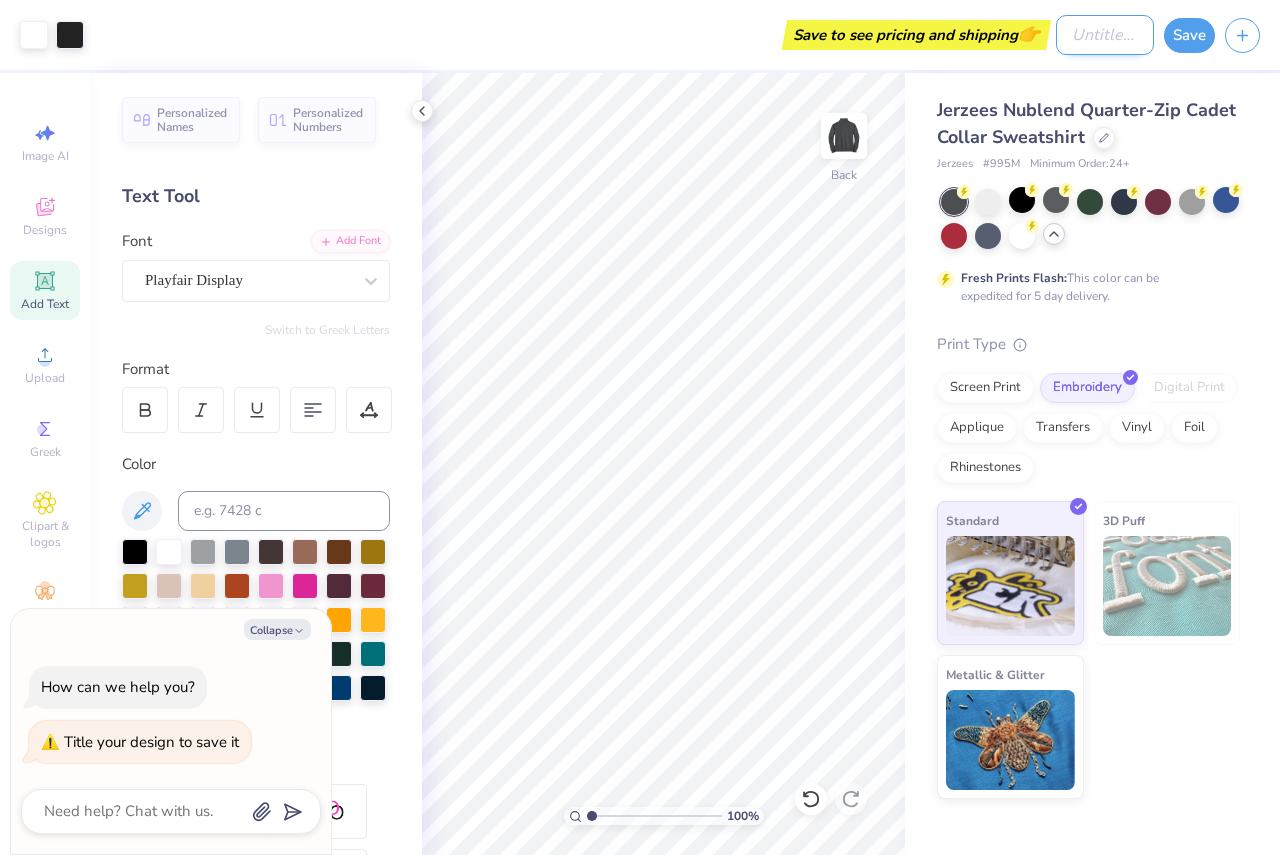 click on "Design Title" at bounding box center [1105, 35] 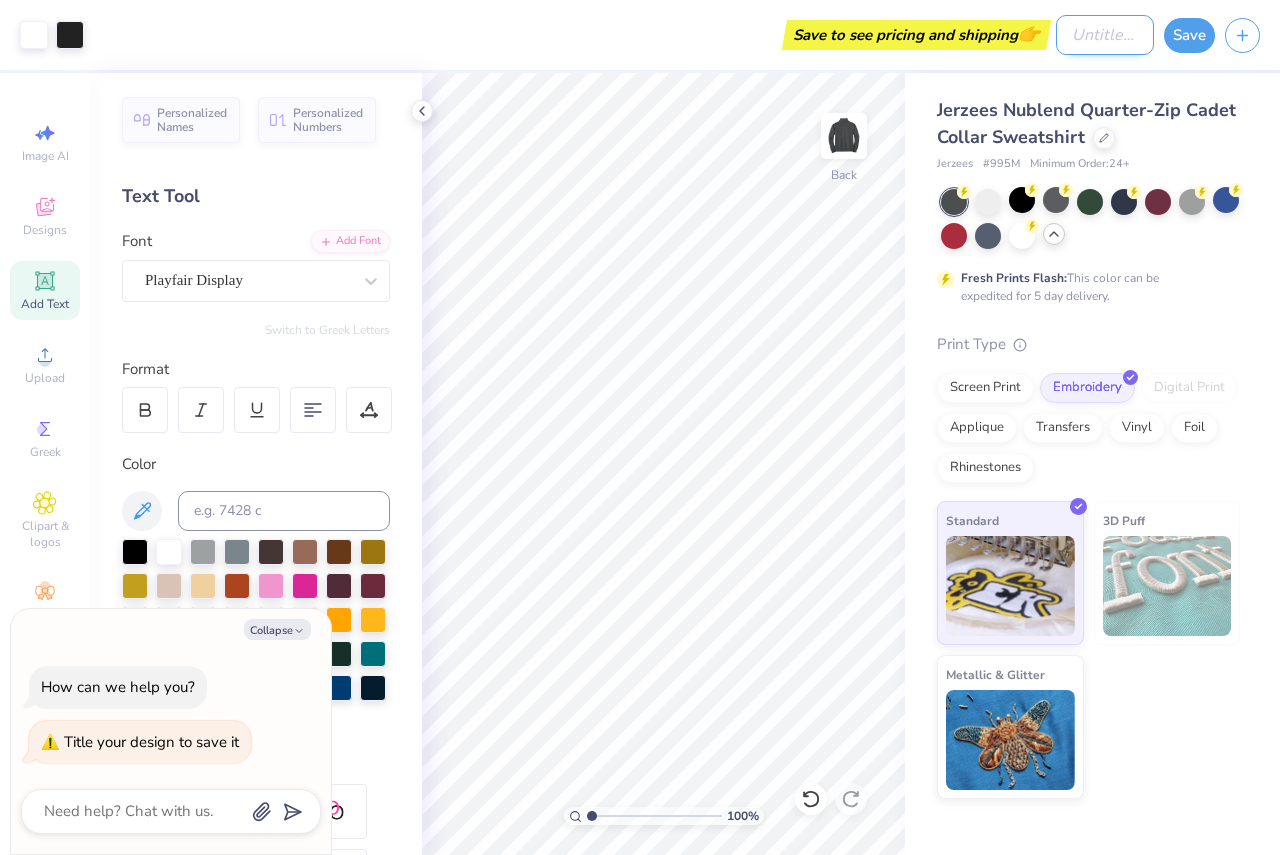type on "p" 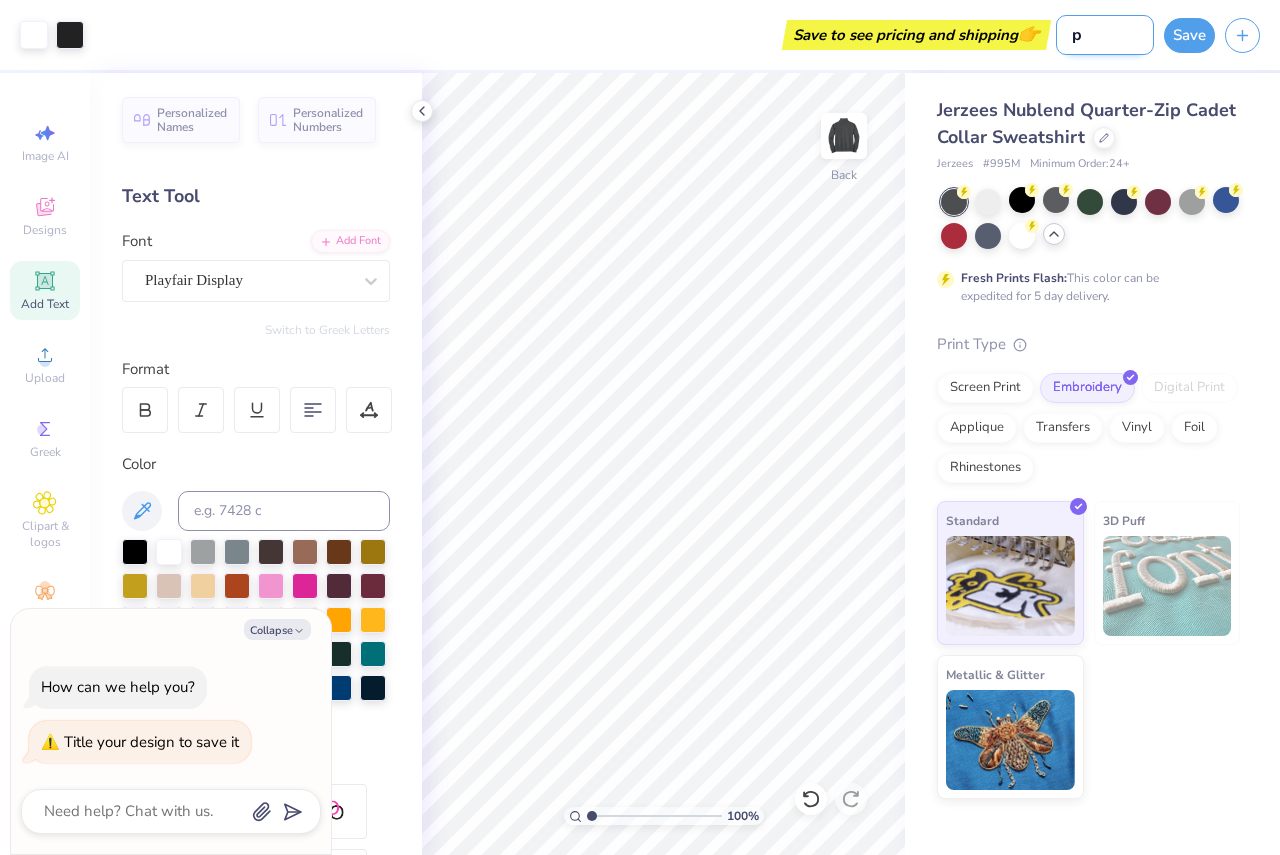 type on "pt" 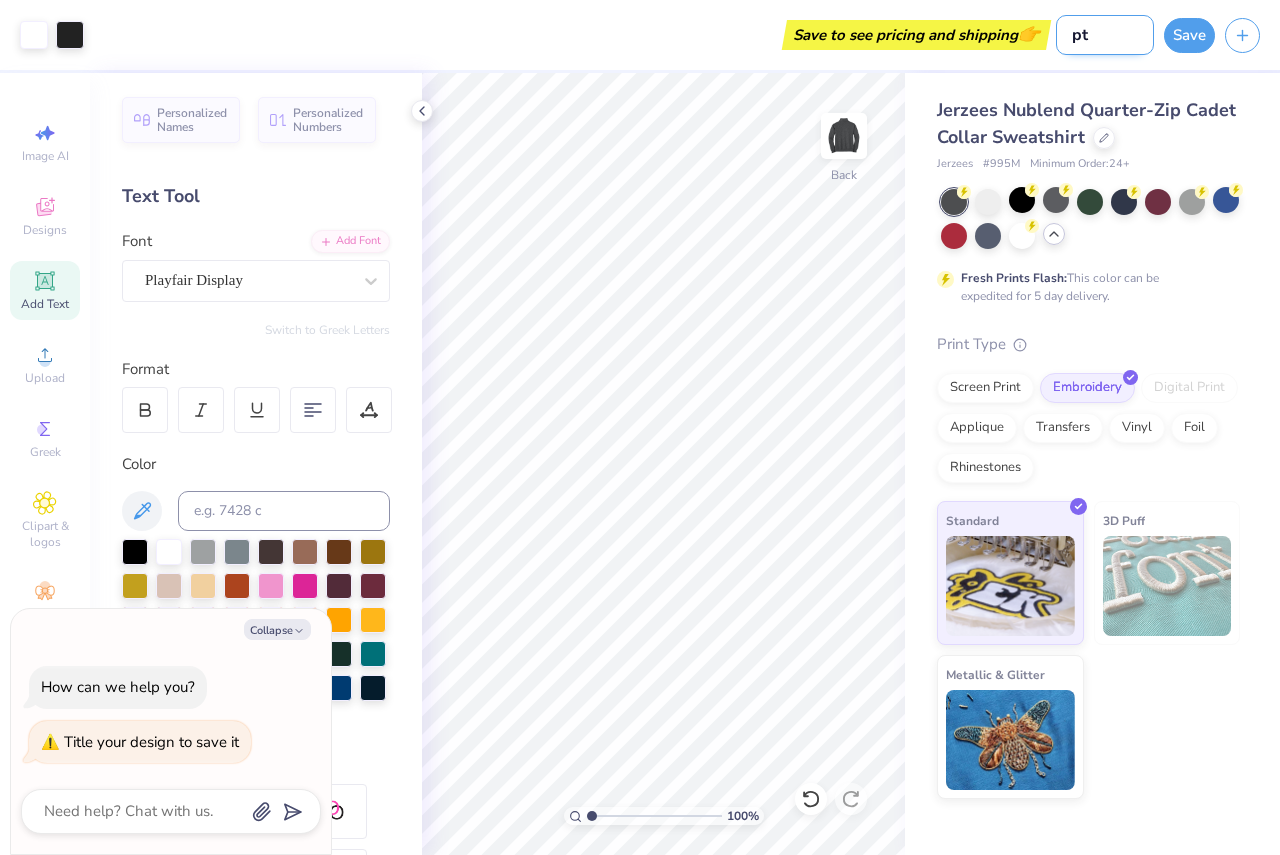 type on "pt" 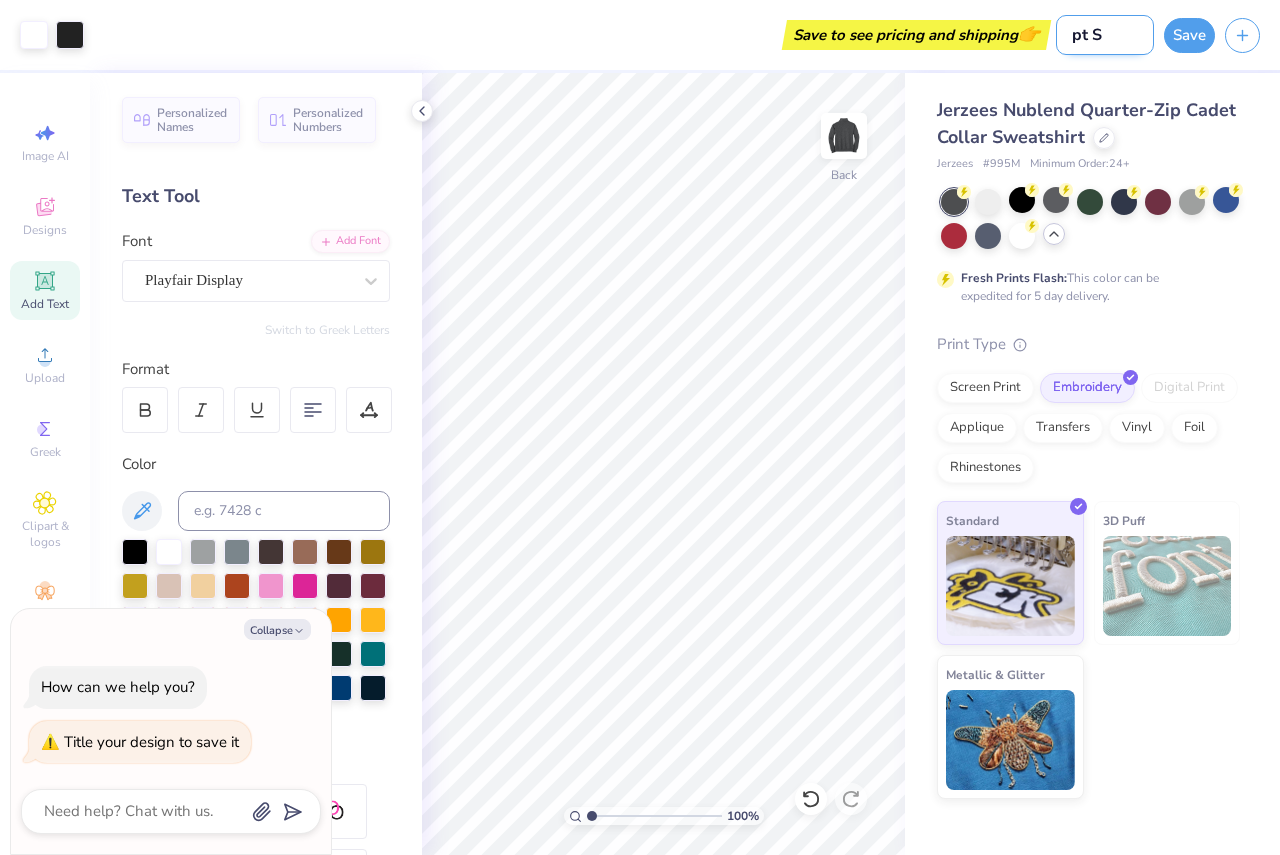 type on "pt SW" 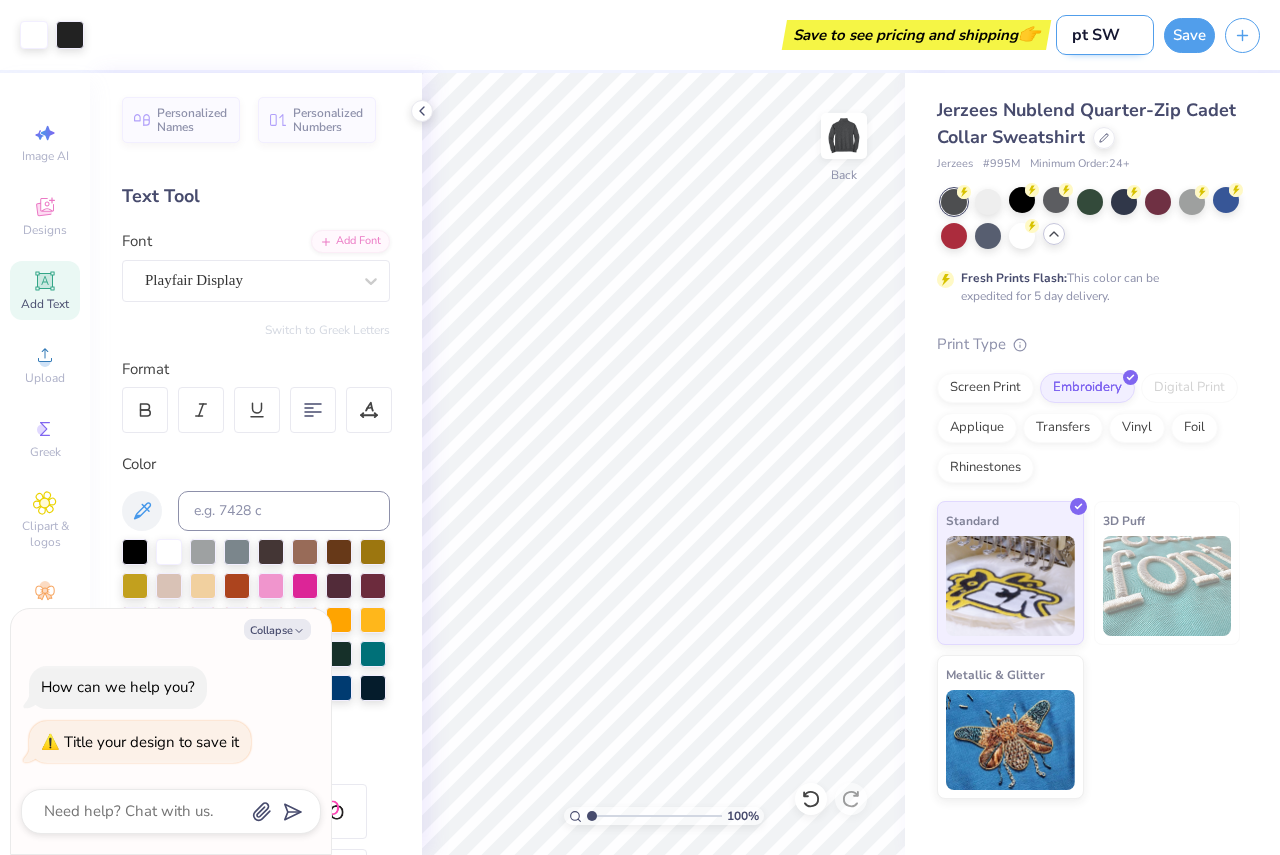 type on "pt SWE" 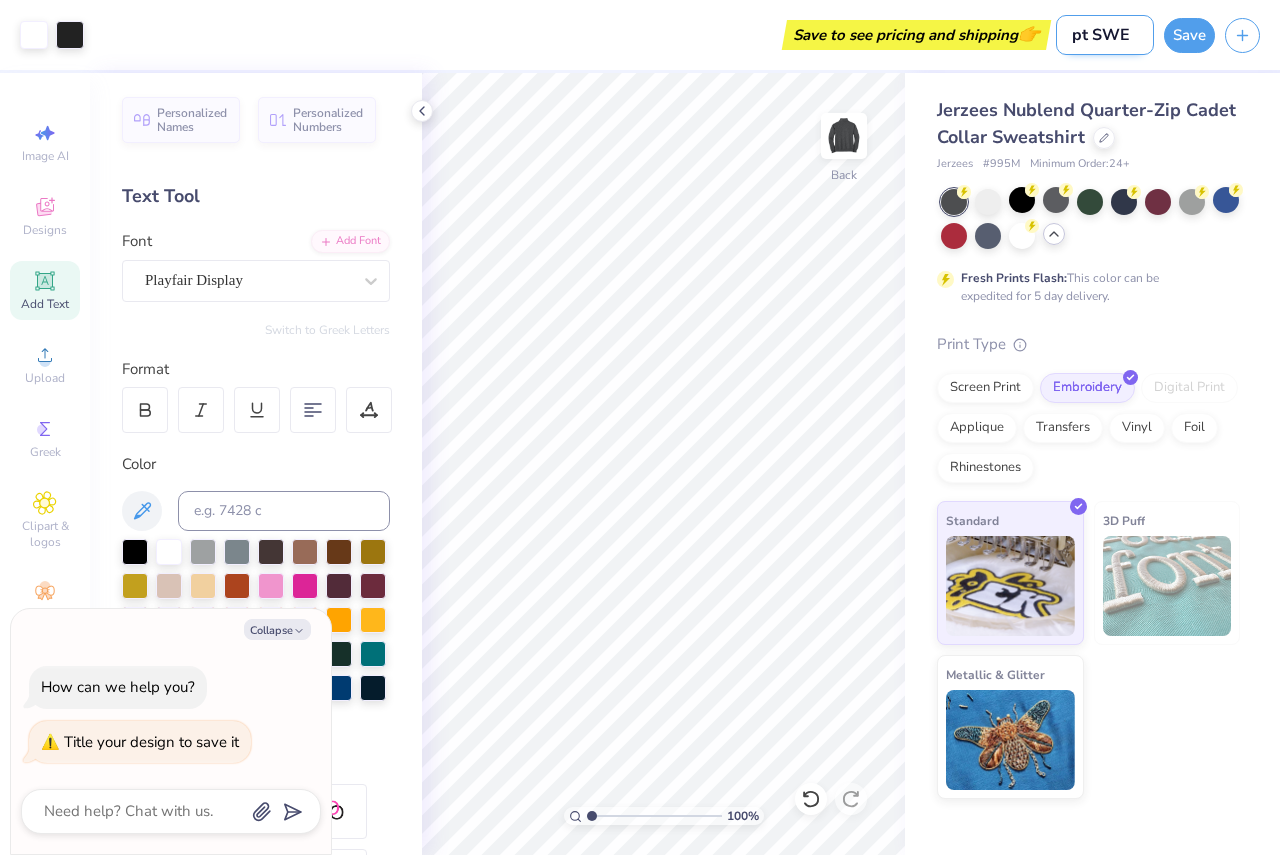 type on "pt SWEA" 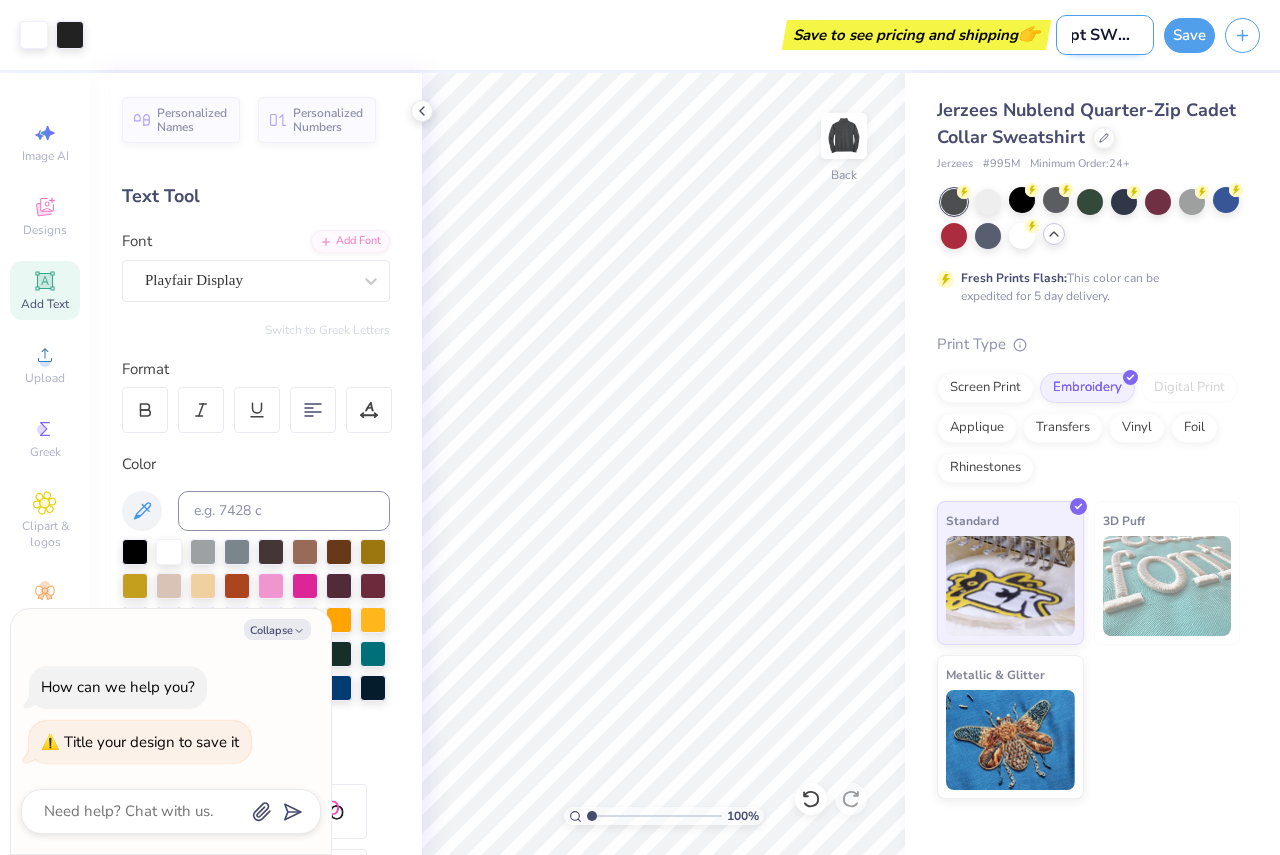 type on "pt SWEAT" 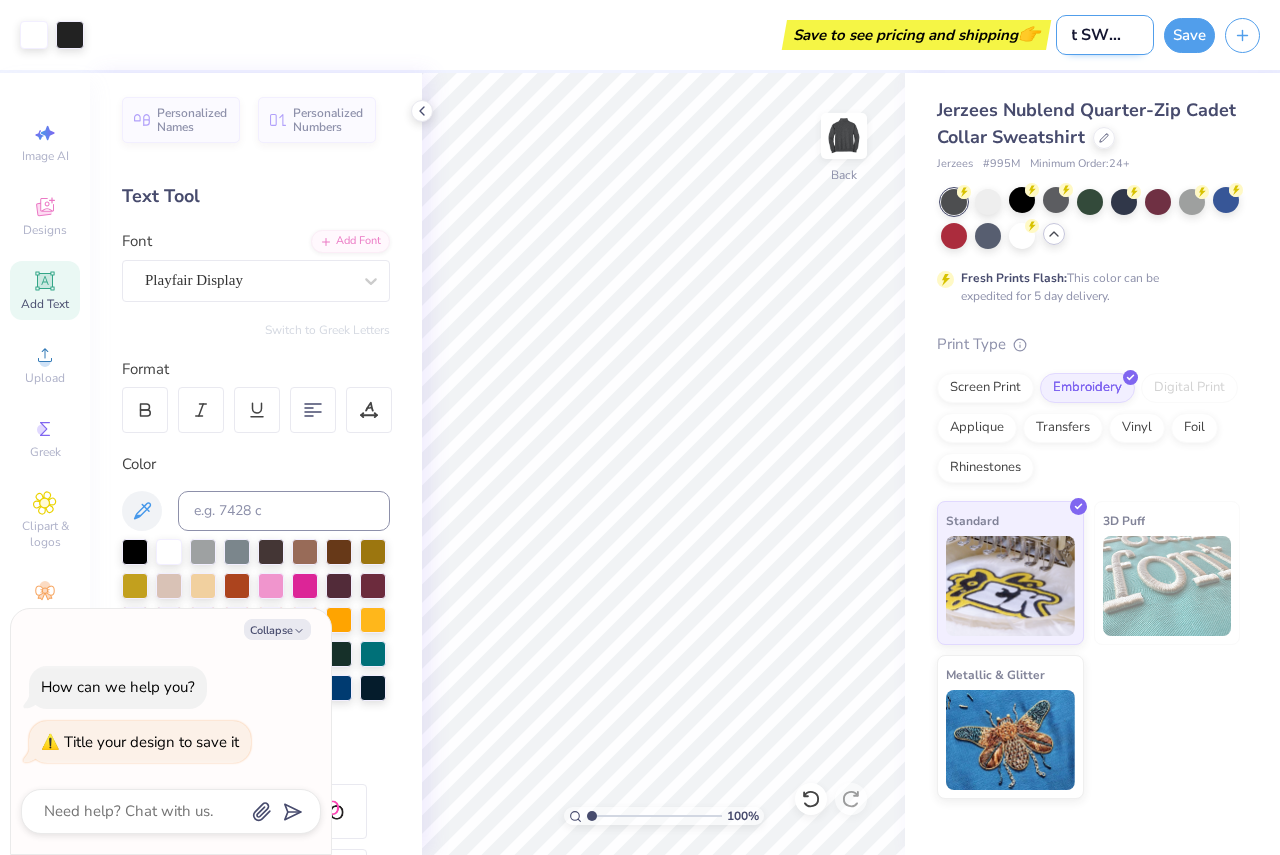 type on "pt SWEATE" 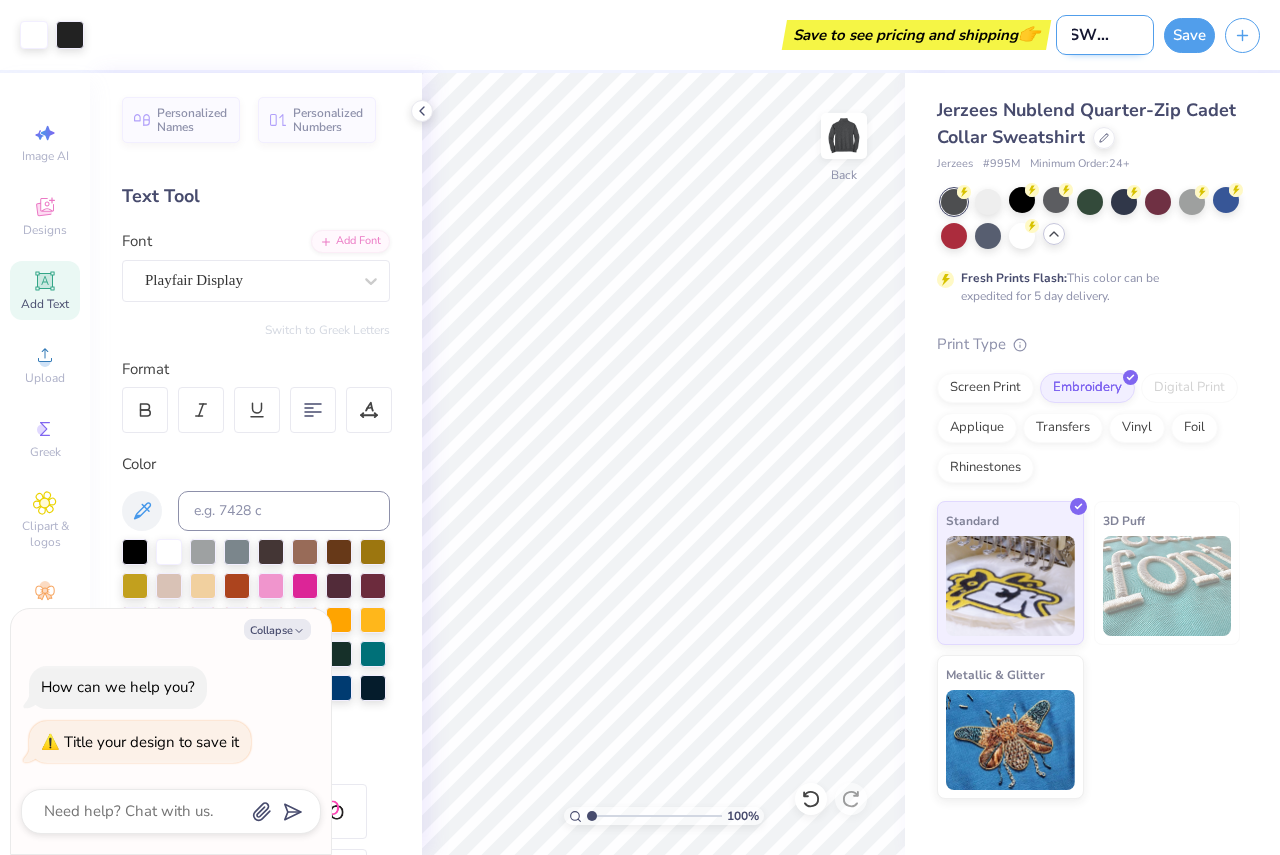 type on "pt SWEATER" 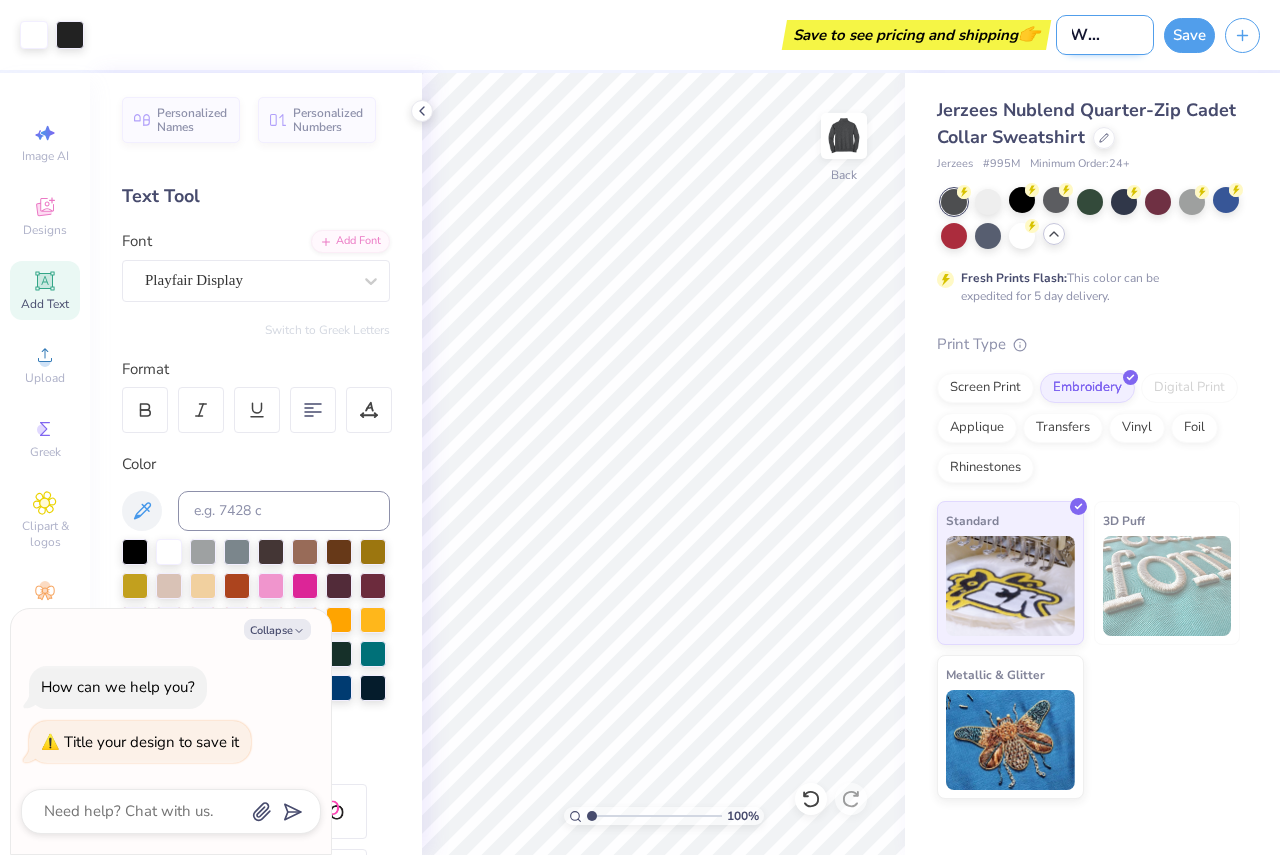 type on "pt SWEATE" 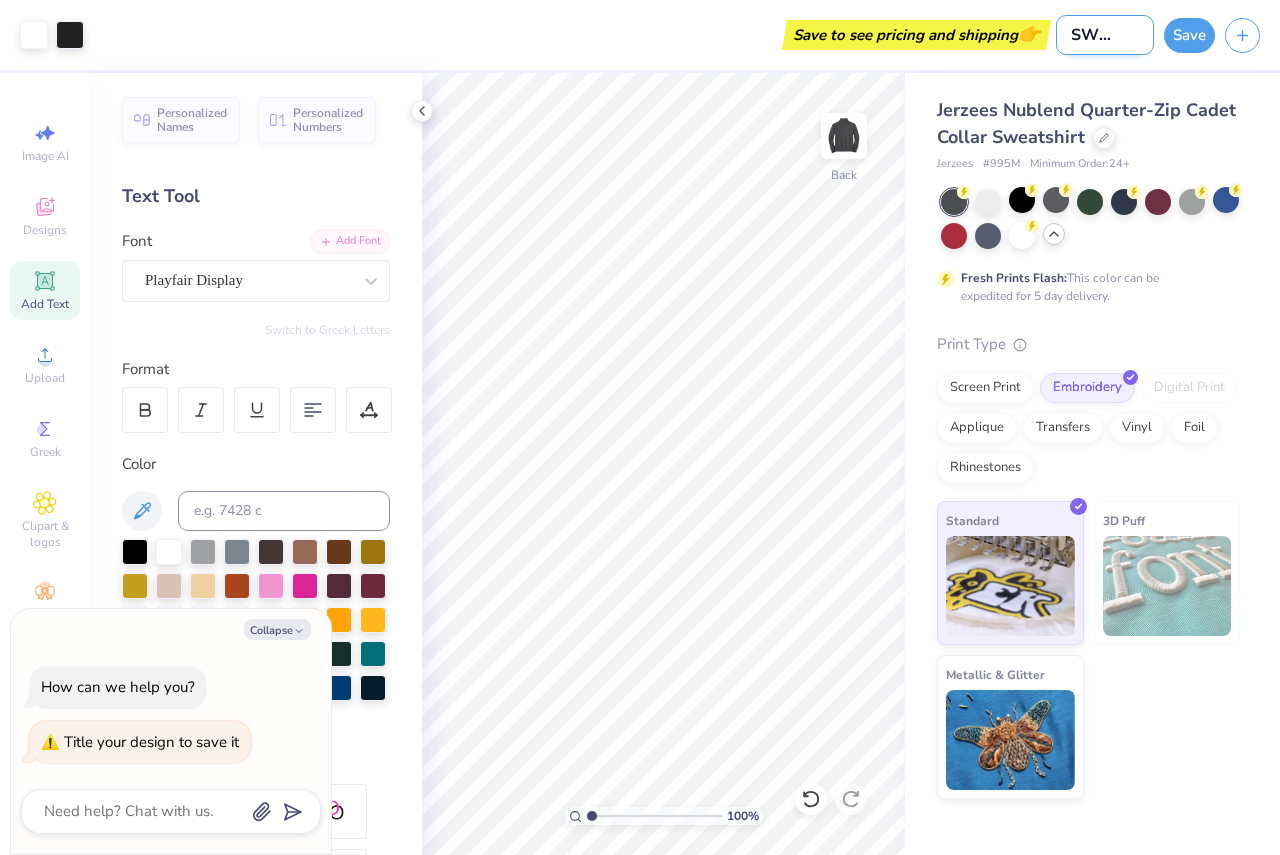 type on "pt SWEAT" 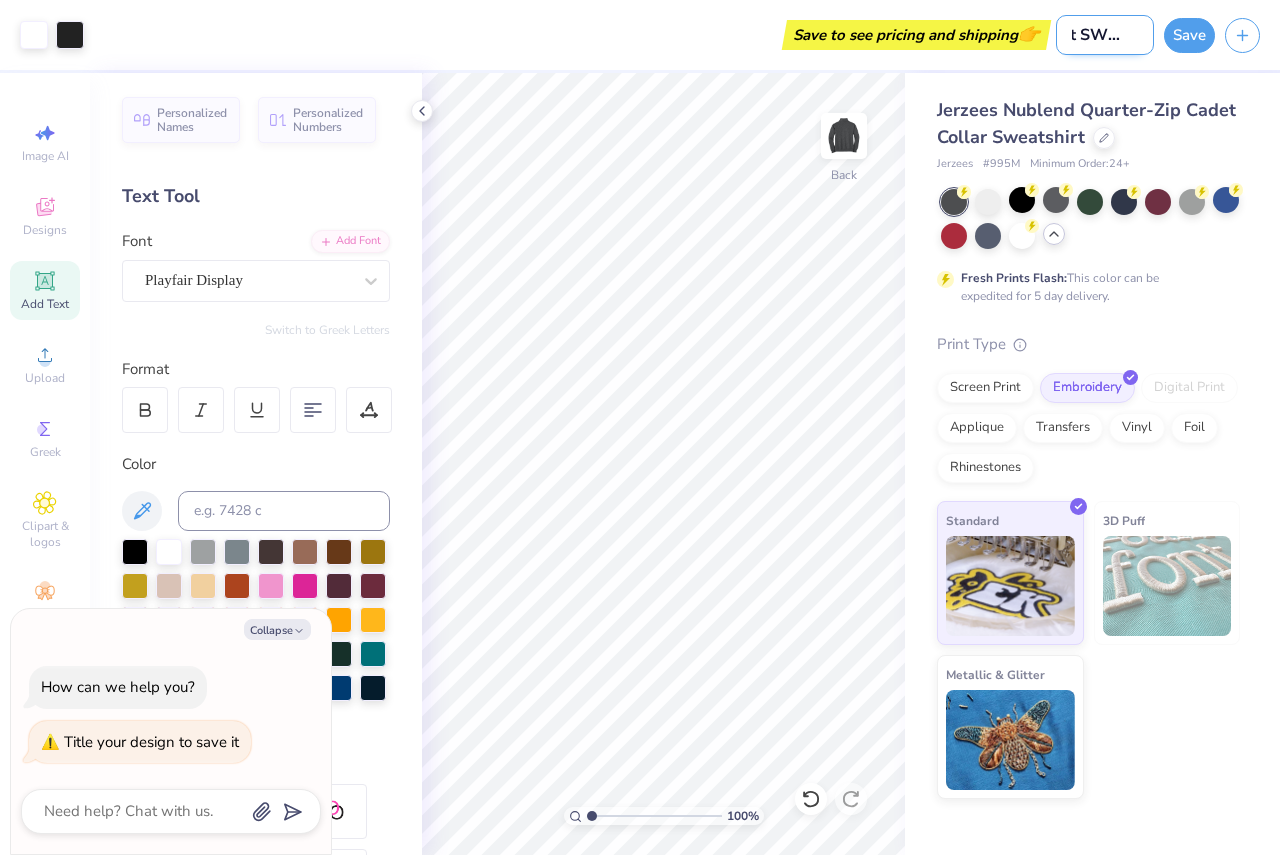 type on "pt SWEA" 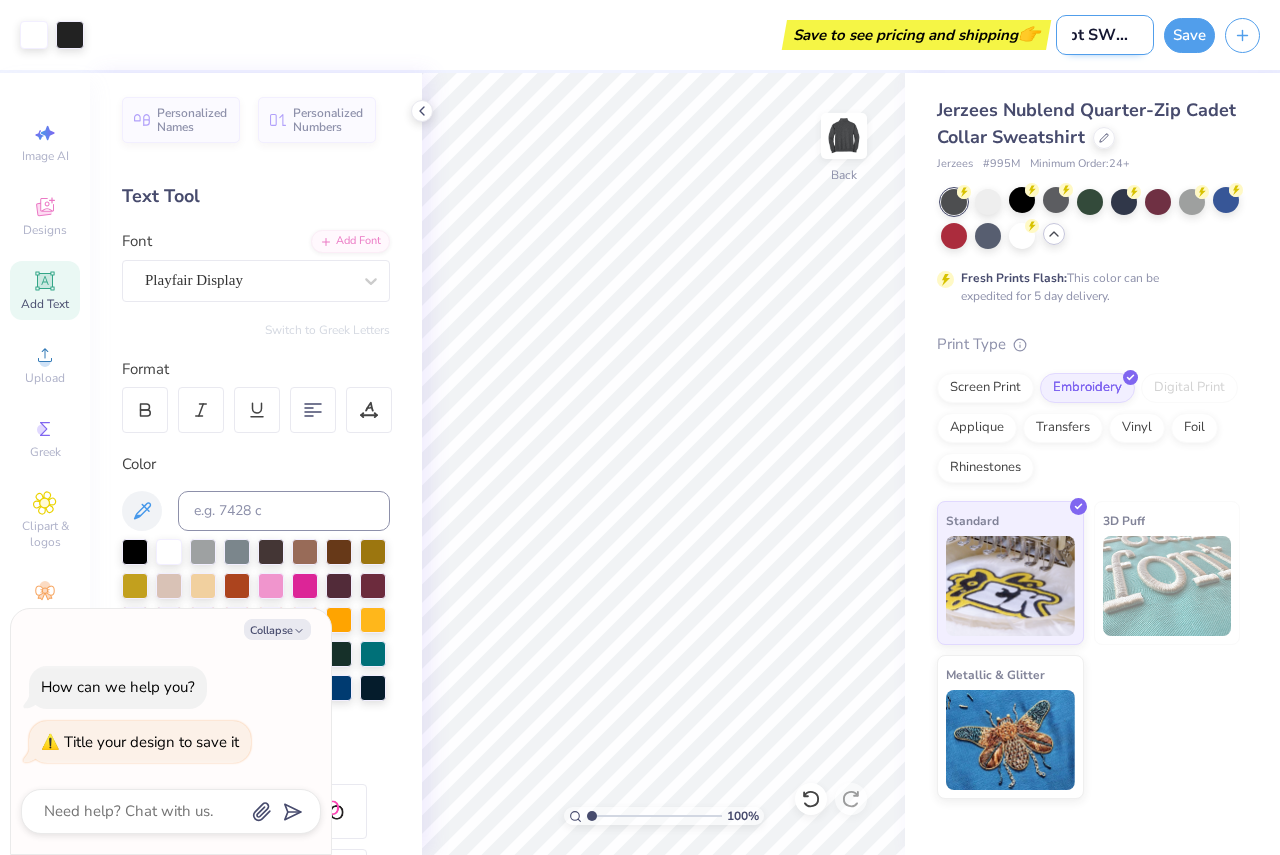 scroll, scrollTop: 0, scrollLeft: 3, axis: horizontal 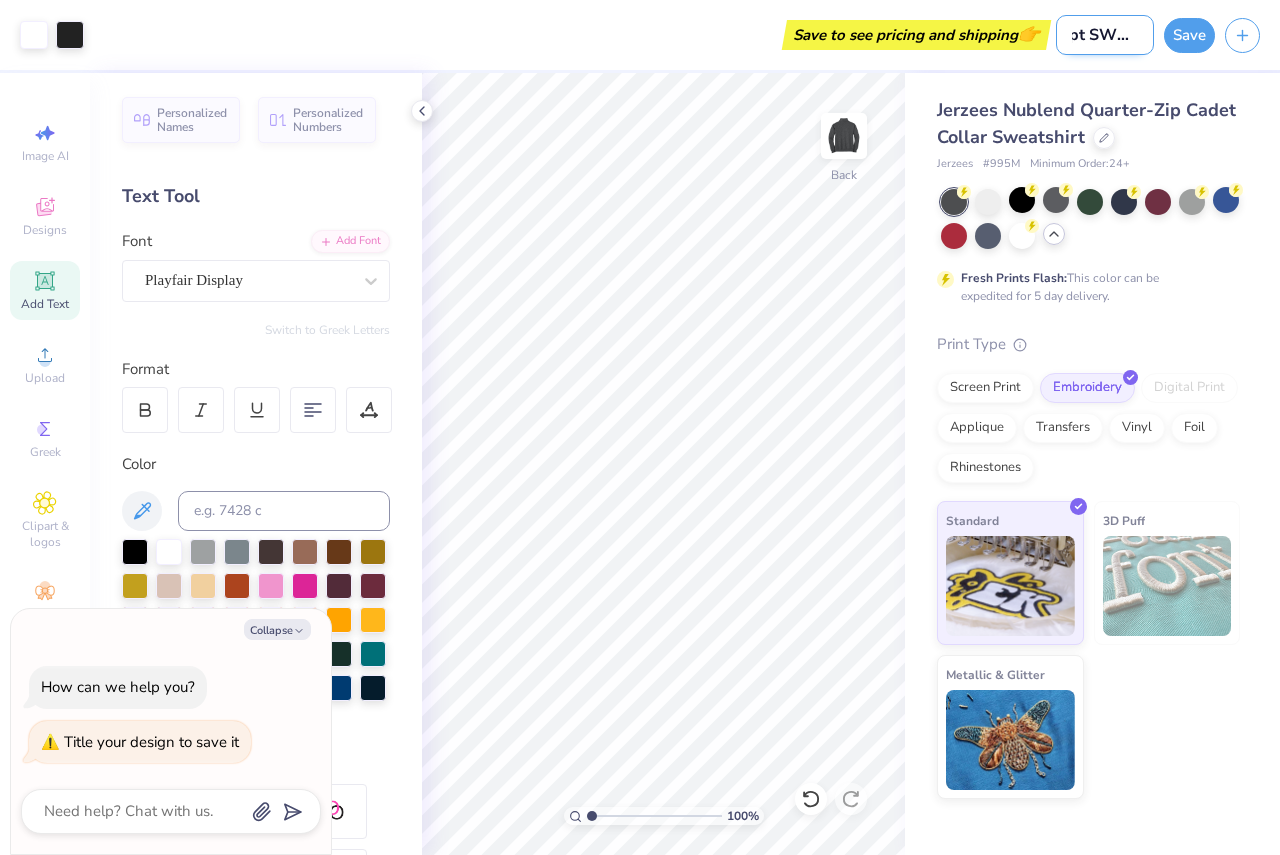 type on "pt SWE" 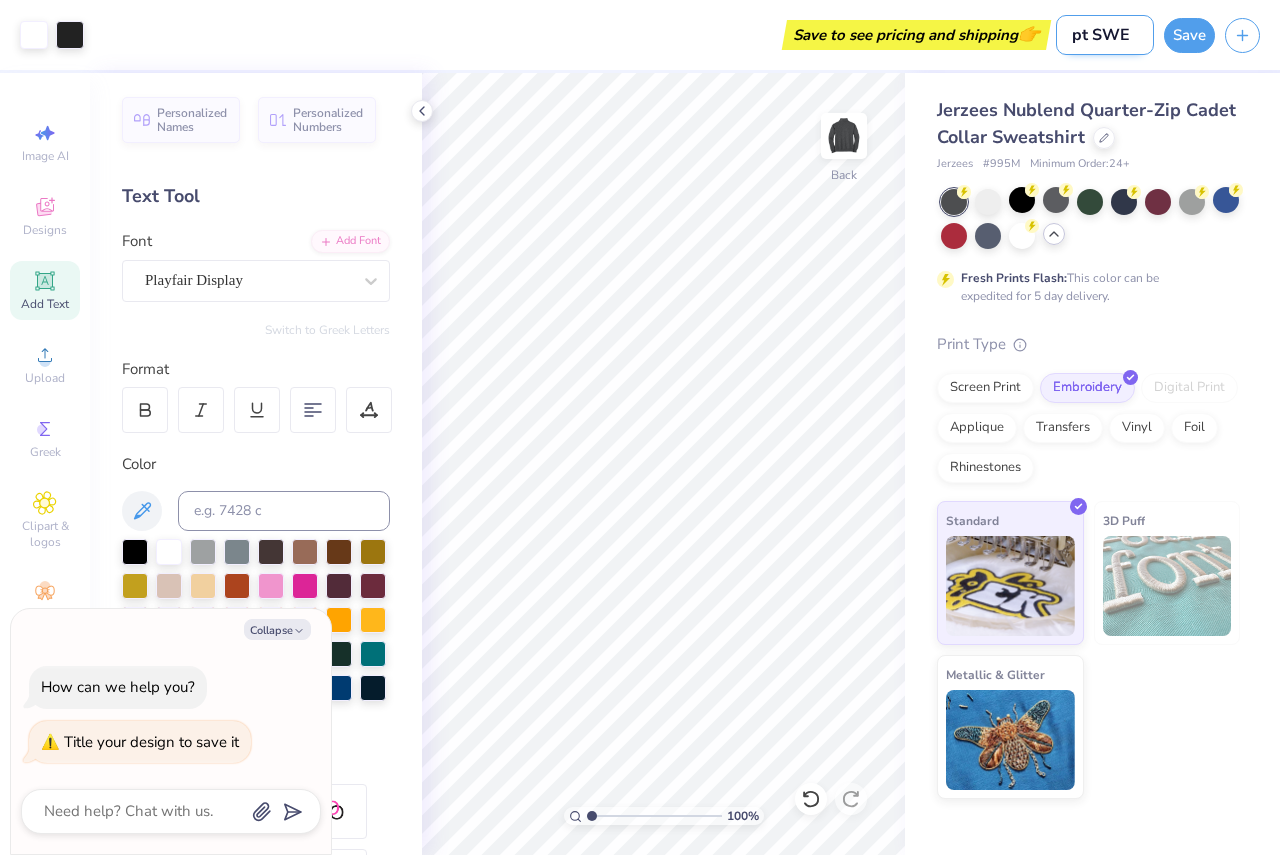 scroll, scrollTop: 0, scrollLeft: 0, axis: both 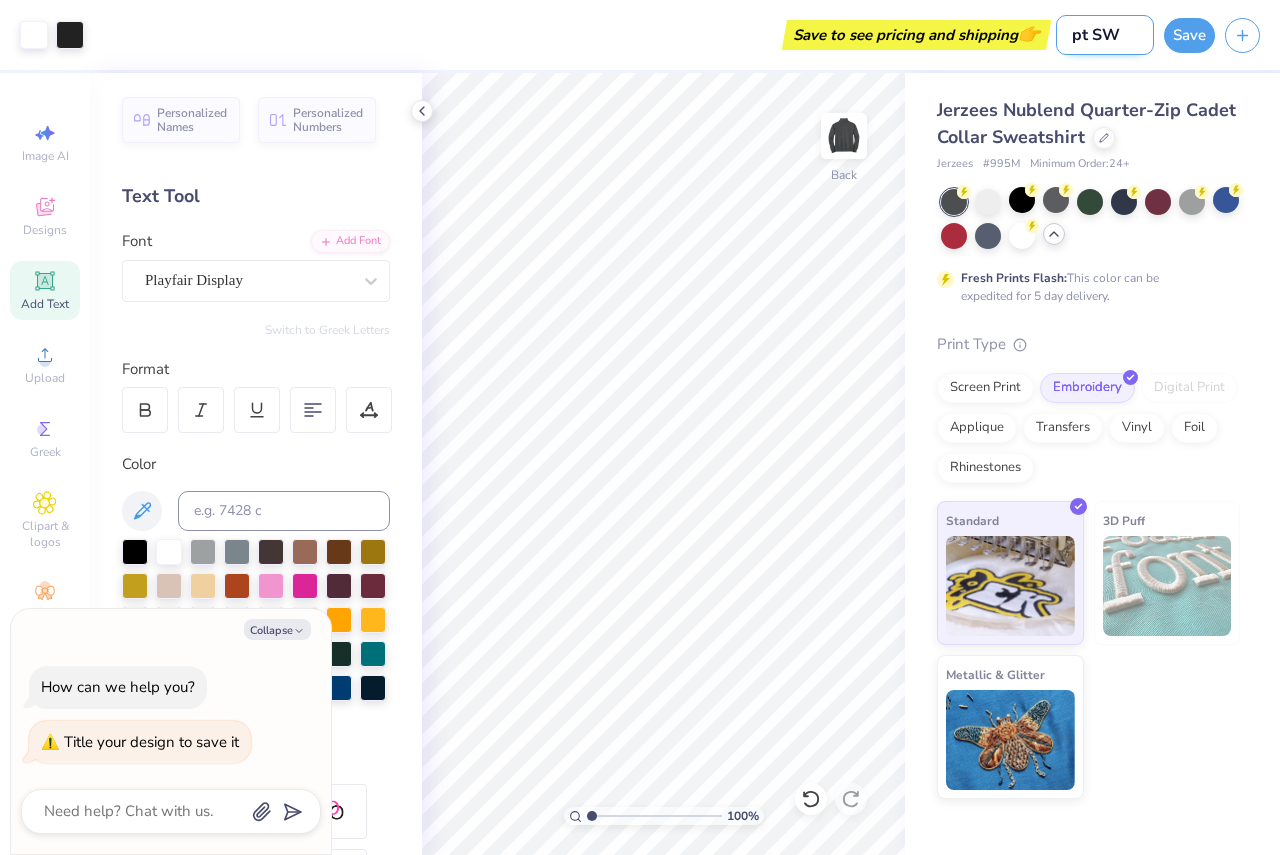 type on "pt S" 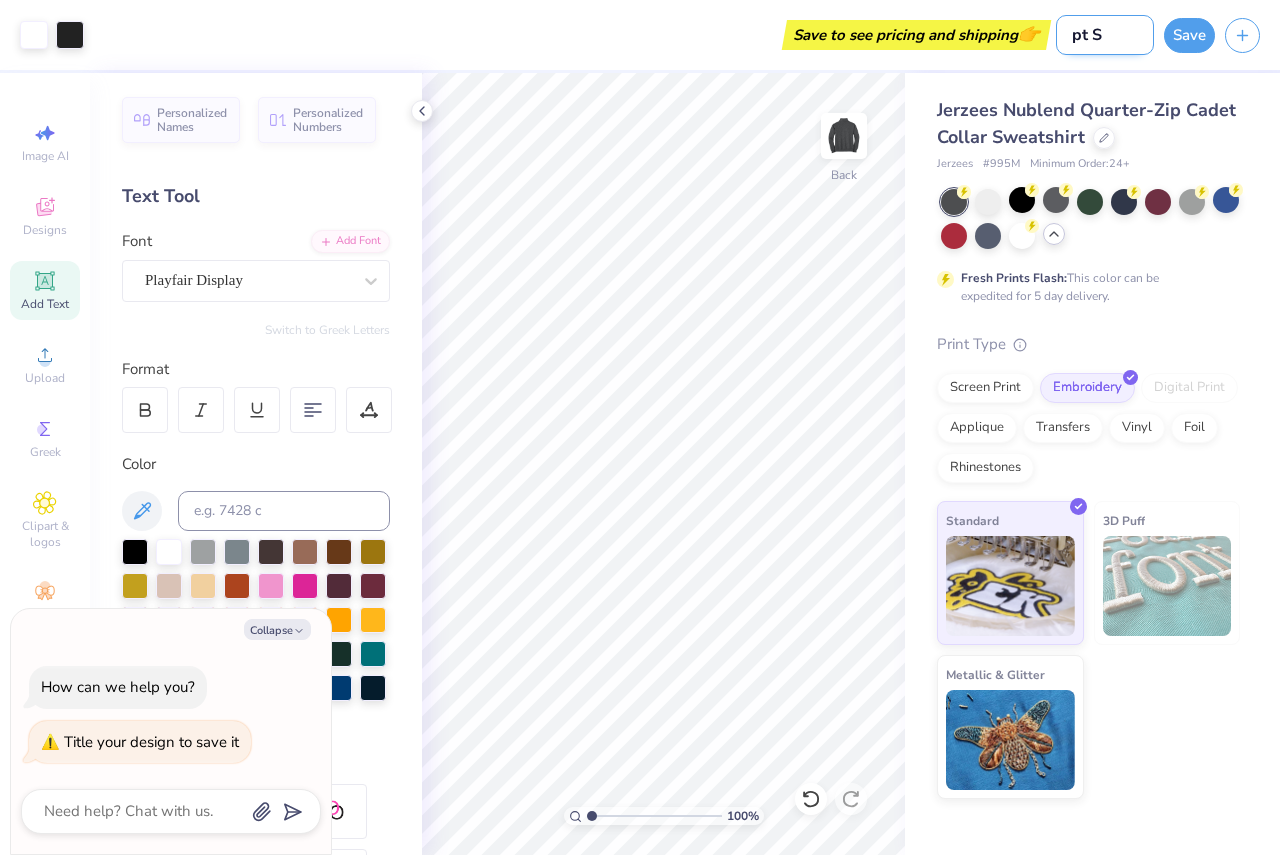 type on "pt" 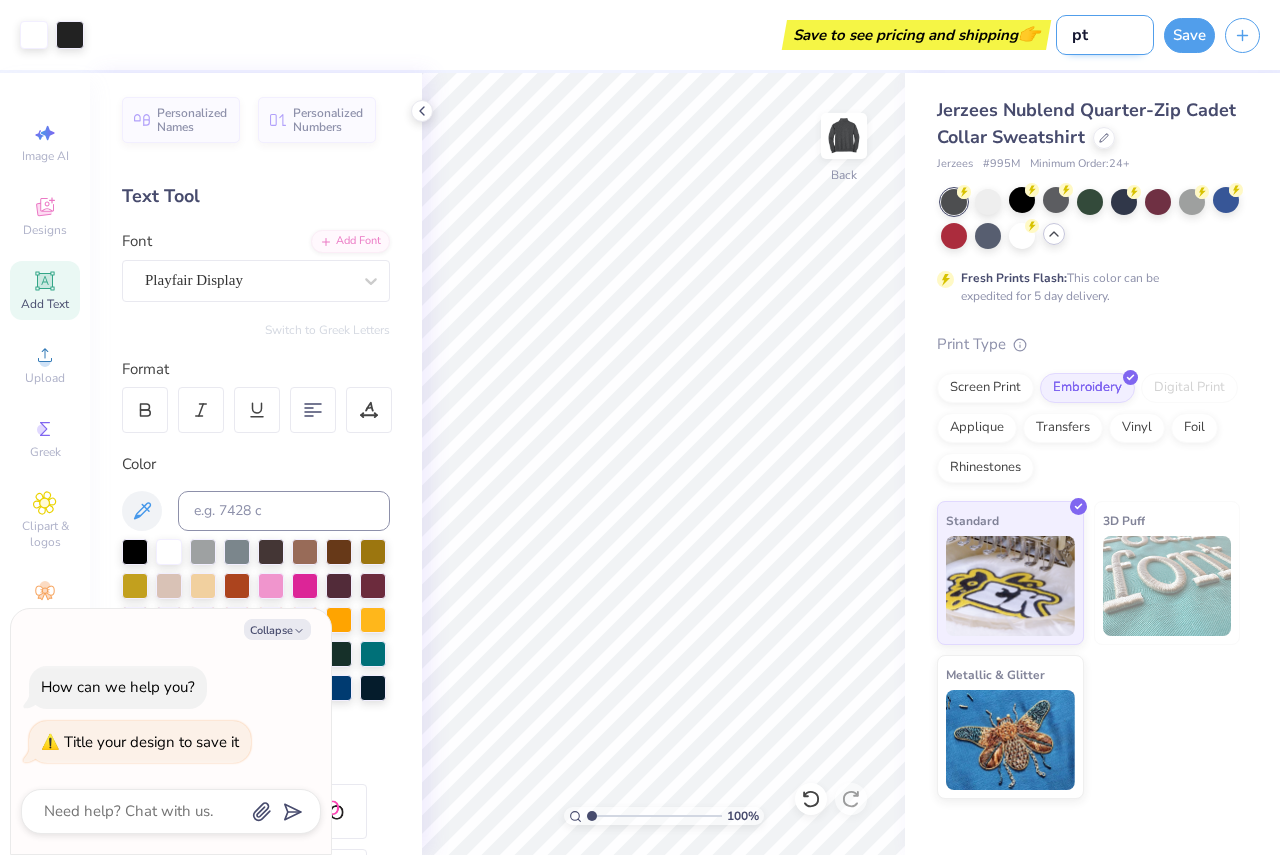 type on "x" 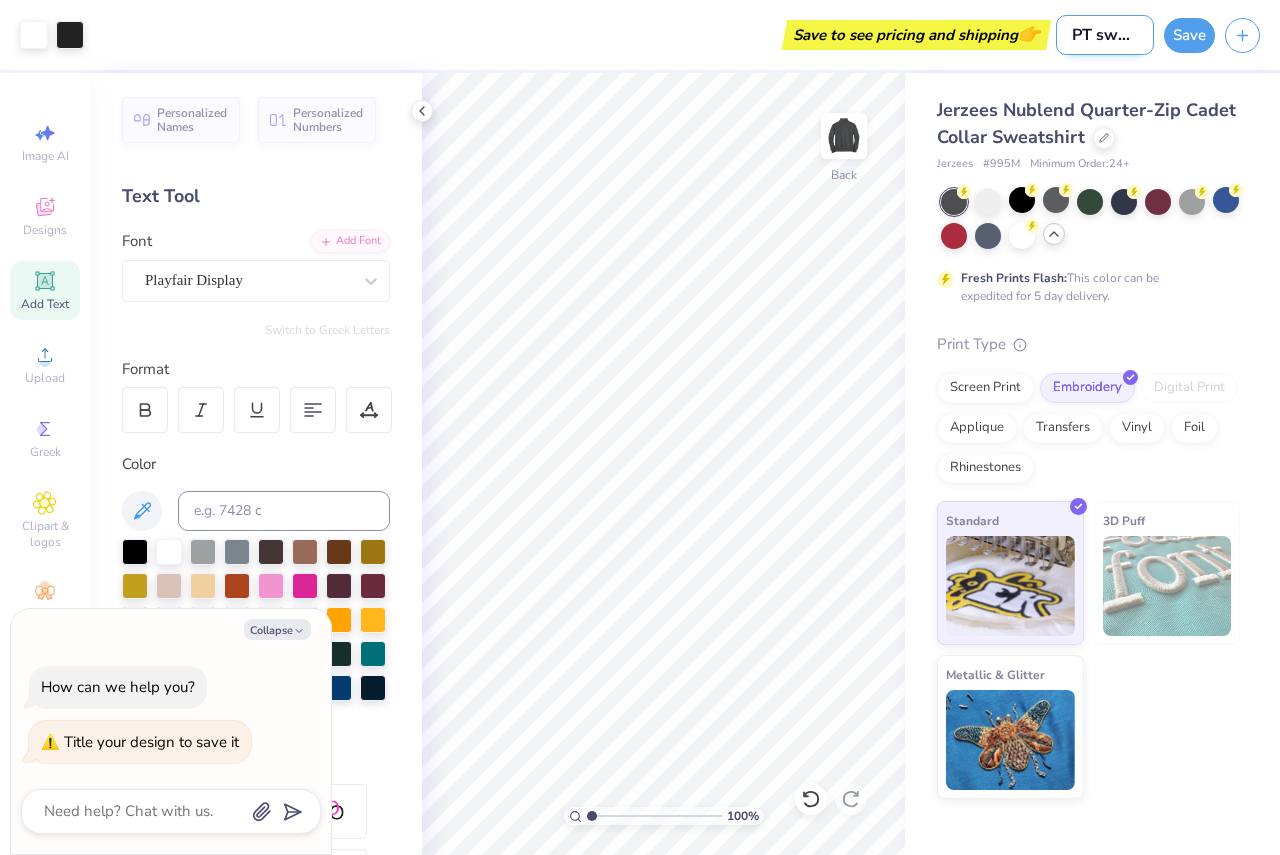 scroll, scrollTop: 0, scrollLeft: 17, axis: horizontal 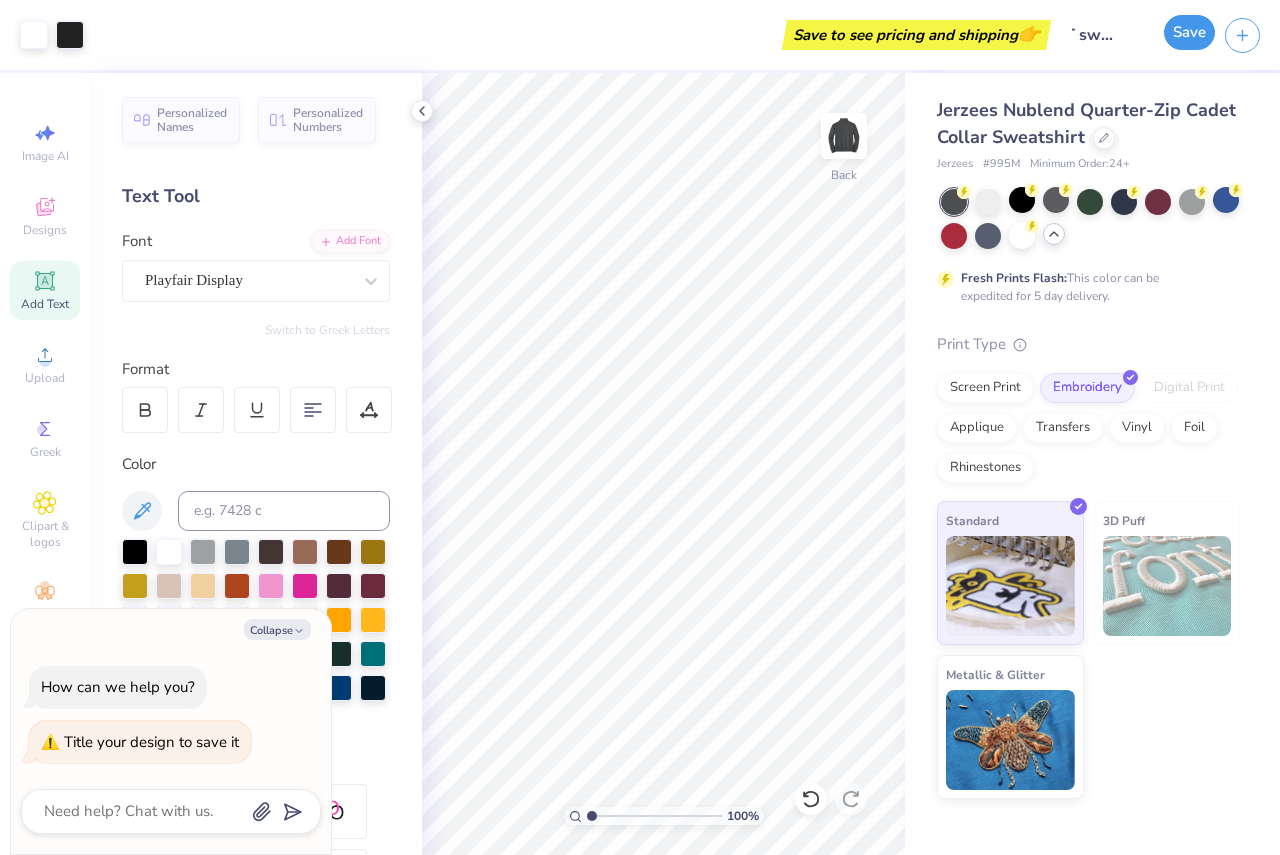 click on "Save" at bounding box center [1189, 32] 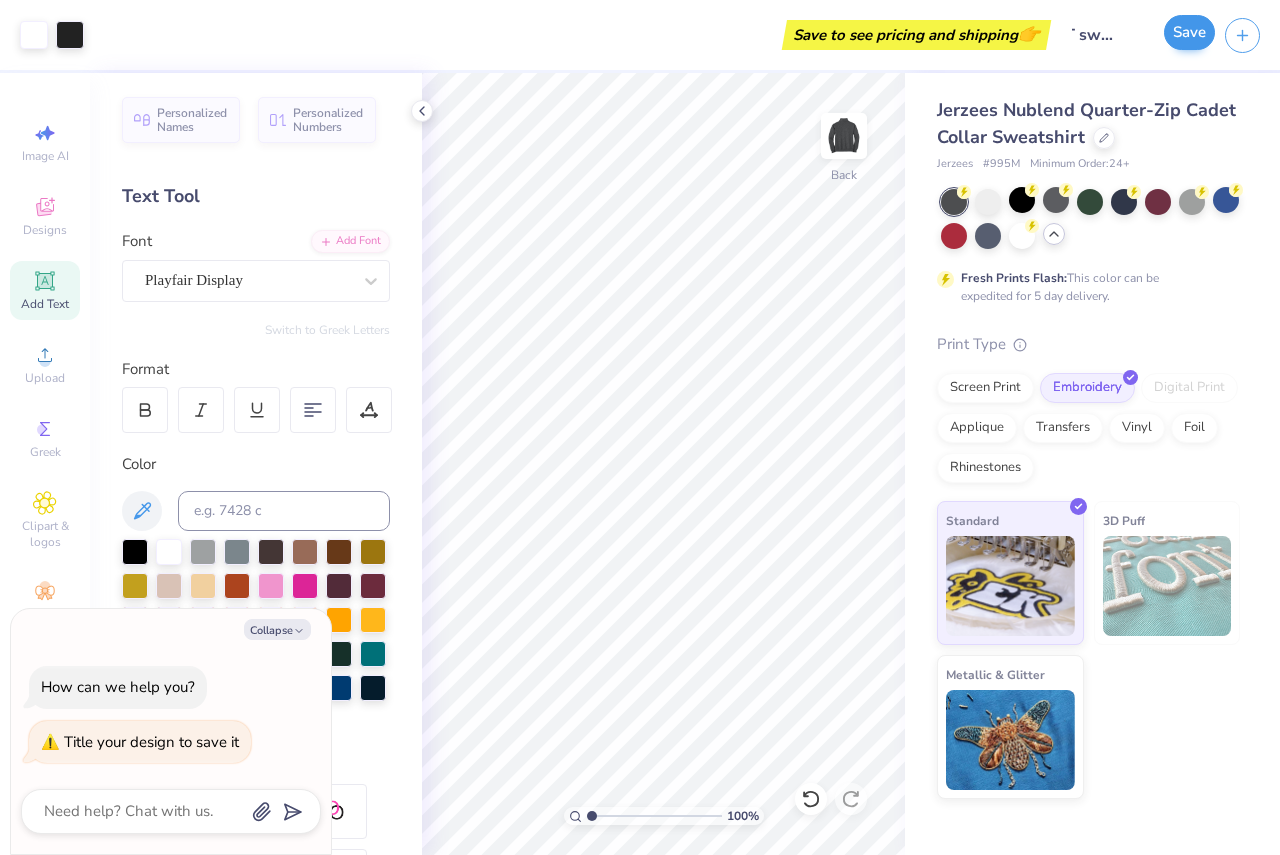 scroll, scrollTop: 0, scrollLeft: 0, axis: both 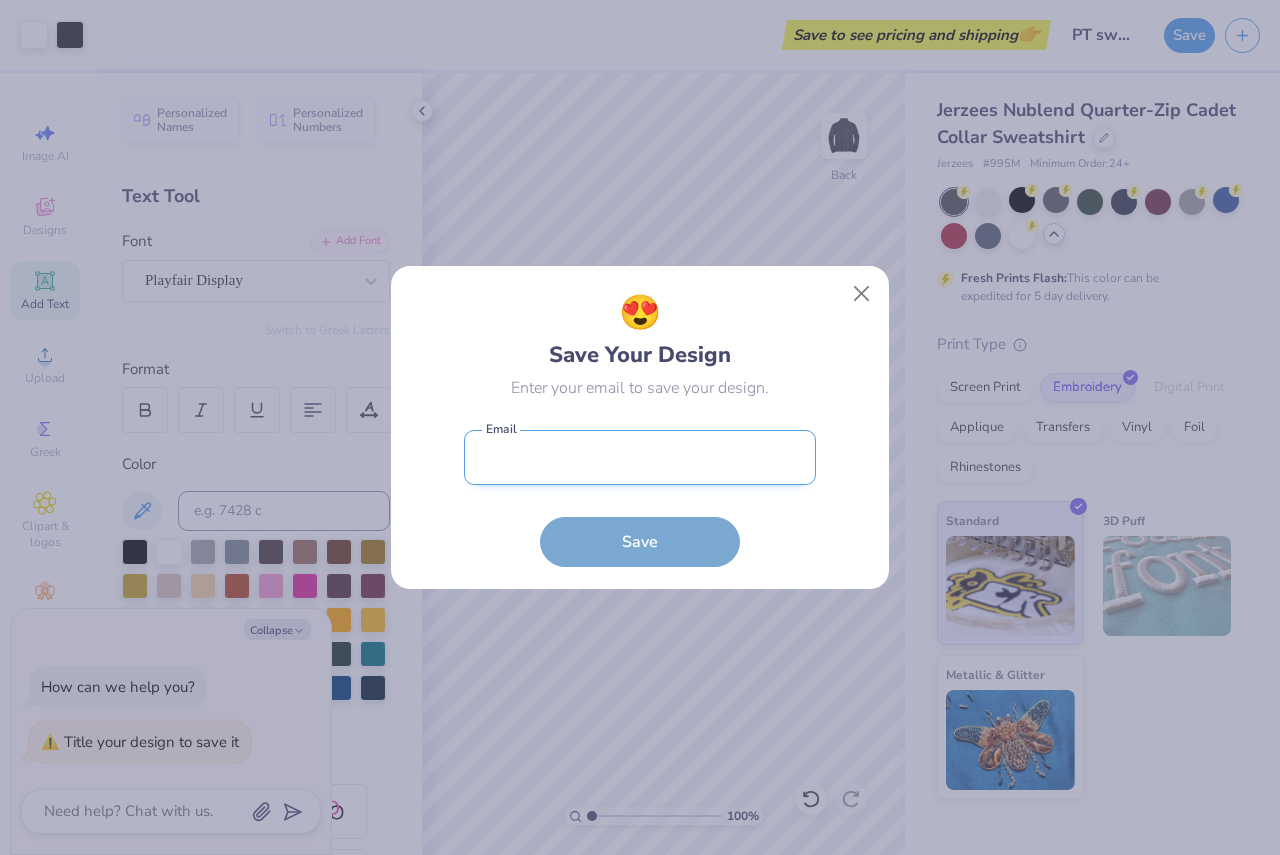 click at bounding box center [640, 457] 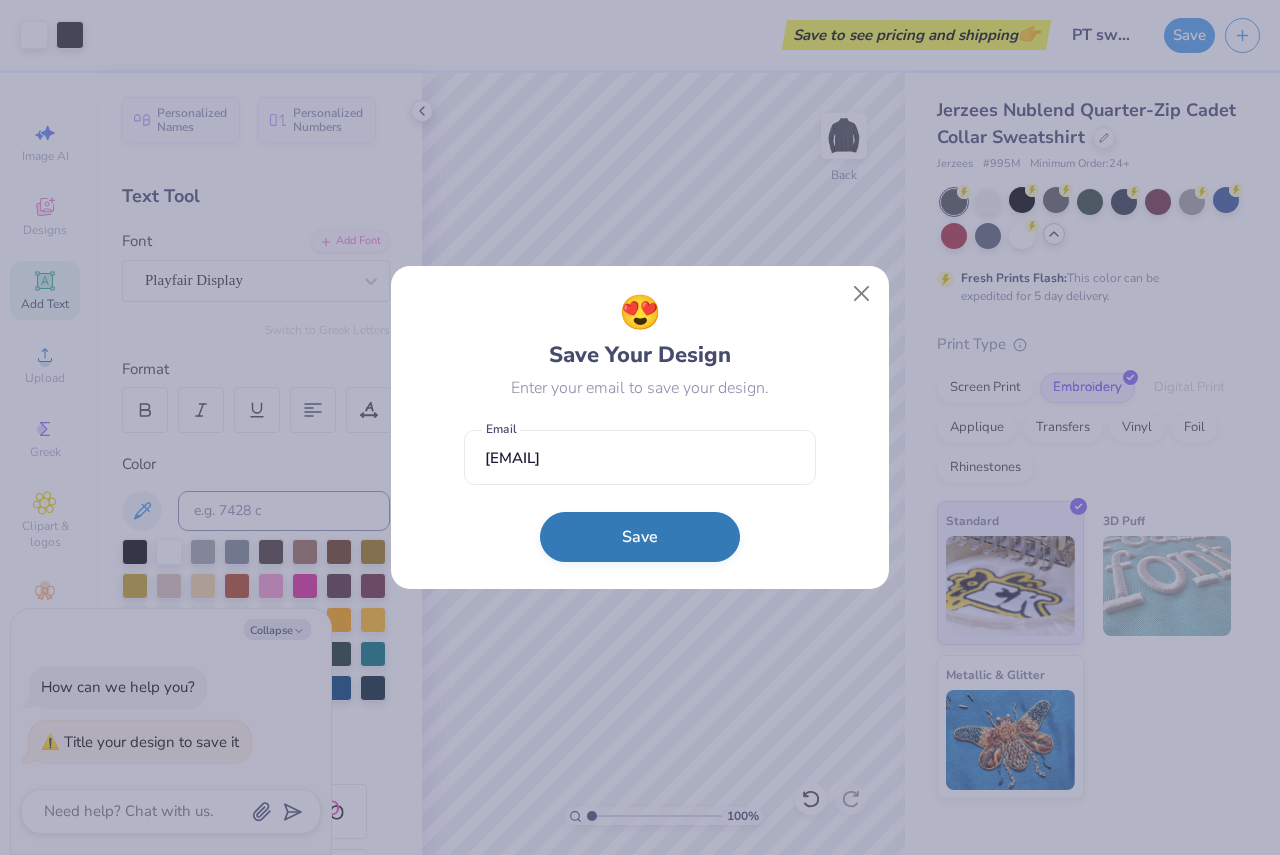 click on "Save" at bounding box center (640, 537) 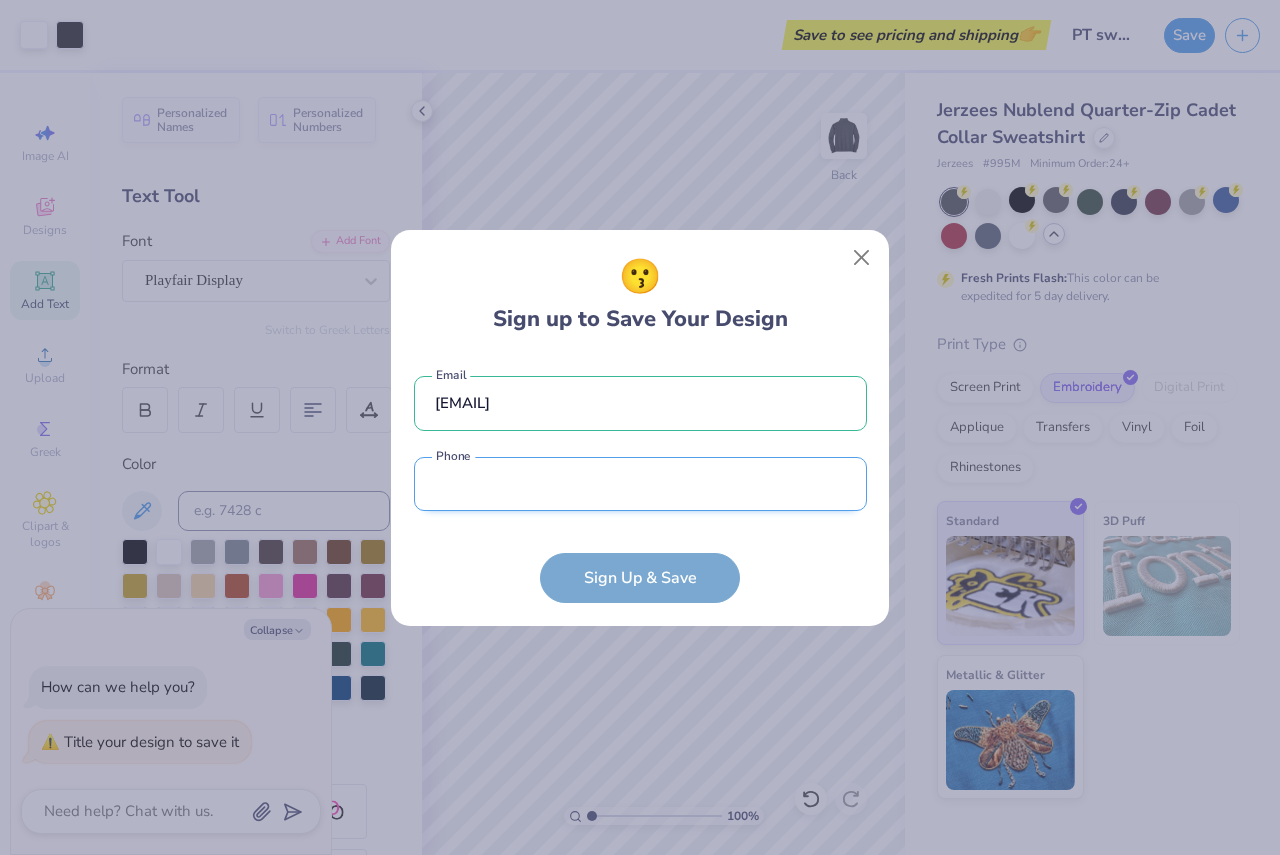 click at bounding box center (640, 484) 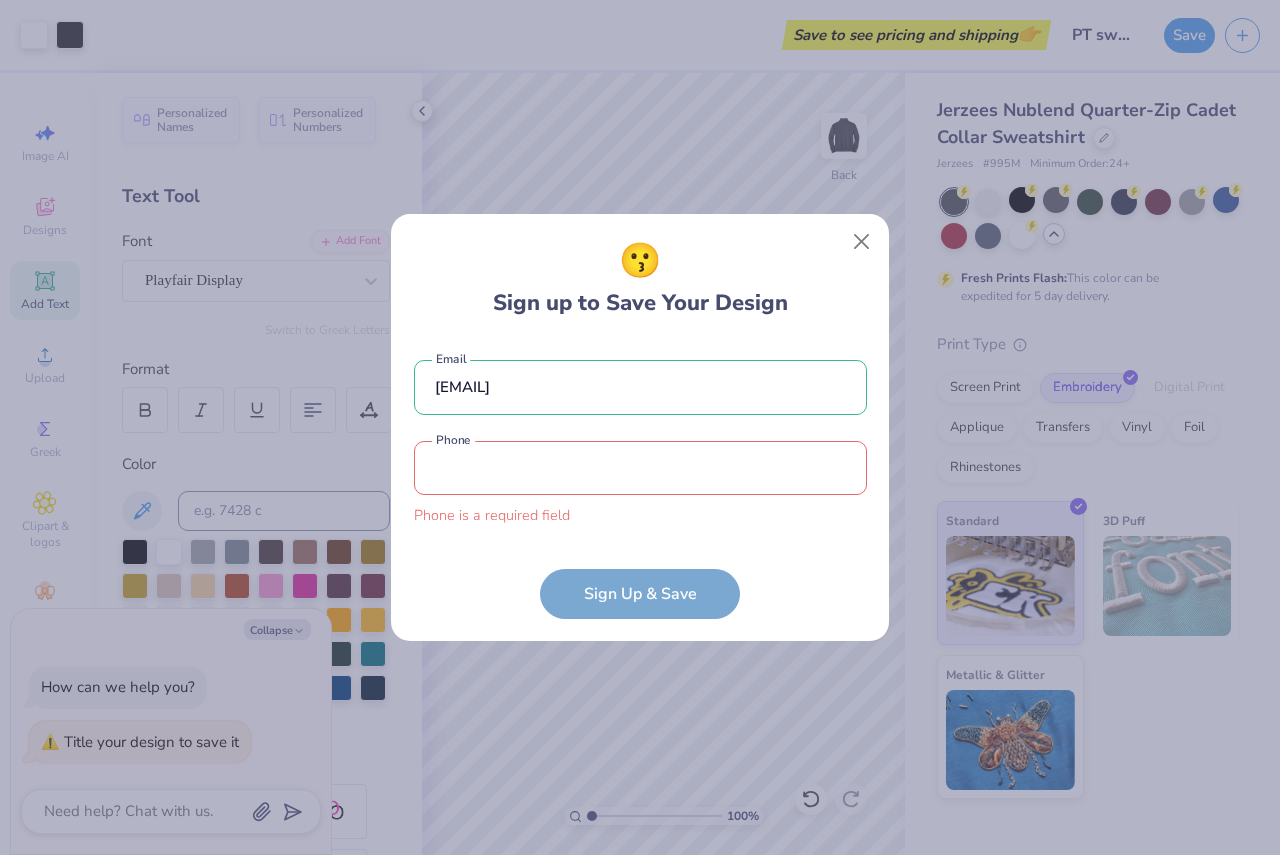 click on "[EMAIL] Email Phone is a required field Phone Sign Up & Save" at bounding box center [640, 479] 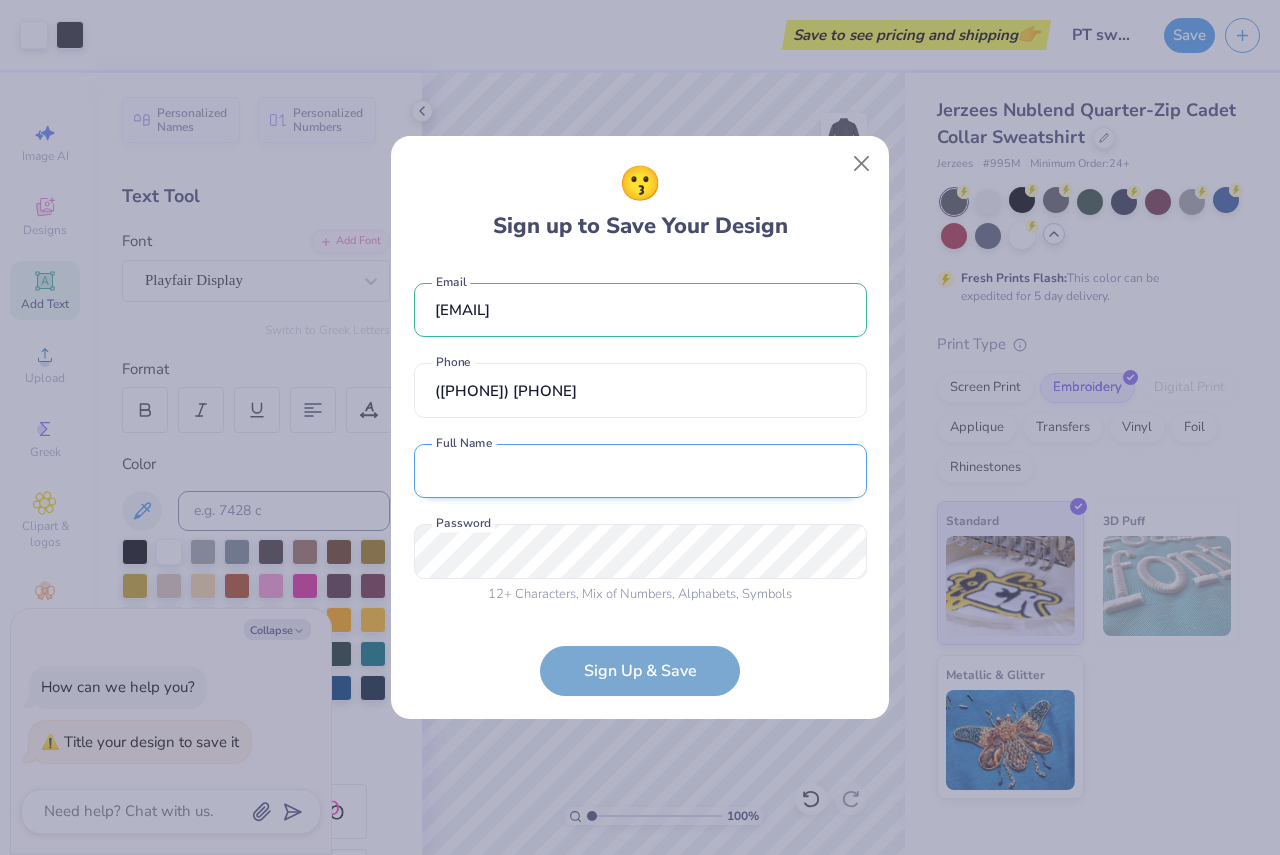 click at bounding box center (640, 471) 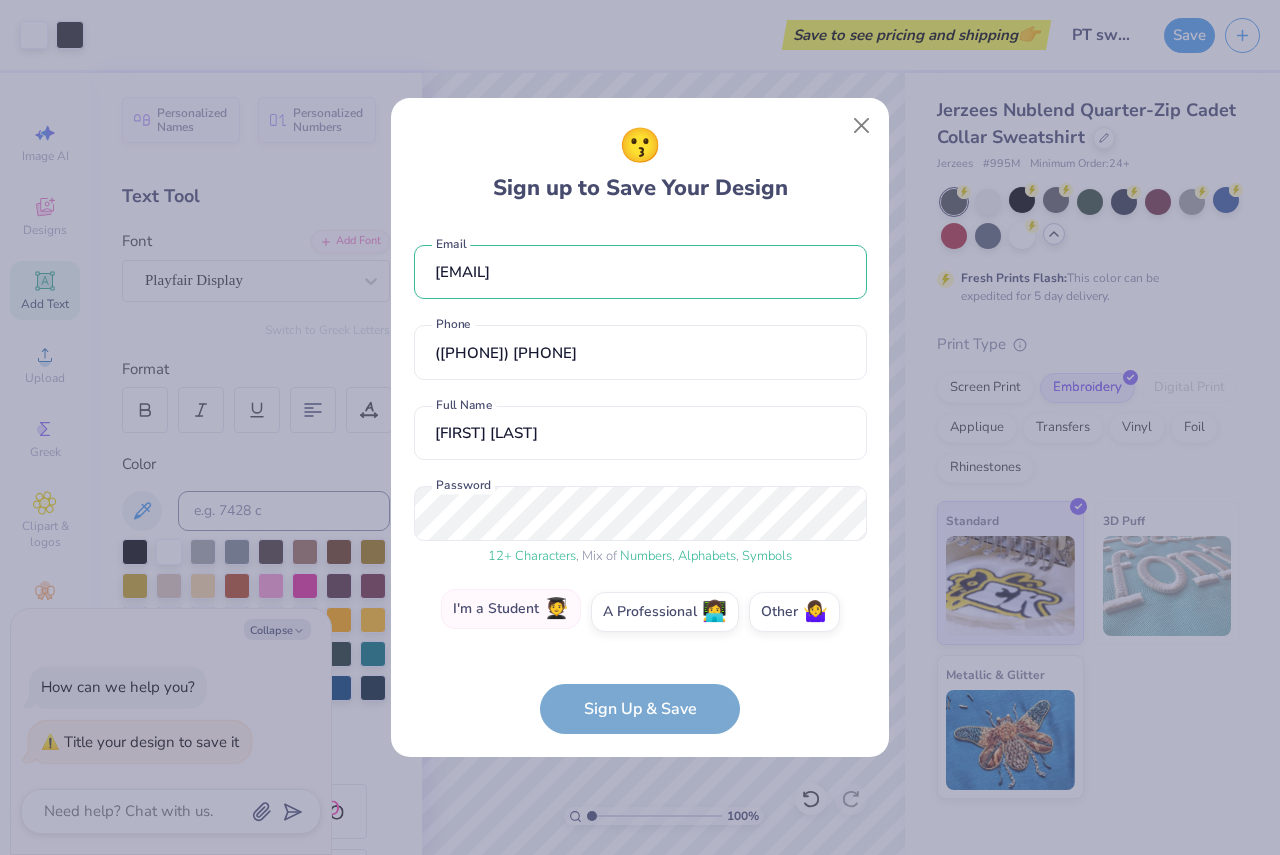 click on "I'm a Student 🧑‍🎓" at bounding box center (511, 609) 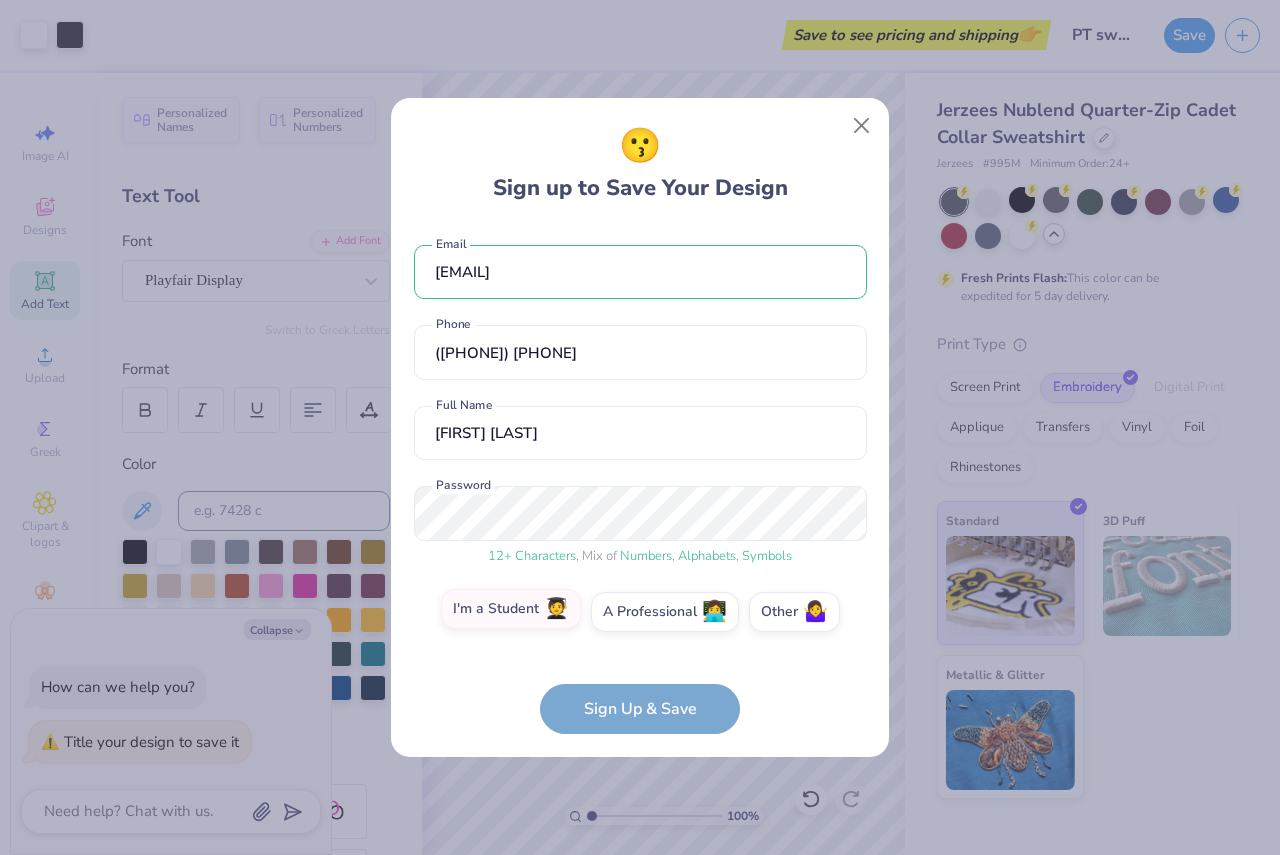 click on "I'm a Student 🧑‍🎓" at bounding box center [640, 617] 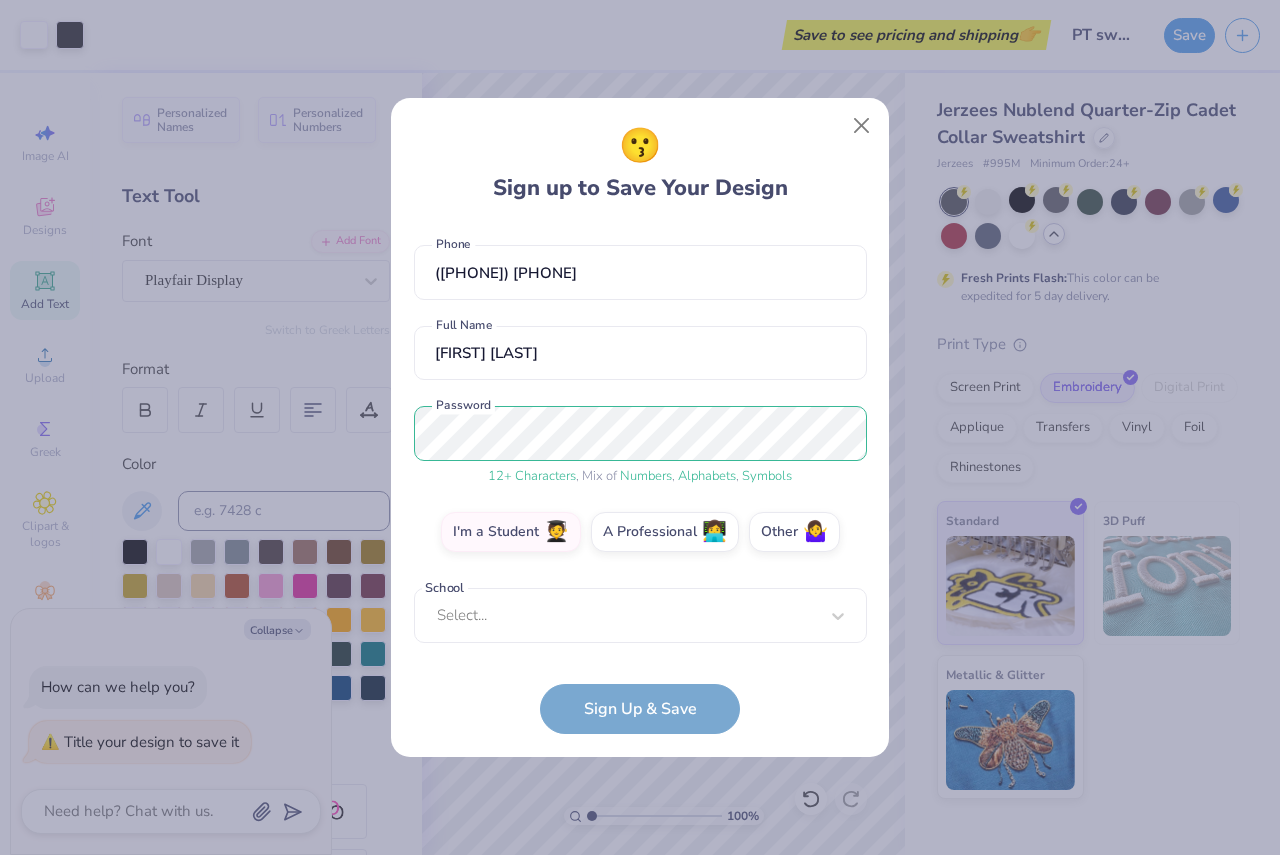 scroll, scrollTop: 71, scrollLeft: 0, axis: vertical 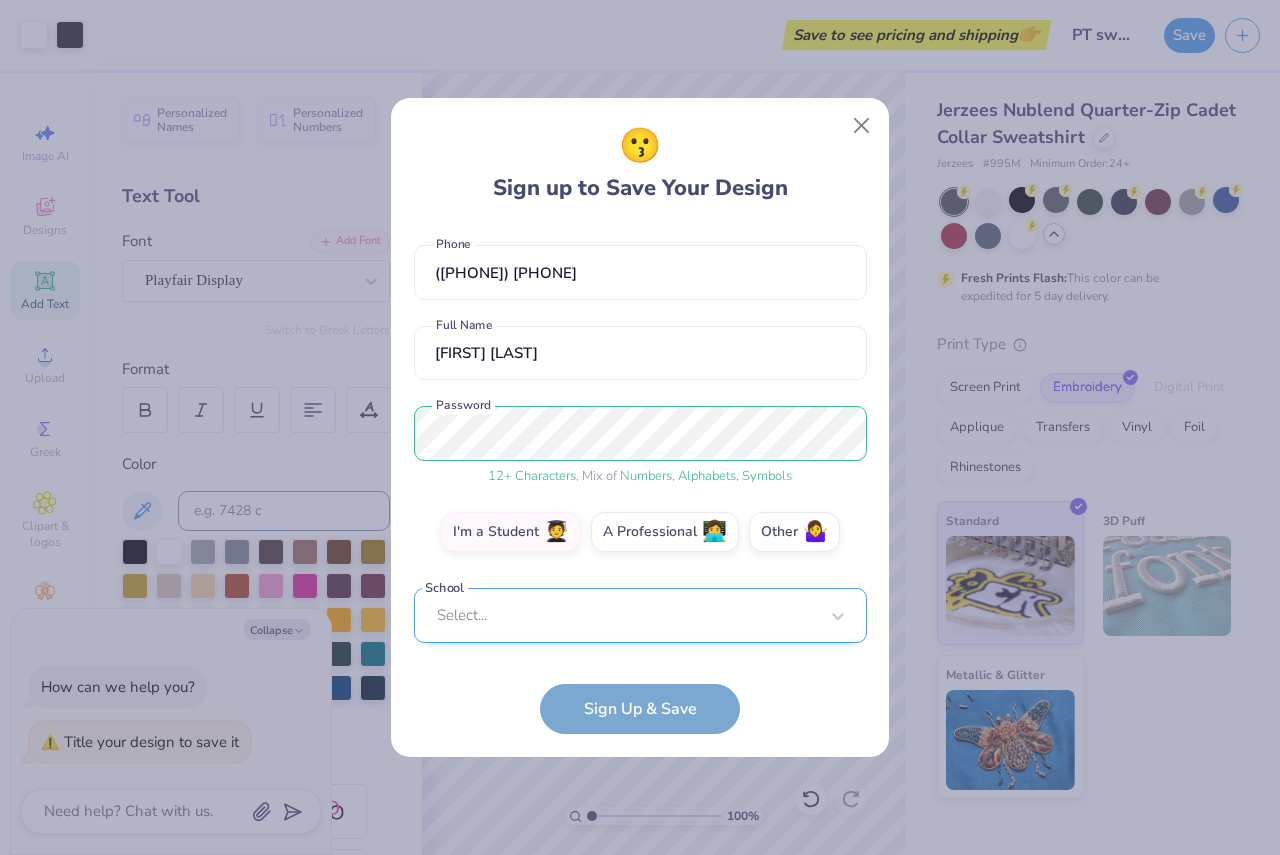 click on "[EMAIL] Email ([PHONE]) Phone [FIRST] [LAST] Full Name 12 + Characters , Mix of Numbers , Alphabets , Symbols Password I'm a Student 🧑‍🎓 A Professional 👩‍💻 Other 🤷‍♀️ School Select... School cannot be null" at bounding box center [640, 439] 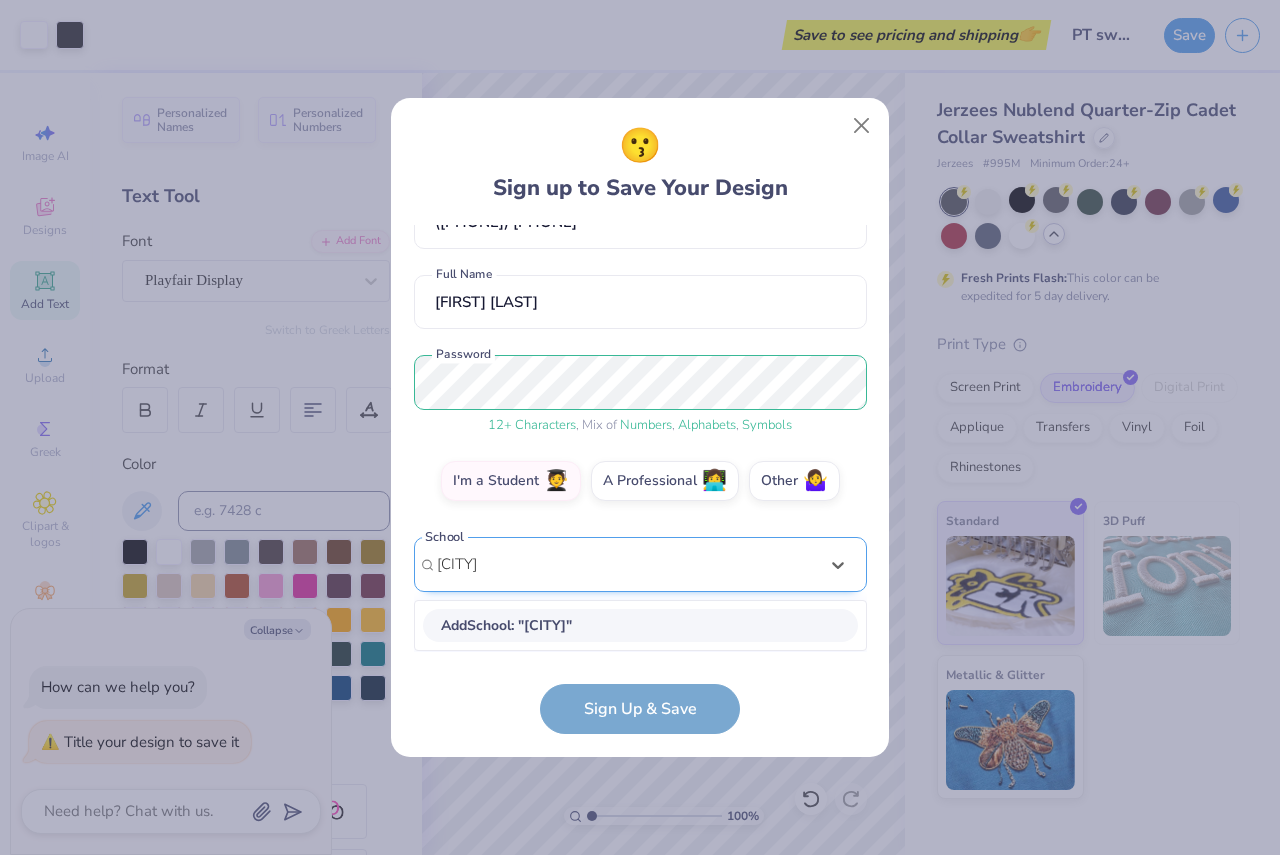 scroll, scrollTop: 130, scrollLeft: 0, axis: vertical 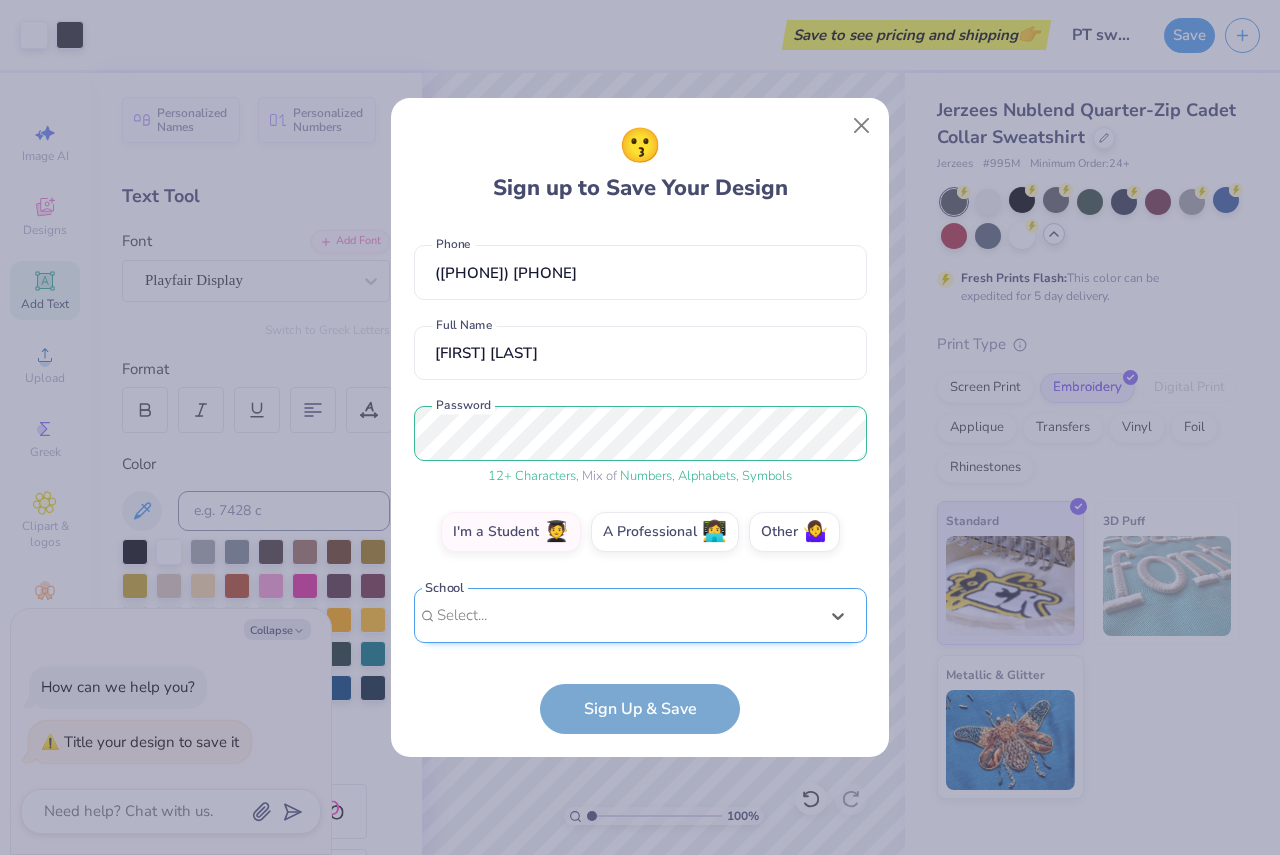 click on "[EMAIL] Email ([PHONE]) Phone [FIRST] [LAST] Full Name 12 + Characters , Mix of Numbers , Alphabets , Symbols Password I'm a Student 🧑‍🎓 A Professional 👩‍💻 Other 🤷‍♀️ School Select is focused ,type to refine list, press Down to open the menu, Select... School cannot be null" at bounding box center [640, 439] 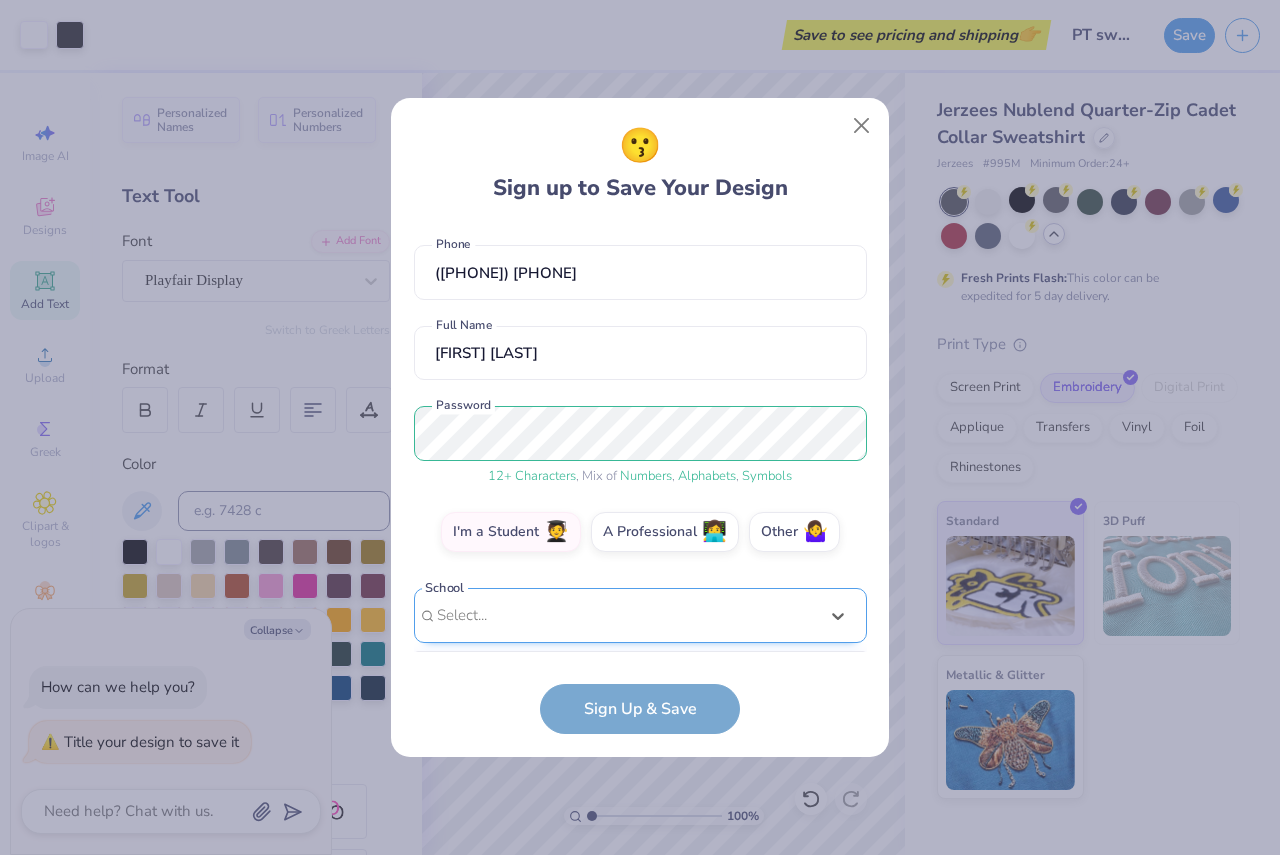 scroll, scrollTop: 381, scrollLeft: 0, axis: vertical 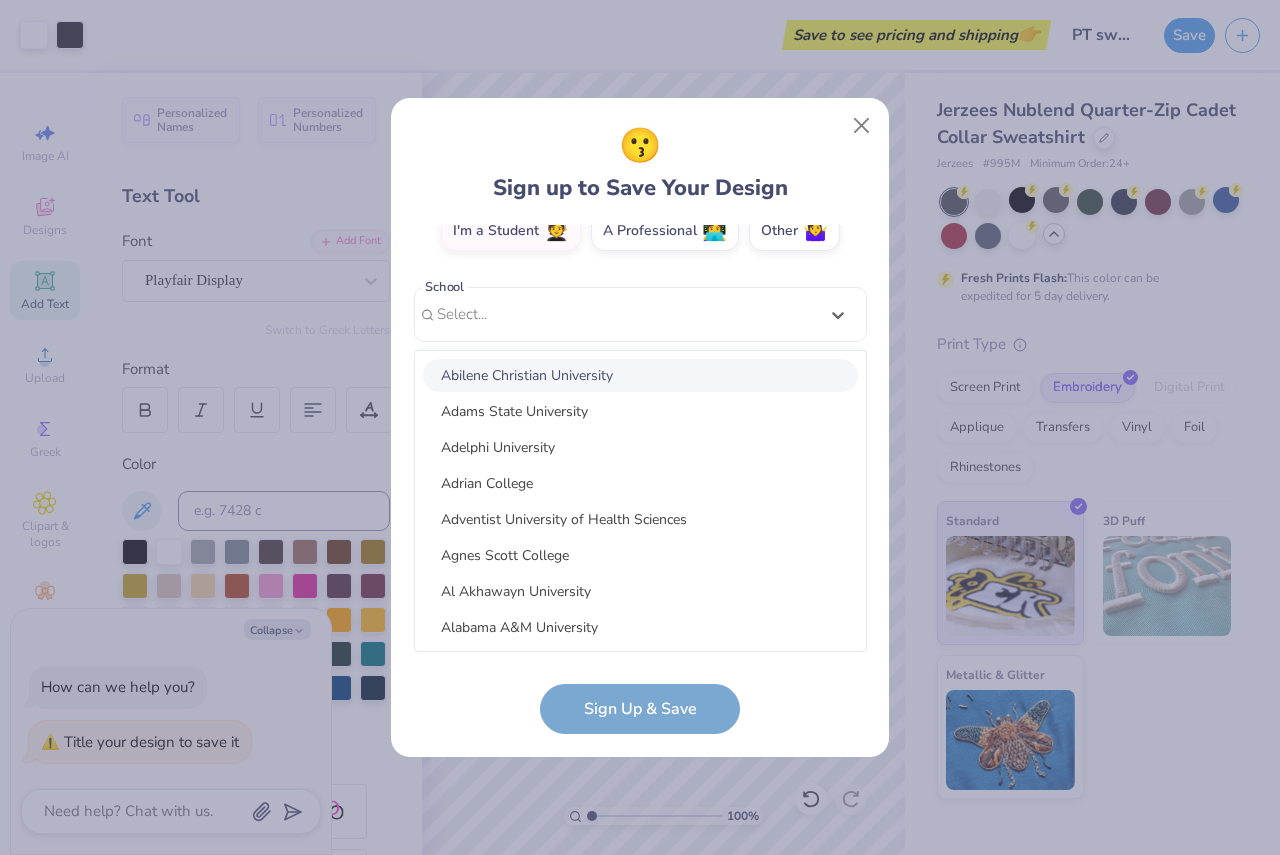 click on "😗 Sign up to Save Your Design [EMAIL] Email ([PHONE]) Phone [FIRST] [LAST] Full Name 12 + Characters , Mix of Numbers , Alphabets , Symbols Password I'm a Student 🧑‍🎓 A Professional 👩‍💻 Other 🤷‍♀️ School option focused, 1 of 45. 45 results available. Use Up and Down to choose options, press Enter to select the currently focused option, press Escape to exit the menu, press Tab to select the option and exit the menu. Select... [UNIVERSITY] [UNIVERSITY] [UNIVERSITY] [UNIVERSITY] [UNIVERSITY] [UNIVERSITY] [UNIVERSITY] [UNIVERSITY] [UNIVERSITY] [UNIVERSITY] [UNIVERSITY] [UNIVERSITY] [UNIVERSITY] [UNIVERSITY] [UNIVERSITY] [UNIVERSITY] [UNIVERSITY] [UNIVERSITY] [UNIVERSITY] [UNIVERSITY] [UNIVERSITY] [UNIVERSITY] [UNIVERSITY] [UNIVERSITY] [UNIVERSITY] [UNIVERSITY] [UNIVERSITY] [UNIVERSITY] [UNIVERSITY] [UNIVERSITY] [UNIVERSITY] [UNIVERSITY] [UNIVERSITY] [UNIVERSITY] [UNIVERSITY] [UNIVERSITY] [UNIVERSITY] [UNIVERSITY] [UNIVERSITY] [UNIVERSITY] [UNIVERSITY] [UNIVERSITY] [UNIVERSITY] [UNIVERSITY] [UNIVERSITY]" at bounding box center (640, 427) 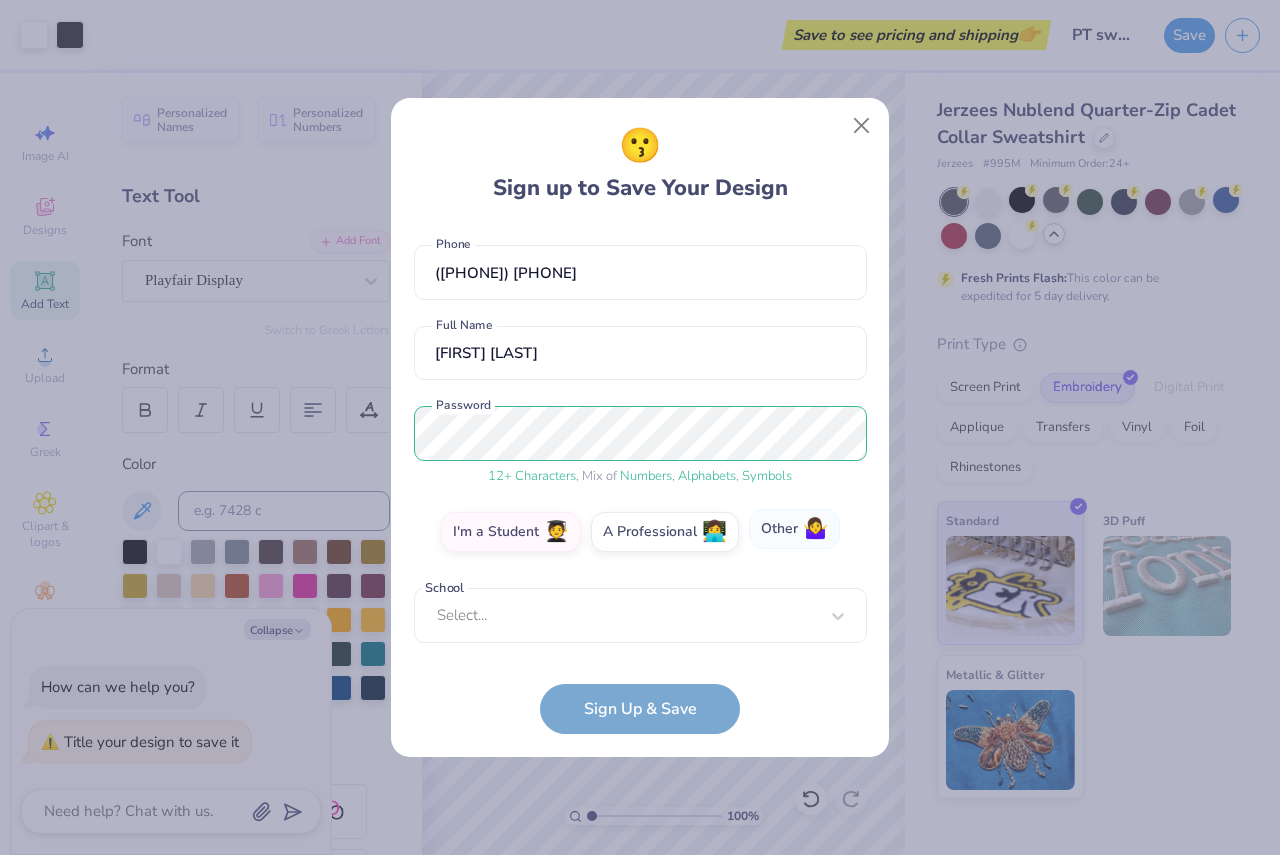 click on "🤷‍♀️" at bounding box center [815, 529] 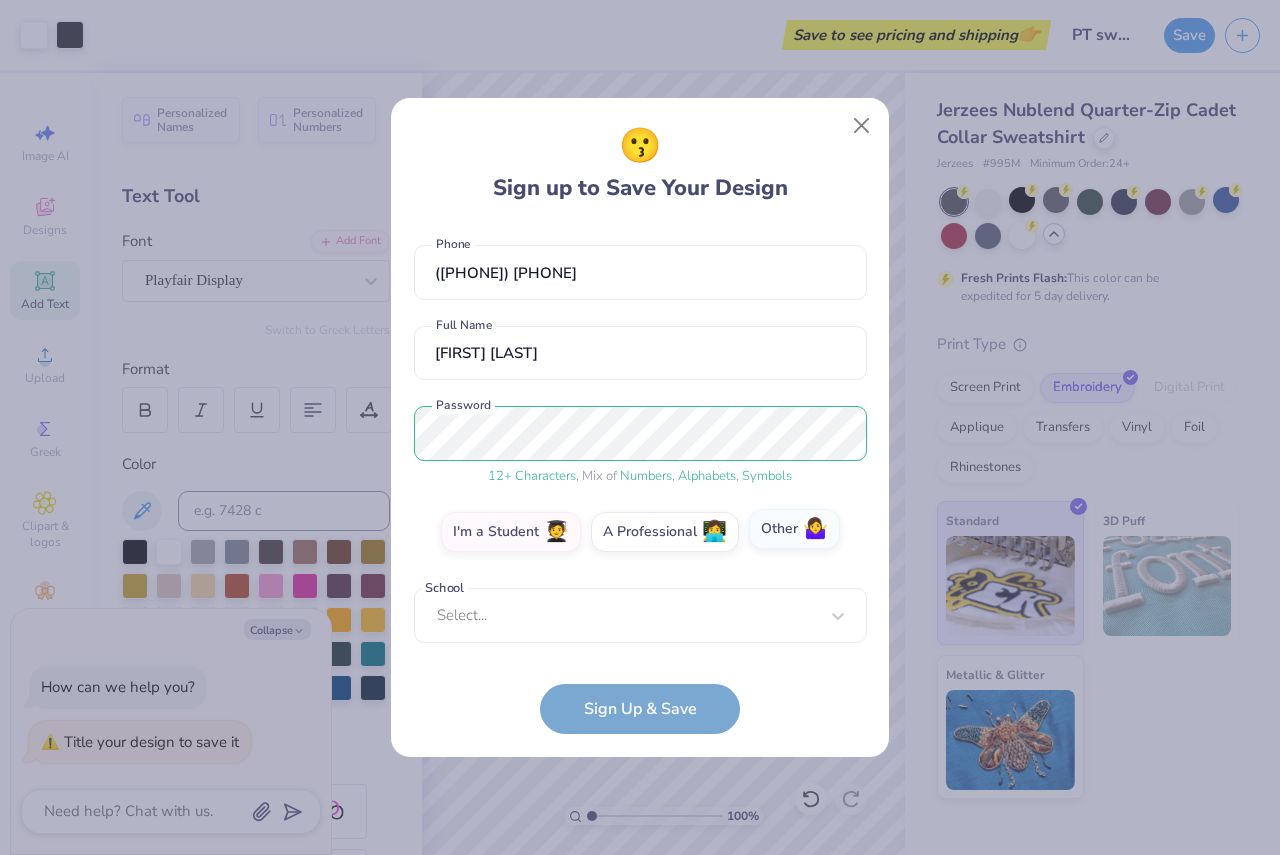 click on "Other 🤷‍♀️" at bounding box center (640, 617) 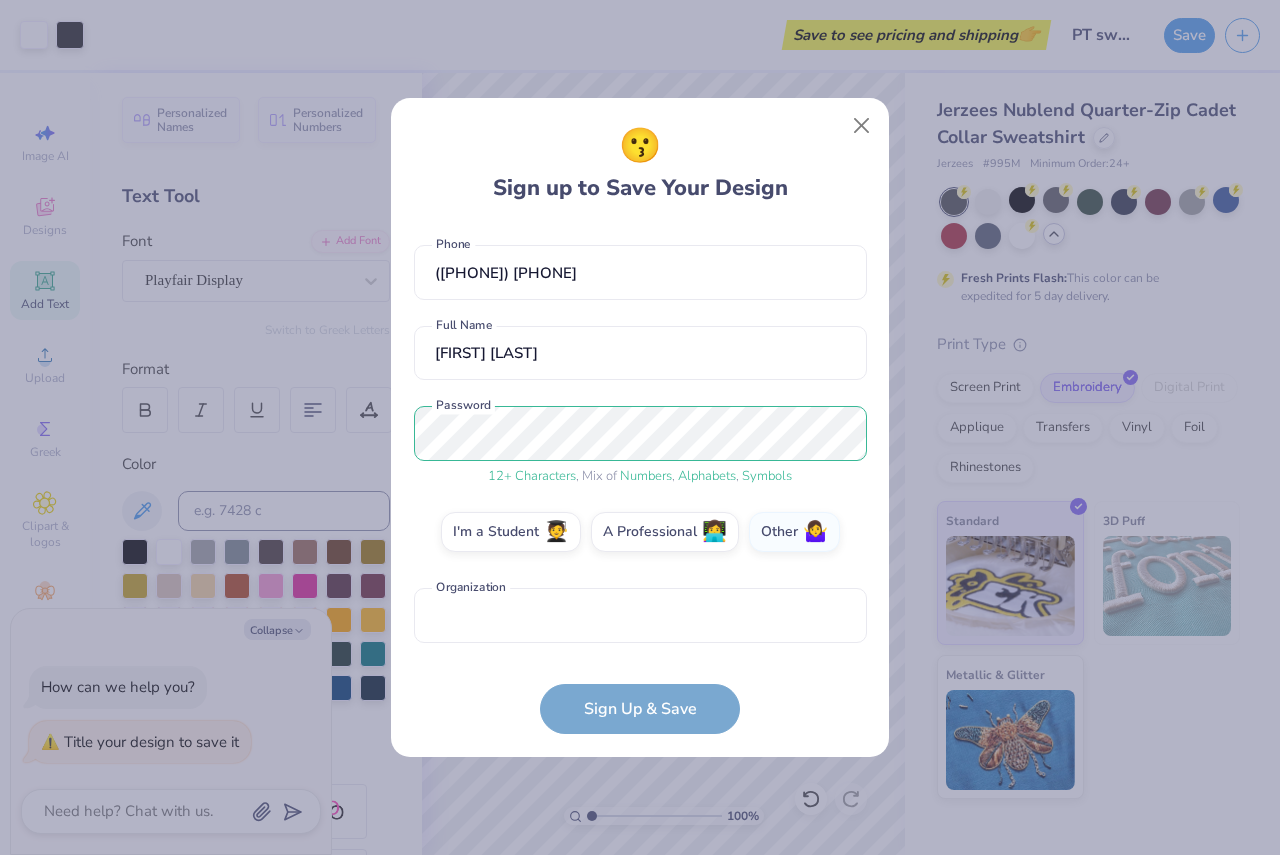 click on "[EMAIL] Email ([PHONE]) Phone [FIRST] [LAST] Full Name 12 + Characters , Mix of Numbers , Alphabets , Symbols Password I'm a Student 🧑‍🎓 A Professional 👩‍💻 Other 🤷‍♀️ Organization is a required field Organization Sign Up & Save" at bounding box center (640, 480) 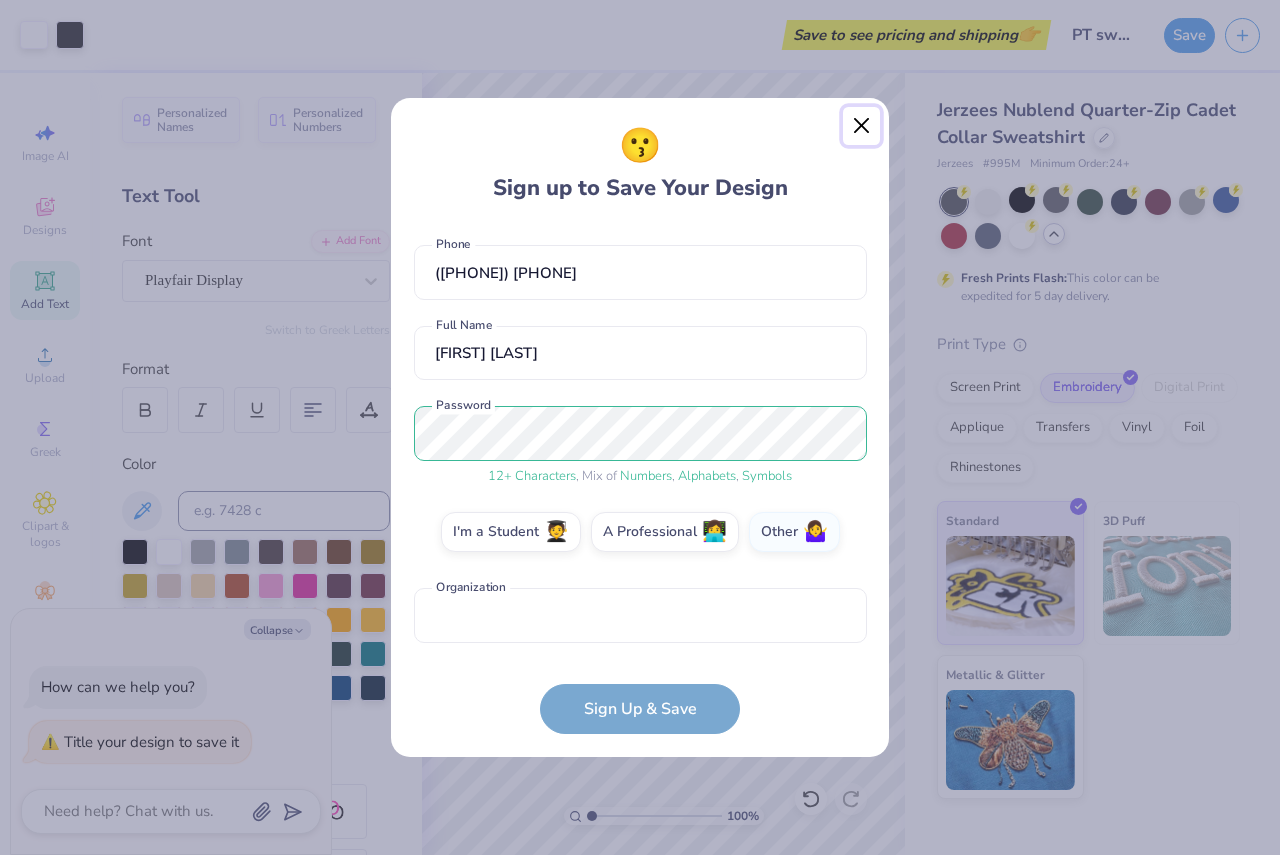 click at bounding box center (862, 126) 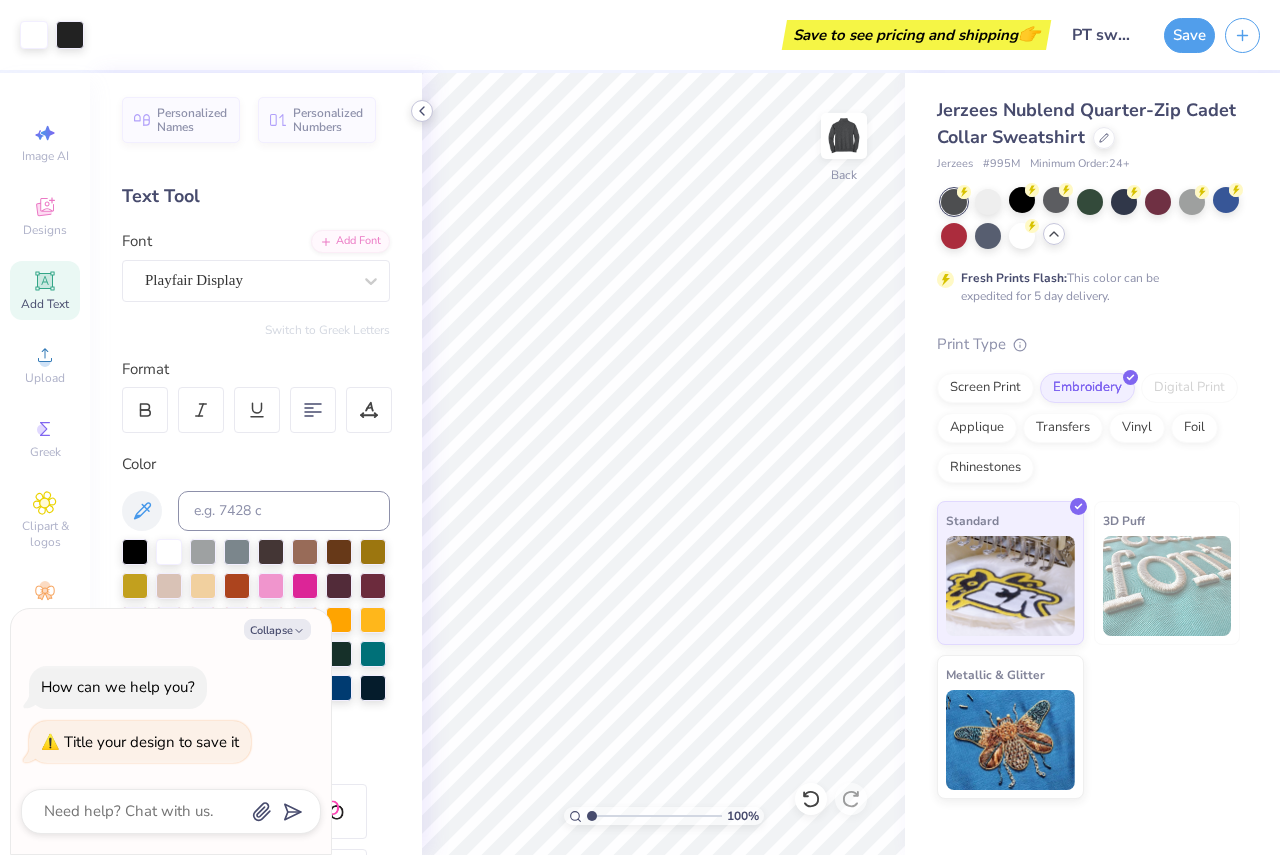 click 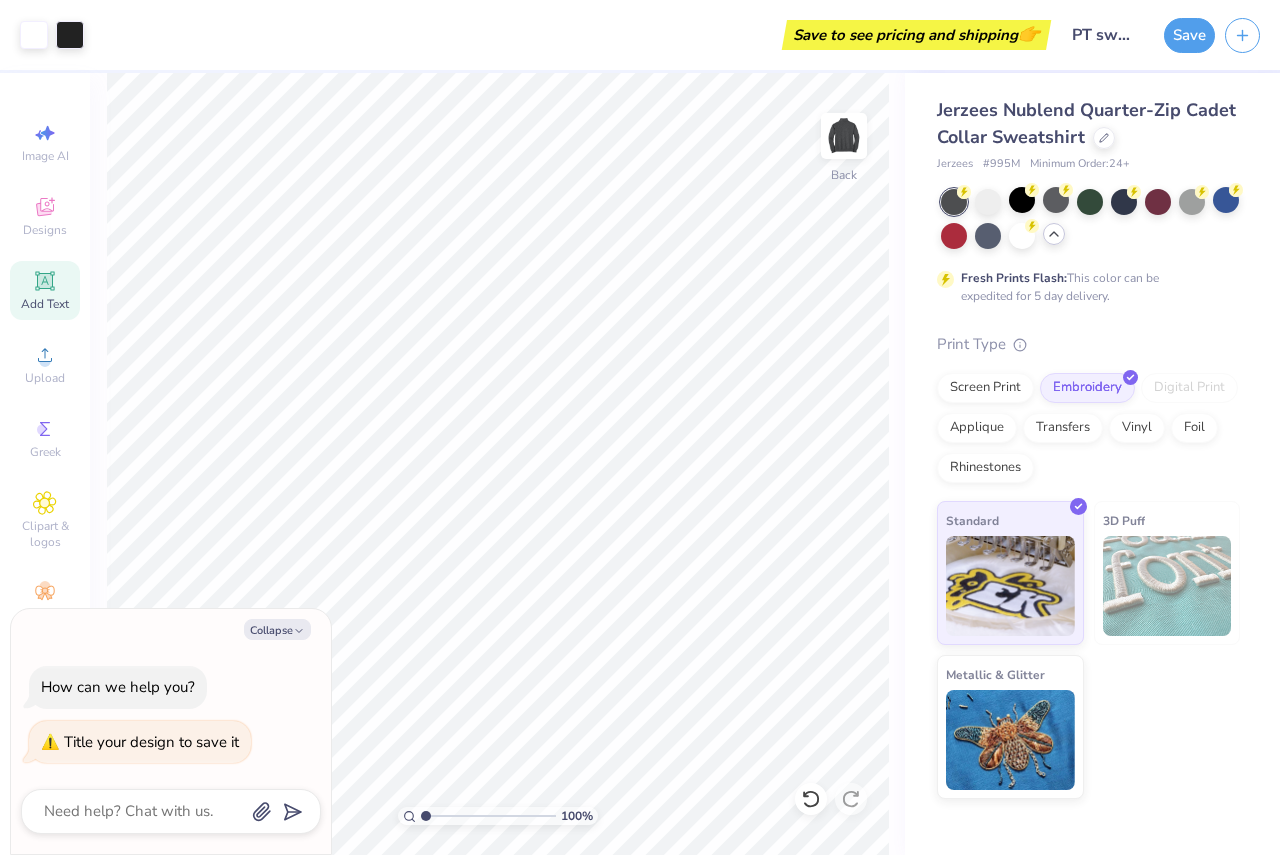 click on "Save to see pricing and shipping  👉" at bounding box center (570, 35) 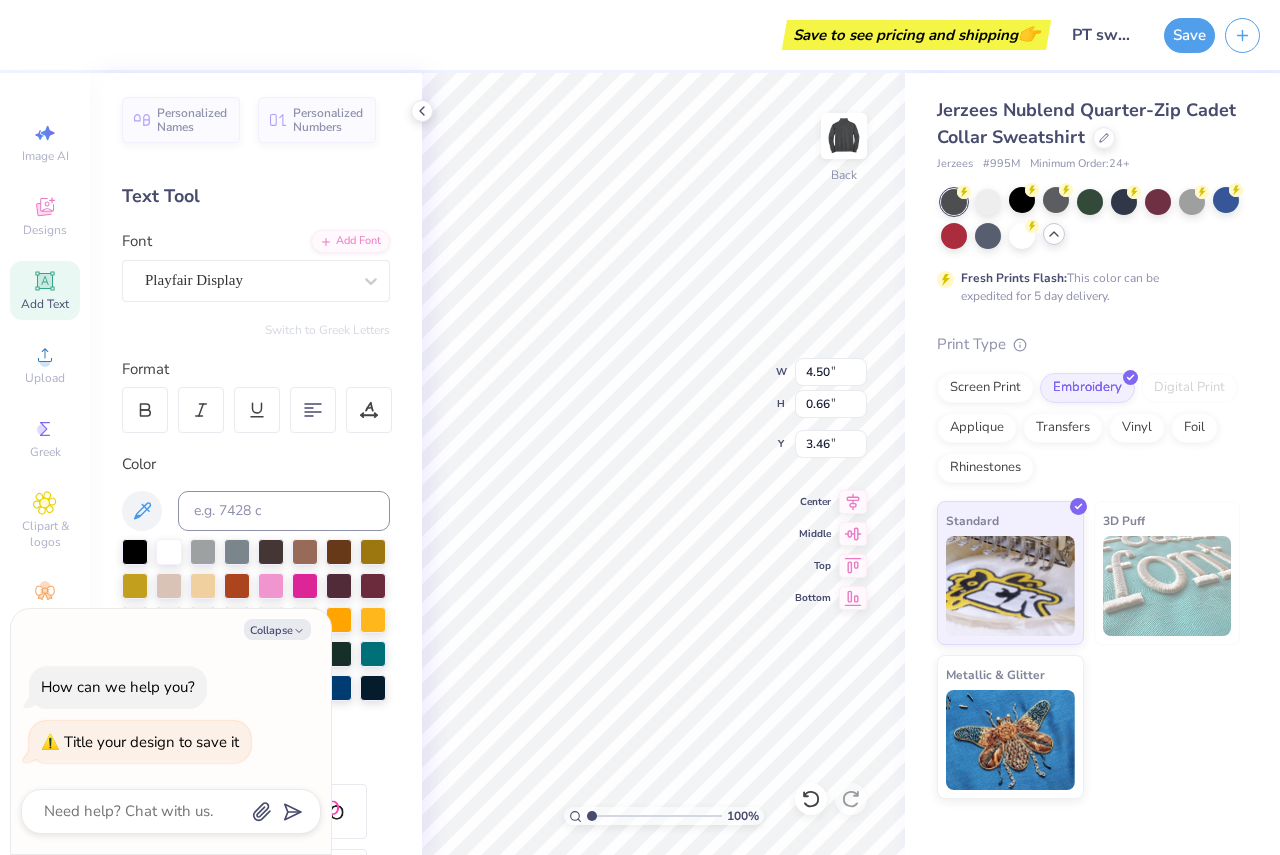 click on "Jerzees Nublend Quarter-Zip Cadet Collar Sweatshirt Jerzees # [NUMBER] Minimum Order: [NUMBER] + Fresh Prints Flash: This color can be expedited for 5 day delivery. Print Type Screen Print Embroidery Digital Print Applique Transfers Vinyl Foil Rhinestones Standard 3D Puff Metallic & Glitter" at bounding box center (1088, 448) 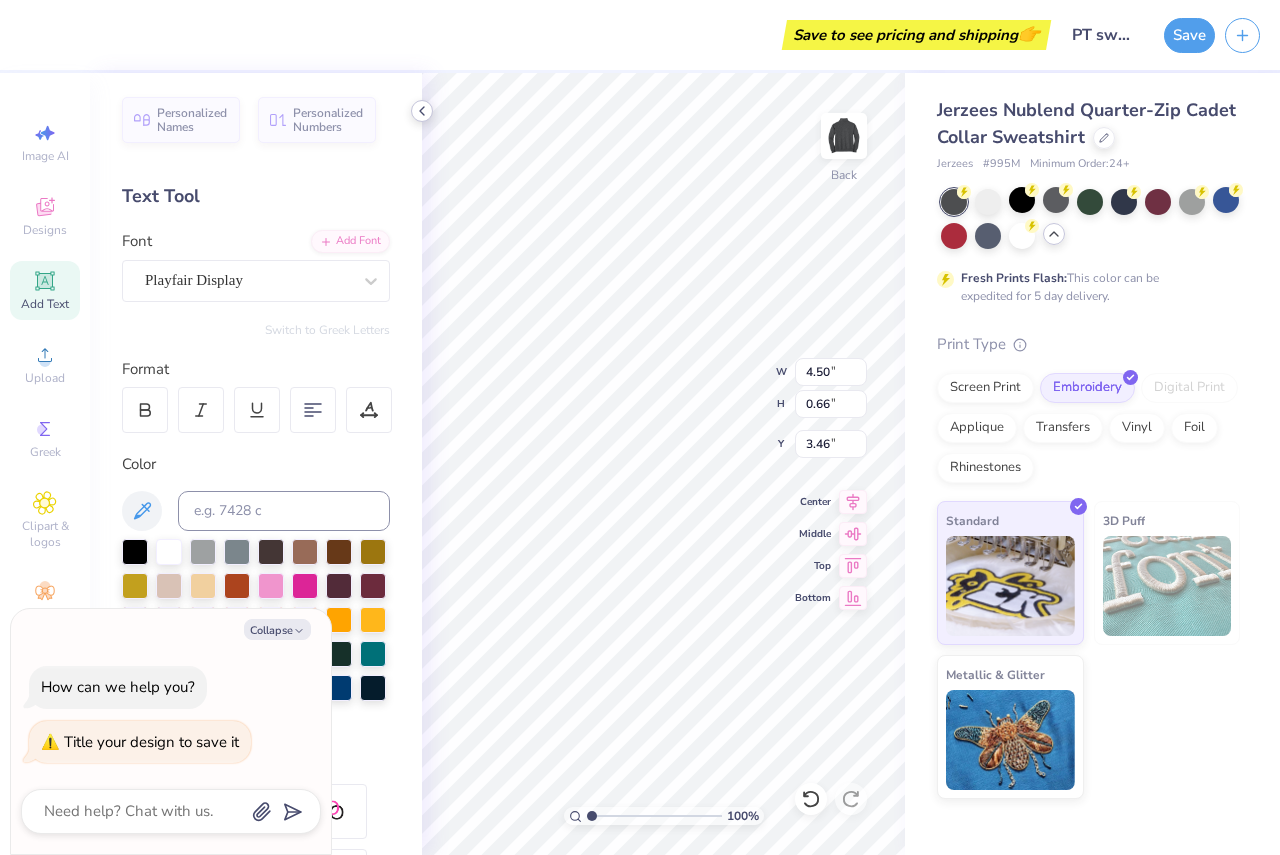 click 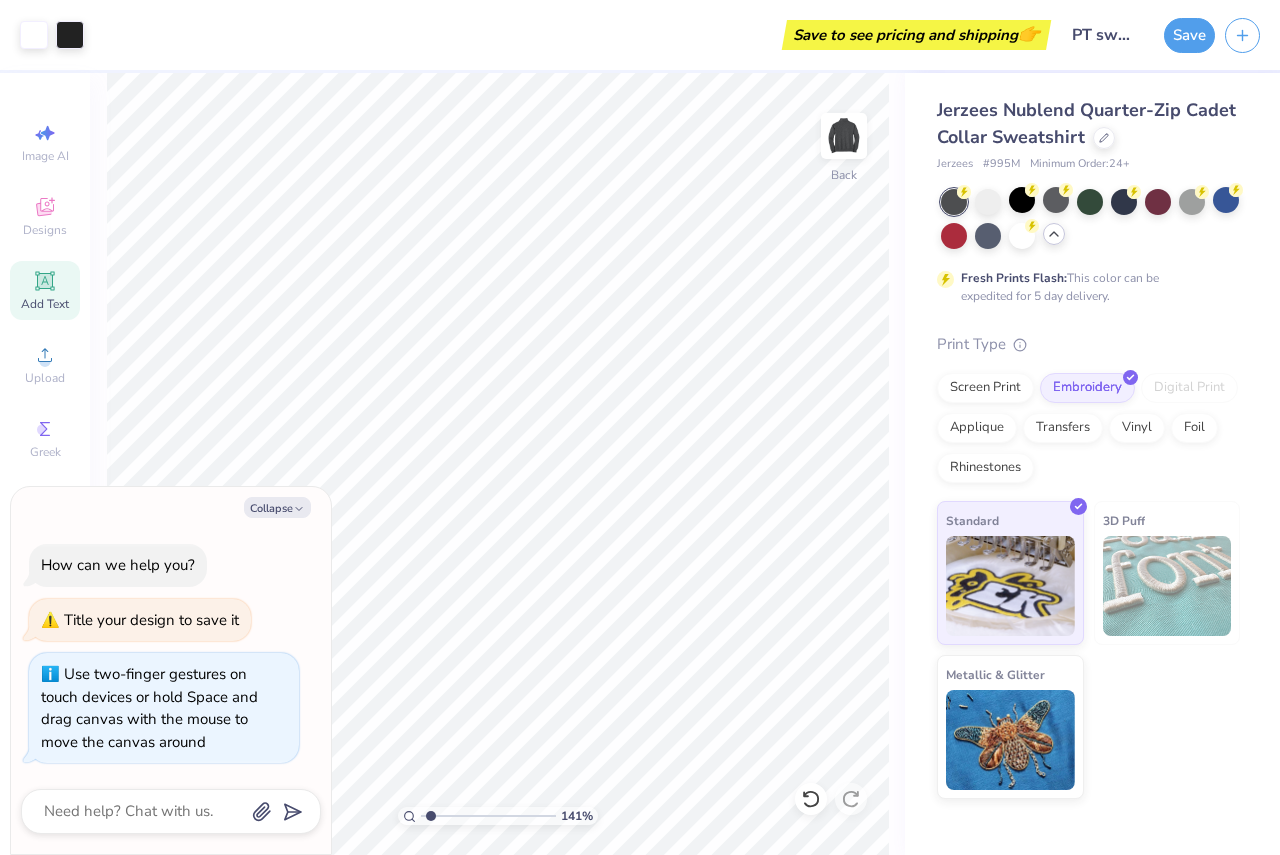 click at bounding box center (488, 816) 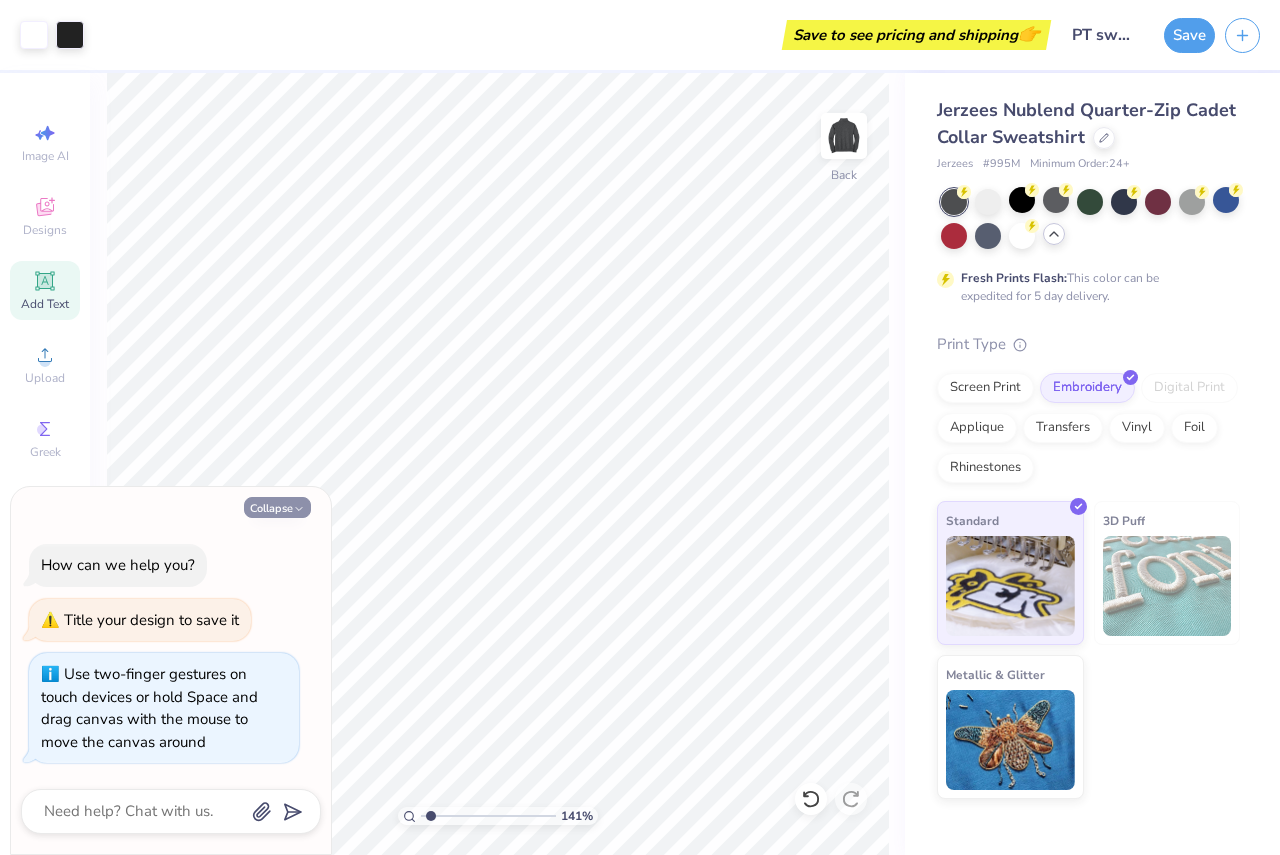 click on "Collapse" at bounding box center (277, 507) 